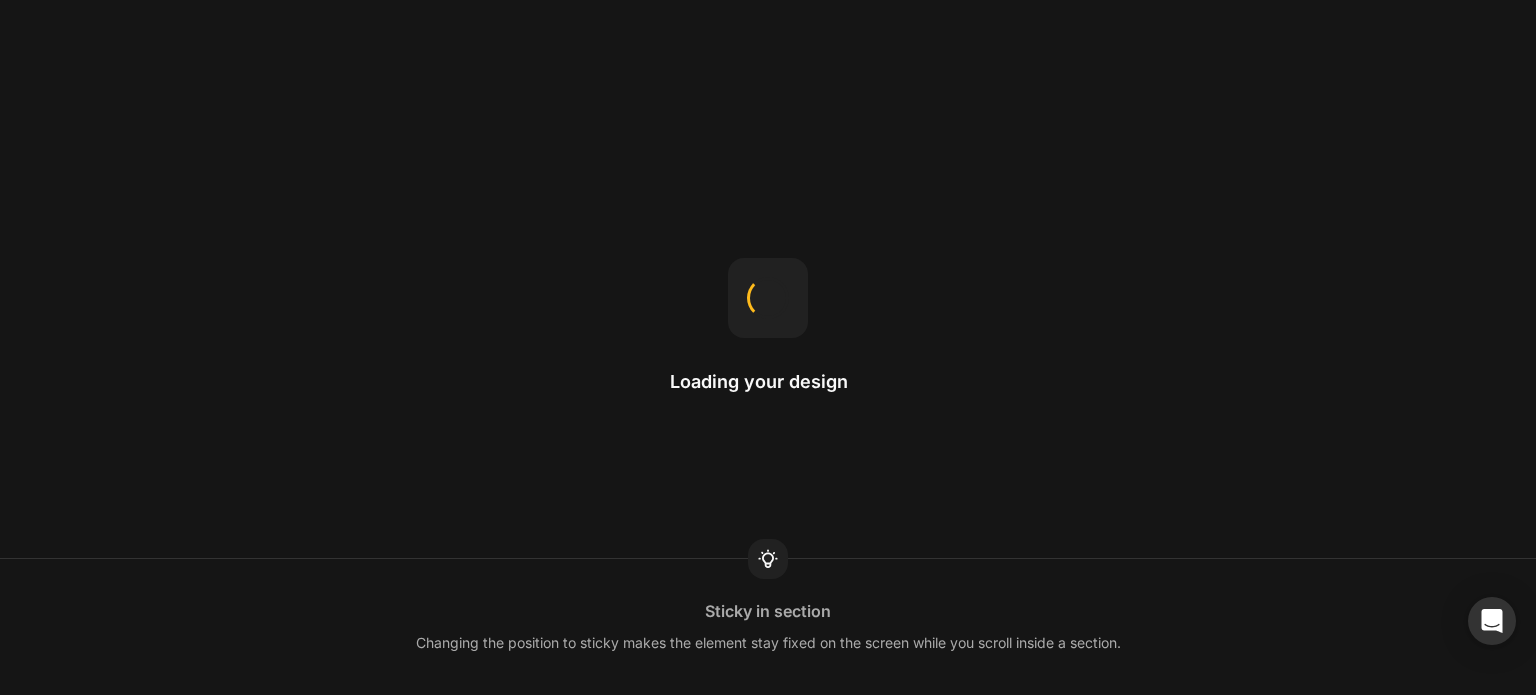 scroll, scrollTop: 0, scrollLeft: 0, axis: both 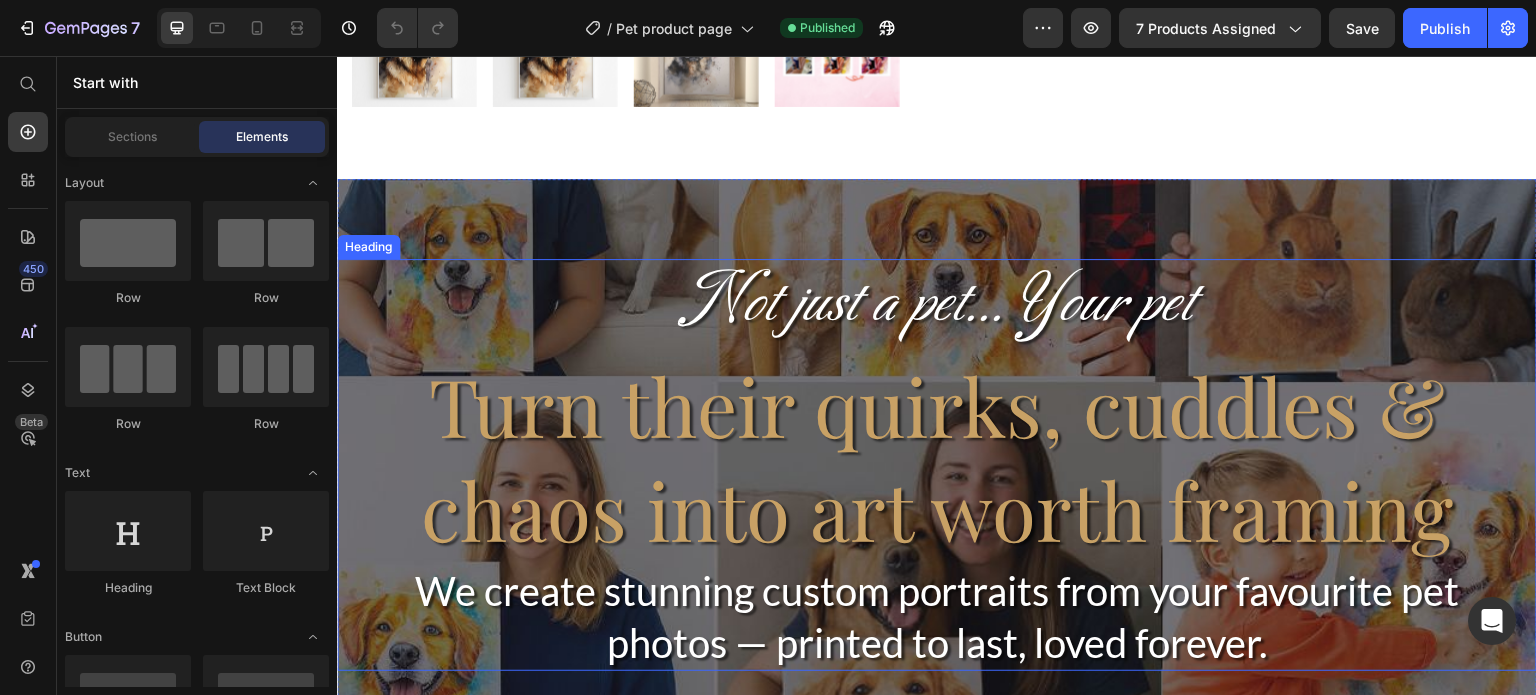 click on "Not just a pet... Your pet" at bounding box center (937, 305) 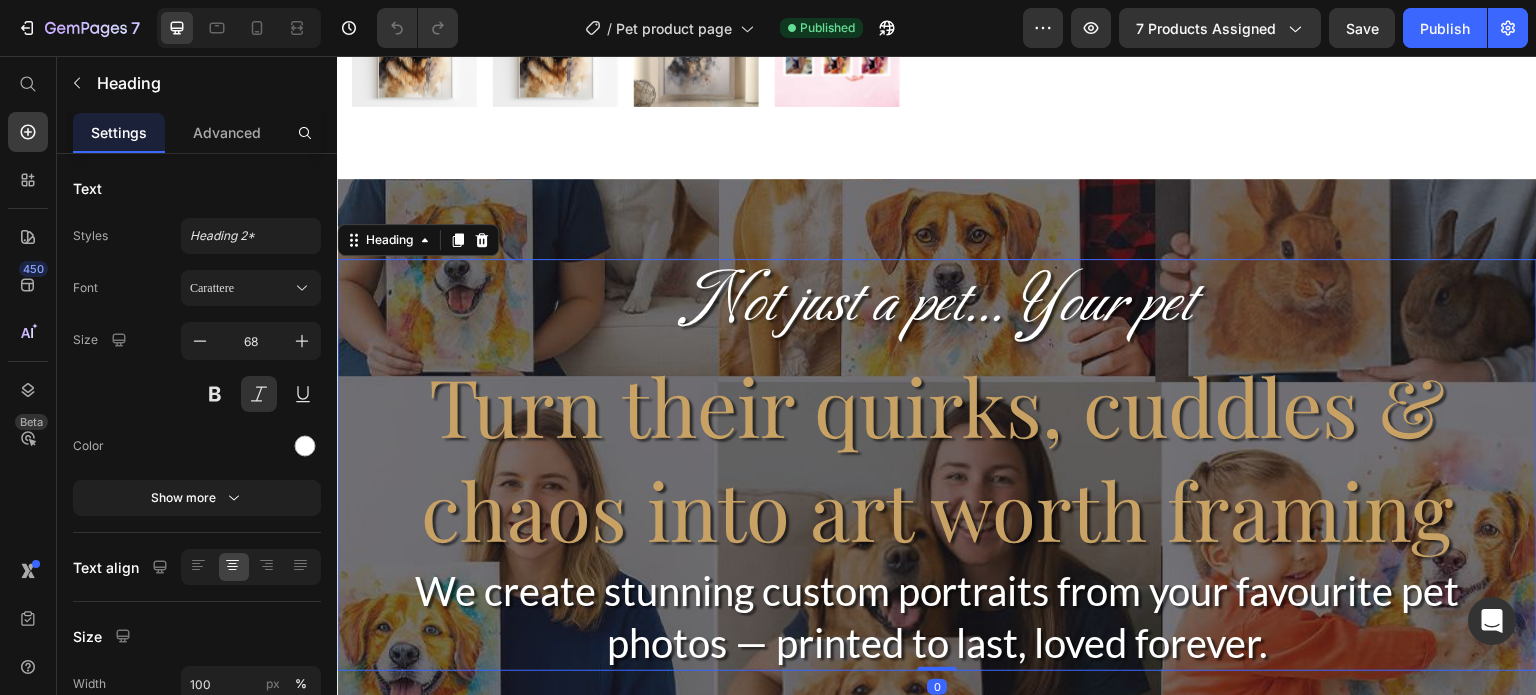 click on "Not just a pet... Your pet" at bounding box center [937, 305] 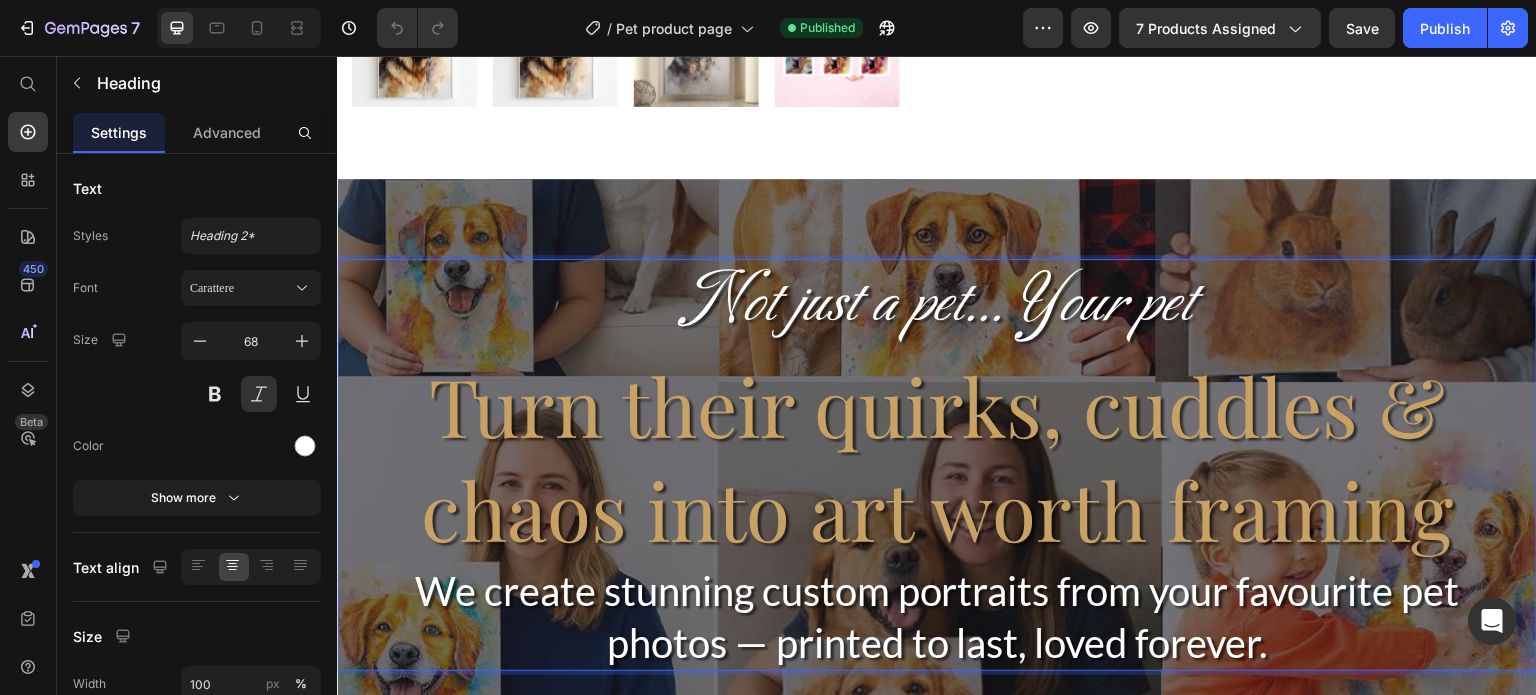 click on "Not just a pet... Your pet" at bounding box center (937, 305) 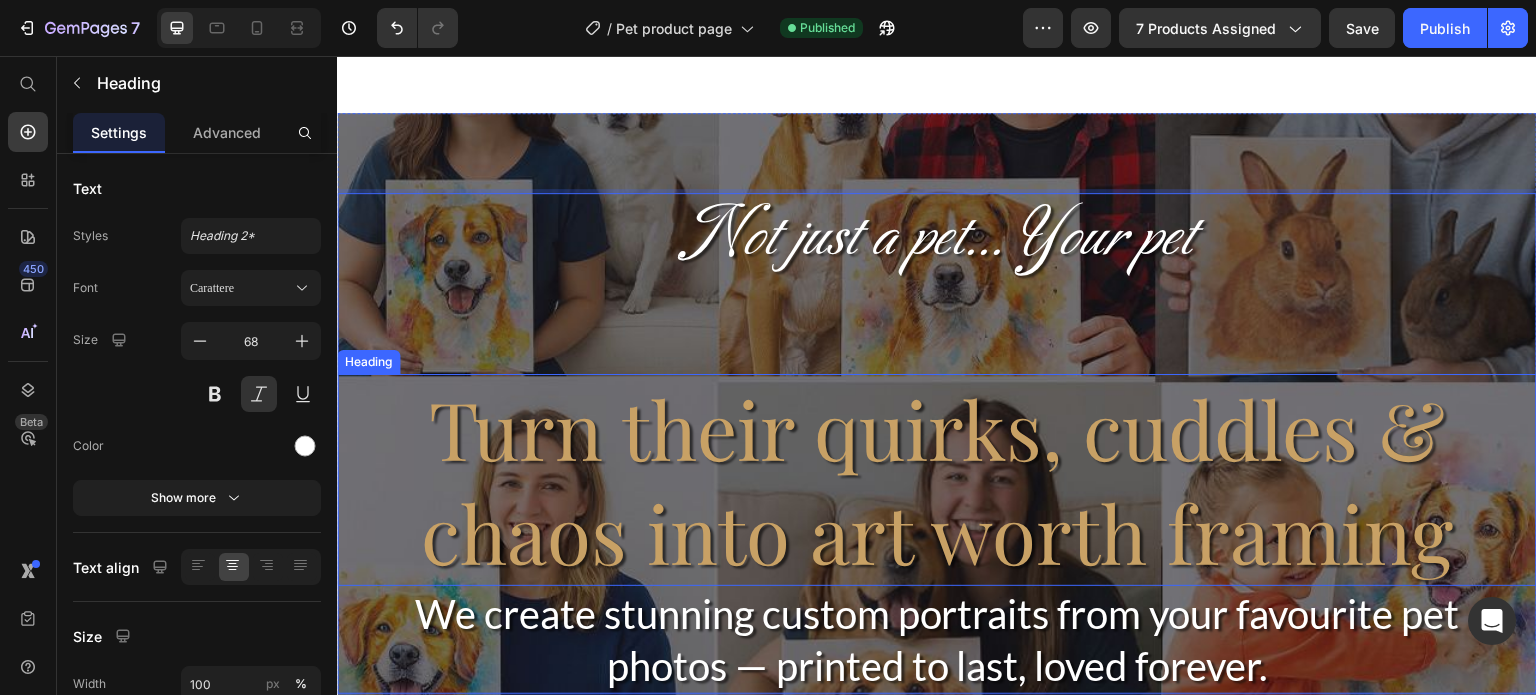 scroll, scrollTop: 800, scrollLeft: 0, axis: vertical 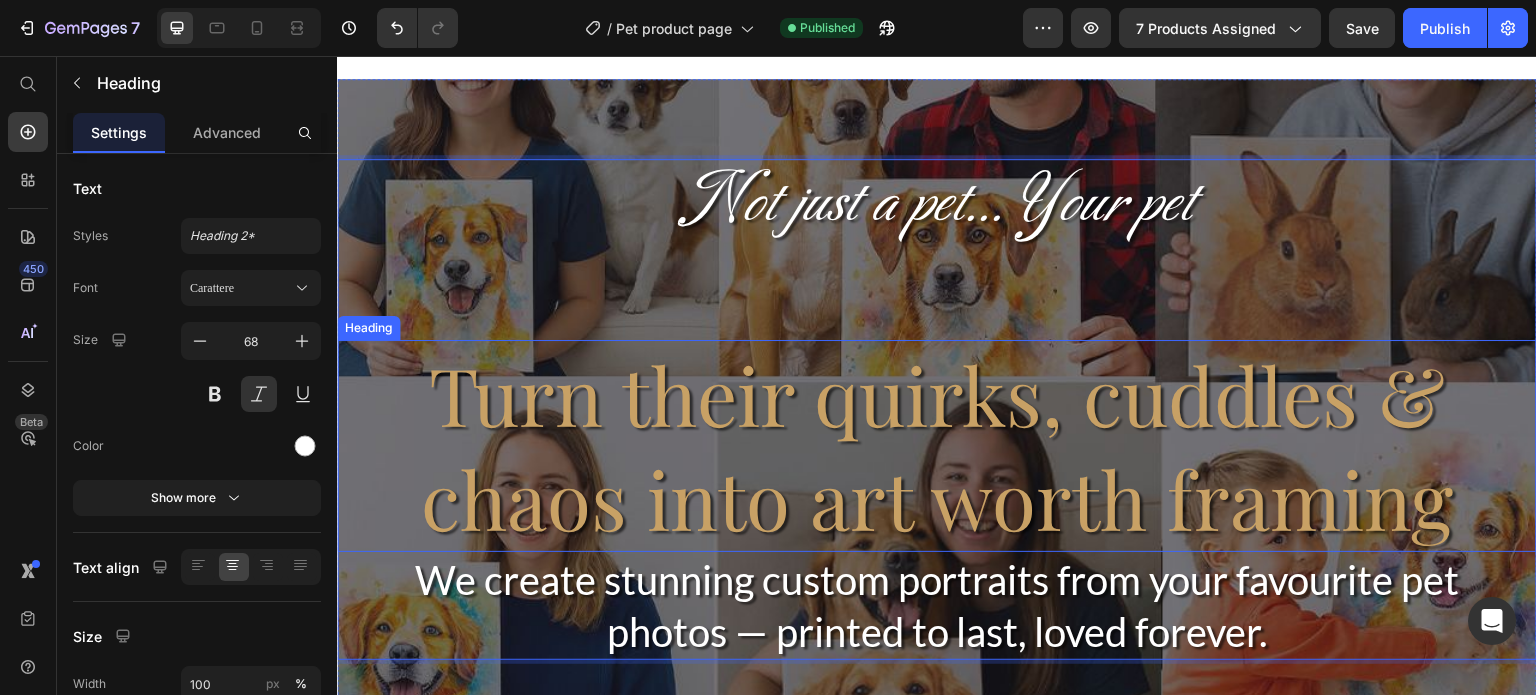 click on "Turn their quirks, cuddles & chaos into art worth framing" at bounding box center (937, 446) 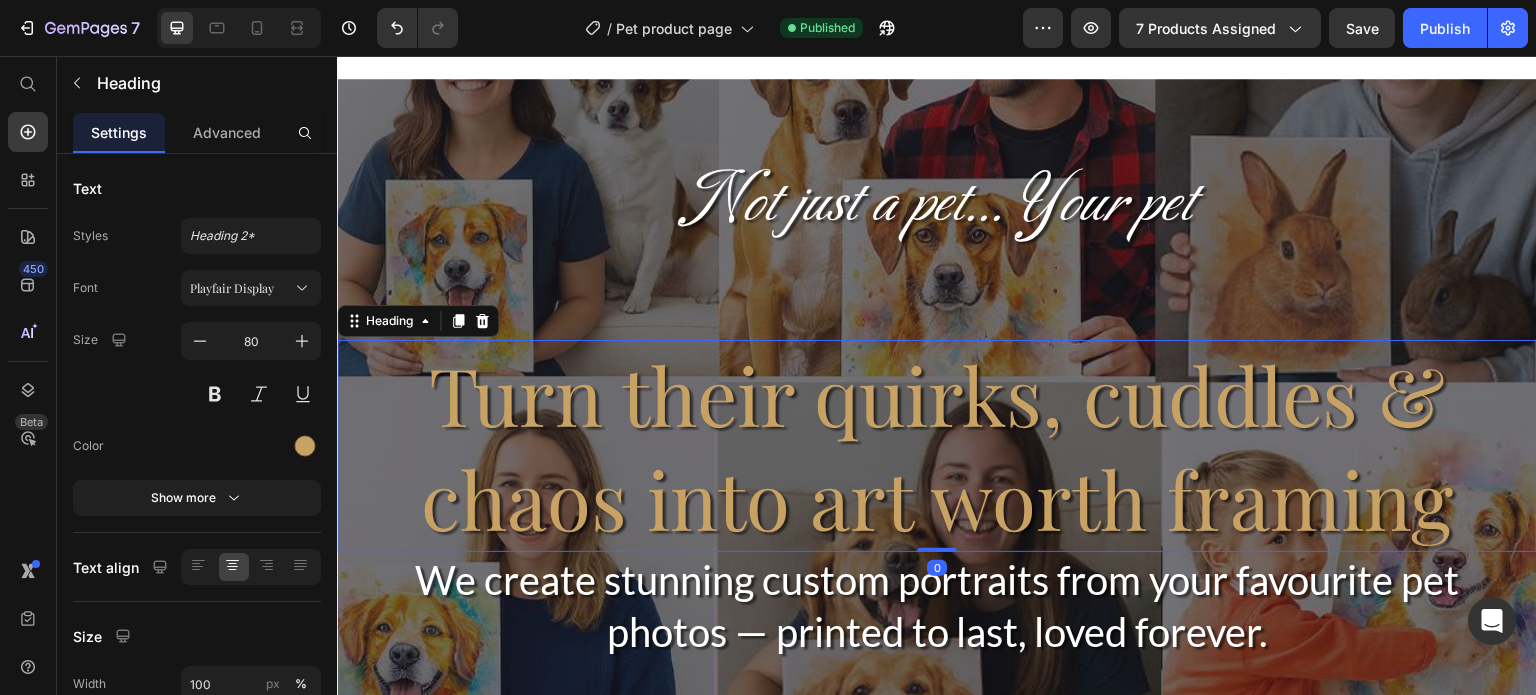 click on "Turn their quirks, cuddles & chaos into art worth framing" at bounding box center [937, 446] 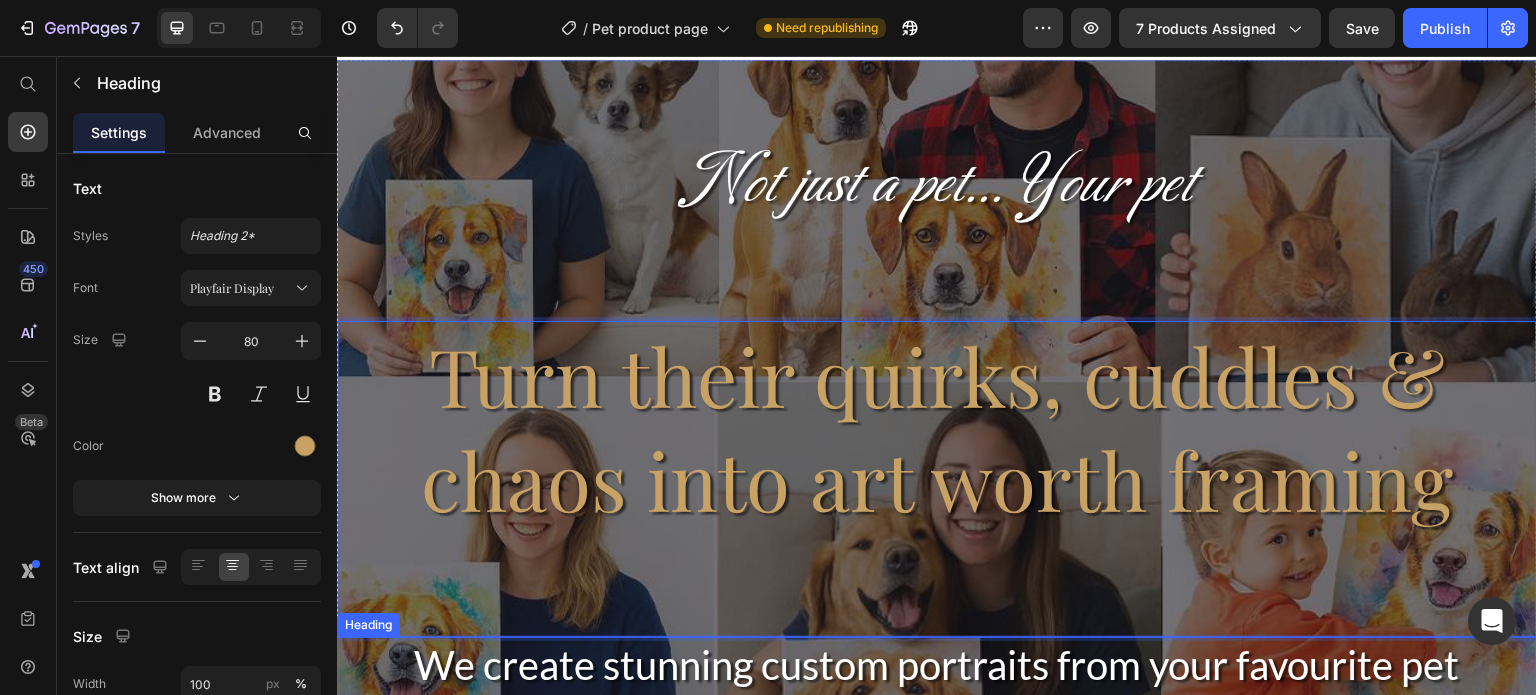 scroll, scrollTop: 800, scrollLeft: 0, axis: vertical 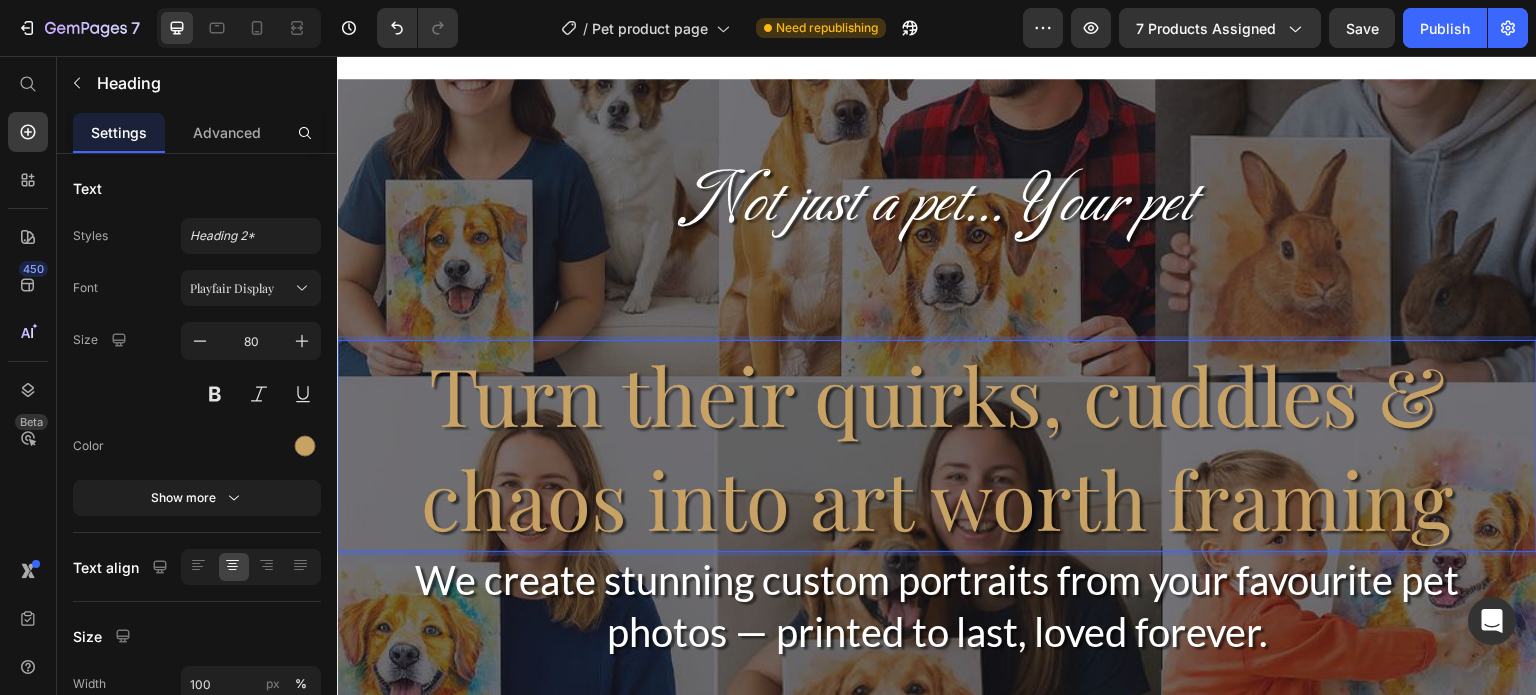 click on "Not just a pet... Your pet" at bounding box center [937, 249] 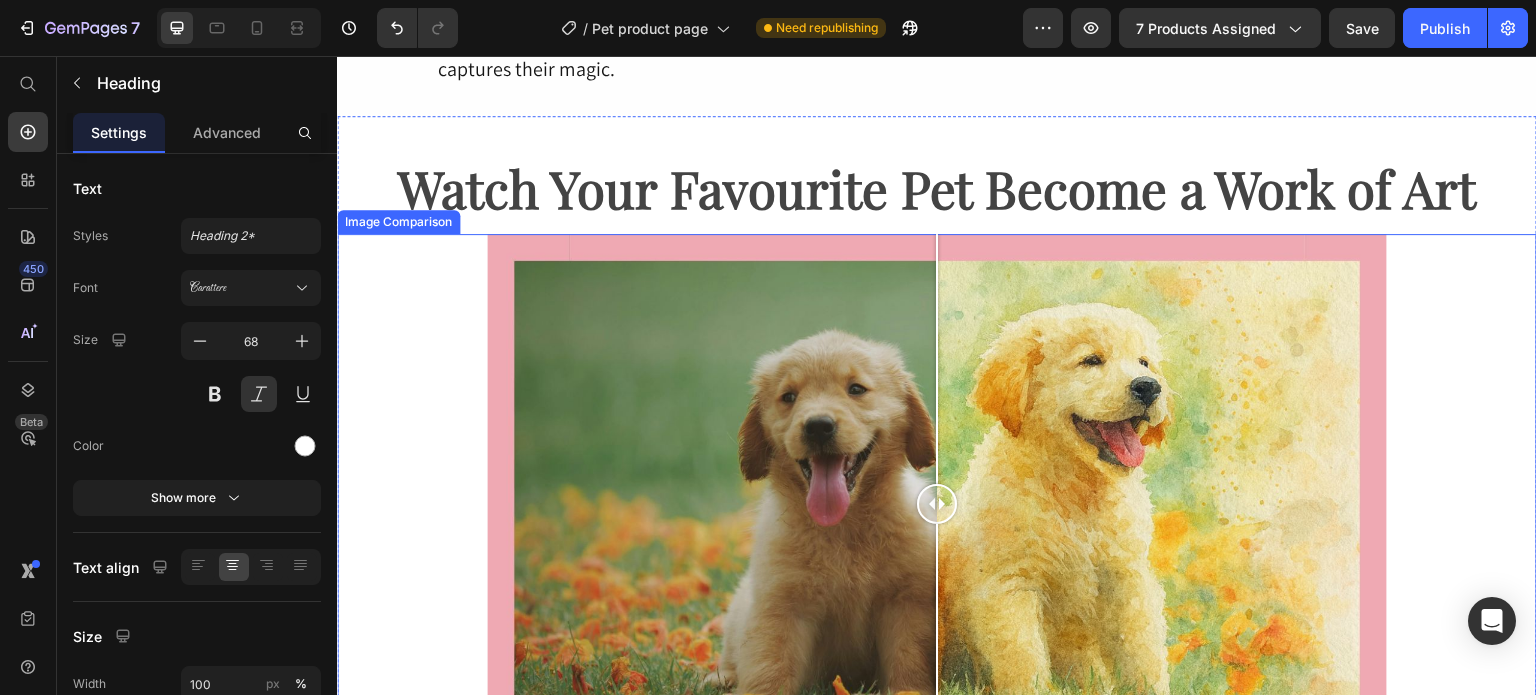 scroll, scrollTop: 2000, scrollLeft: 0, axis: vertical 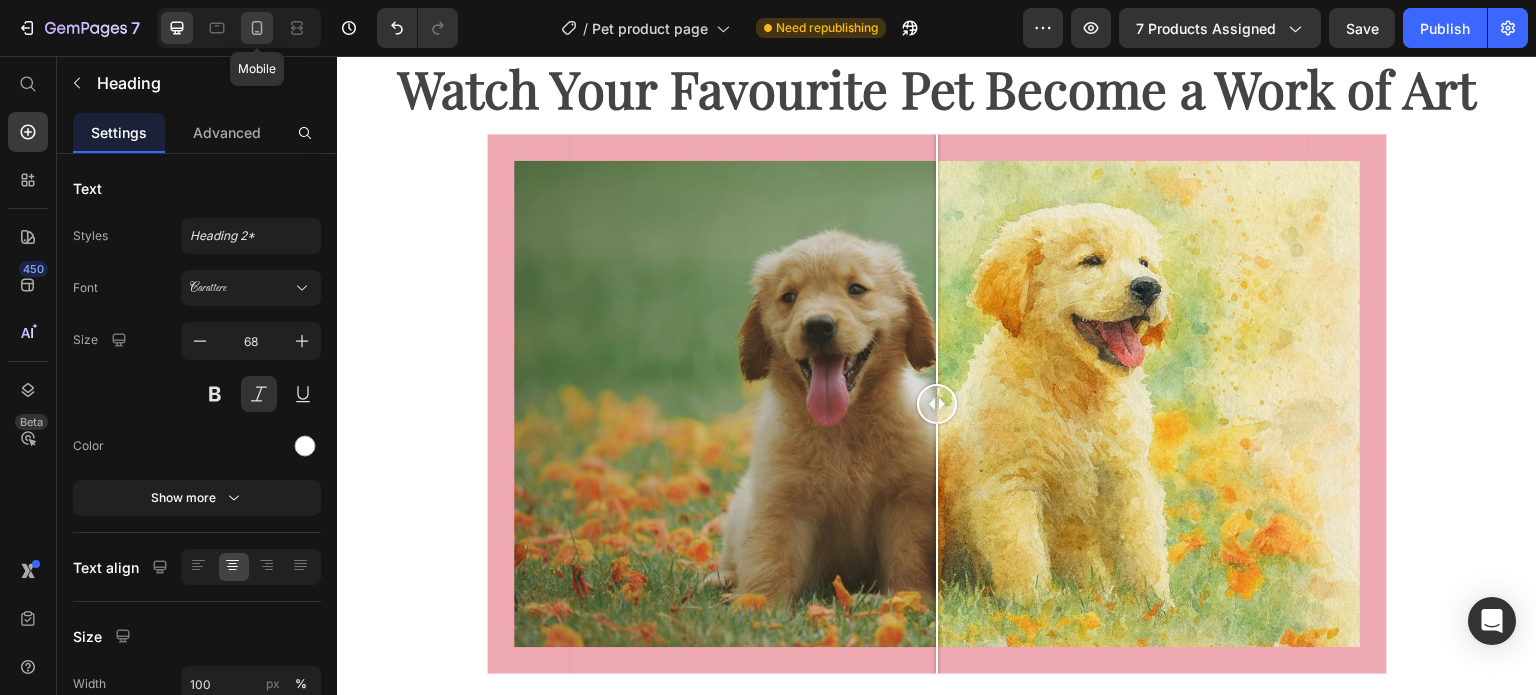 click 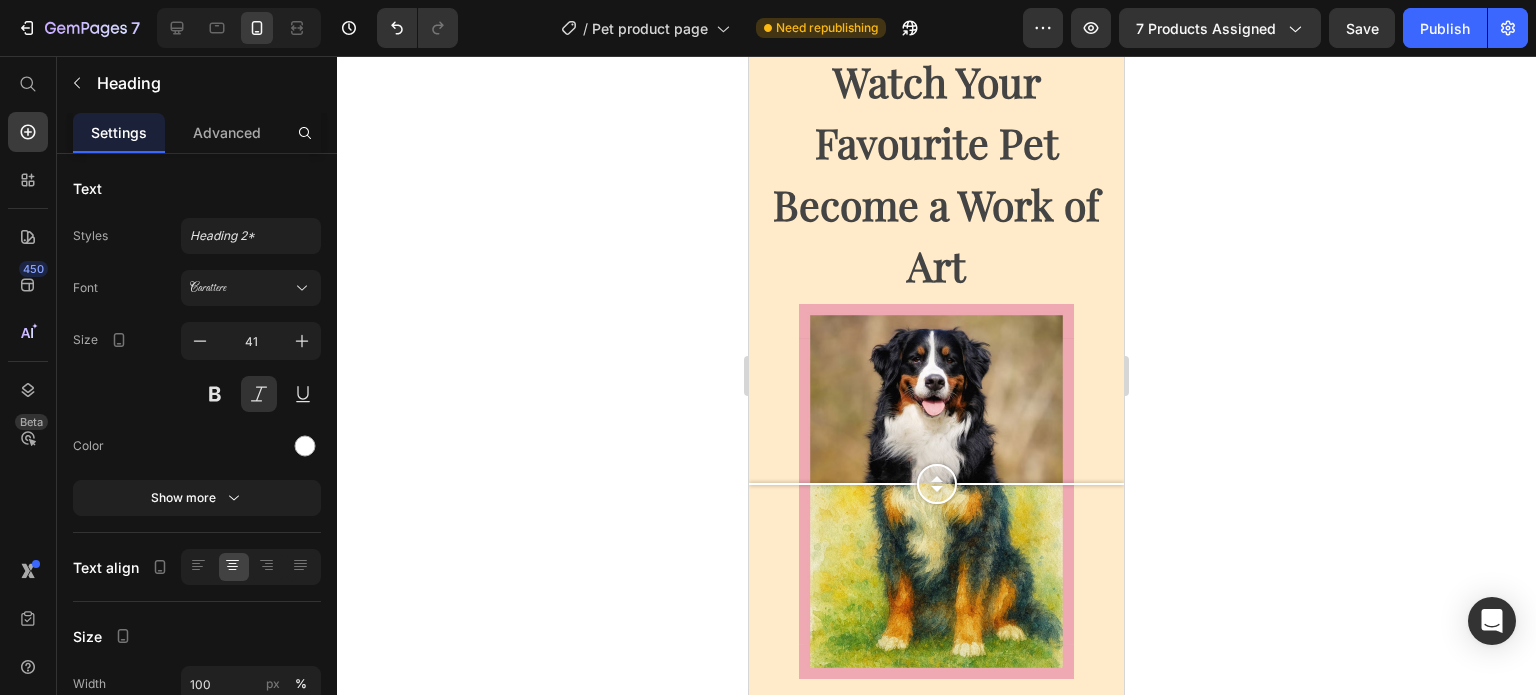 scroll, scrollTop: 2468, scrollLeft: 0, axis: vertical 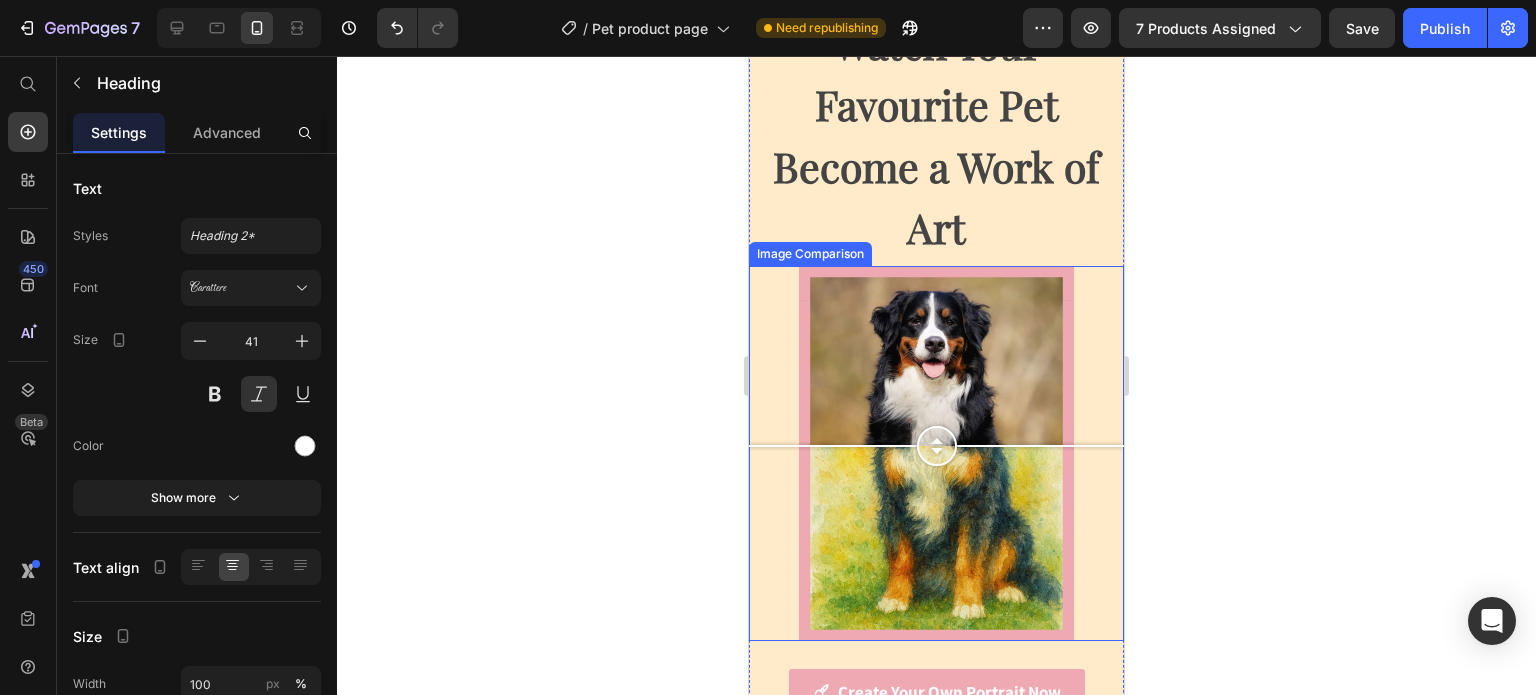 click at bounding box center [936, 453] 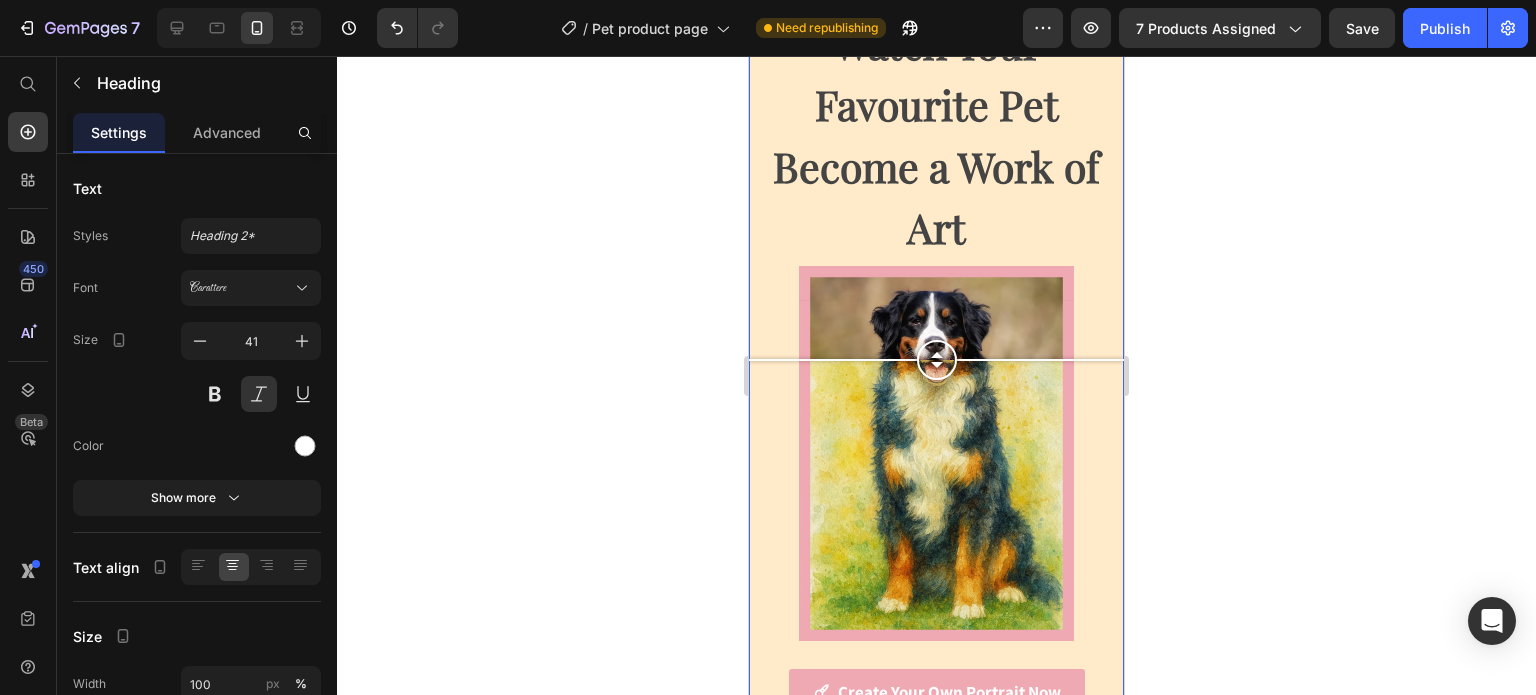 click on "Watch Your Favourite Pet Become a Work of Art Heading Image Comparison Image Comparison
Create Your Own Portrait Now Button" at bounding box center [936, 369] 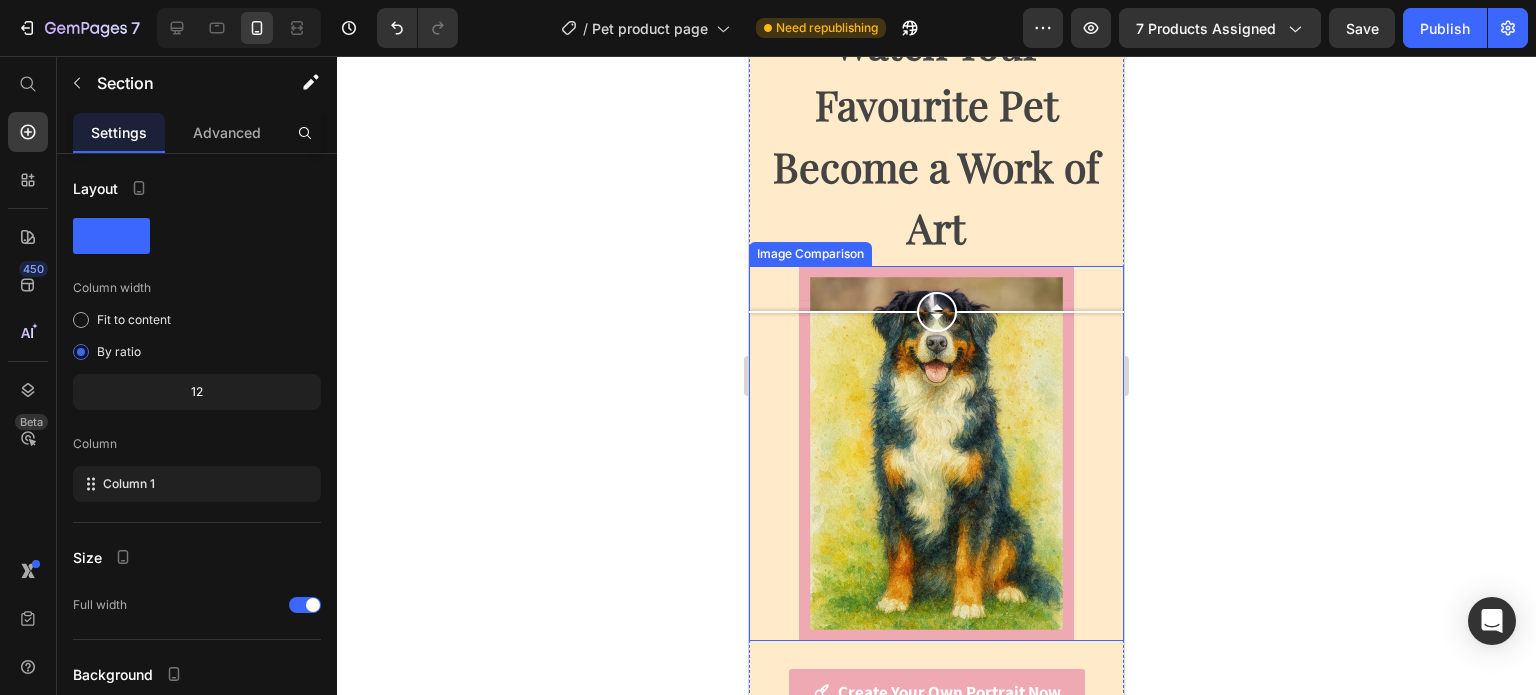 click at bounding box center (936, 453) 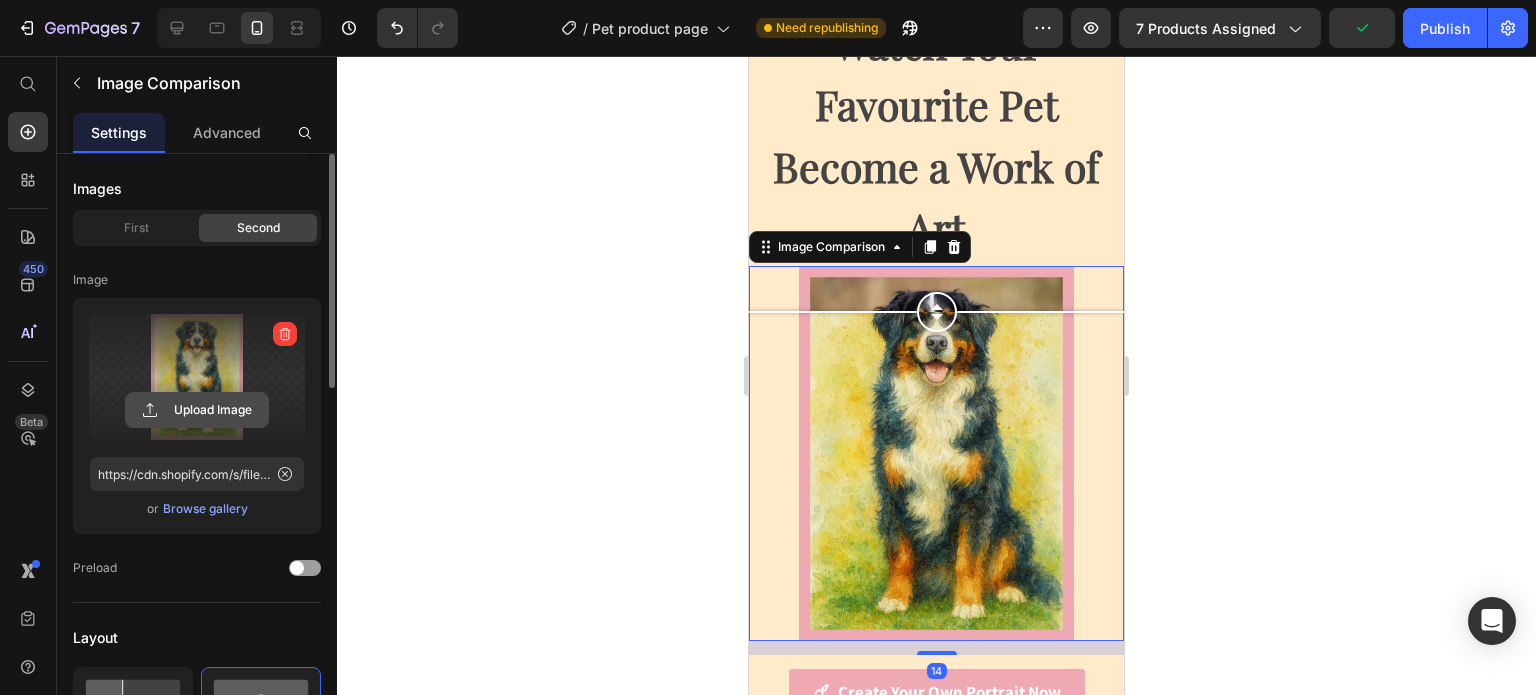 click 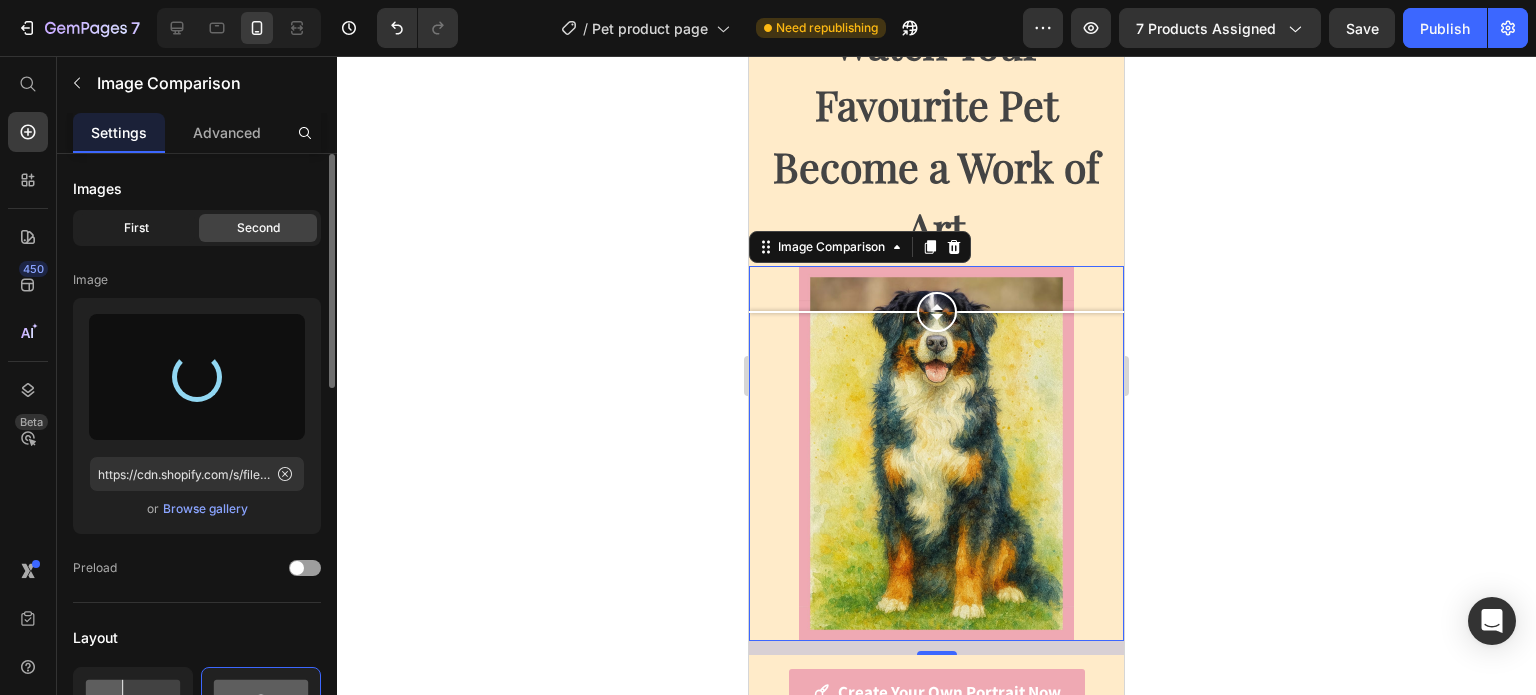 type on "https://cdn.shopify.com/s/files/1/0088/1203/6192/files/gempages_501486745095767061-3c9e92ad-45f8-4601-8e4b-1d868db48505.jpg" 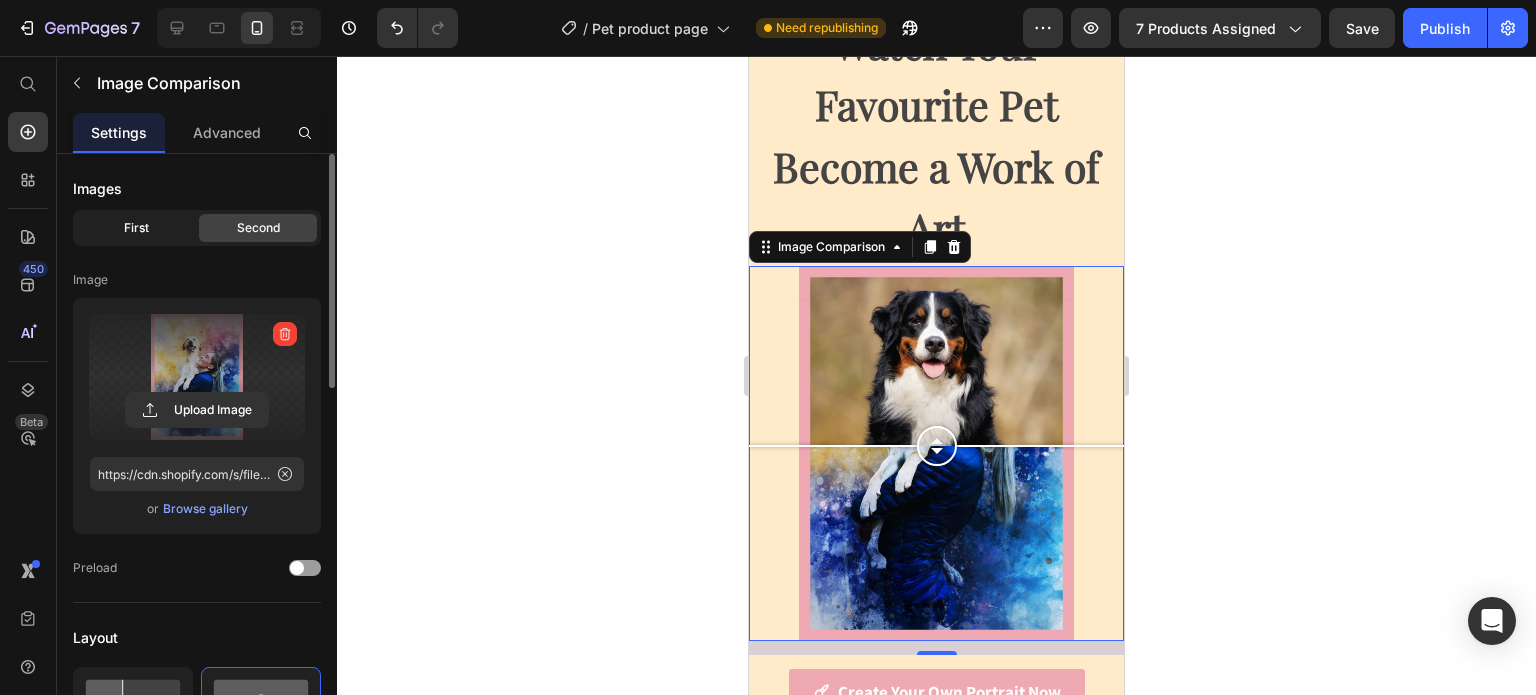 click on "First" 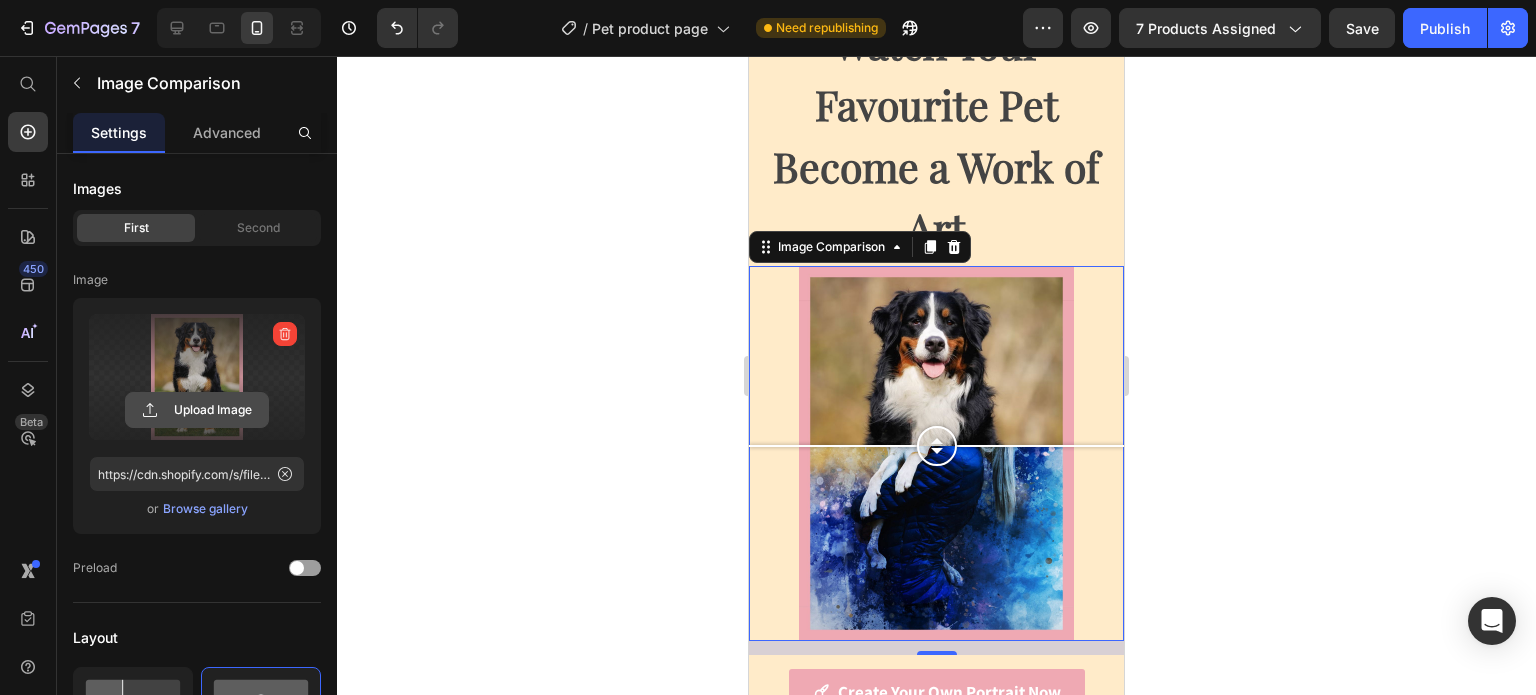 click 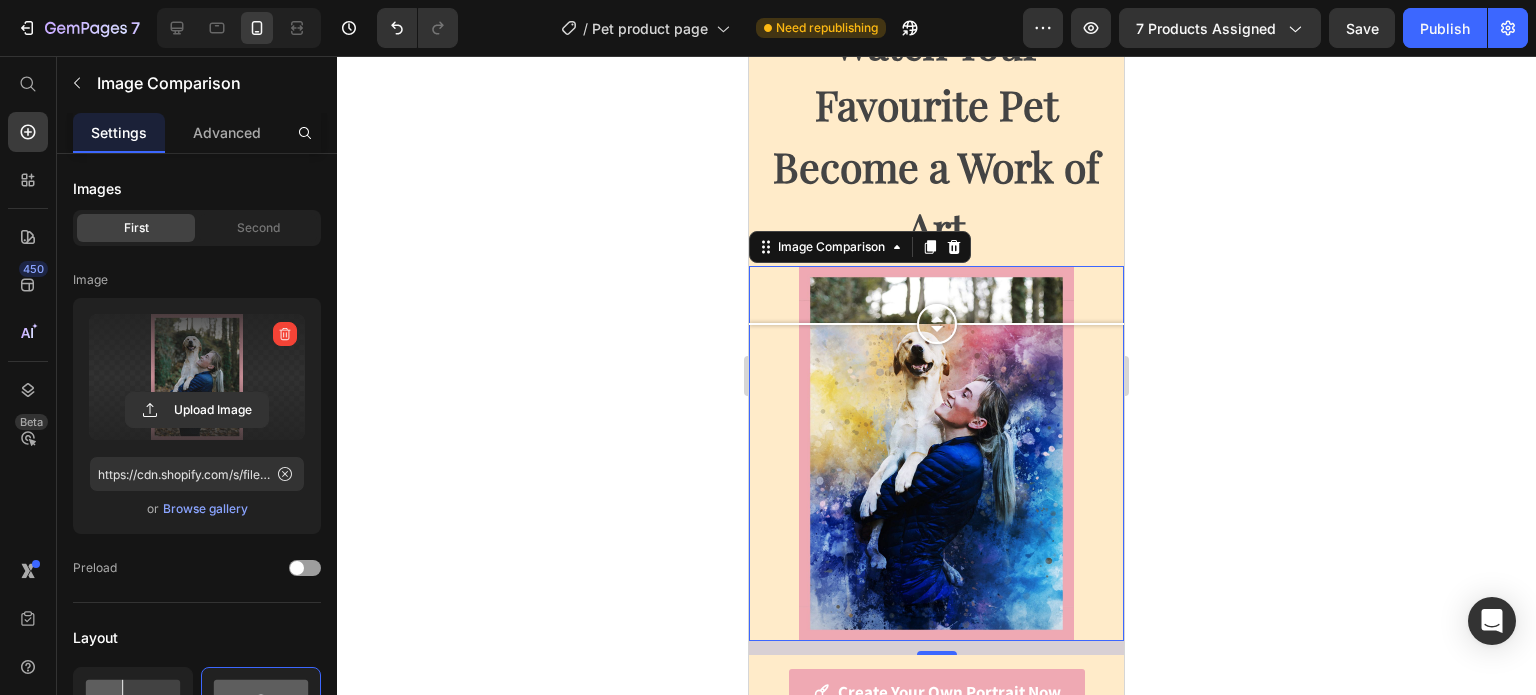 drag, startPoint x: 933, startPoint y: 479, endPoint x: 976, endPoint y: 363, distance: 123.71338 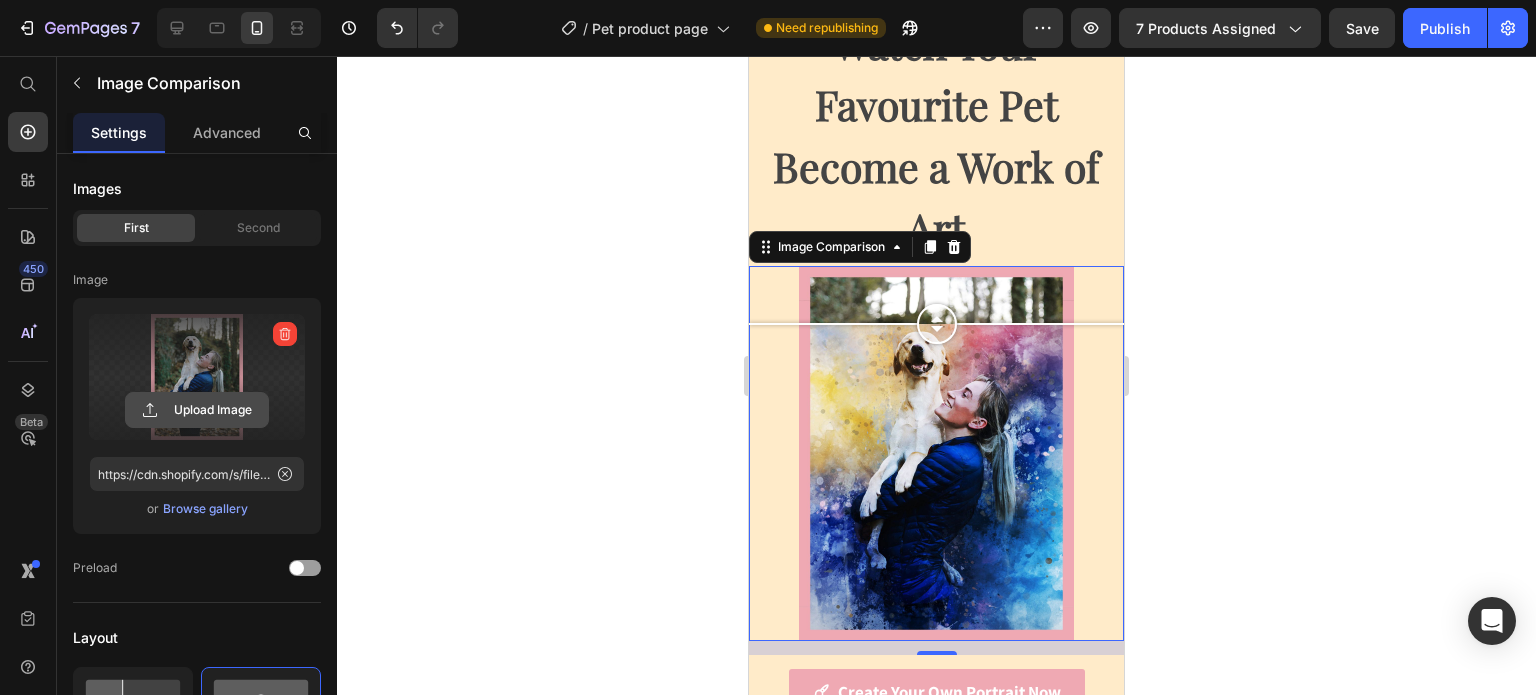click 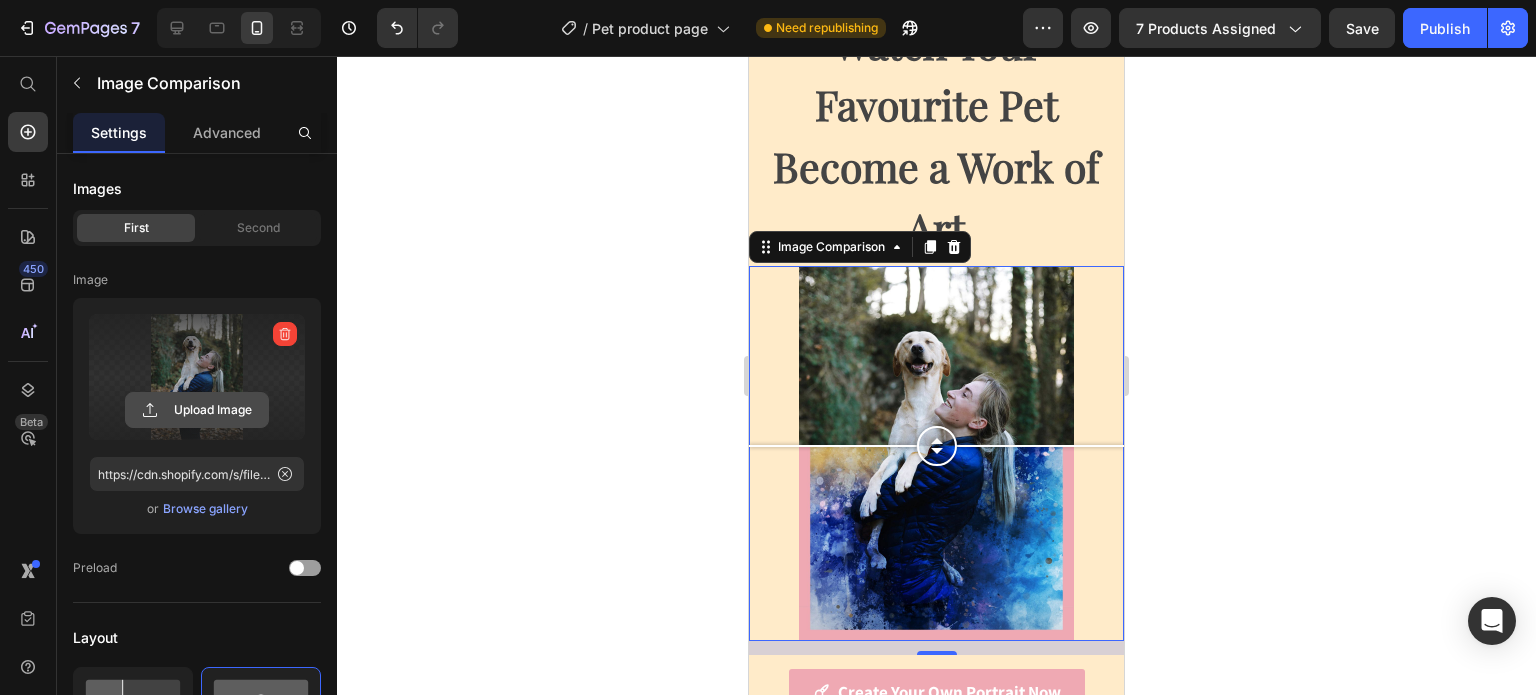 click 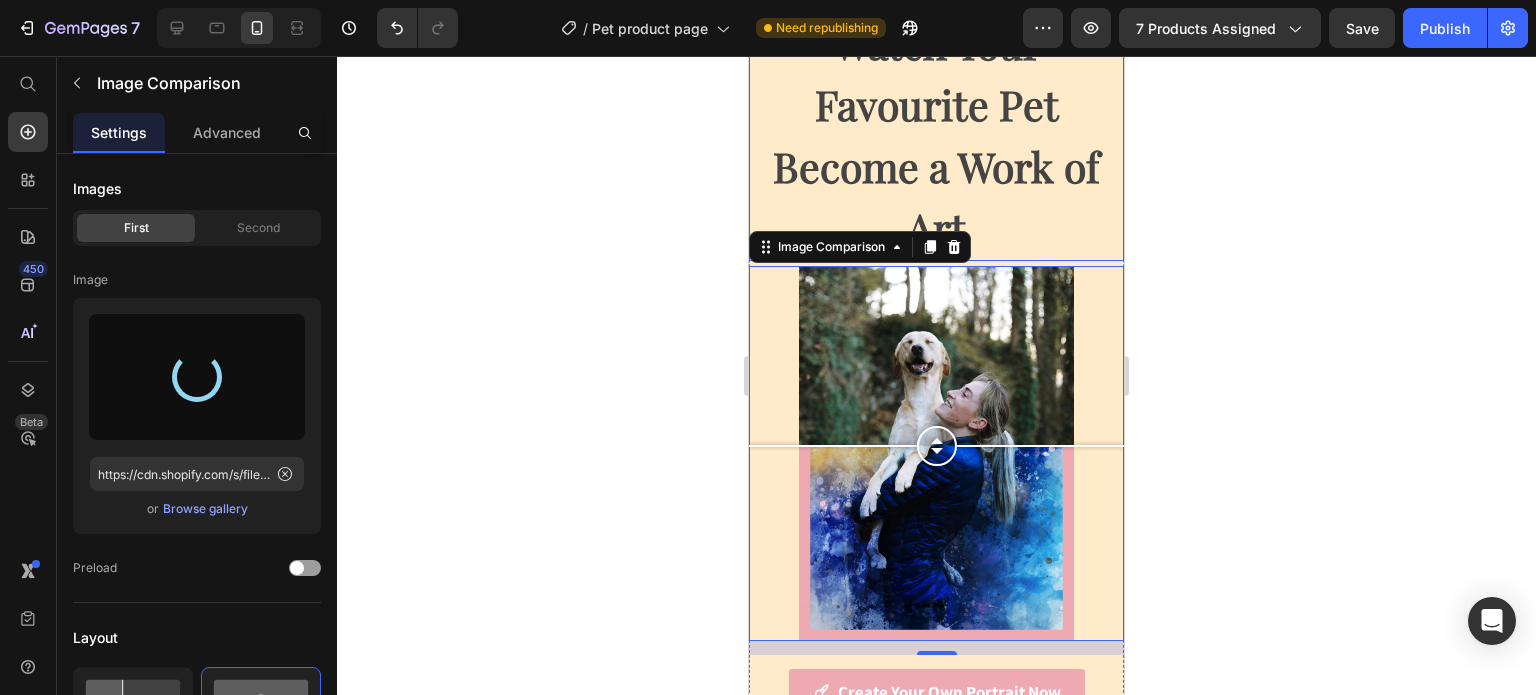 type on "https://cdn.shopify.com/s/files/1/0088/1203/6192/files/gempages_501486745095767061-4db36585-ed5b-4c8c-ada4-81f120888425.jpg" 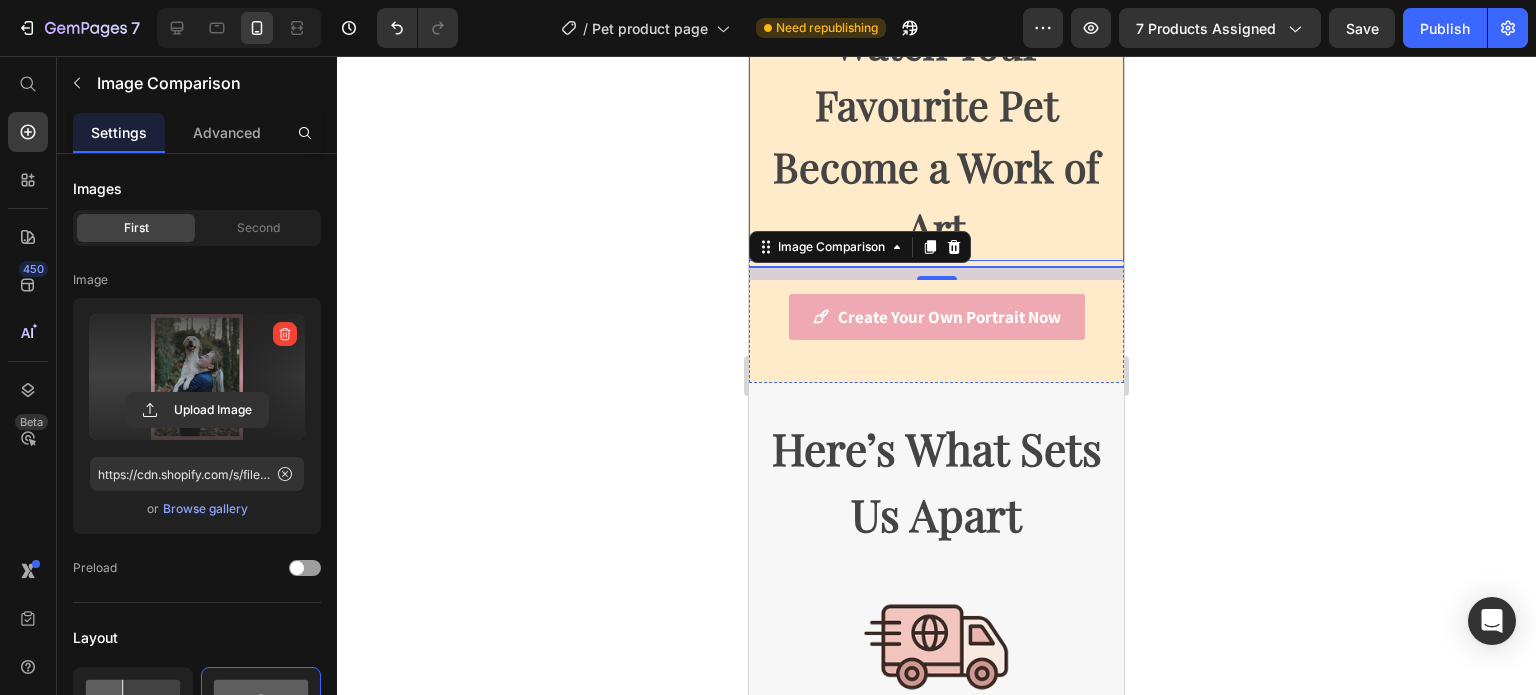 click on "Watch Your Favourite Pet Become a Work of Art" at bounding box center [936, 136] 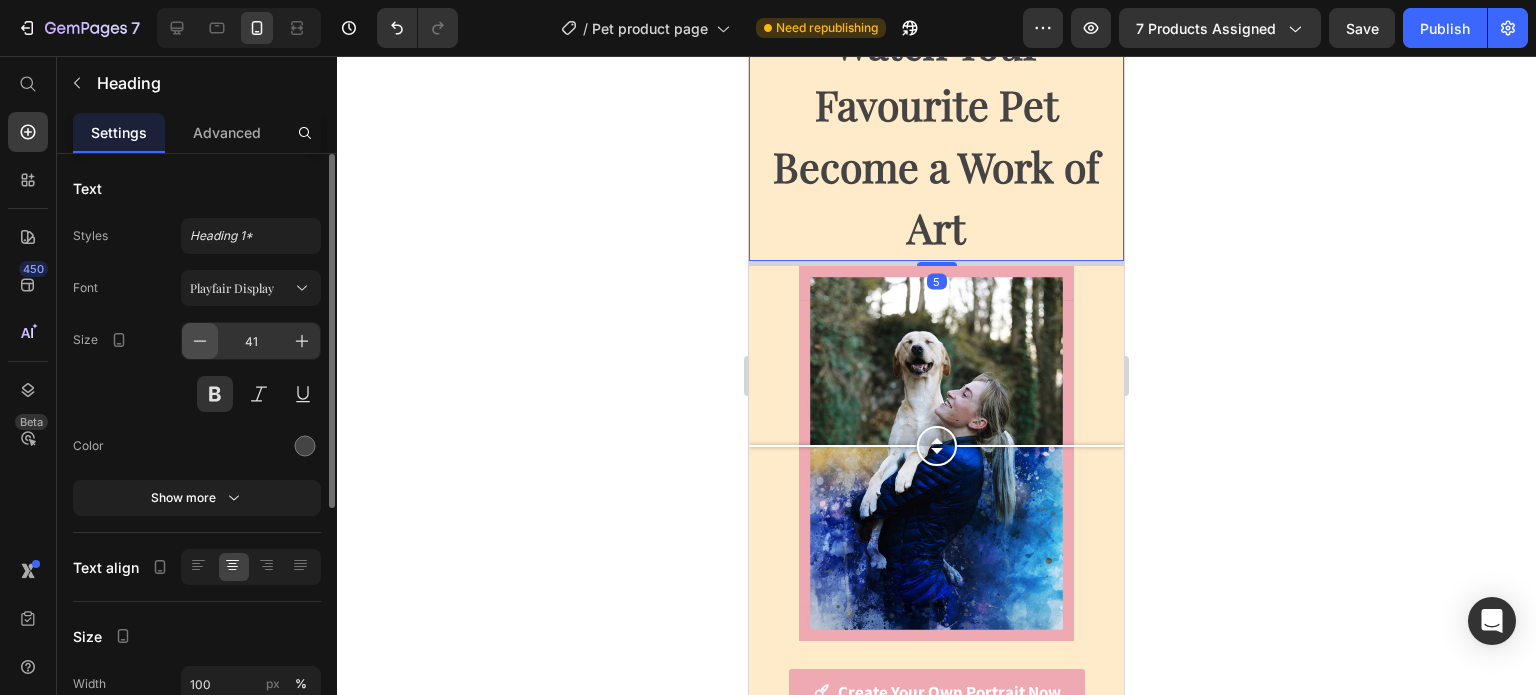 click 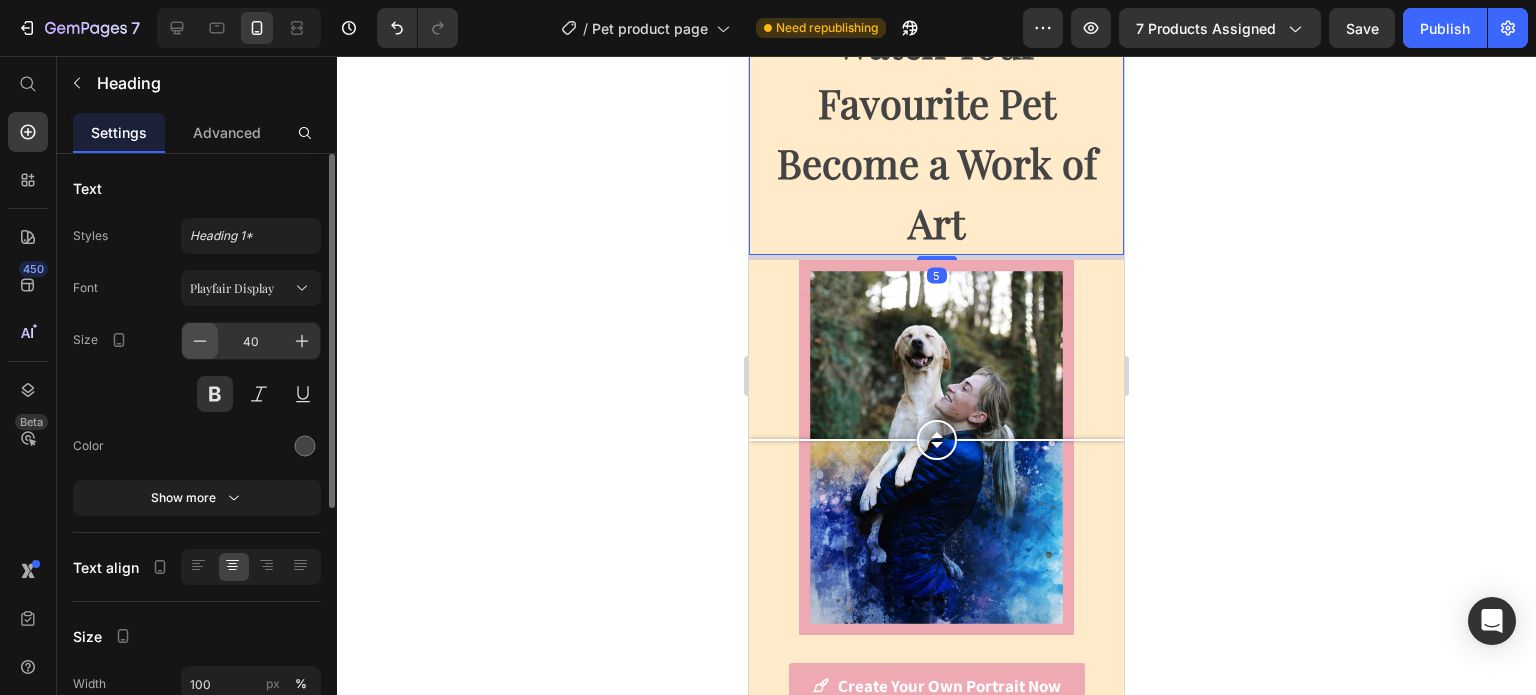 click 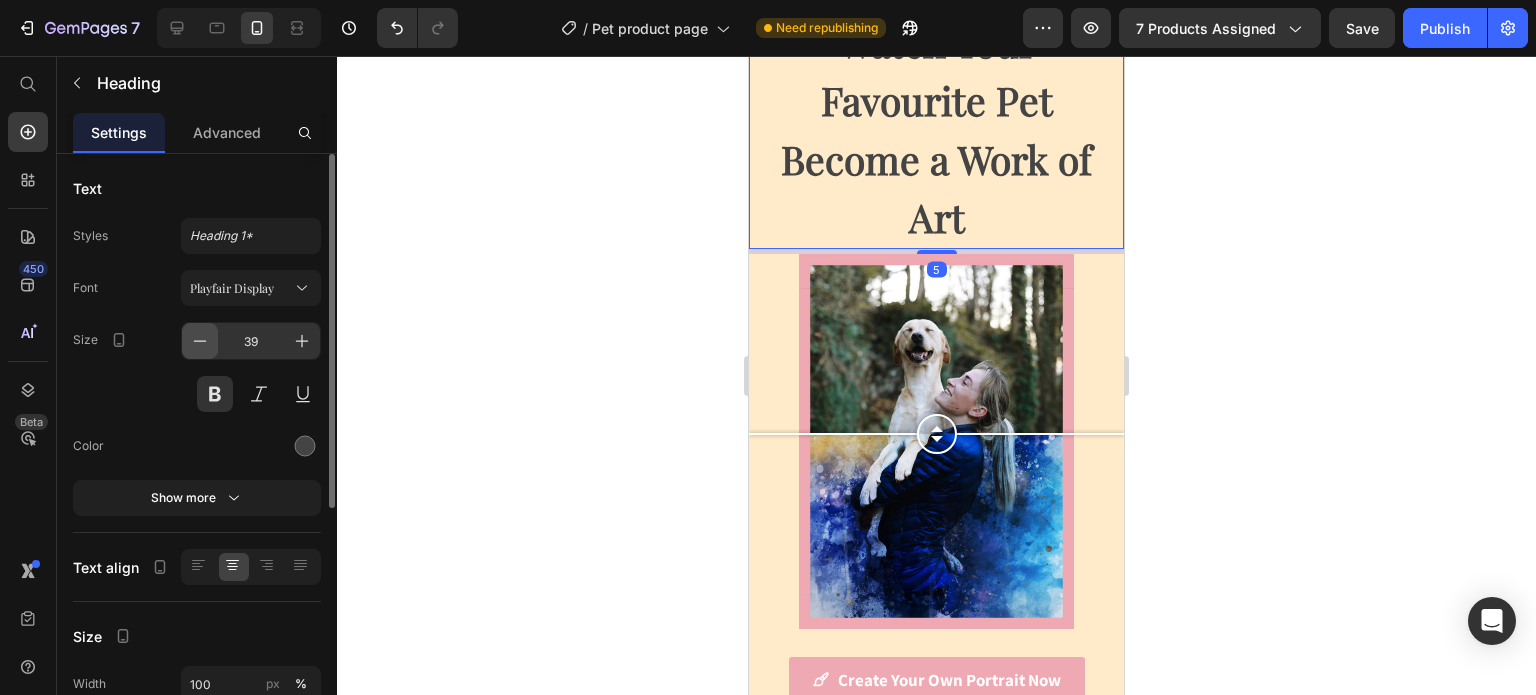 click 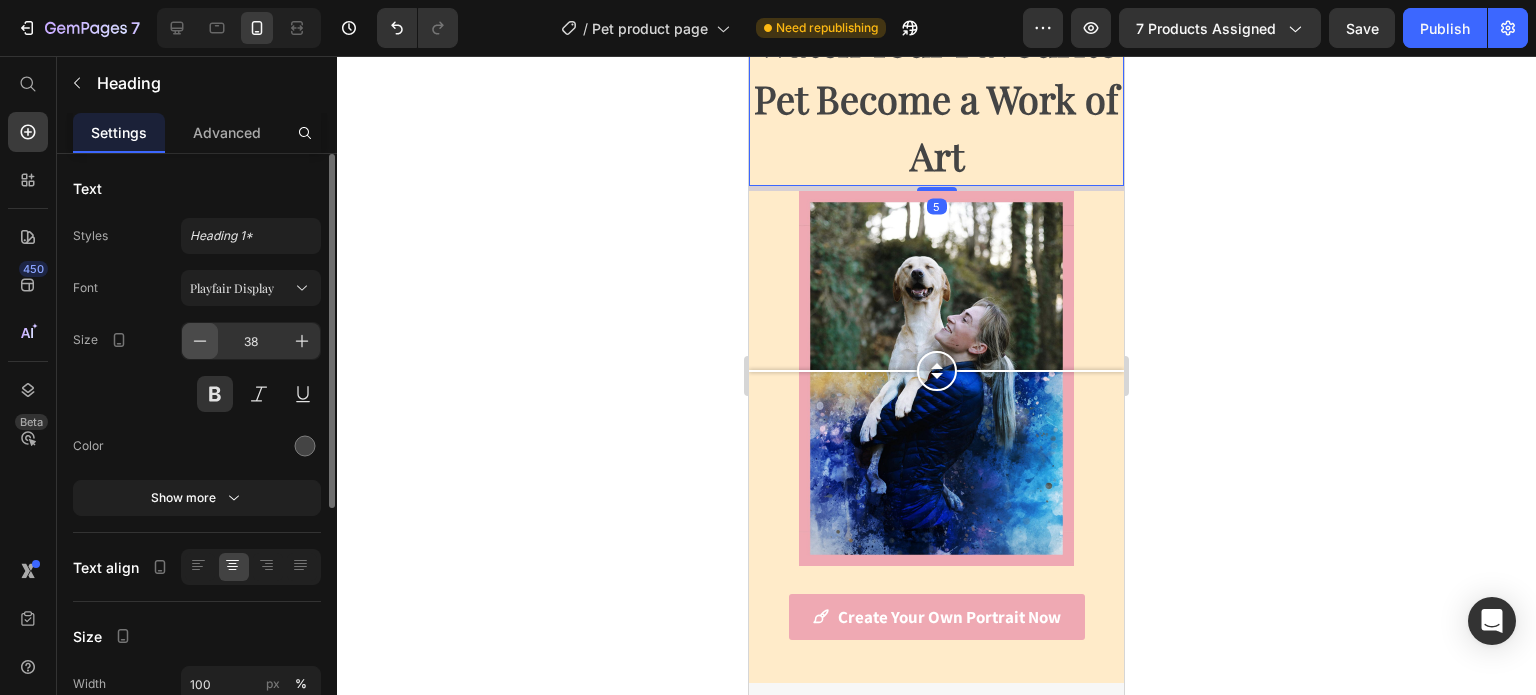 click 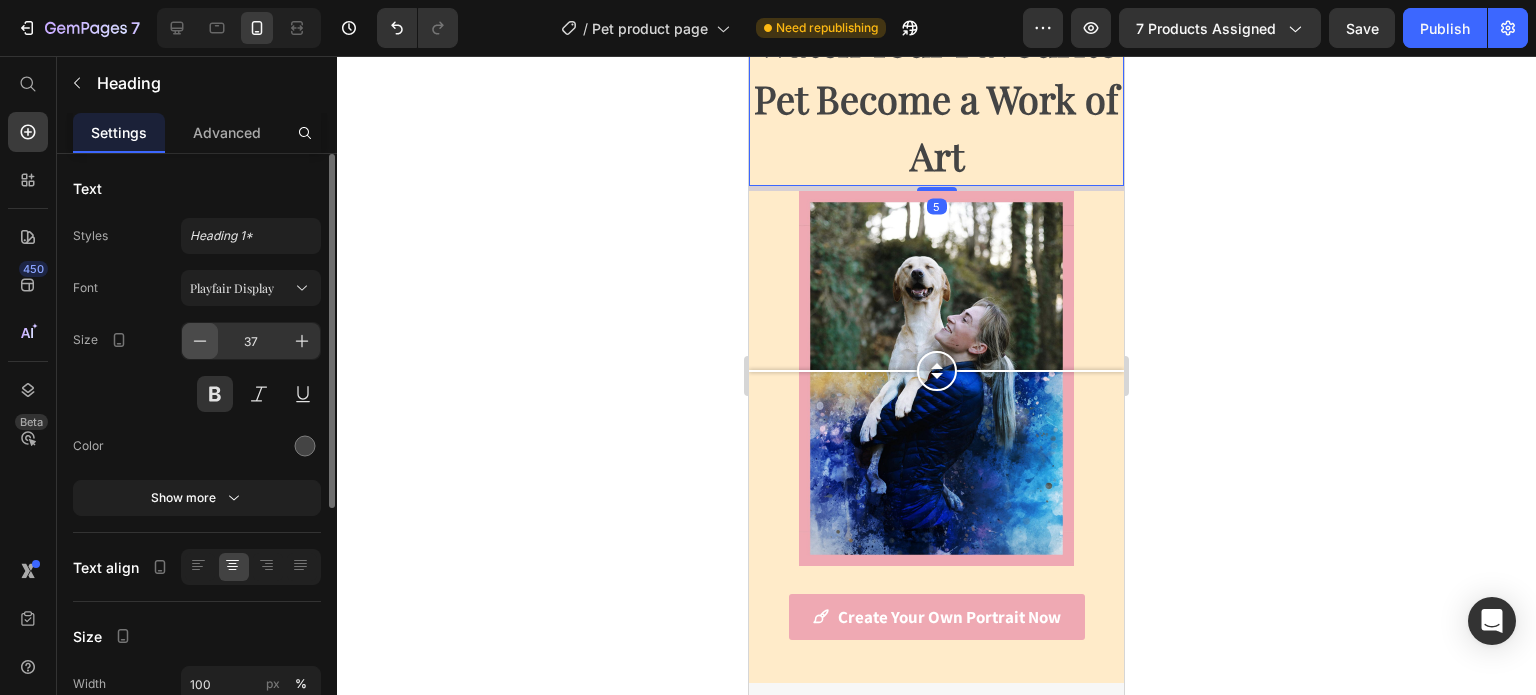 scroll, scrollTop: 2468, scrollLeft: 0, axis: vertical 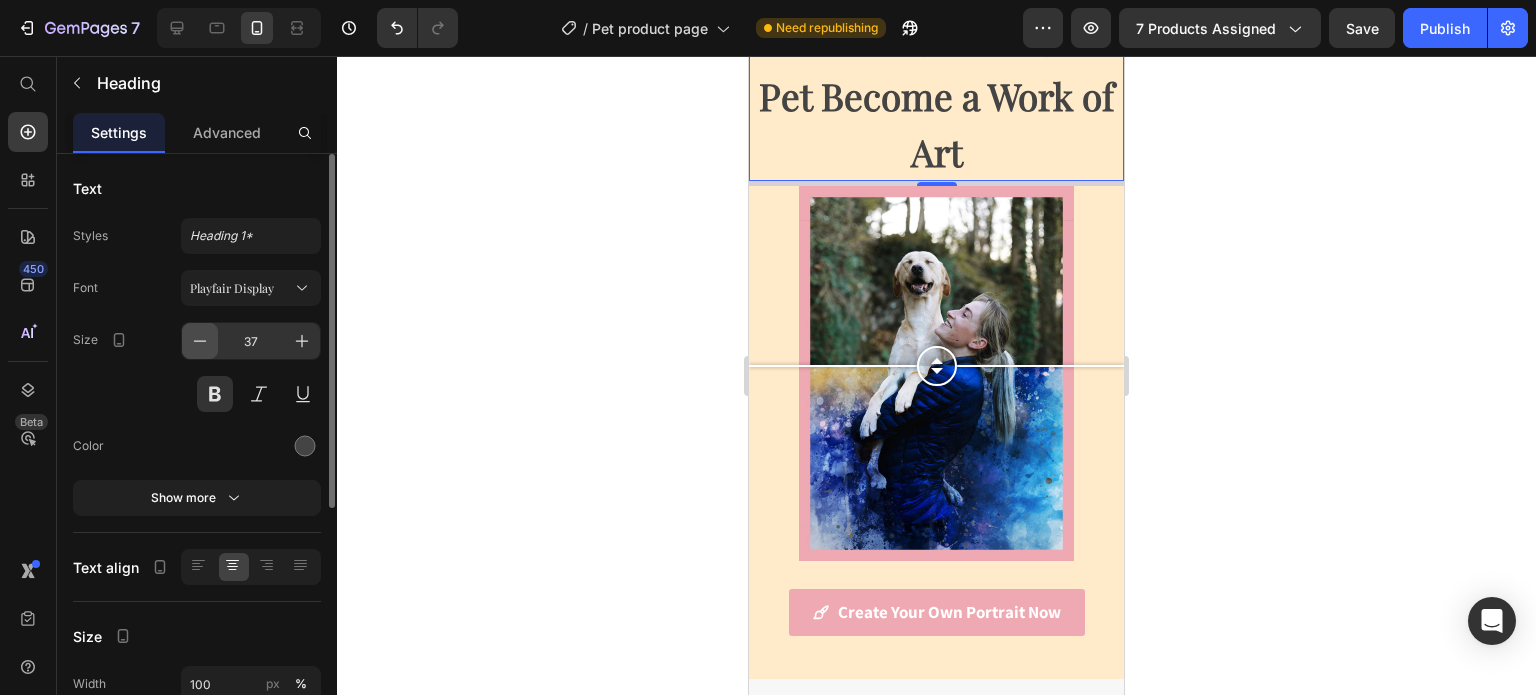 click 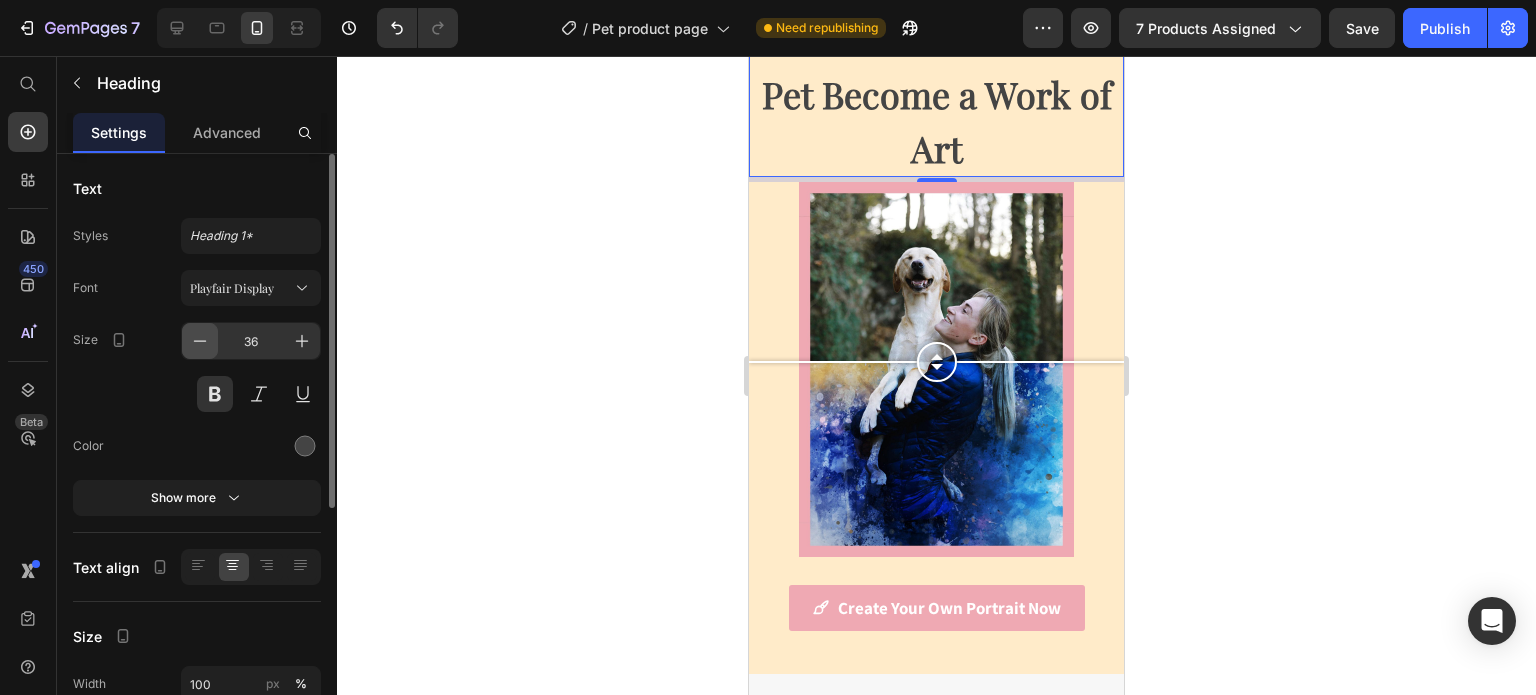 click 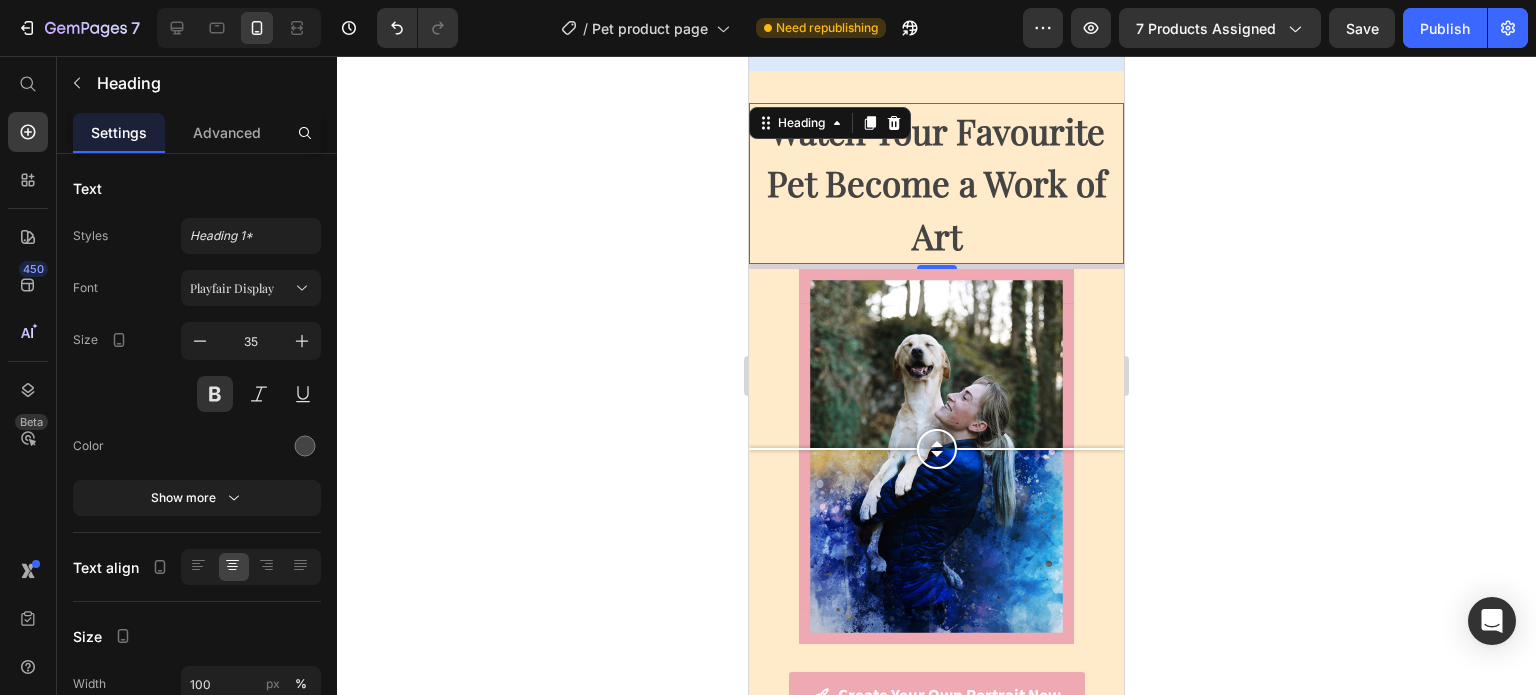 scroll, scrollTop: 2268, scrollLeft: 0, axis: vertical 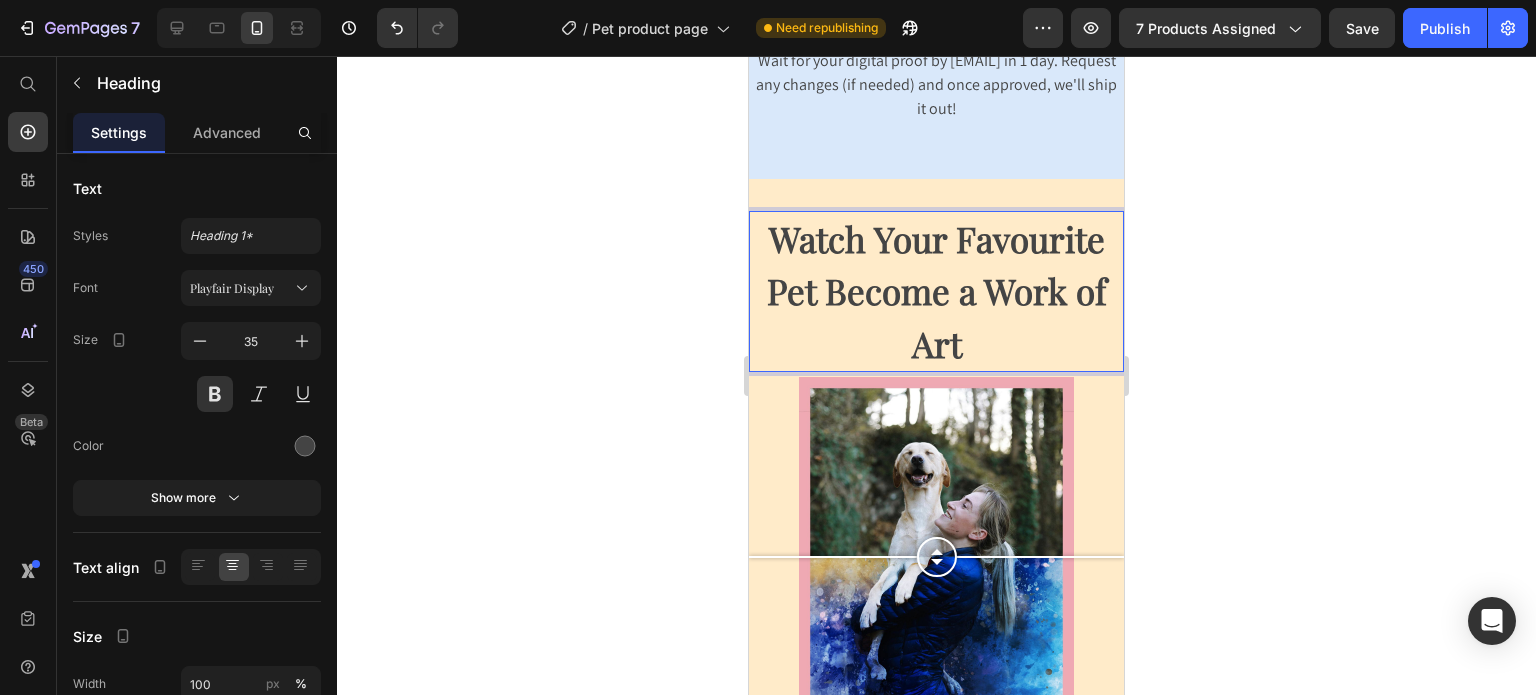 click on "Watch Your Favourite Pet Become a Work of Art" at bounding box center [937, 291] 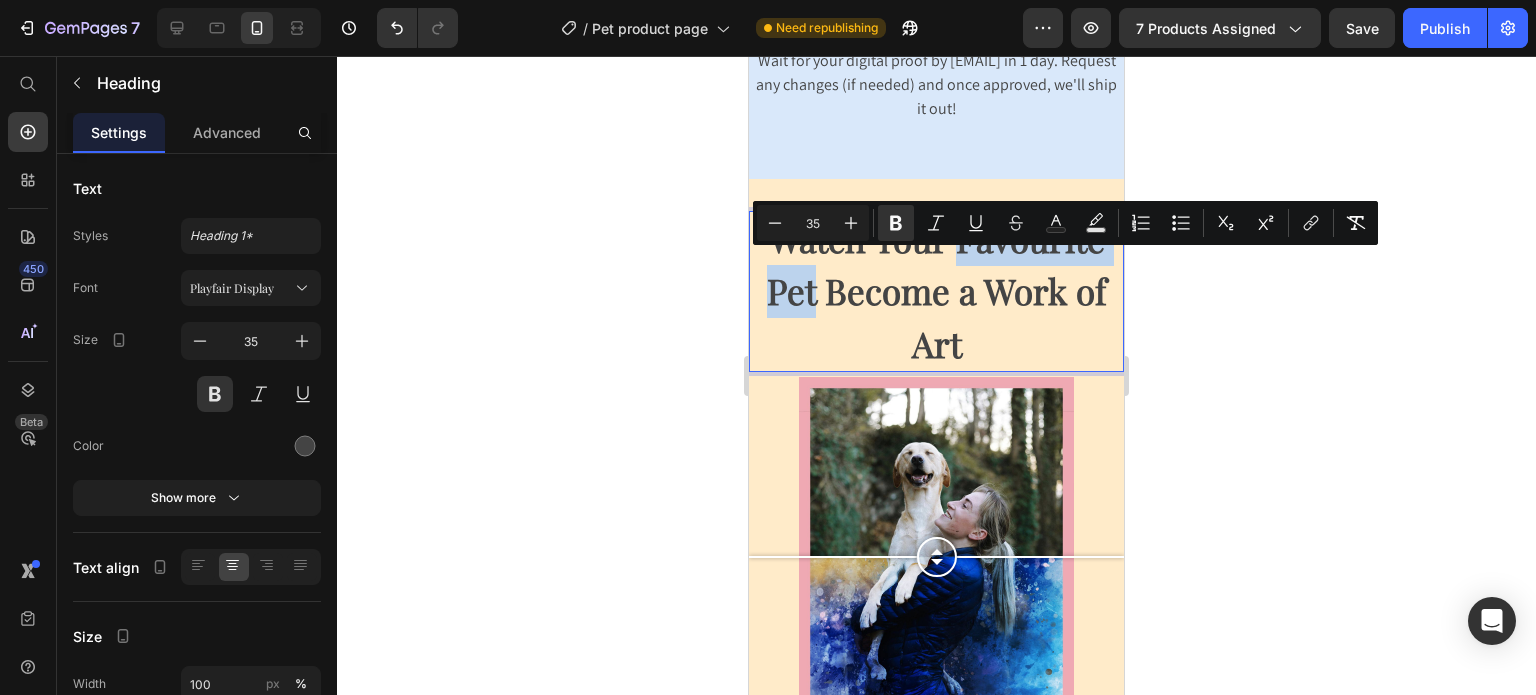 drag, startPoint x: 951, startPoint y: 270, endPoint x: 805, endPoint y: 334, distance: 159.41142 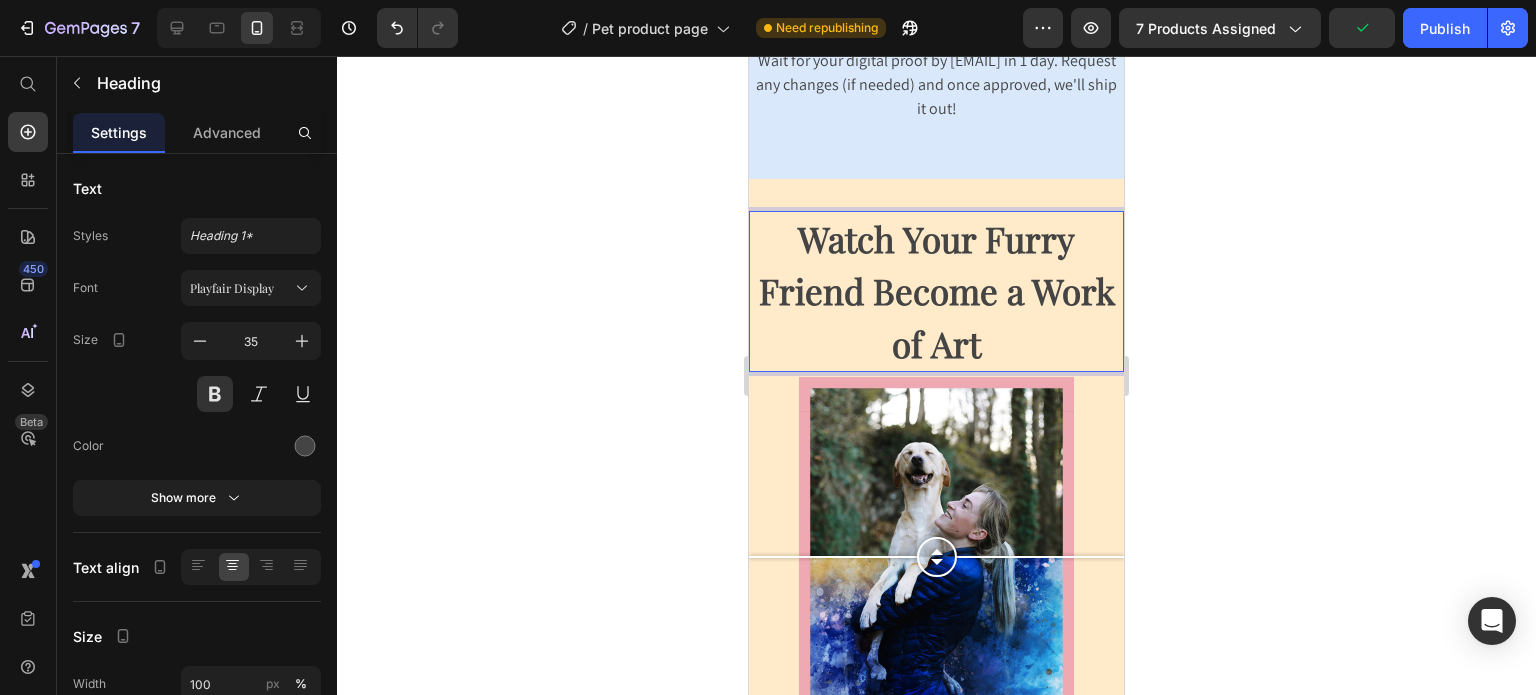 click 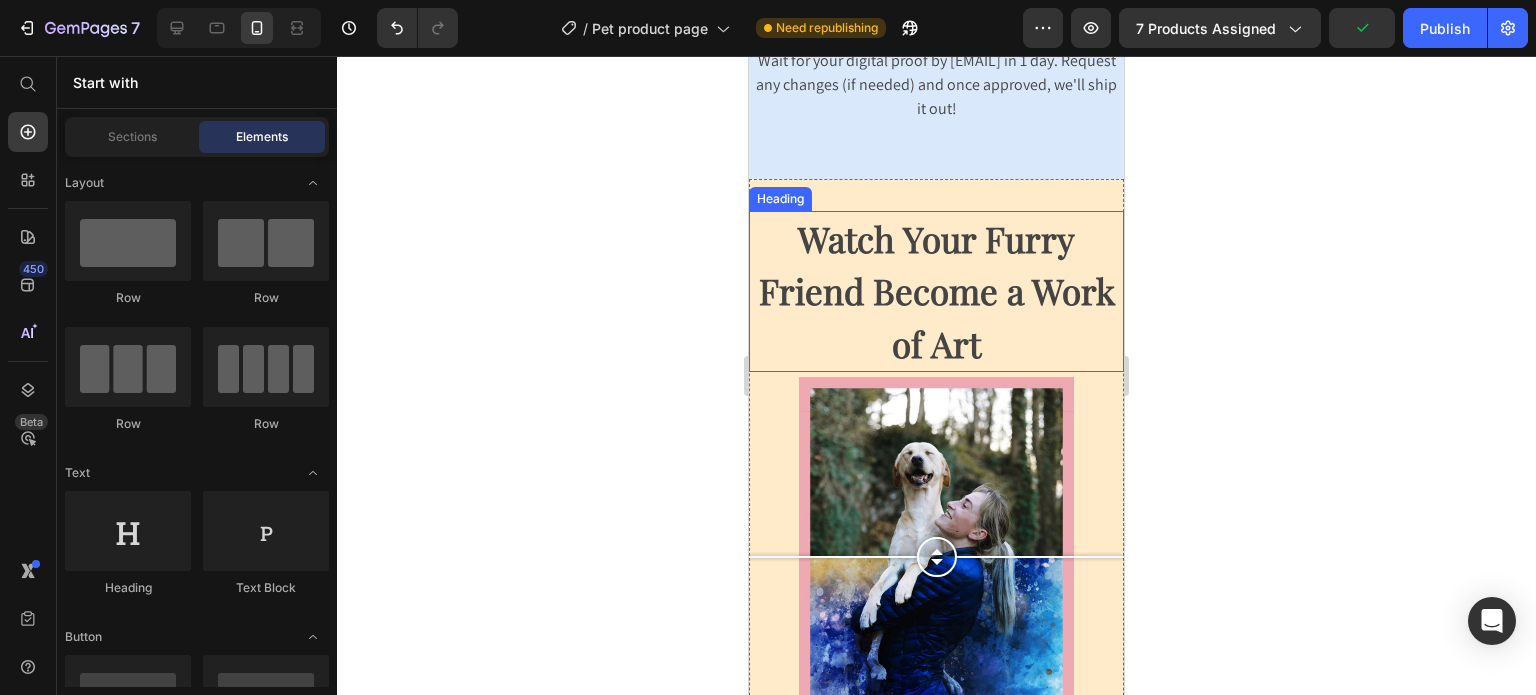 scroll, scrollTop: 2368, scrollLeft: 0, axis: vertical 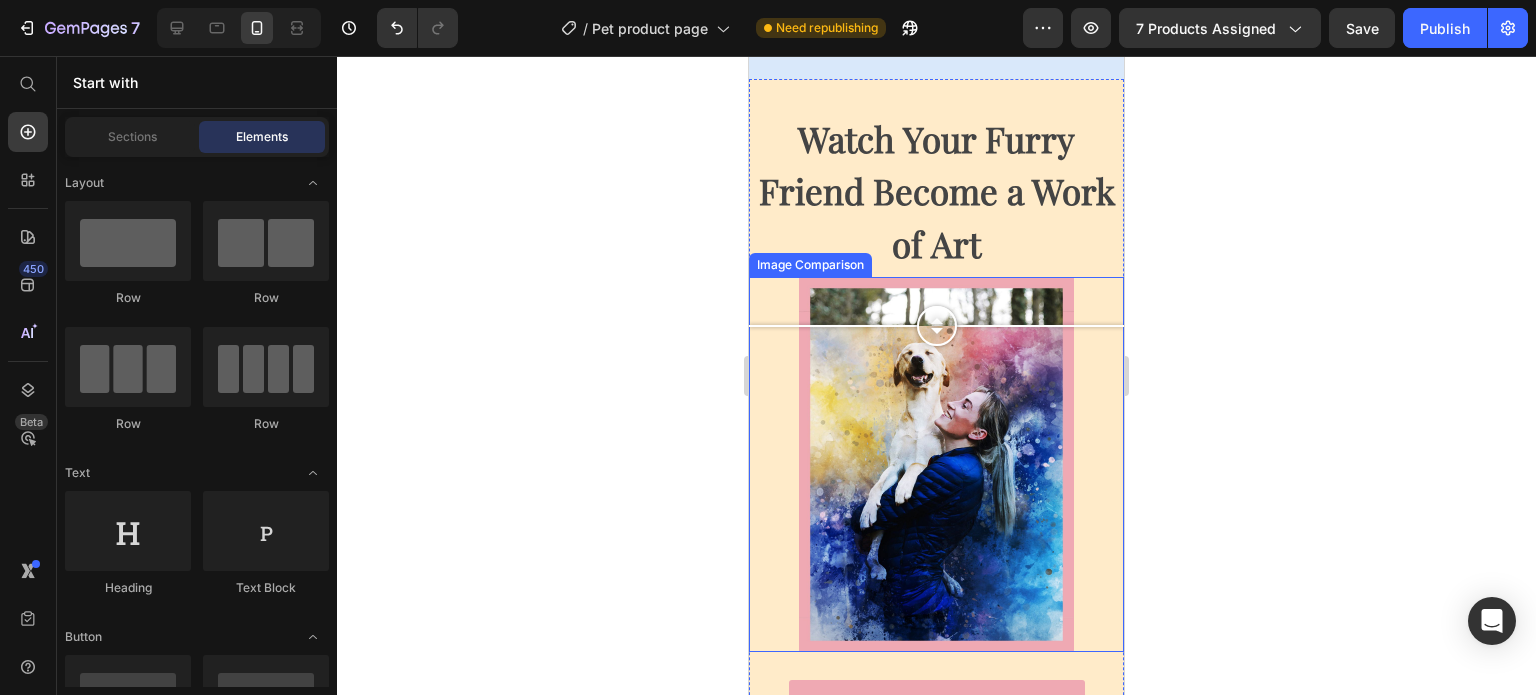 drag, startPoint x: 932, startPoint y: 503, endPoint x: 906, endPoint y: 324, distance: 180.87842 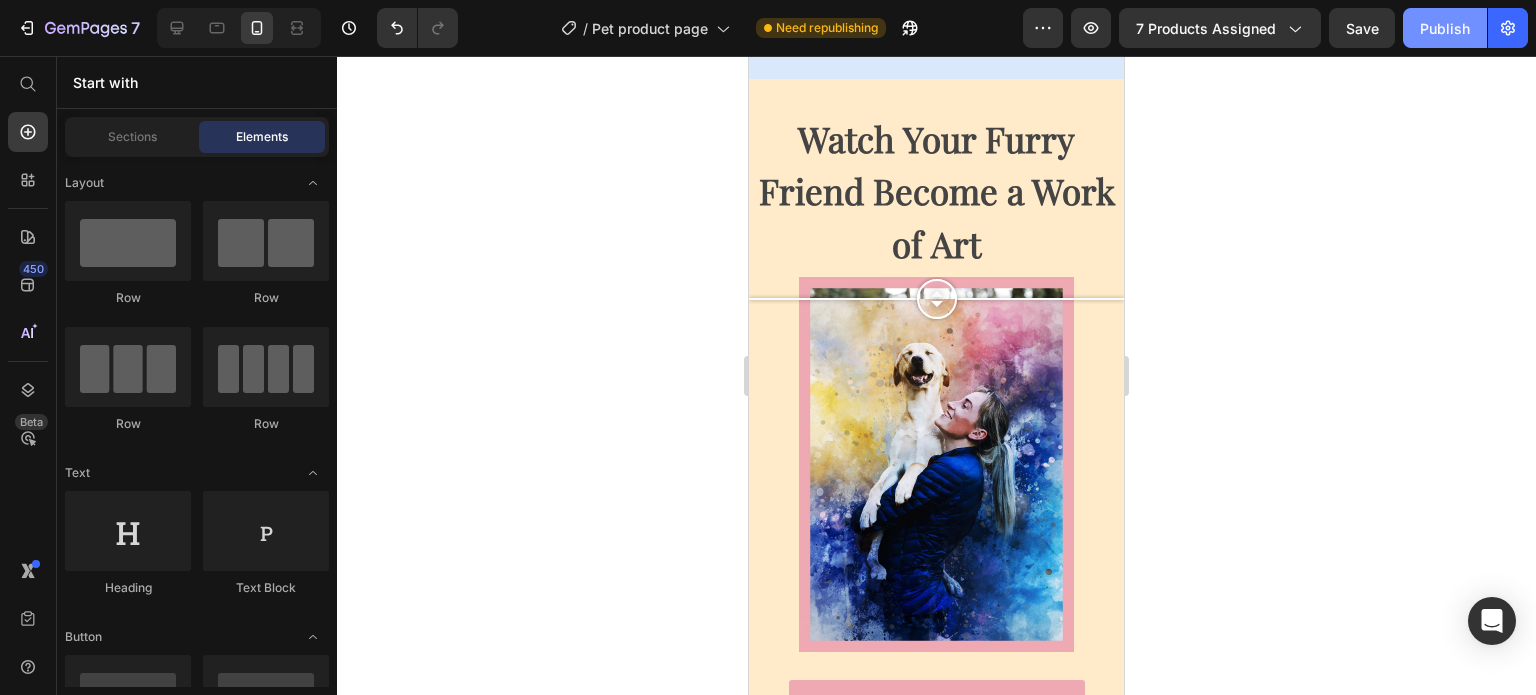 click on "Publish" at bounding box center [1445, 28] 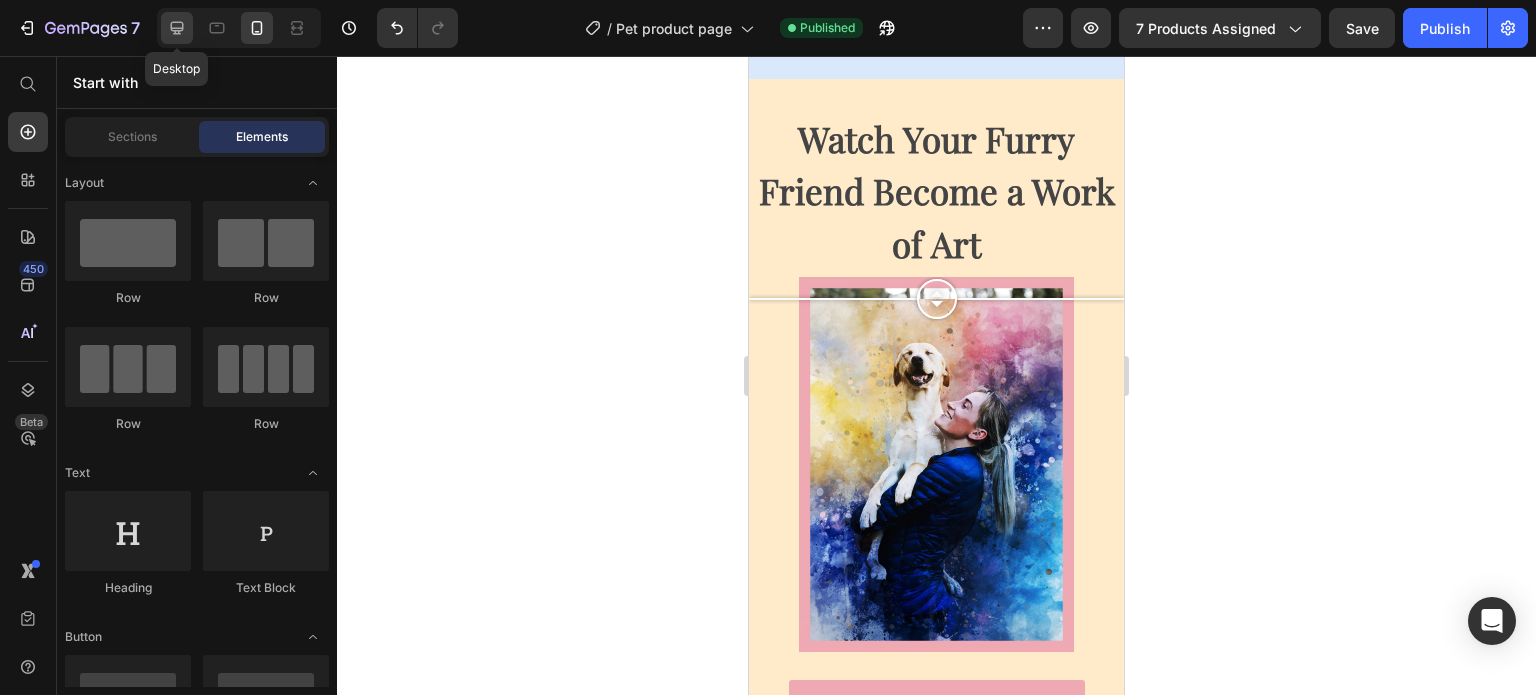 click 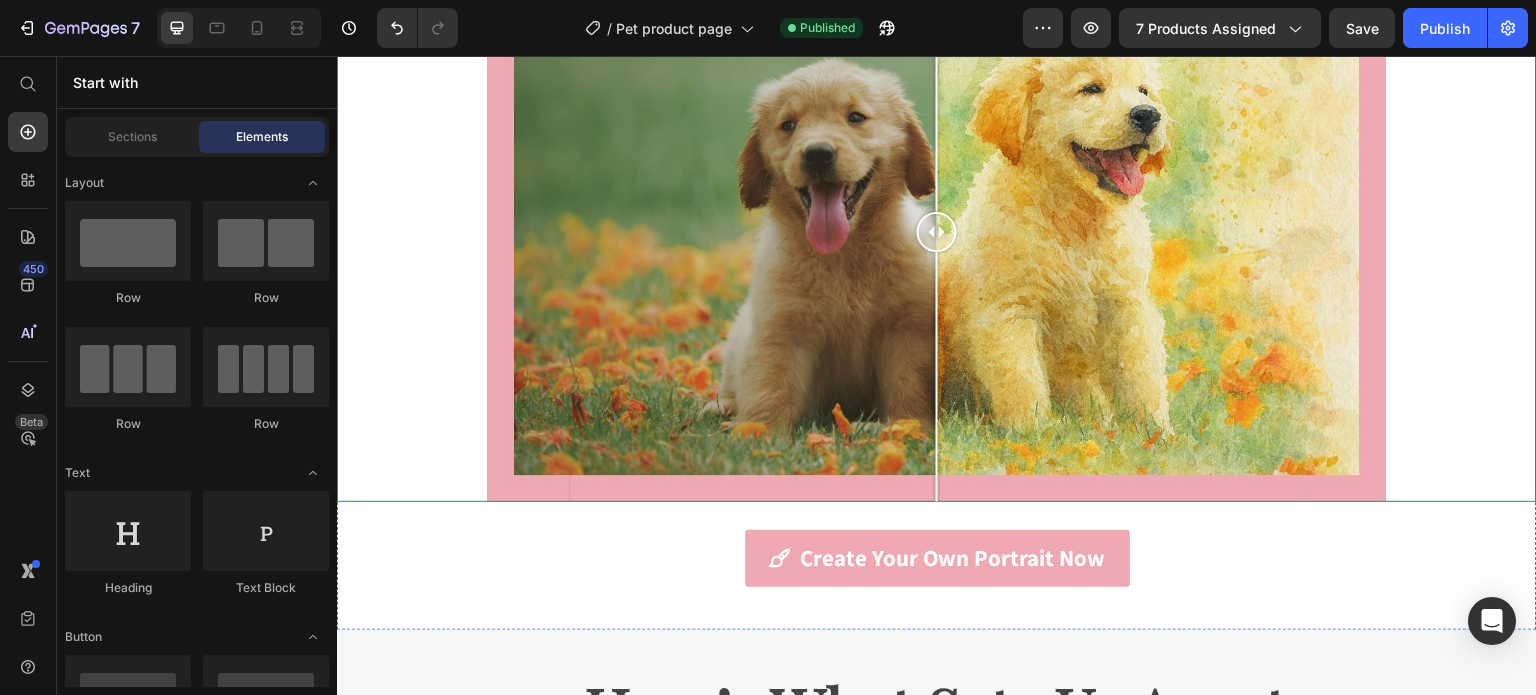 scroll, scrollTop: 2128, scrollLeft: 0, axis: vertical 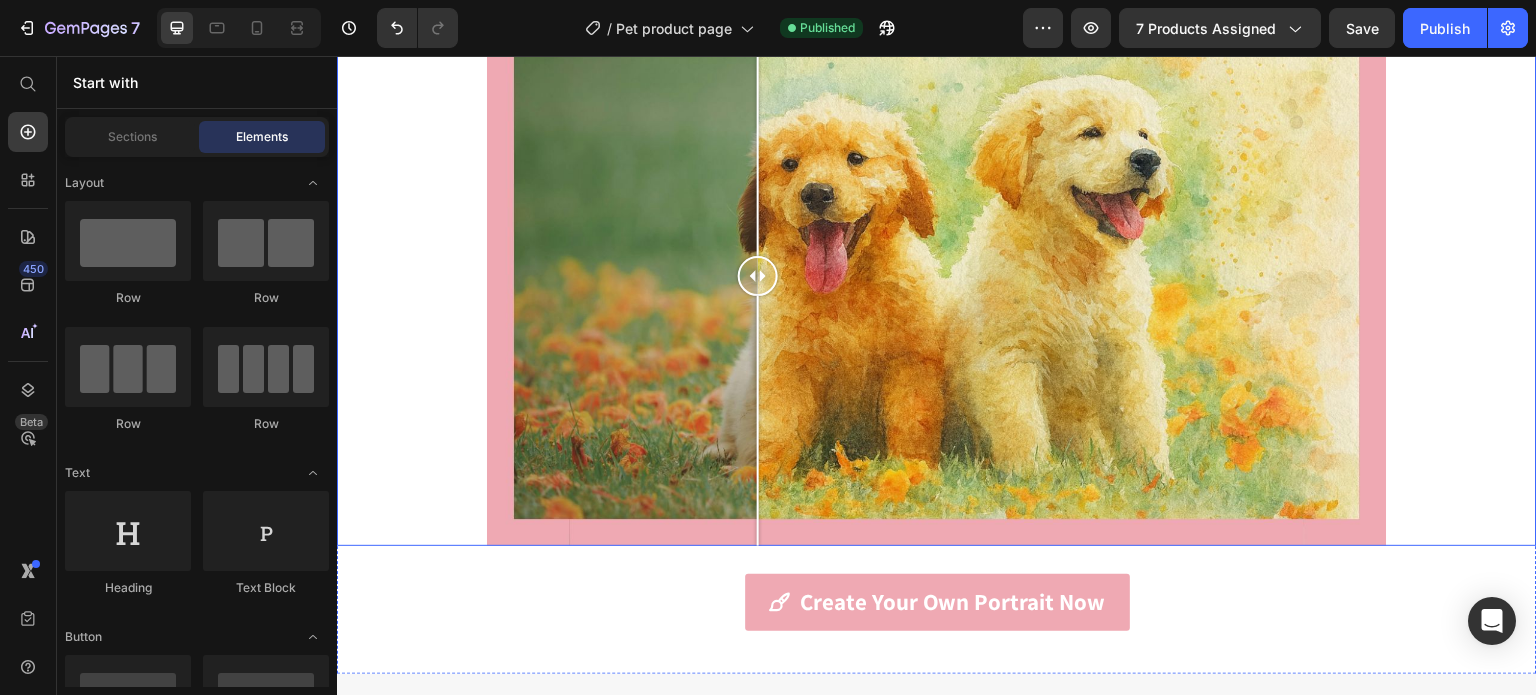 drag, startPoint x: 931, startPoint y: 279, endPoint x: 760, endPoint y: 240, distance: 175.39099 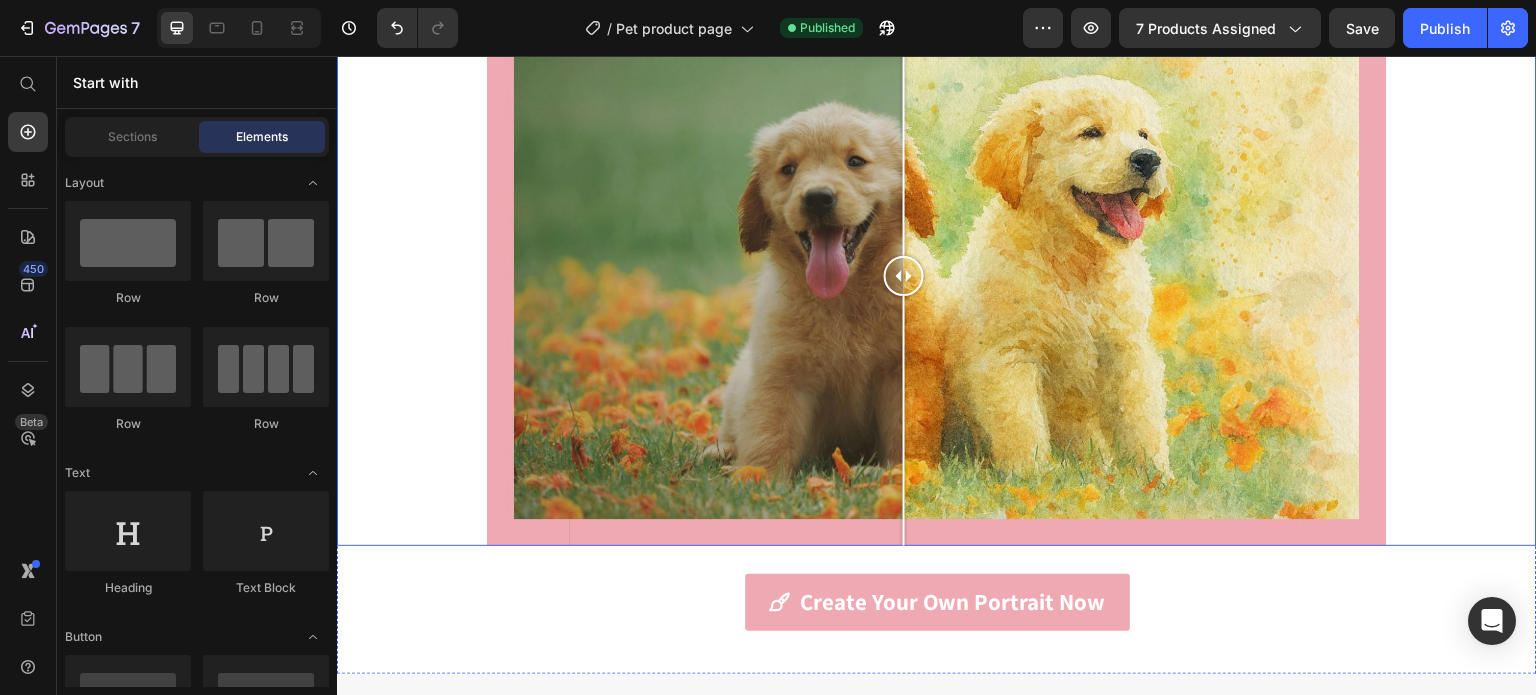 drag, startPoint x: 760, startPoint y: 240, endPoint x: 896, endPoint y: 236, distance: 136.0588 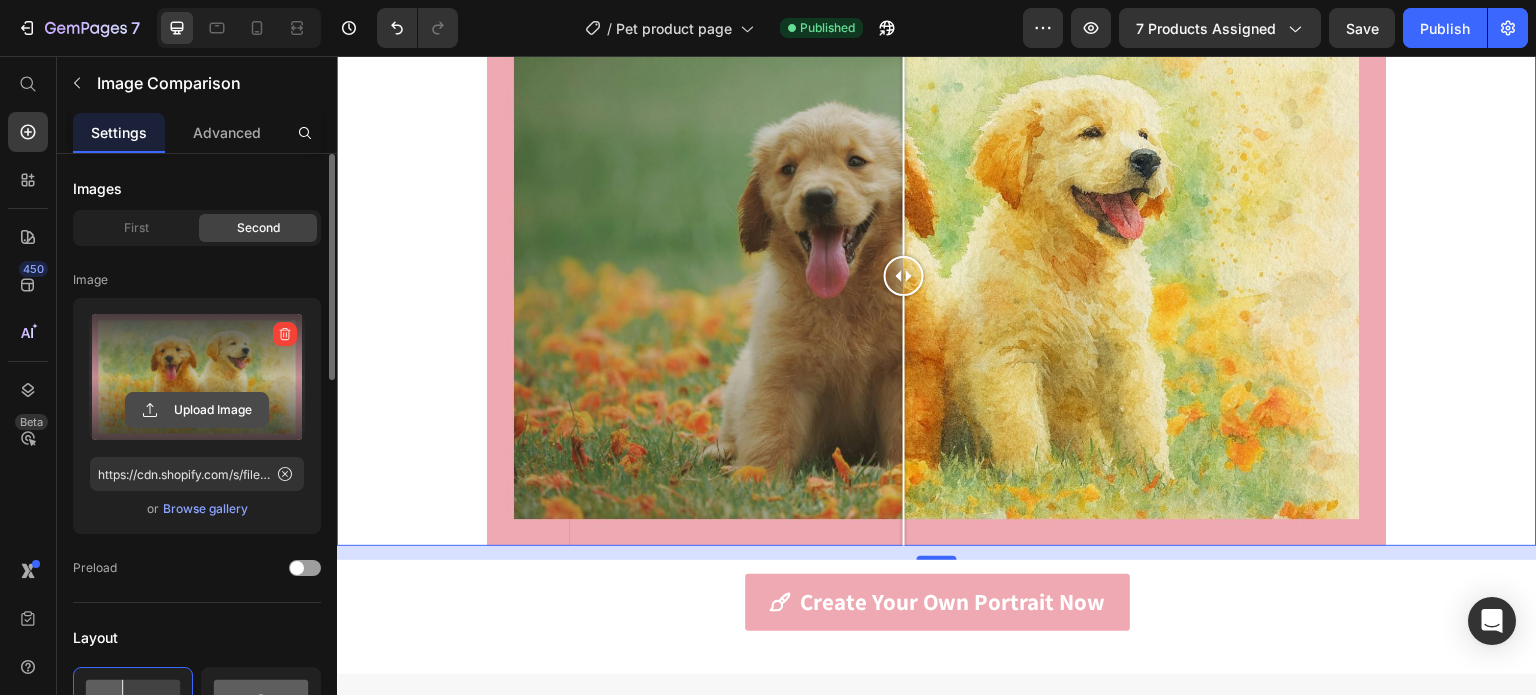click 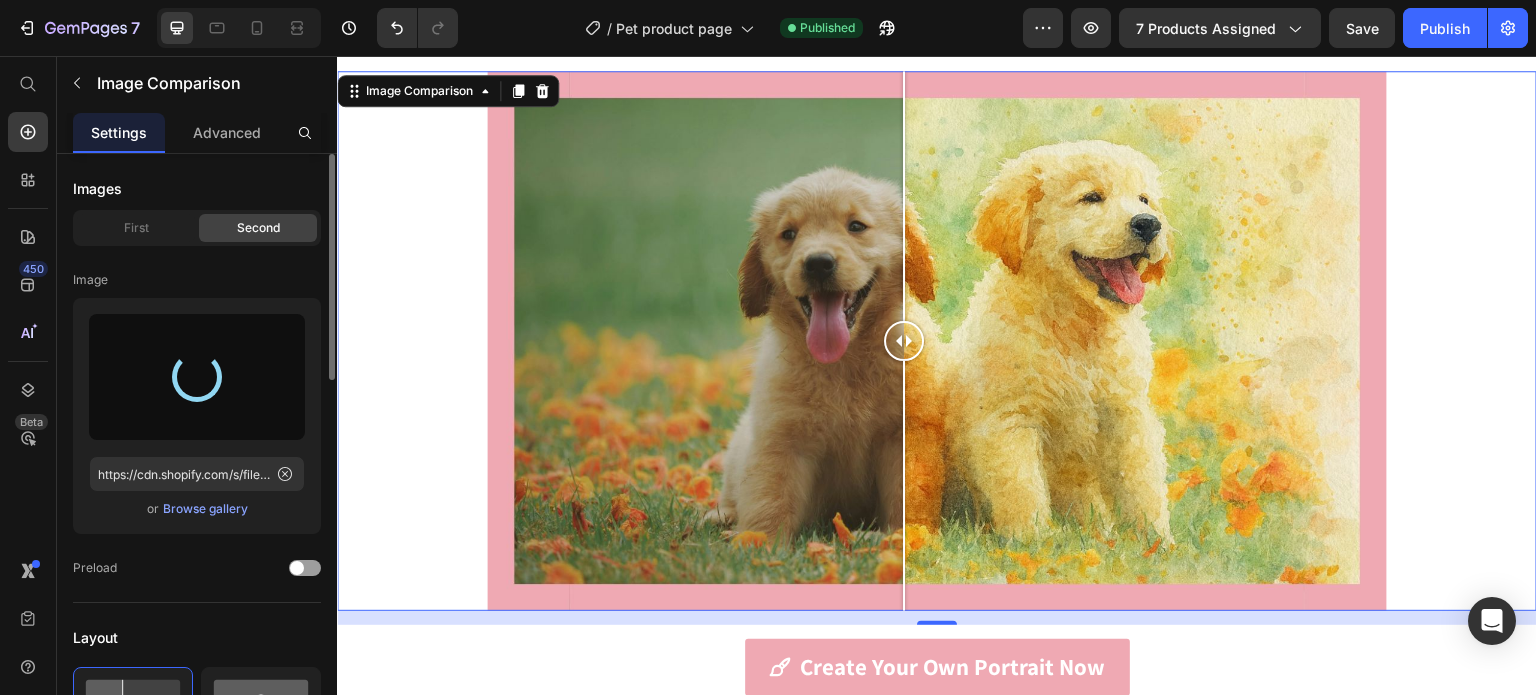 scroll, scrollTop: 2028, scrollLeft: 0, axis: vertical 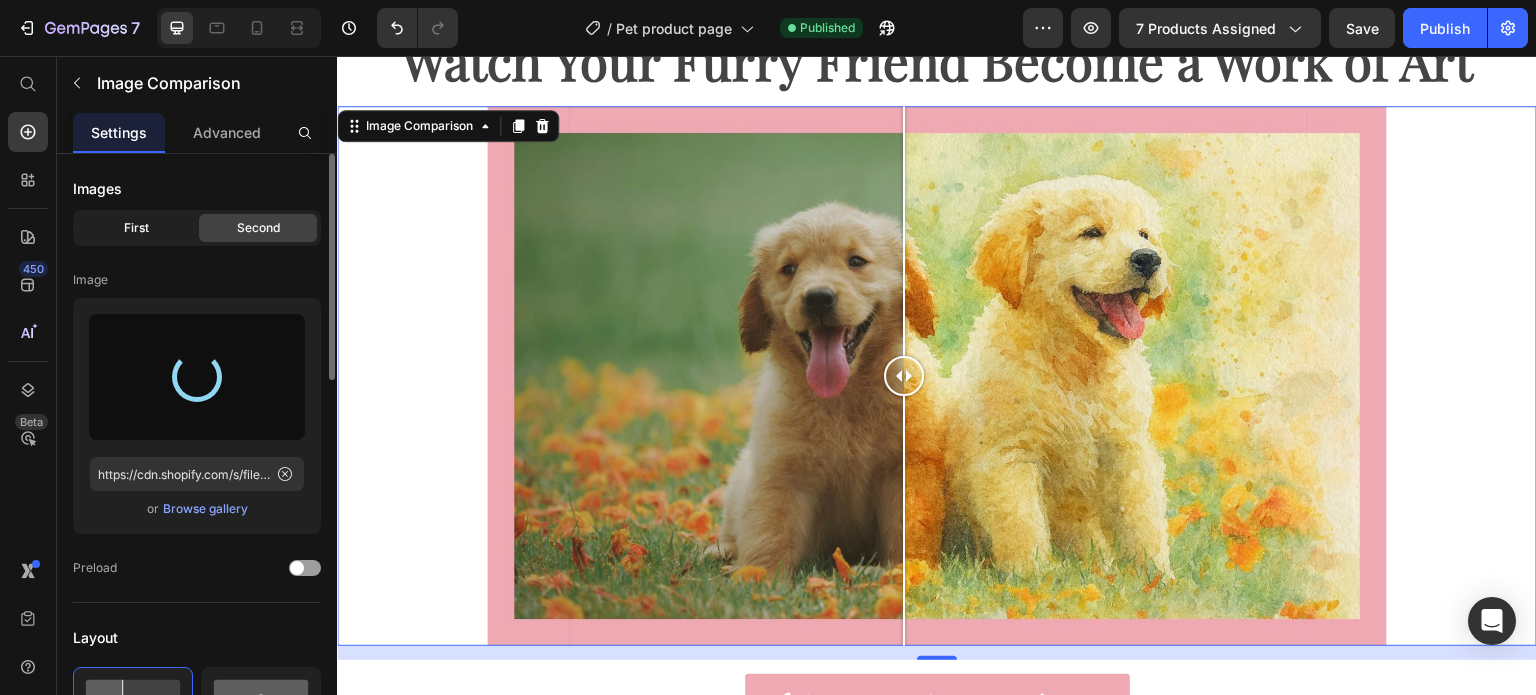 type on "https://cdn.shopify.com/s/files/1/0088/1203/6192/files/gempages_501486745095767061-7ba3d28f-41d5-4ff1-8697-375ee6bc8560.jpg" 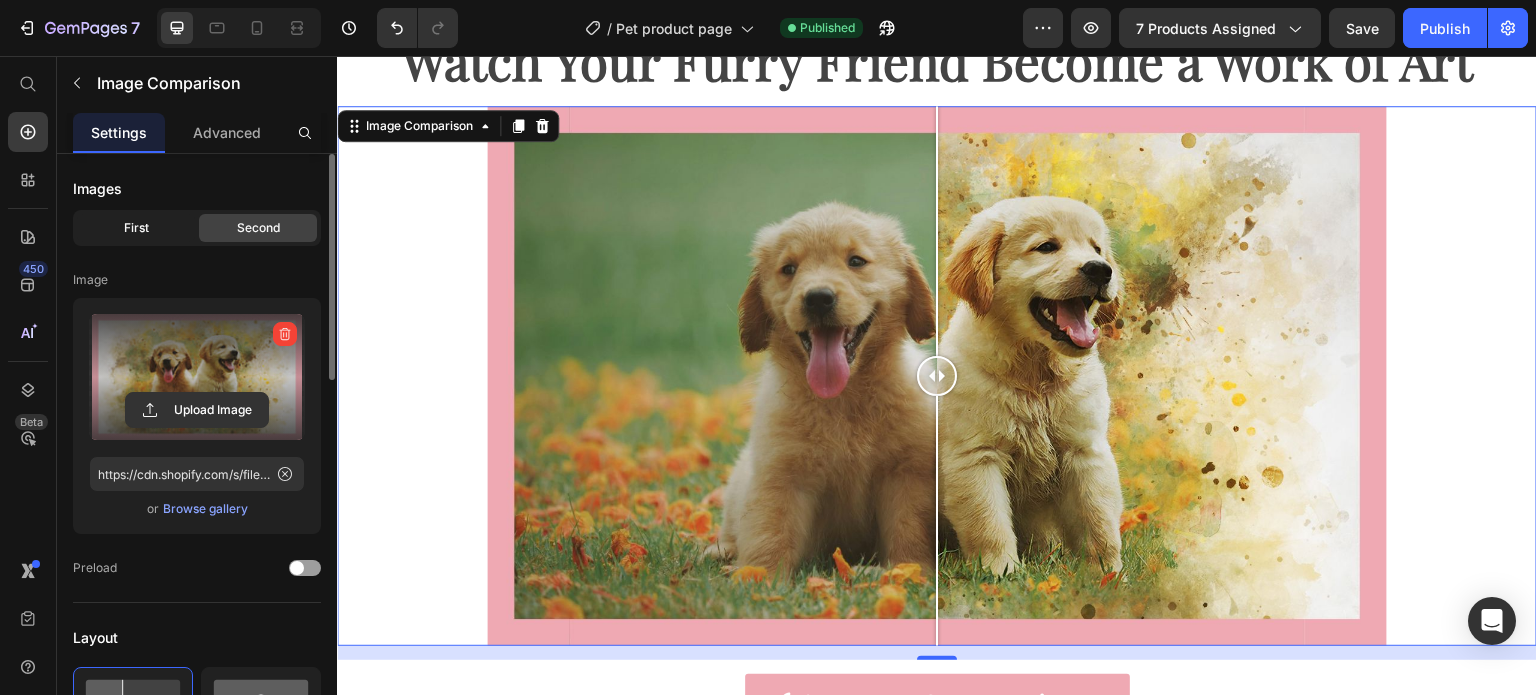 click on "First" 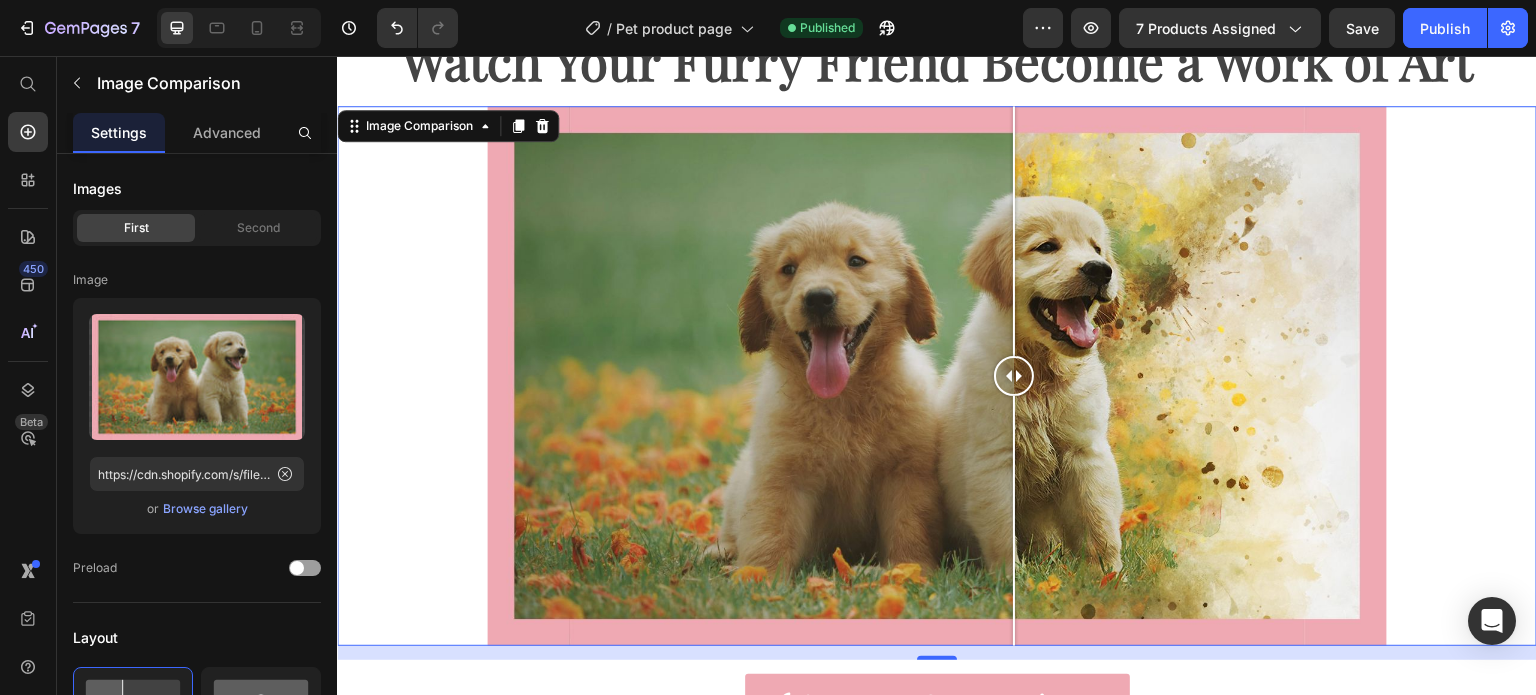 drag, startPoint x: 927, startPoint y: 378, endPoint x: 1006, endPoint y: 382, distance: 79.101204 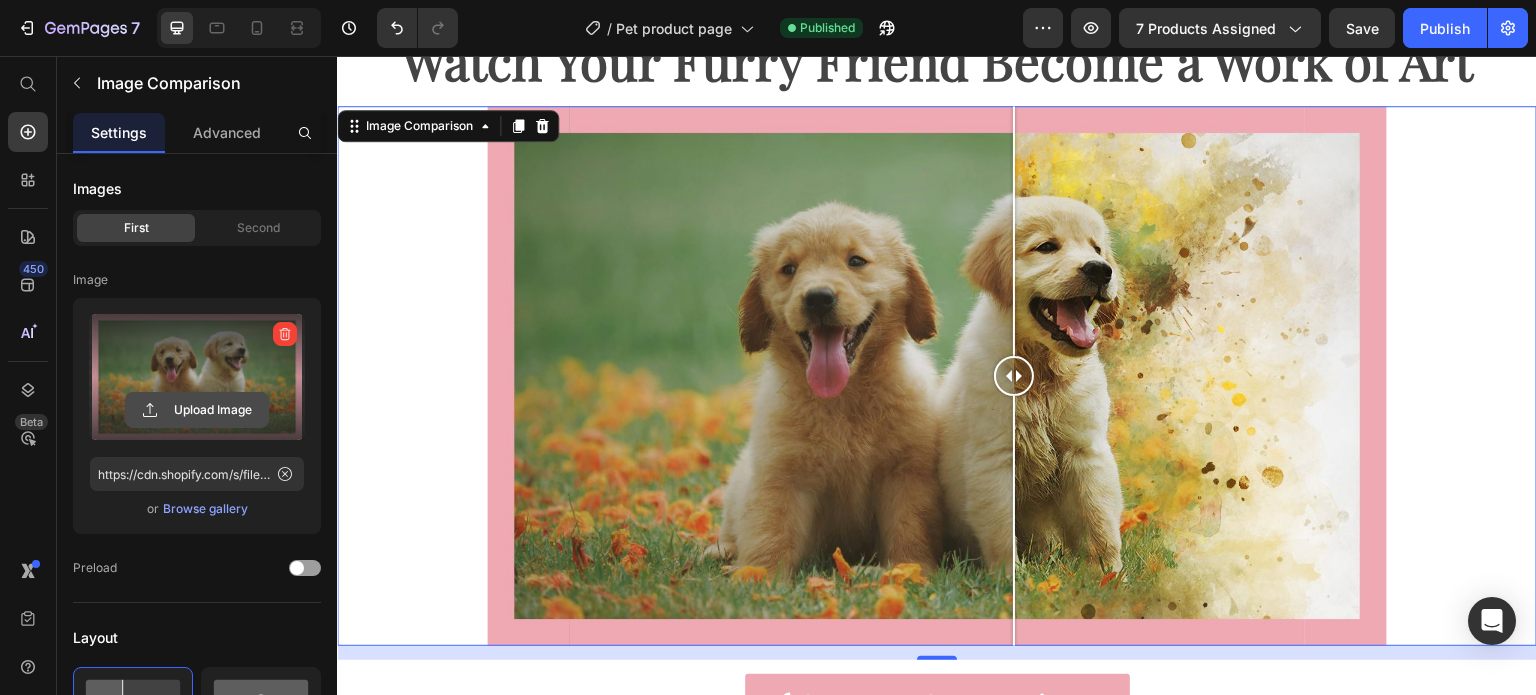 click 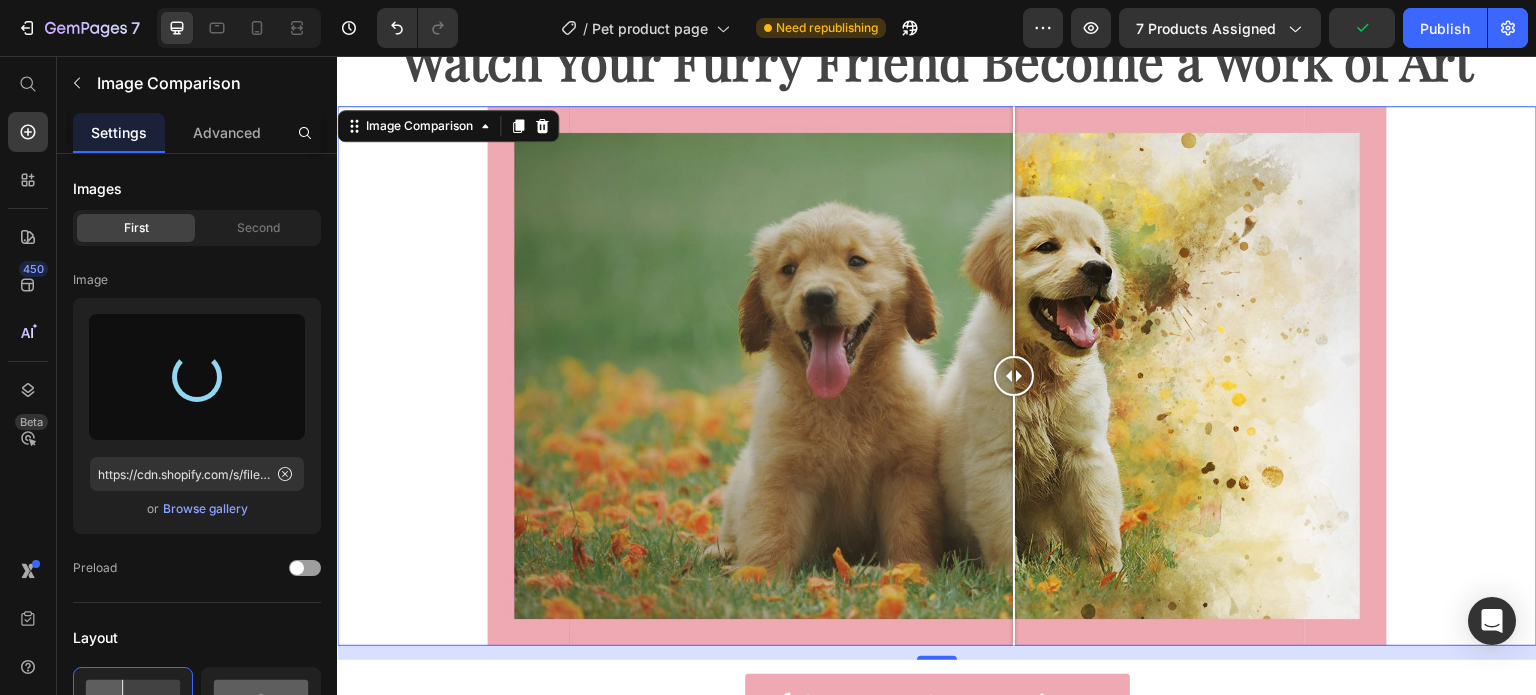 type on "https://cdn.shopify.com/s/files/1/0088/1203/6192/files/gempages_501486745095767061-5cc1208c-8305-4eef-9ad3-7a268ddd9322.jpg" 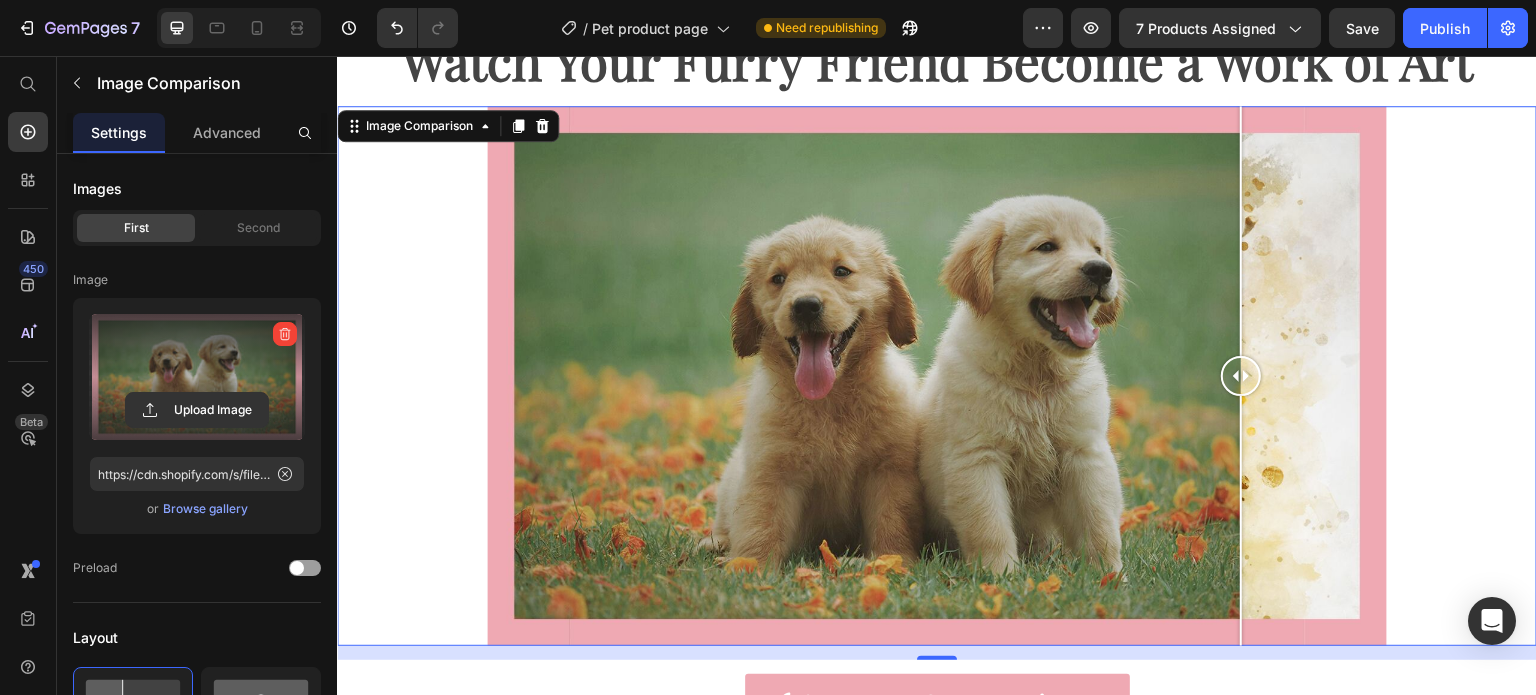 drag, startPoint x: 930, startPoint y: 377, endPoint x: 1233, endPoint y: 437, distance: 308.88348 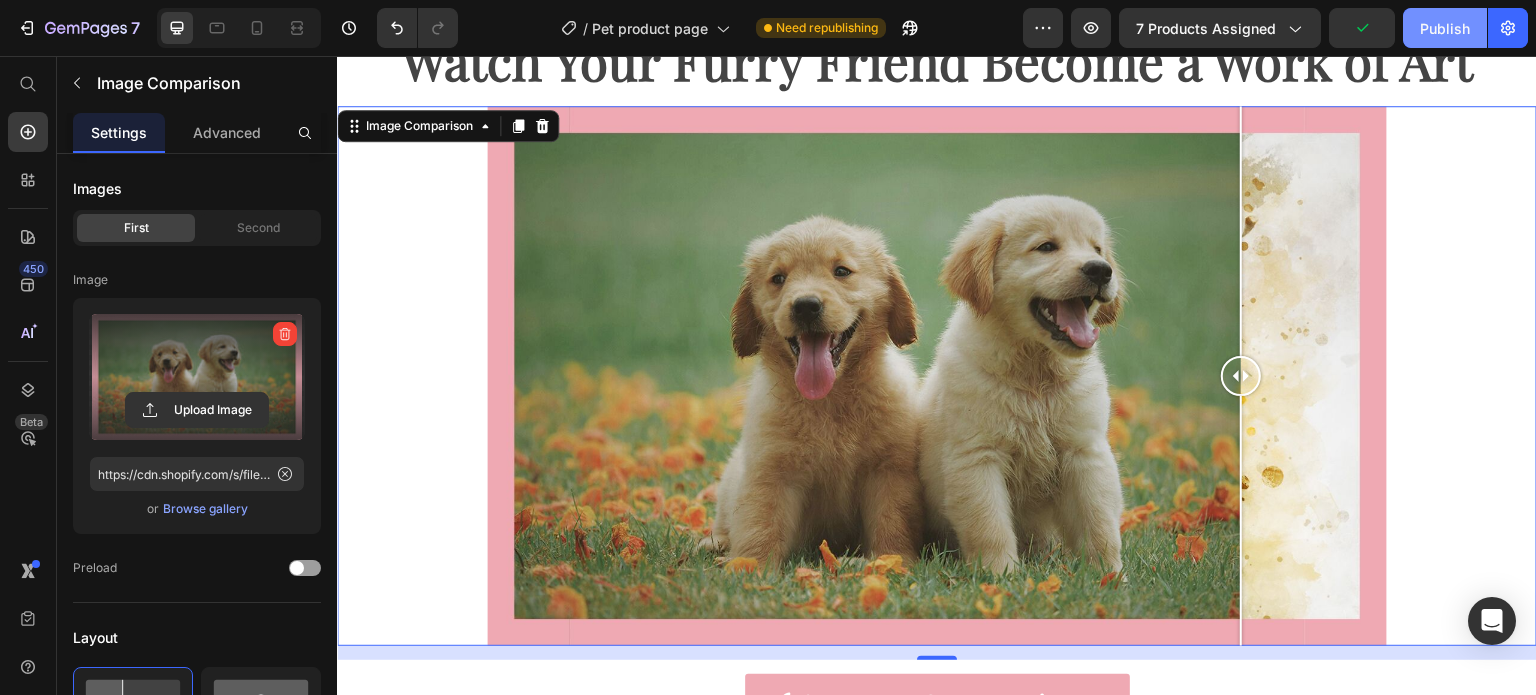 click on "Publish" at bounding box center (1445, 28) 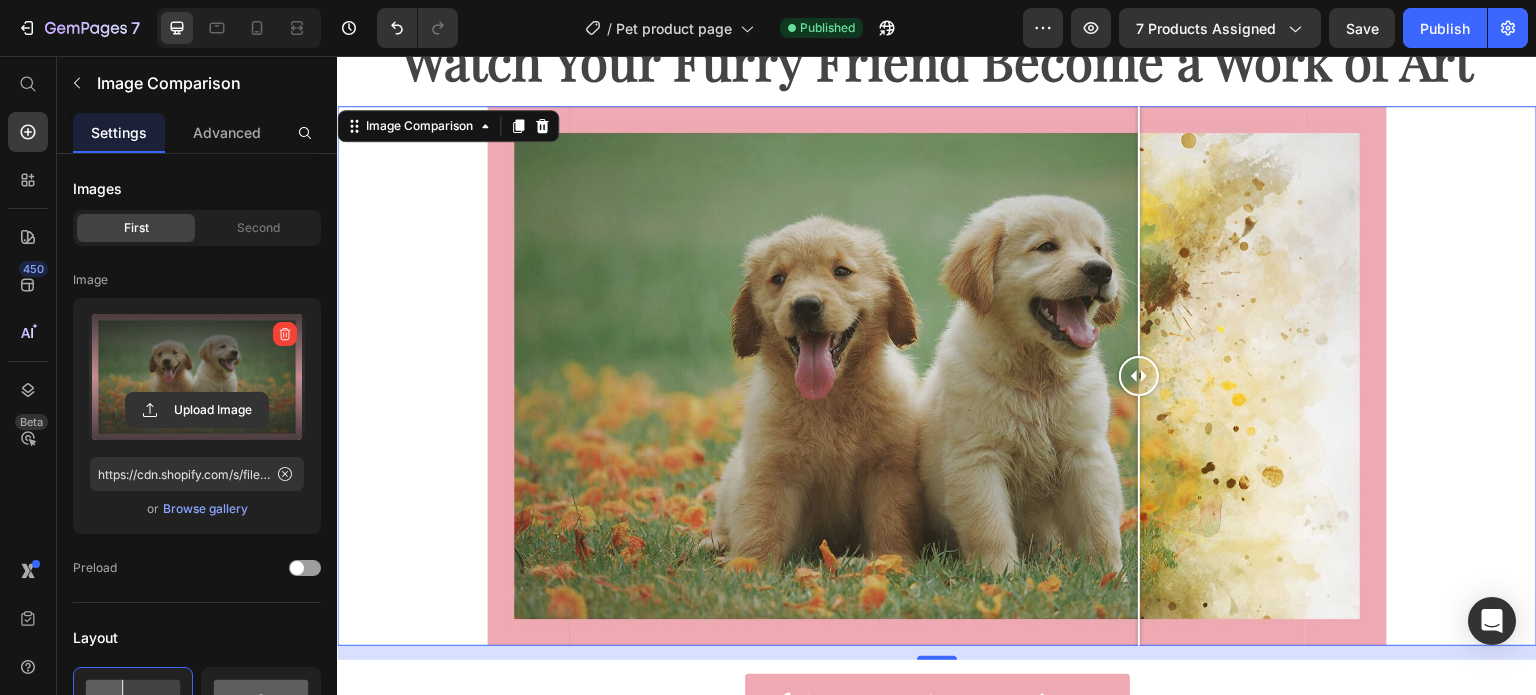 drag, startPoint x: 1229, startPoint y: 373, endPoint x: 1341, endPoint y: 396, distance: 114.33722 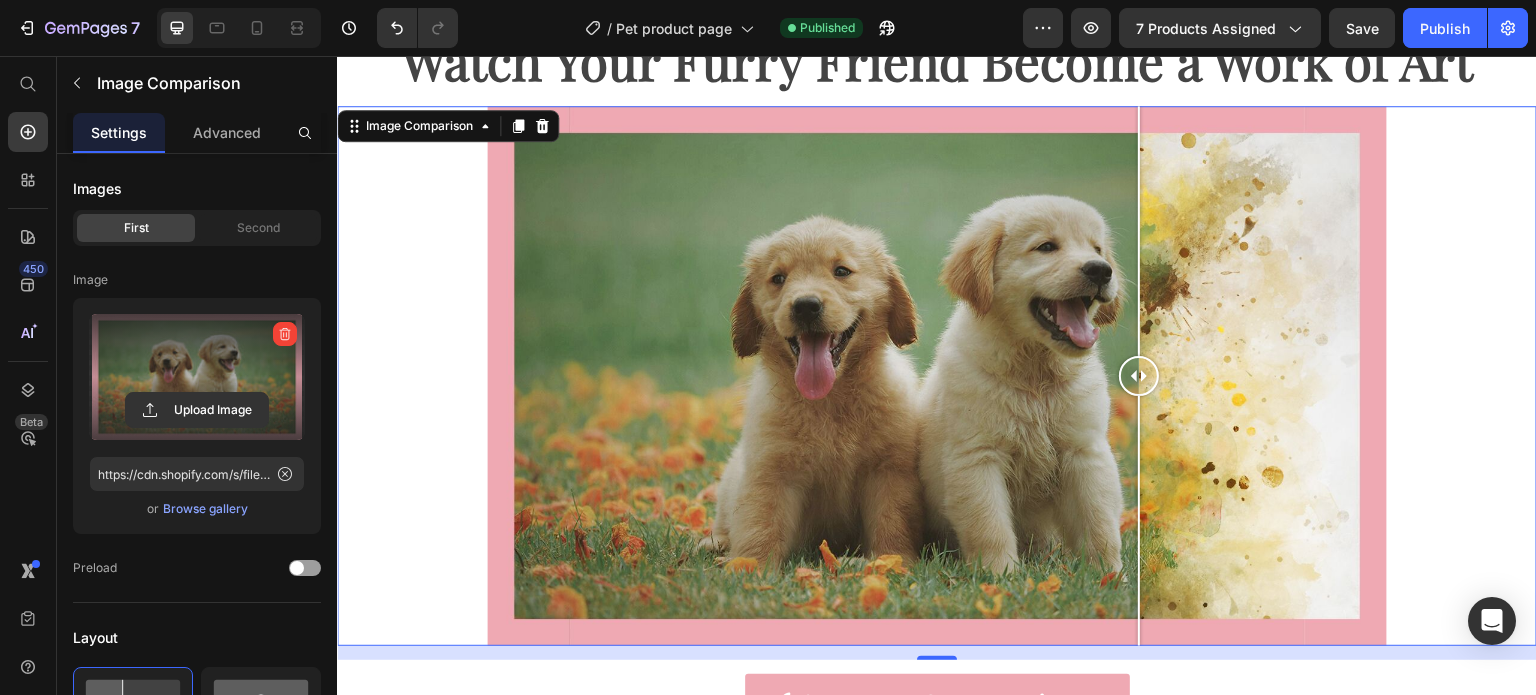 click at bounding box center (1139, 376) 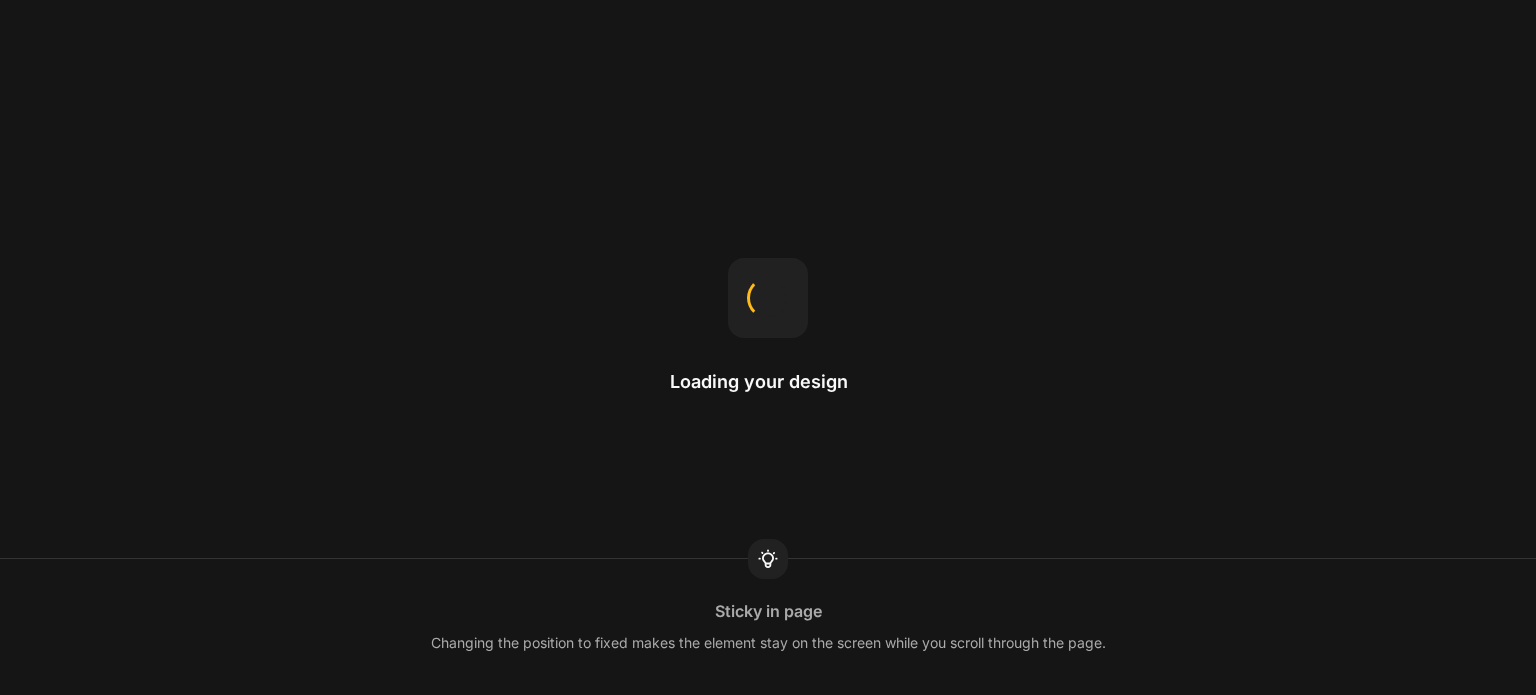 scroll, scrollTop: 0, scrollLeft: 0, axis: both 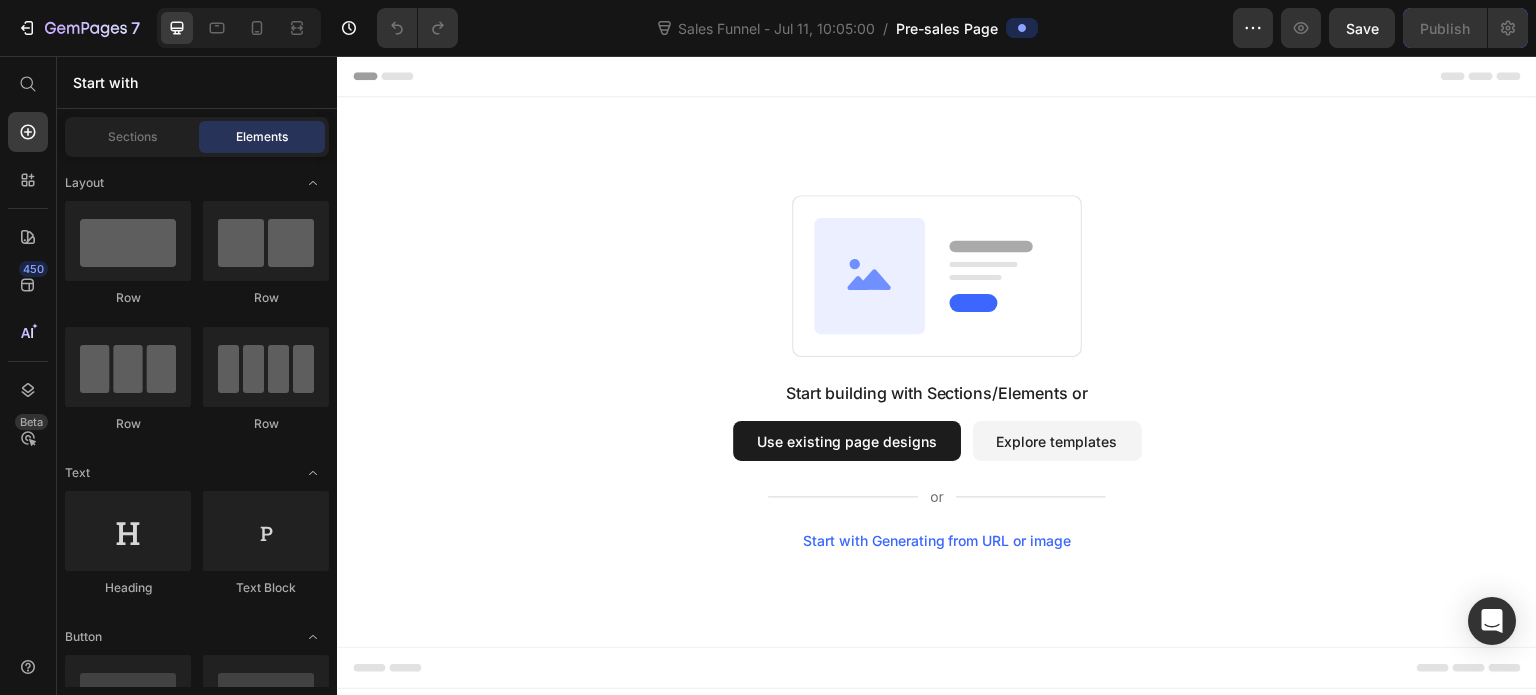 click on "Use existing page designs" at bounding box center (847, 441) 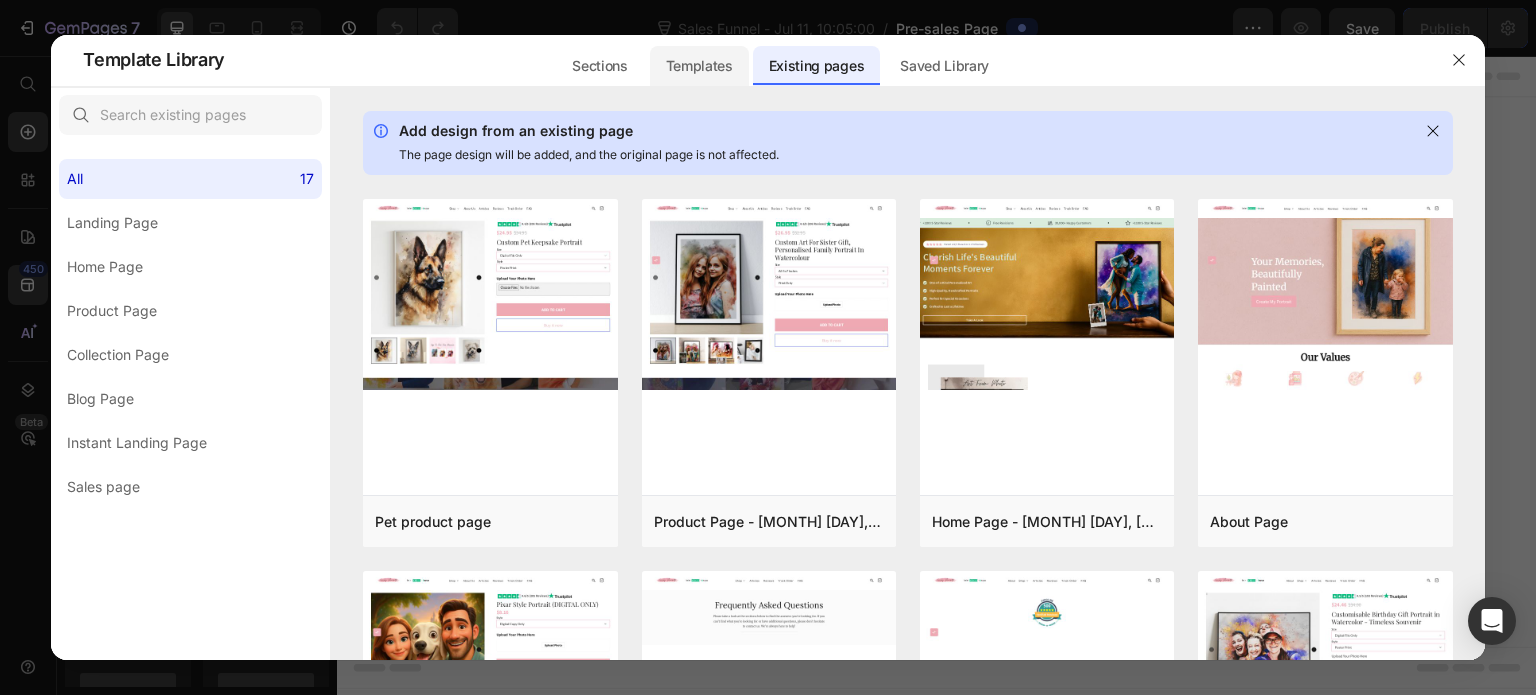 click on "Templates" 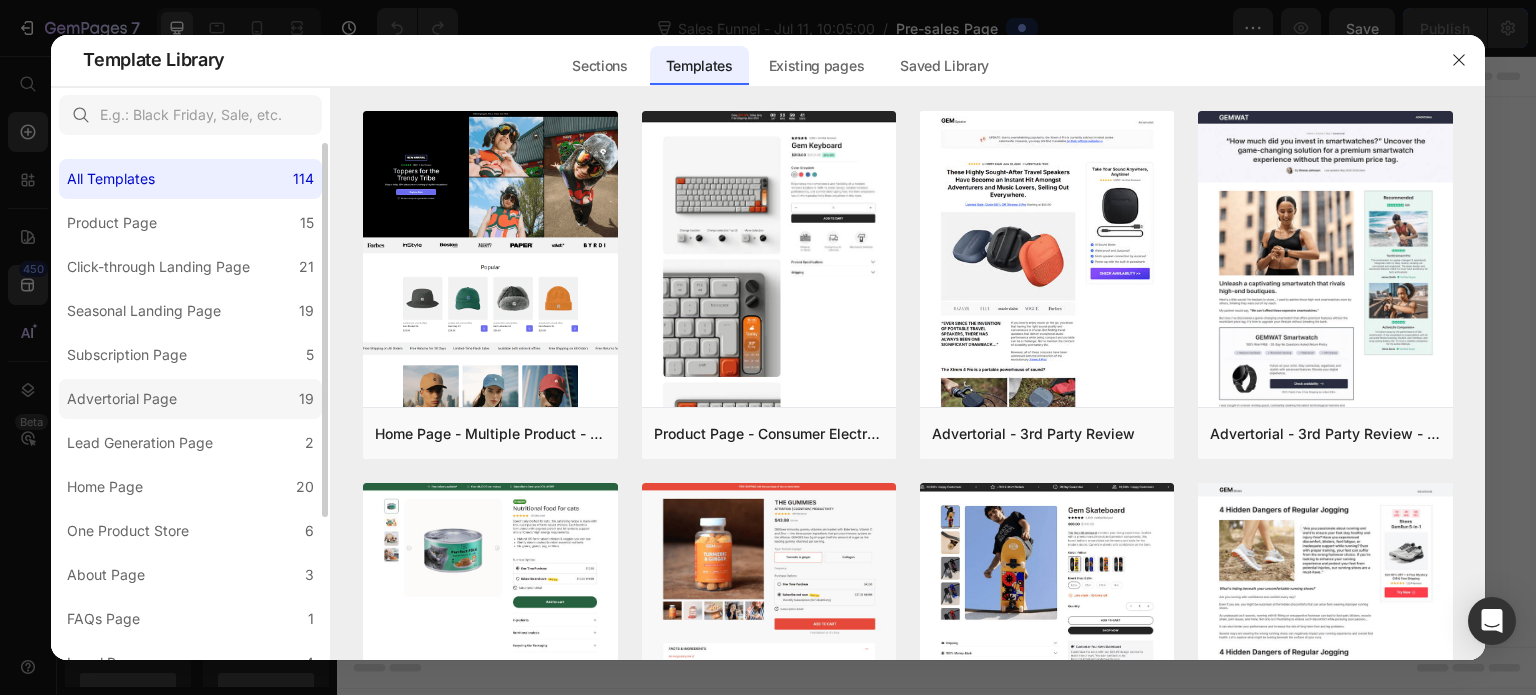 click on "Advertorial Page" at bounding box center [126, 399] 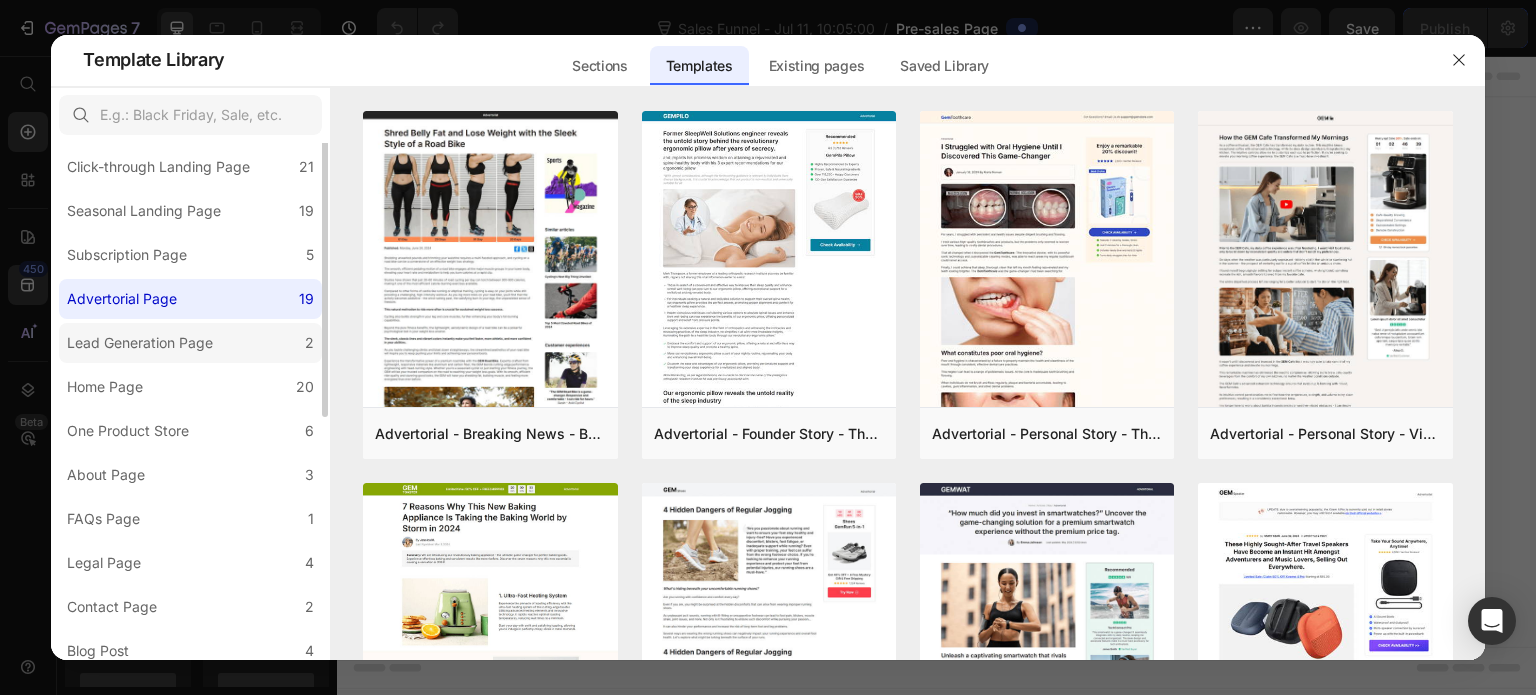 scroll, scrollTop: 0, scrollLeft: 0, axis: both 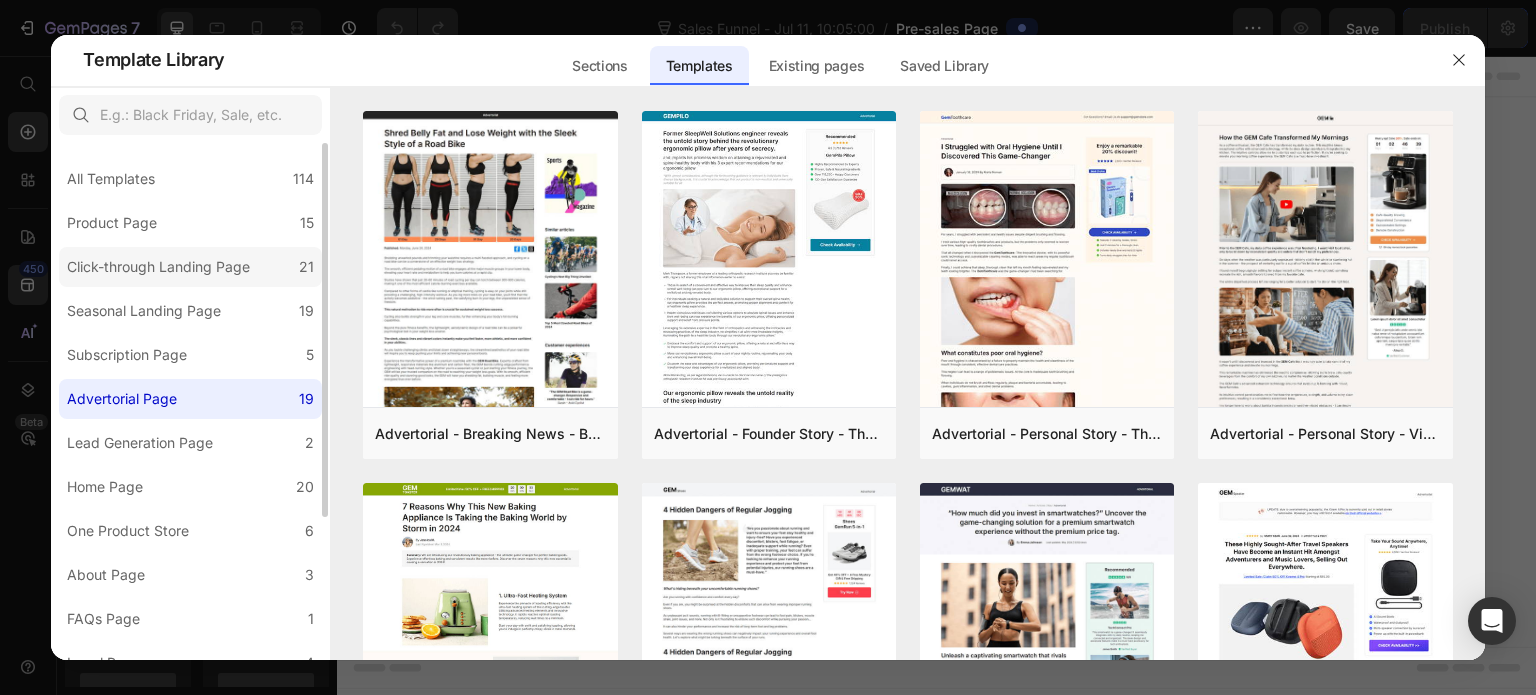 click on "Click-through Landing Page" at bounding box center [158, 267] 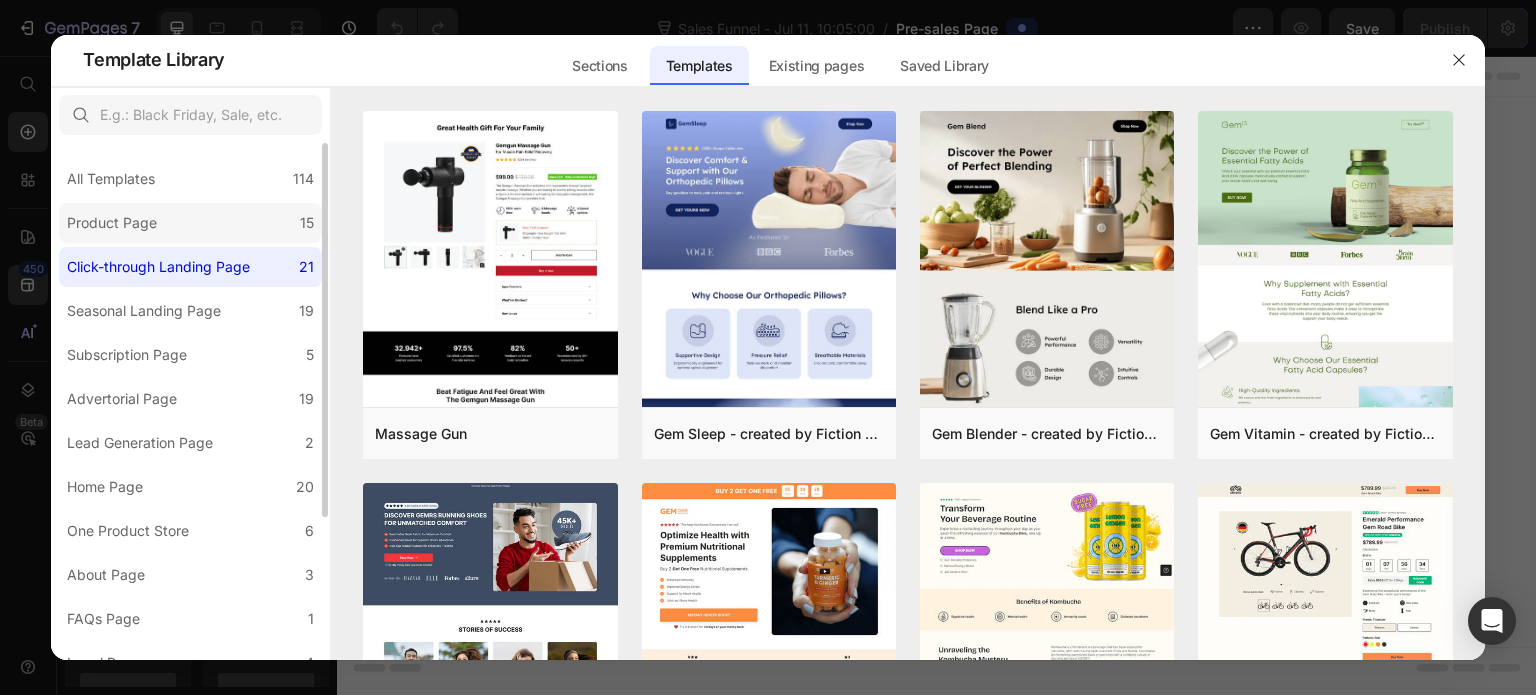 click on "Product Page 15" 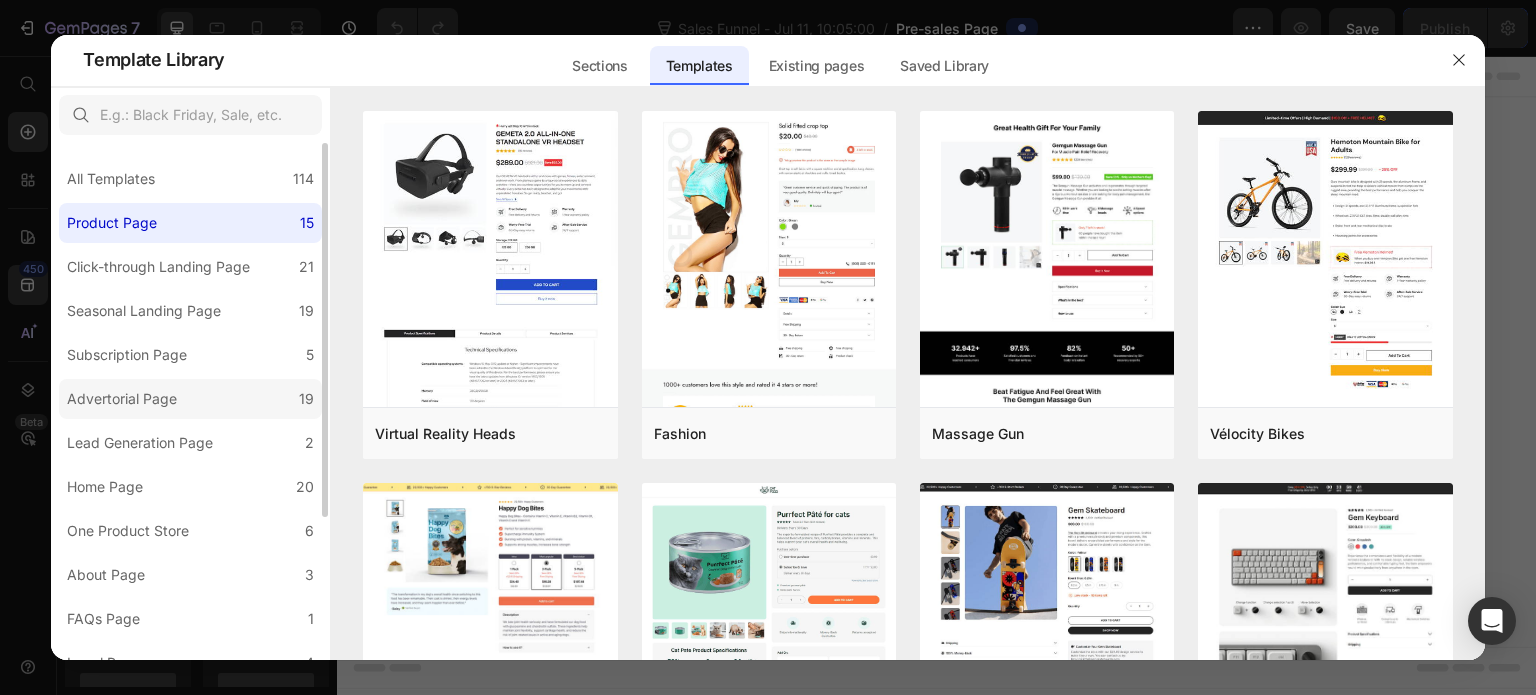 click on "Advertorial Page 19" 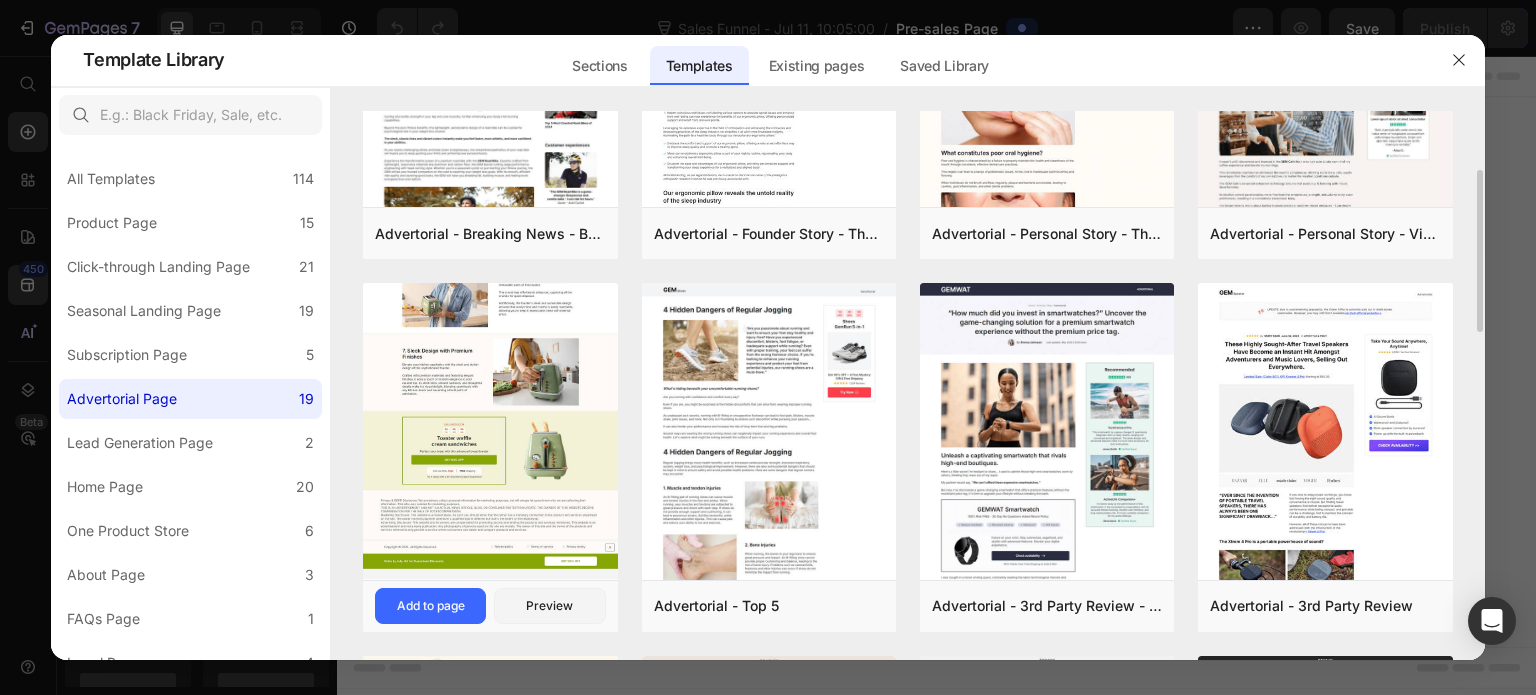 scroll, scrollTop: 0, scrollLeft: 0, axis: both 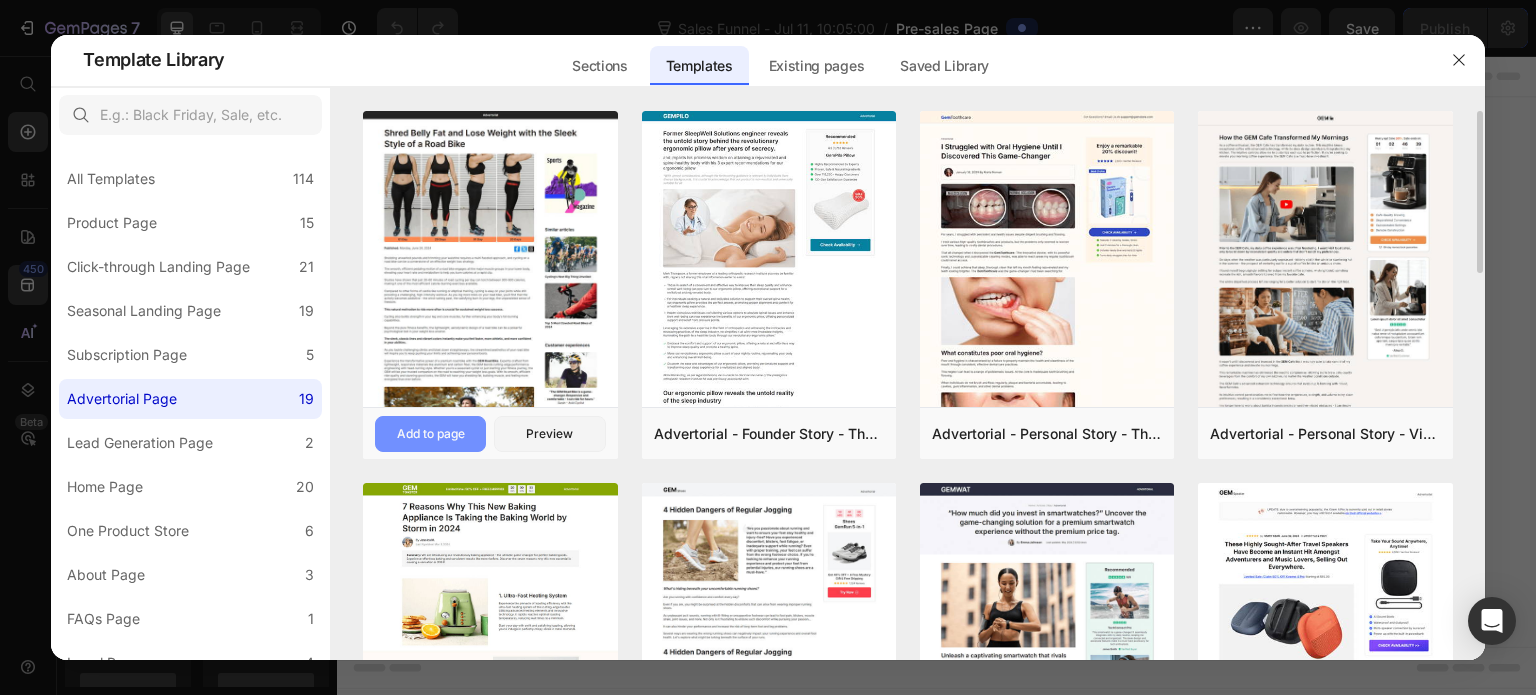 click on "Add to page" at bounding box center (431, 434) 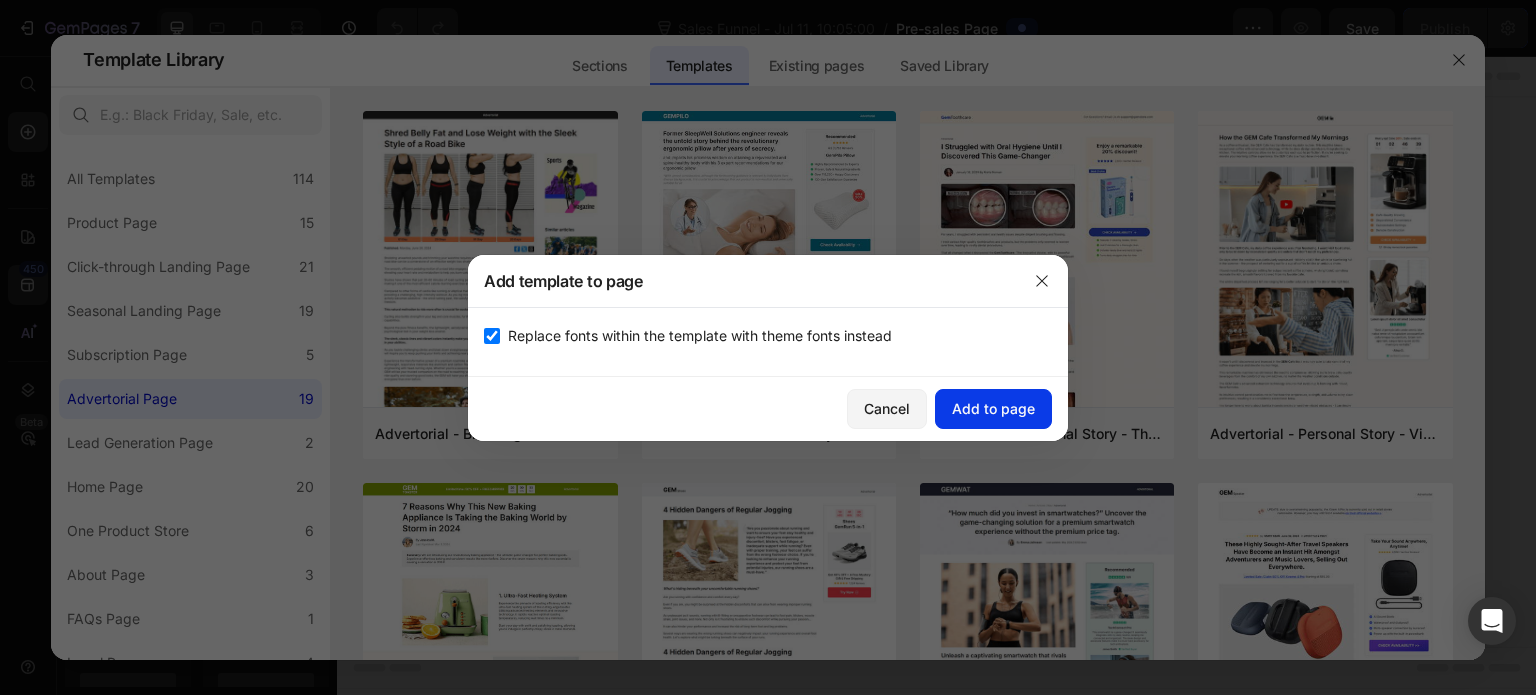 click on "Add to page" at bounding box center (993, 408) 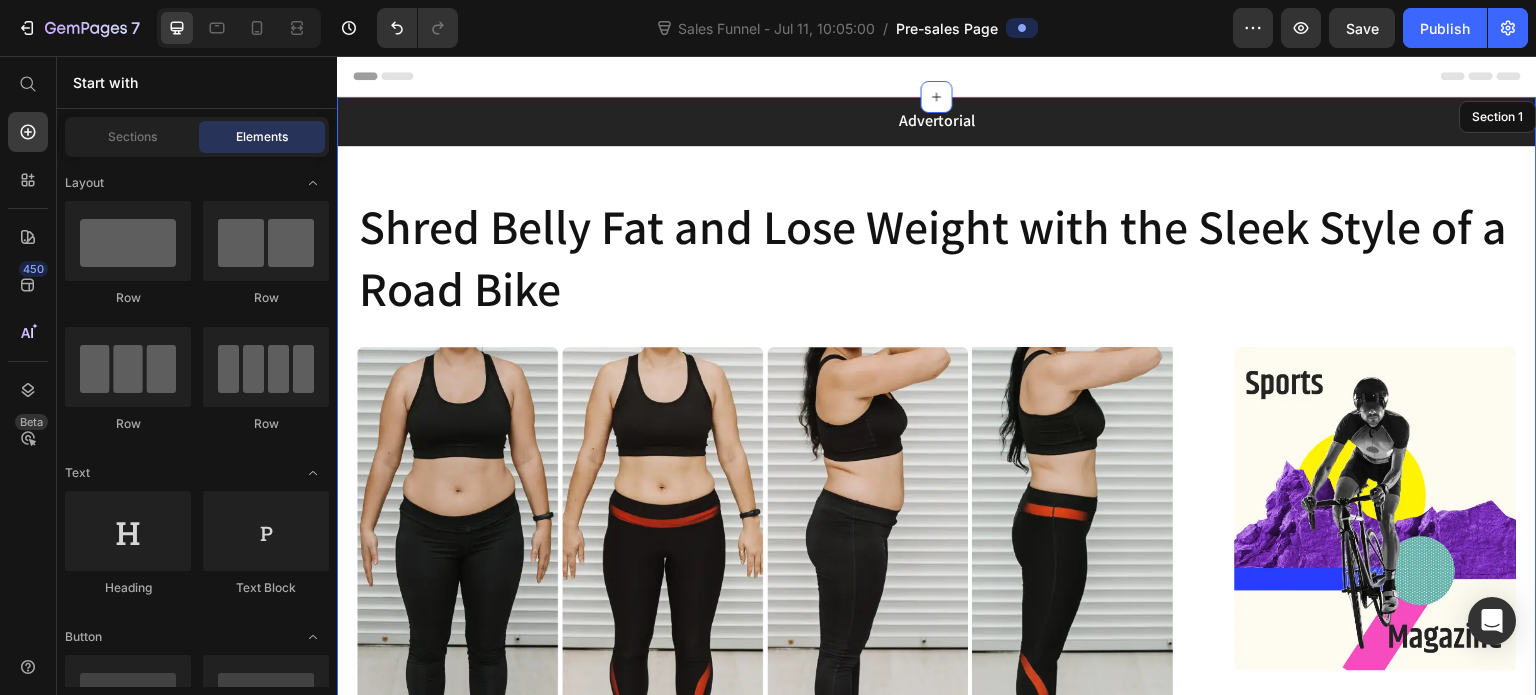 scroll, scrollTop: 40, scrollLeft: 0, axis: vertical 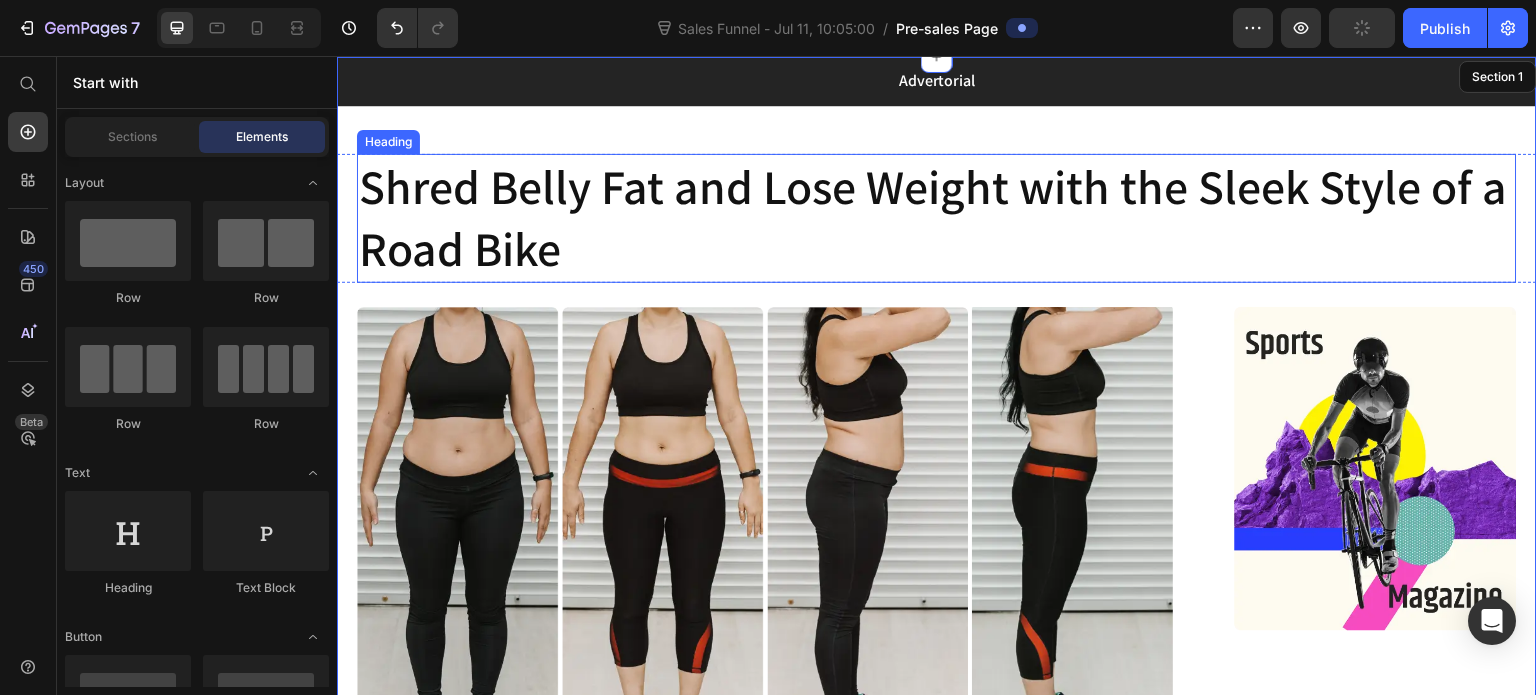 click on "Shred Belly Fat and Lose Weight with the Sleek Style of a Road Bike" at bounding box center (937, 218) 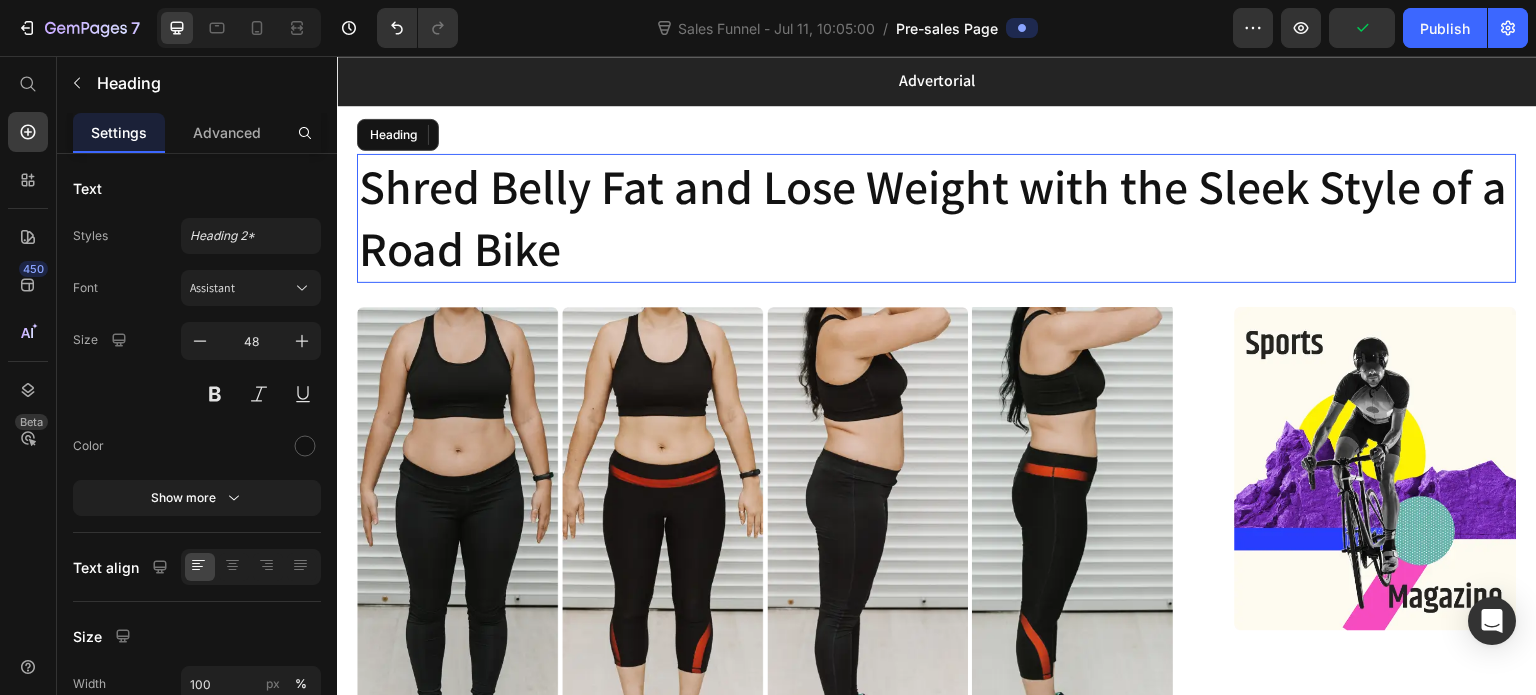 click on "Shred Belly Fat and Lose Weight with the Sleek Style of a Road Bike" at bounding box center (937, 218) 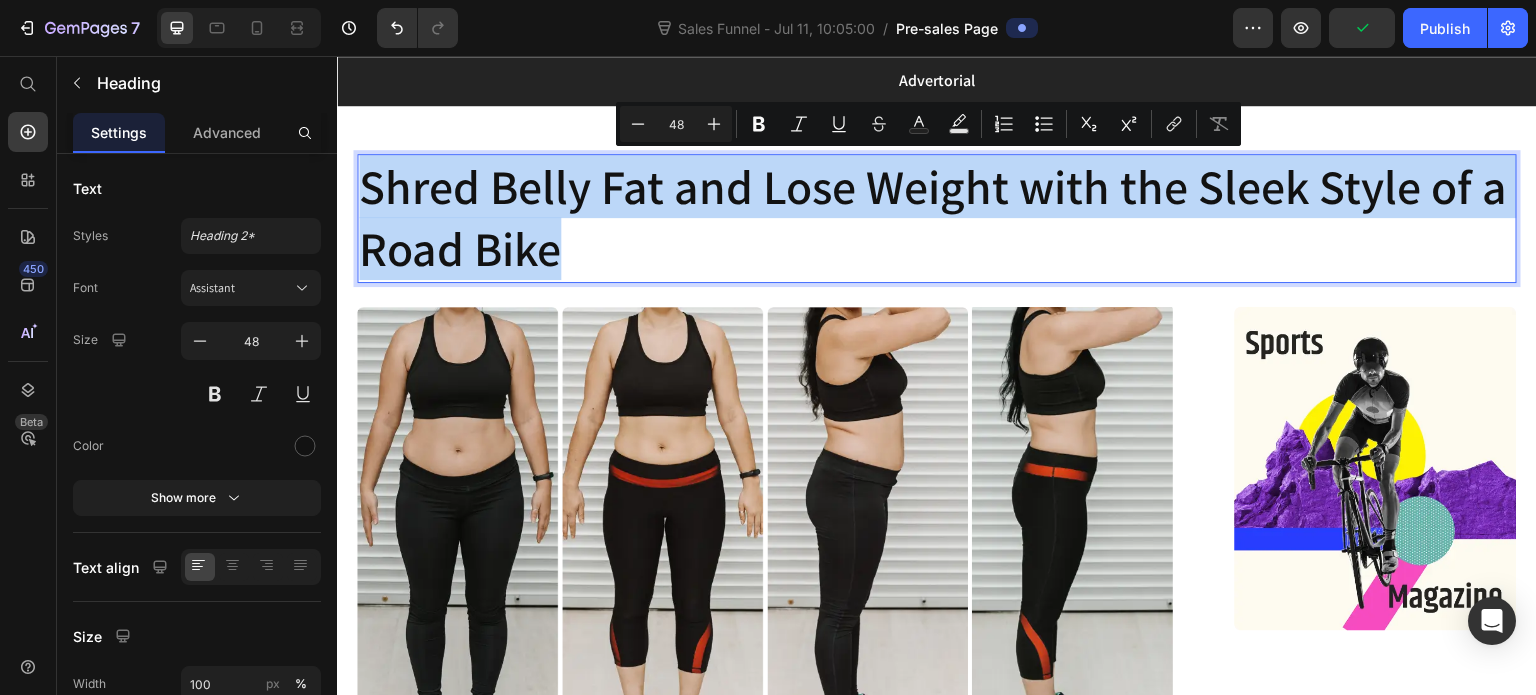 type on "11" 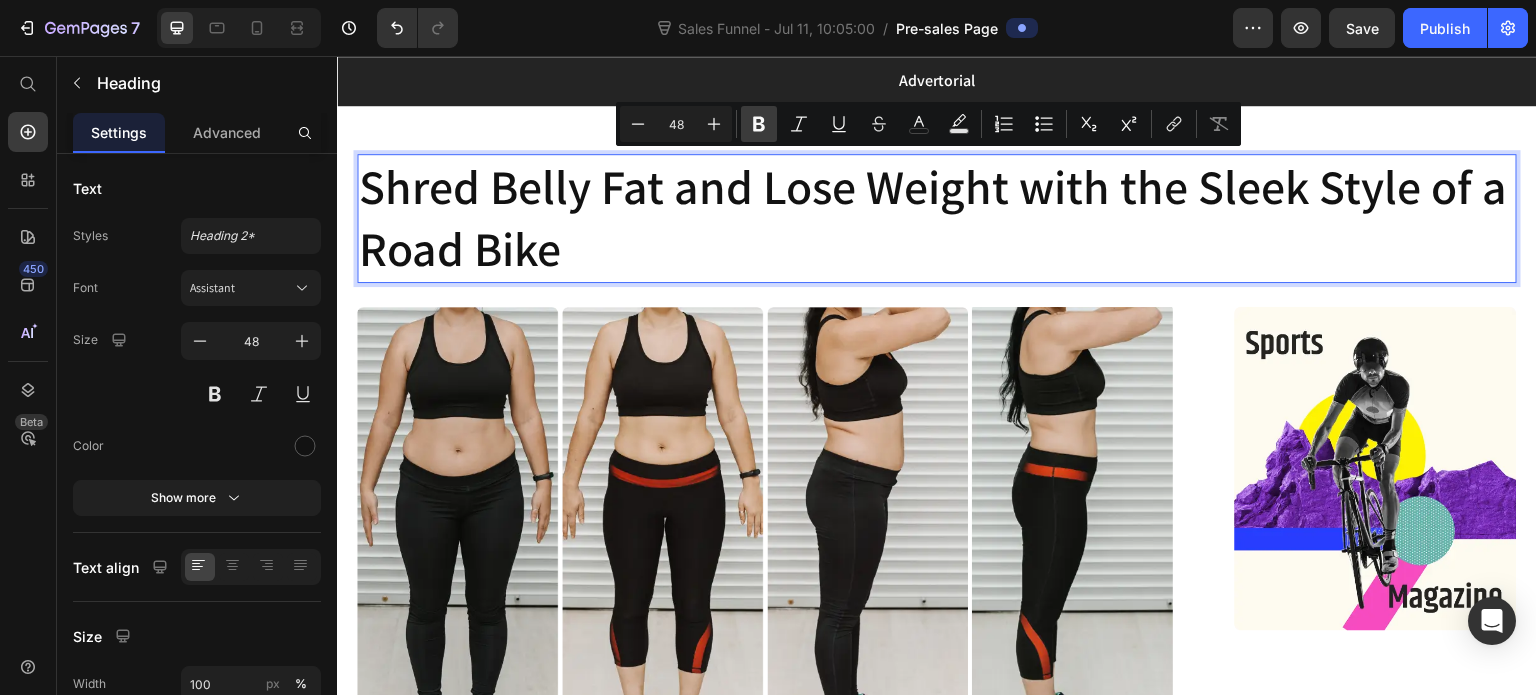 click 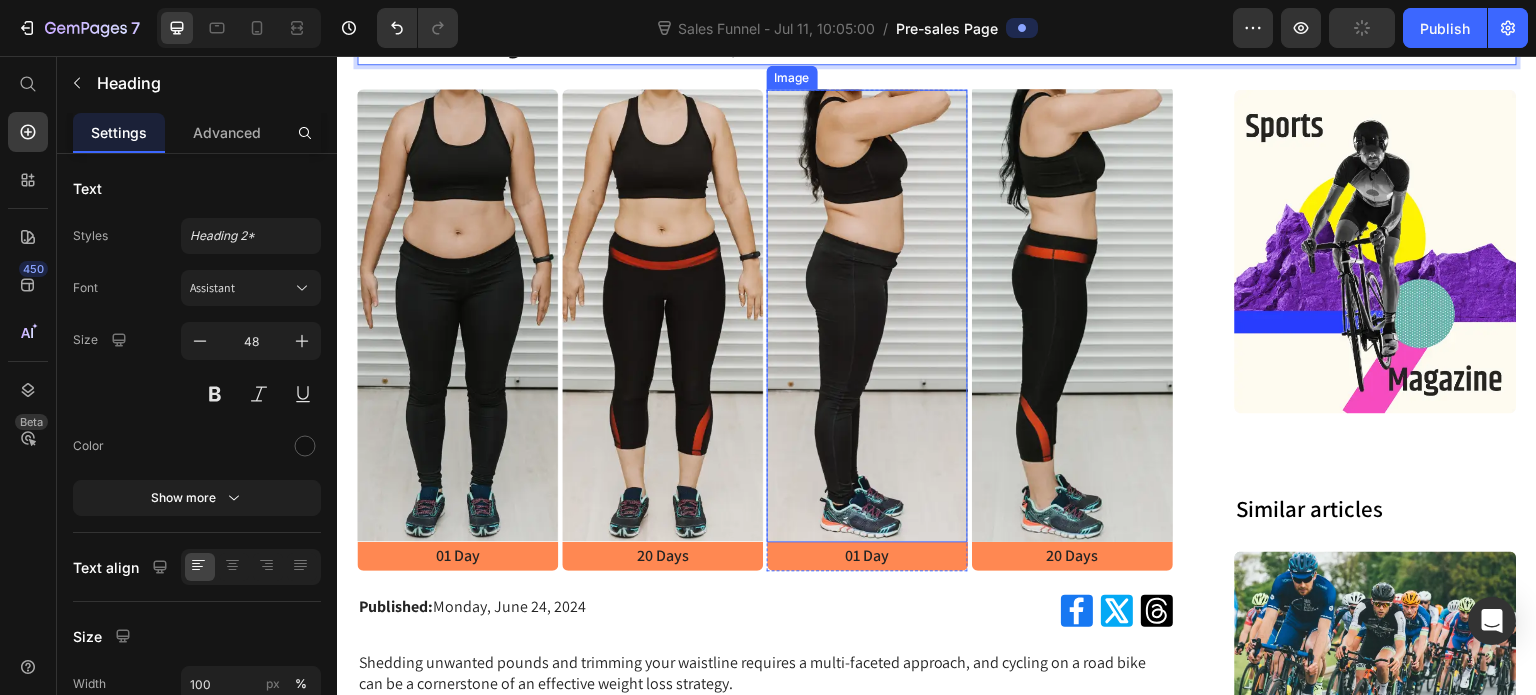 scroll, scrollTop: 240, scrollLeft: 0, axis: vertical 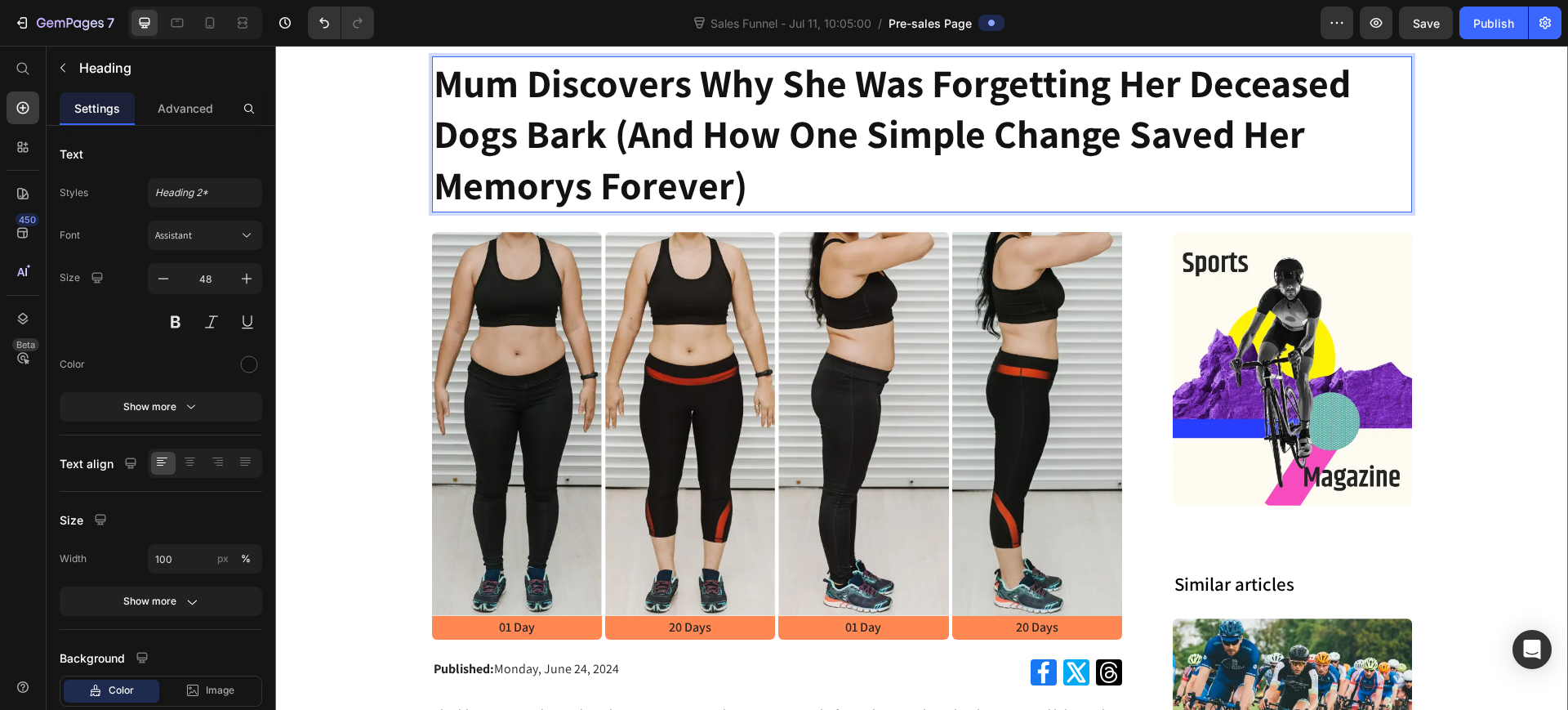 click on "Advertorial Text Block Row Mum Discovers Why She Was Forgetting Her Deceased Dogs Bark (And How One Simple Change Saved Her Memorys Forever) Heading   0 Row Image 01 Day Text Block Row Image 20 Days Text Block Row Image 01 Day Text Block Row Image 20 Days Text Block Row Row Published:  Monday, June 24, 2024 Text Block
Icon
Icon
Icon Row Row Shedding unwanted pounds and trimming your waistline requires a multi-faceted approach, and cycling on a road bike can be a cornerstone of an effective weight loss strategy.  The smooth, efficient pedaling motion of a road bike engages all the major muscle groups in your lower body, elevating your heart rate and metabolism to help you burn calories at a rapid clip.  Studies have shown that just 30-60 minutes of road cycling per day can torch between 300-600 calories, making it one of the most efficient calorie-burning exercises available.   This natural motivation to ride more often is crucial for sustained weight loss success.   95%" at bounding box center (921, 1349) 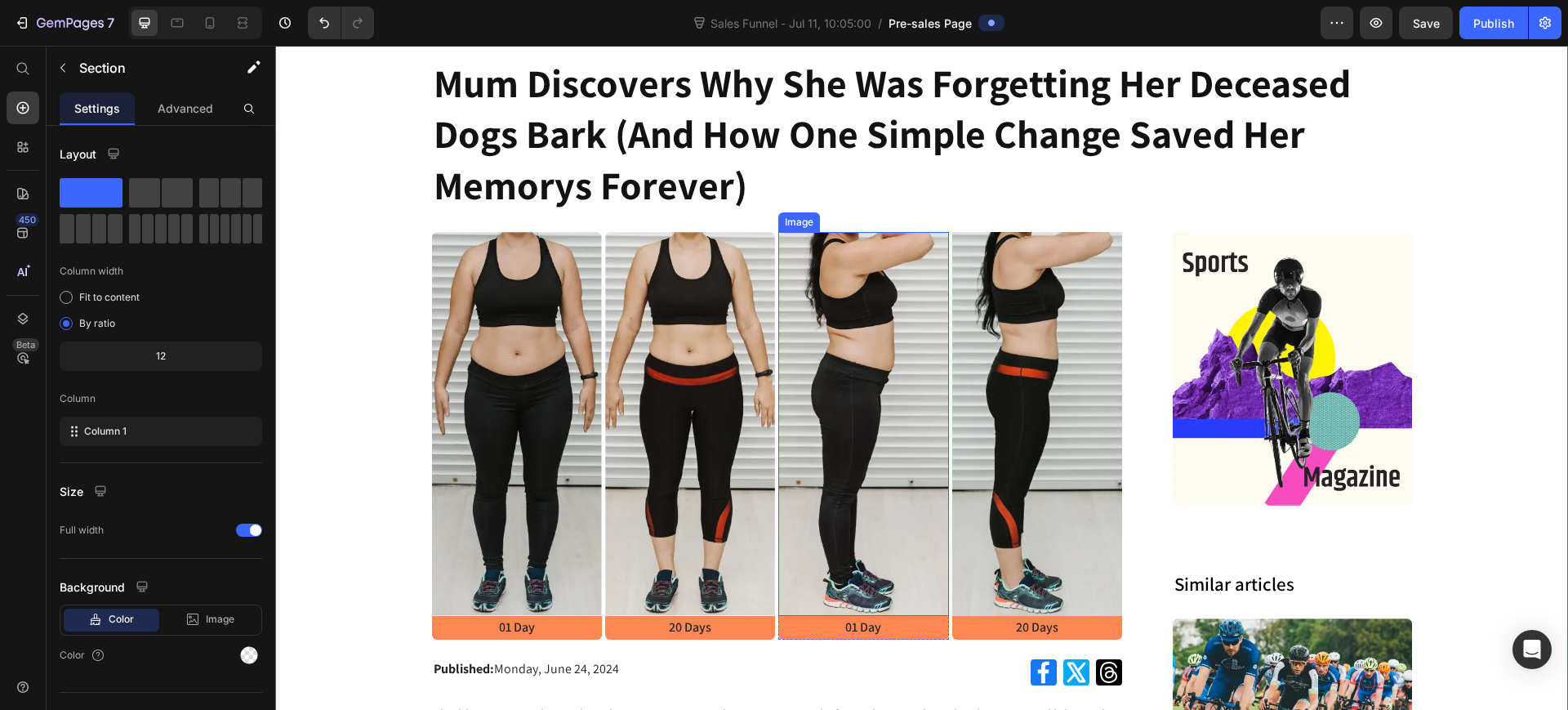click at bounding box center [863, 424] 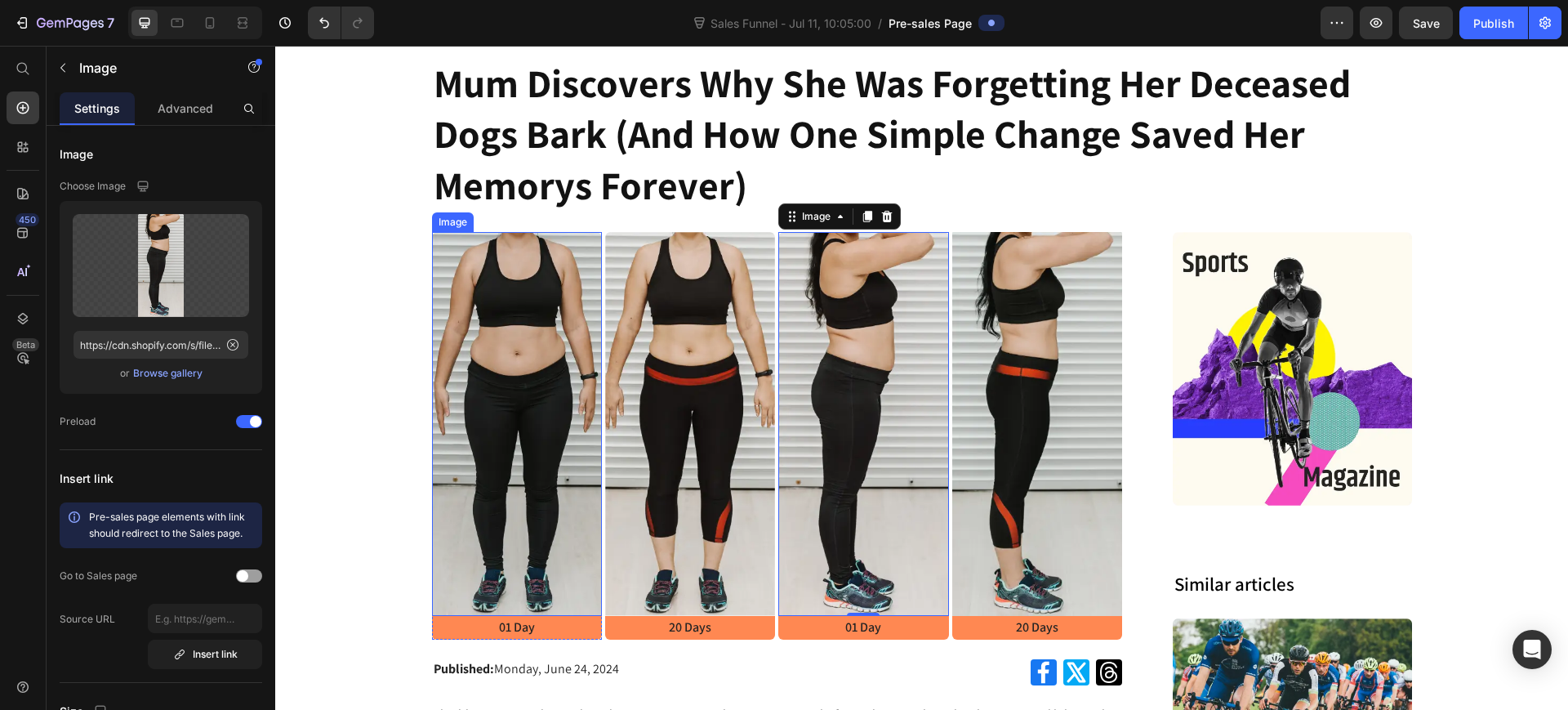 click at bounding box center (517, 424) 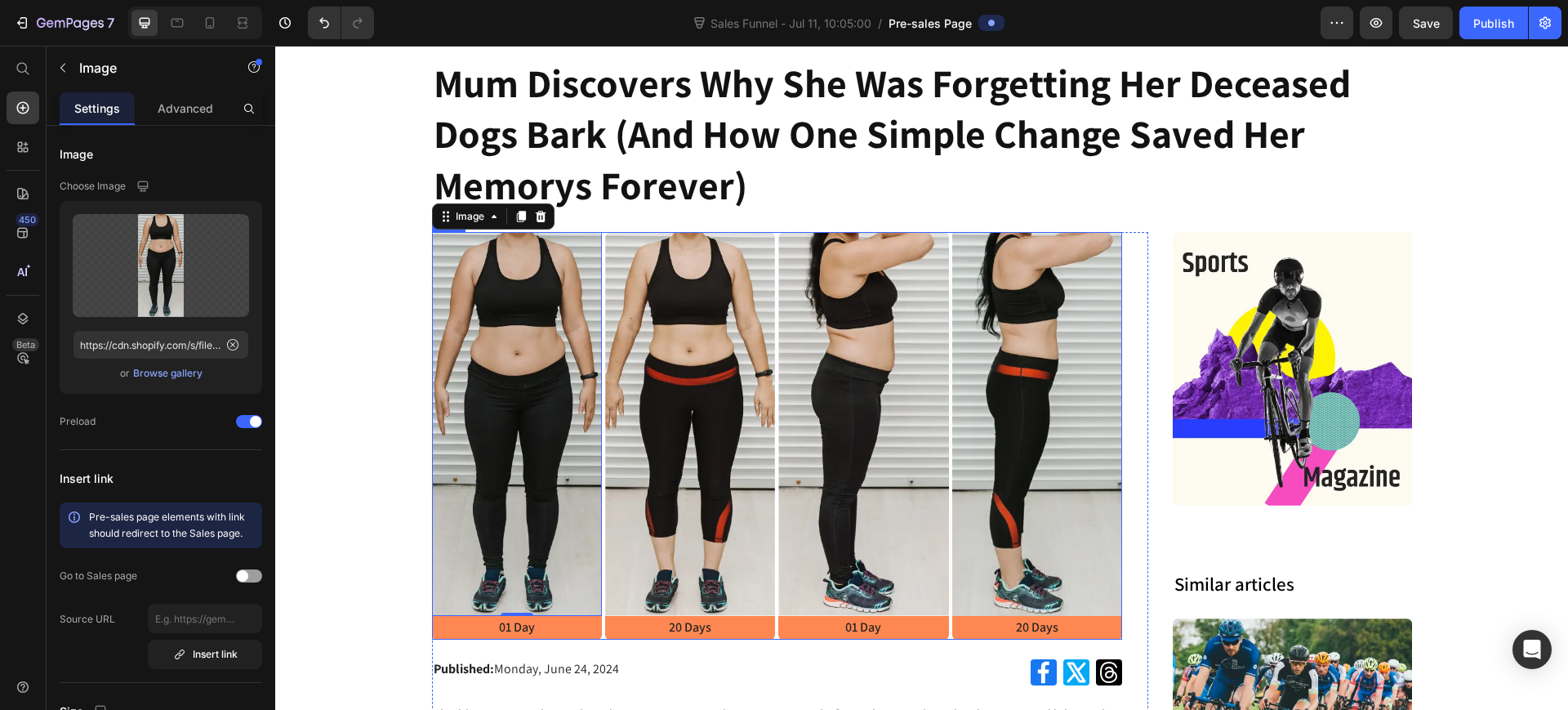 click on "Image   0 01 Day Text Block Row Image 20 Days Text Block Row Image 01 Day Text Block Row Image 20 Days Text Block Row Row" at bounding box center (777, 435) 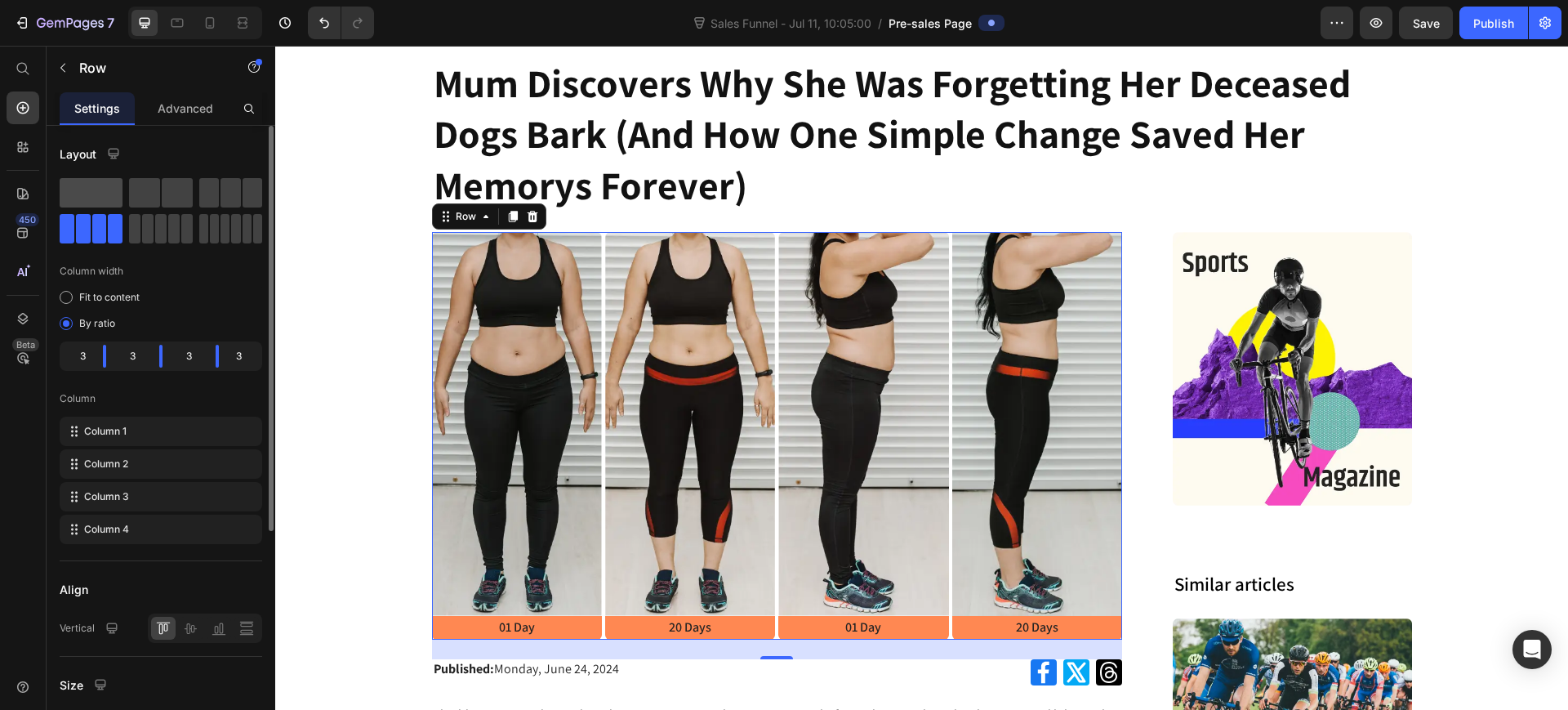drag, startPoint x: 115, startPoint y: 190, endPoint x: 107, endPoint y: 194, distance: 8.944272 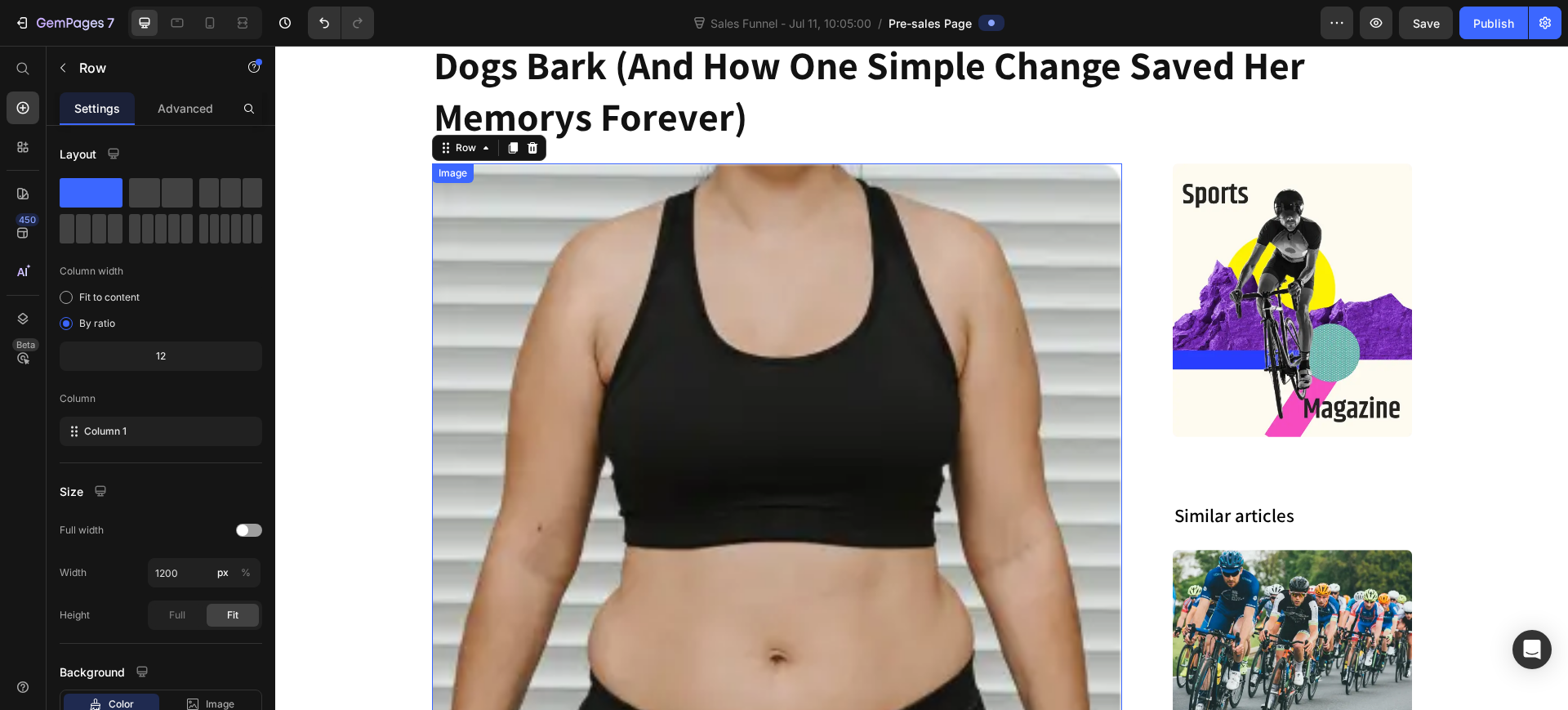 scroll, scrollTop: 102, scrollLeft: 0, axis: vertical 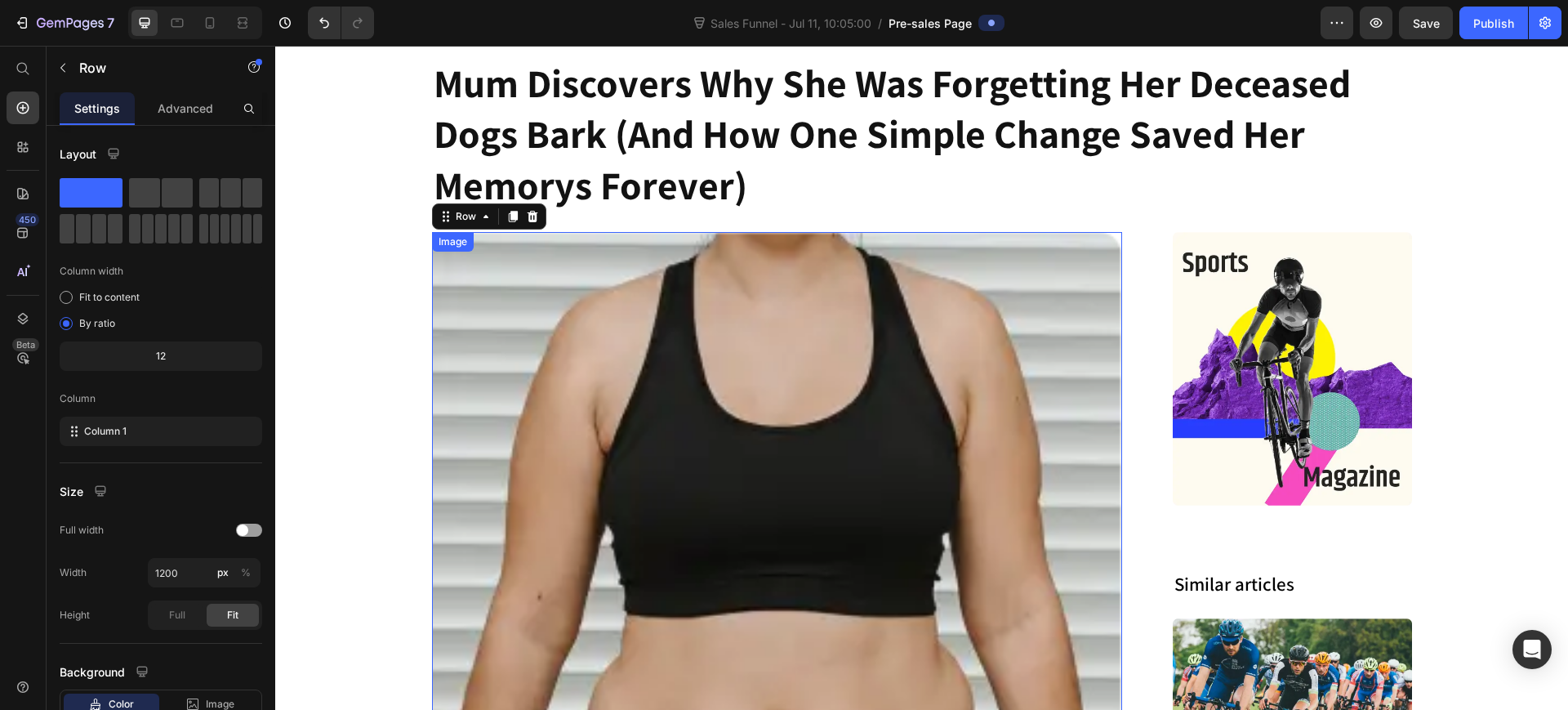 click at bounding box center [777, 1011] 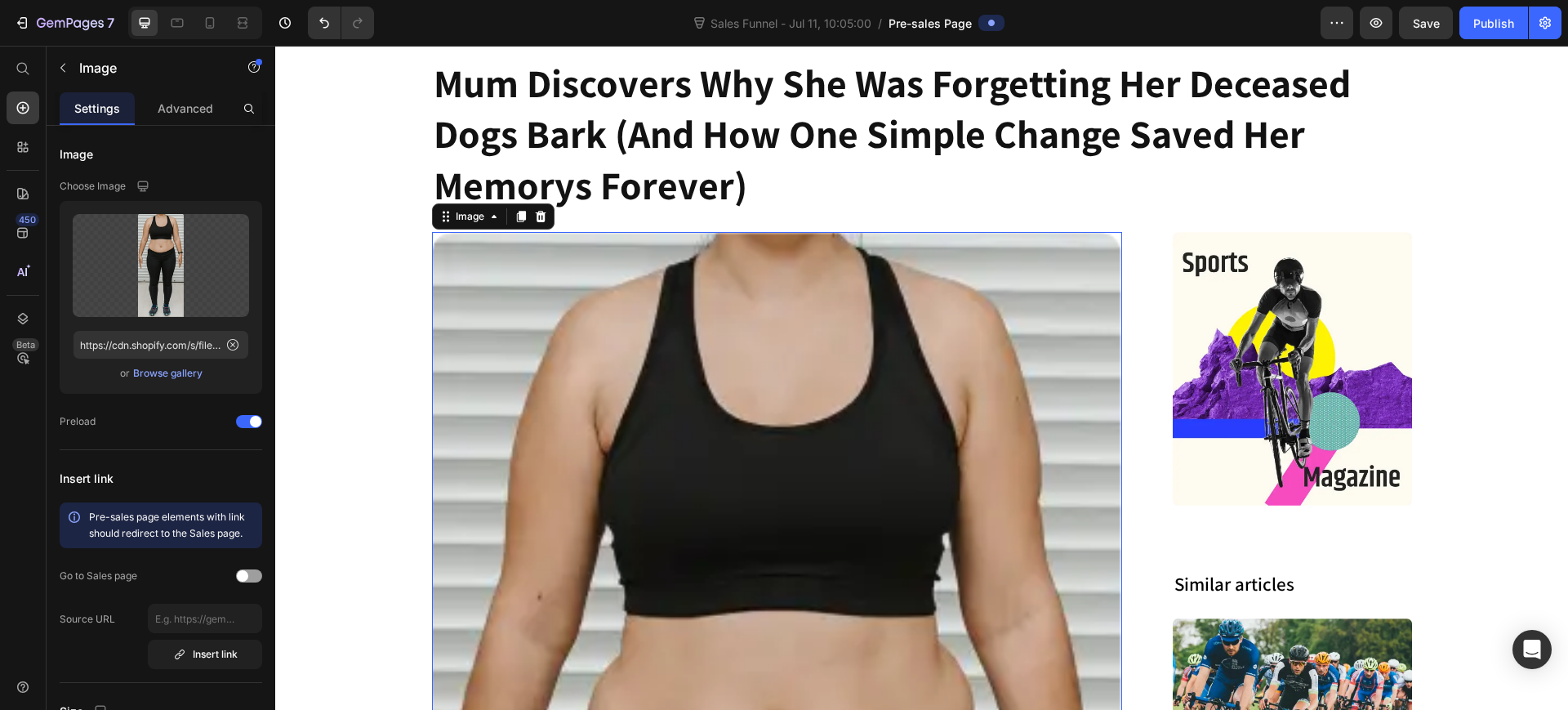 click 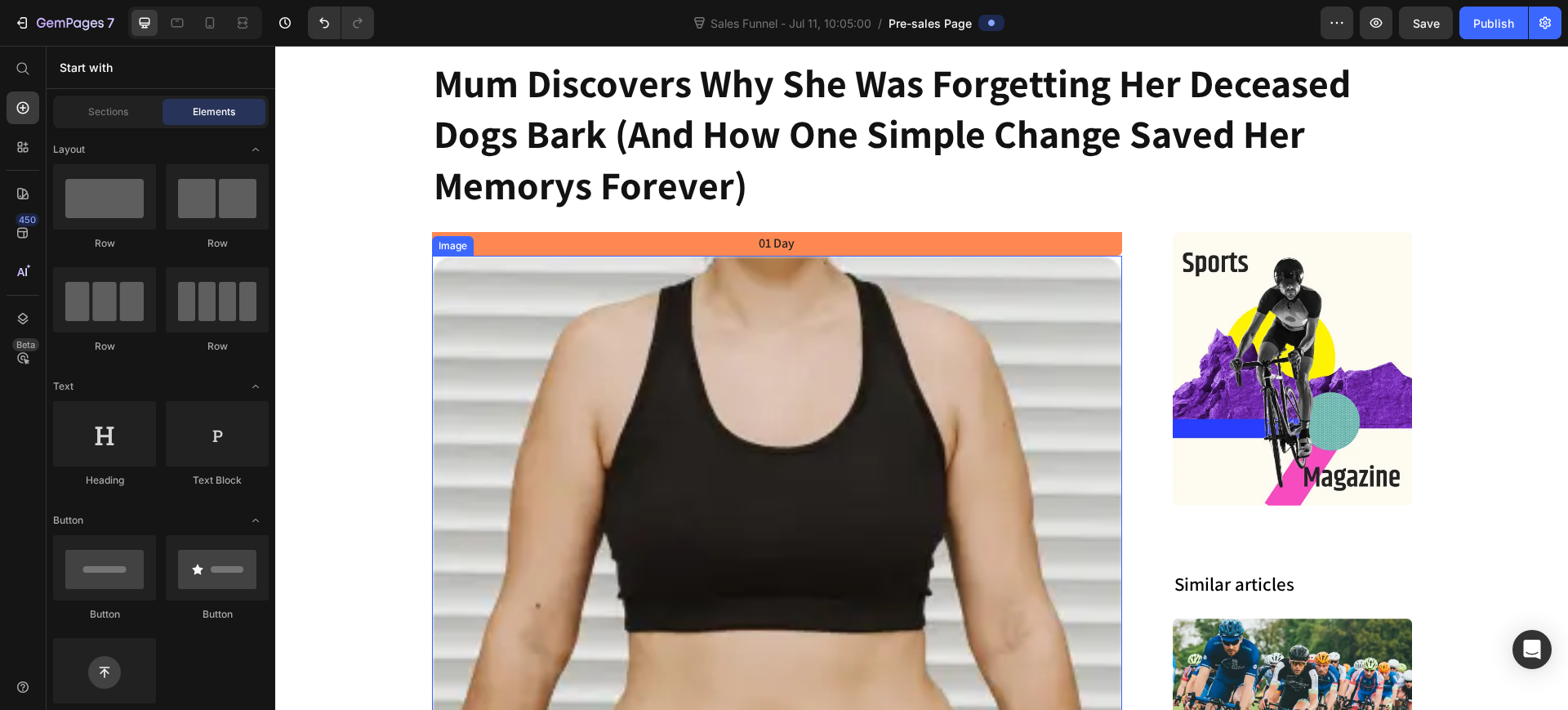click at bounding box center [777, 1035] 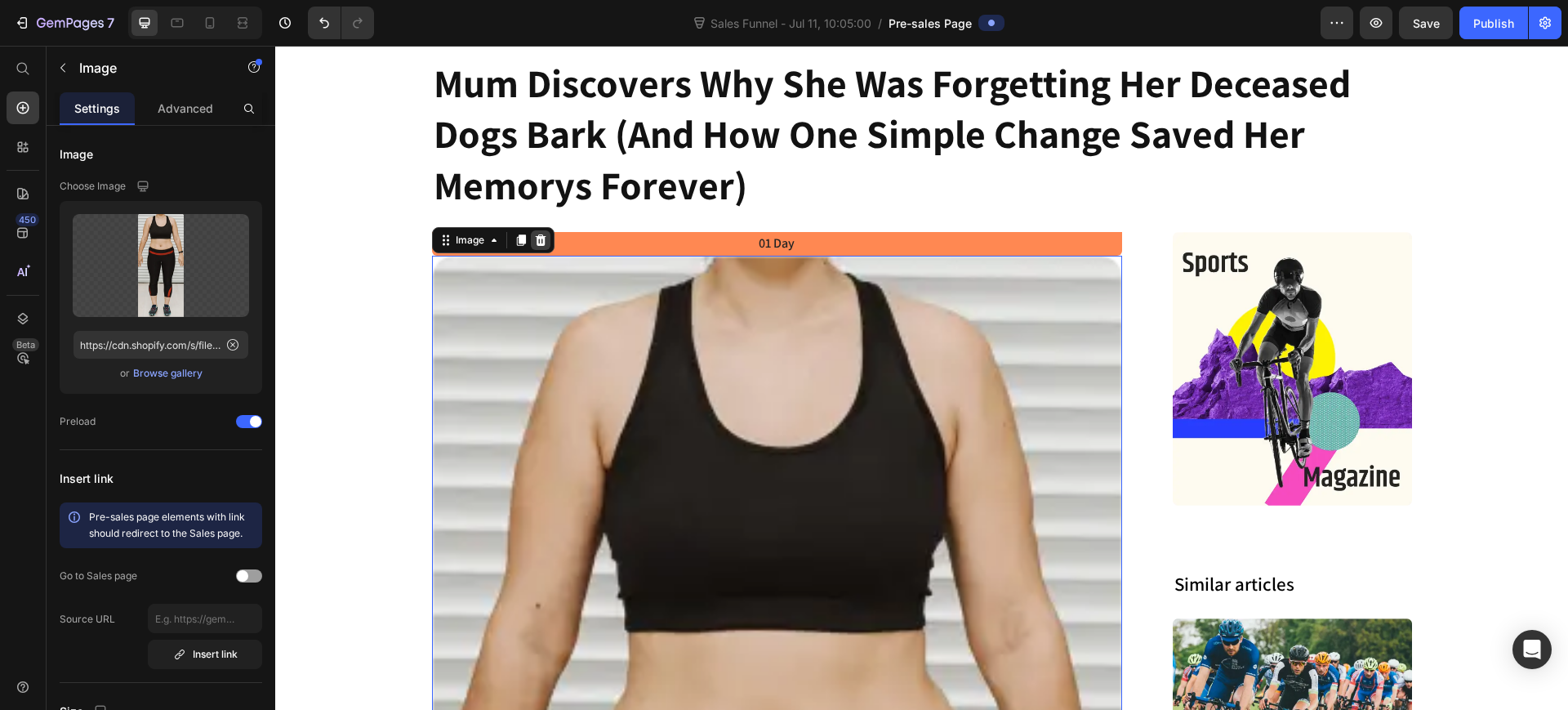 click 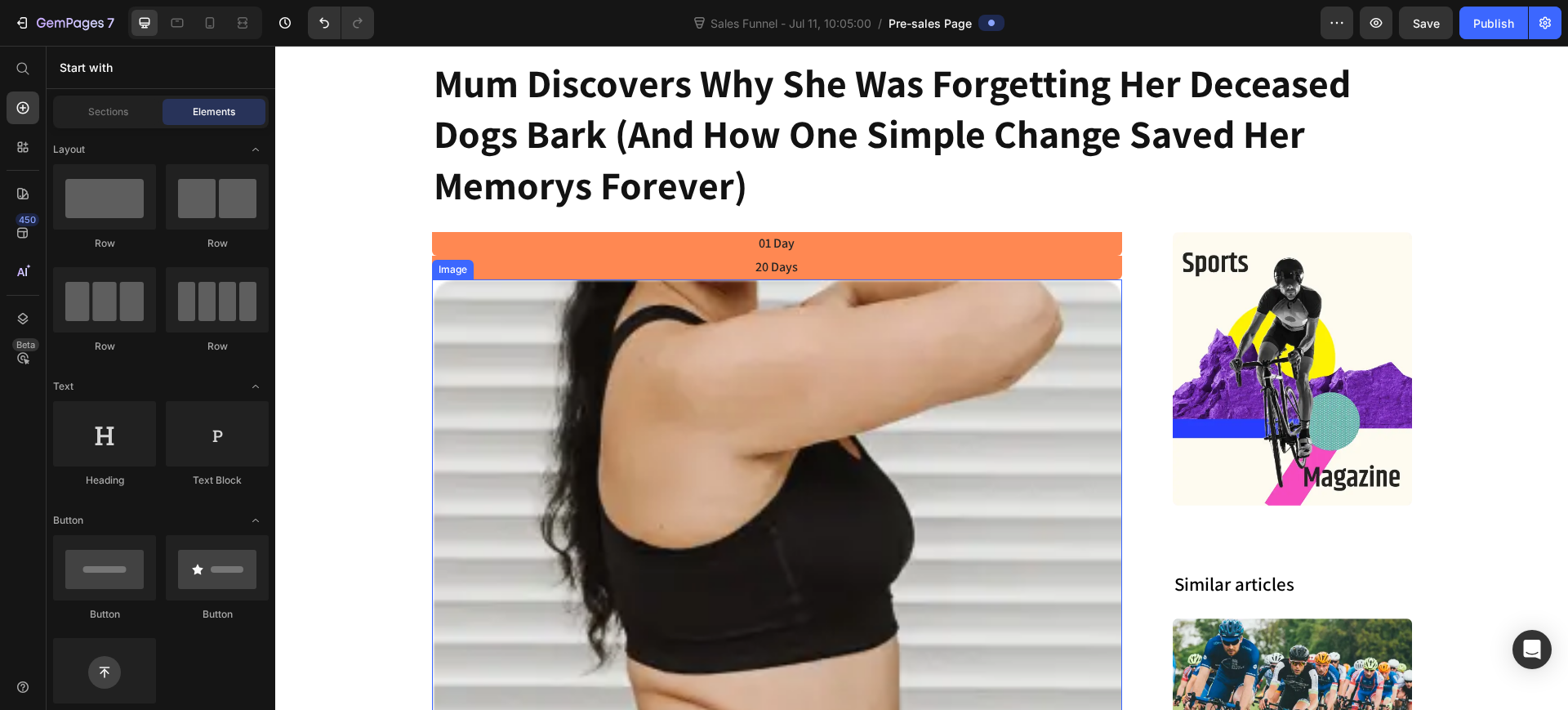 click at bounding box center (777, 1059) 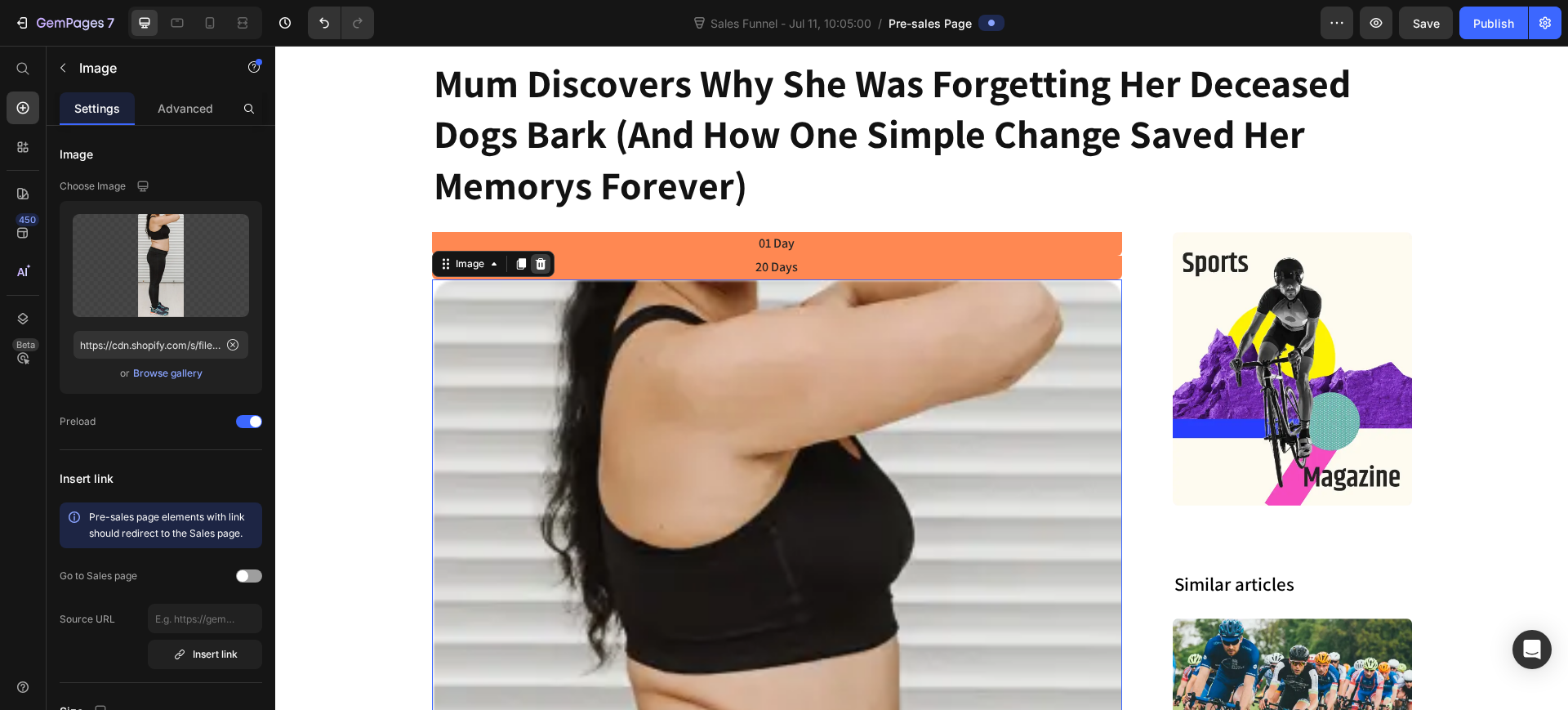 click 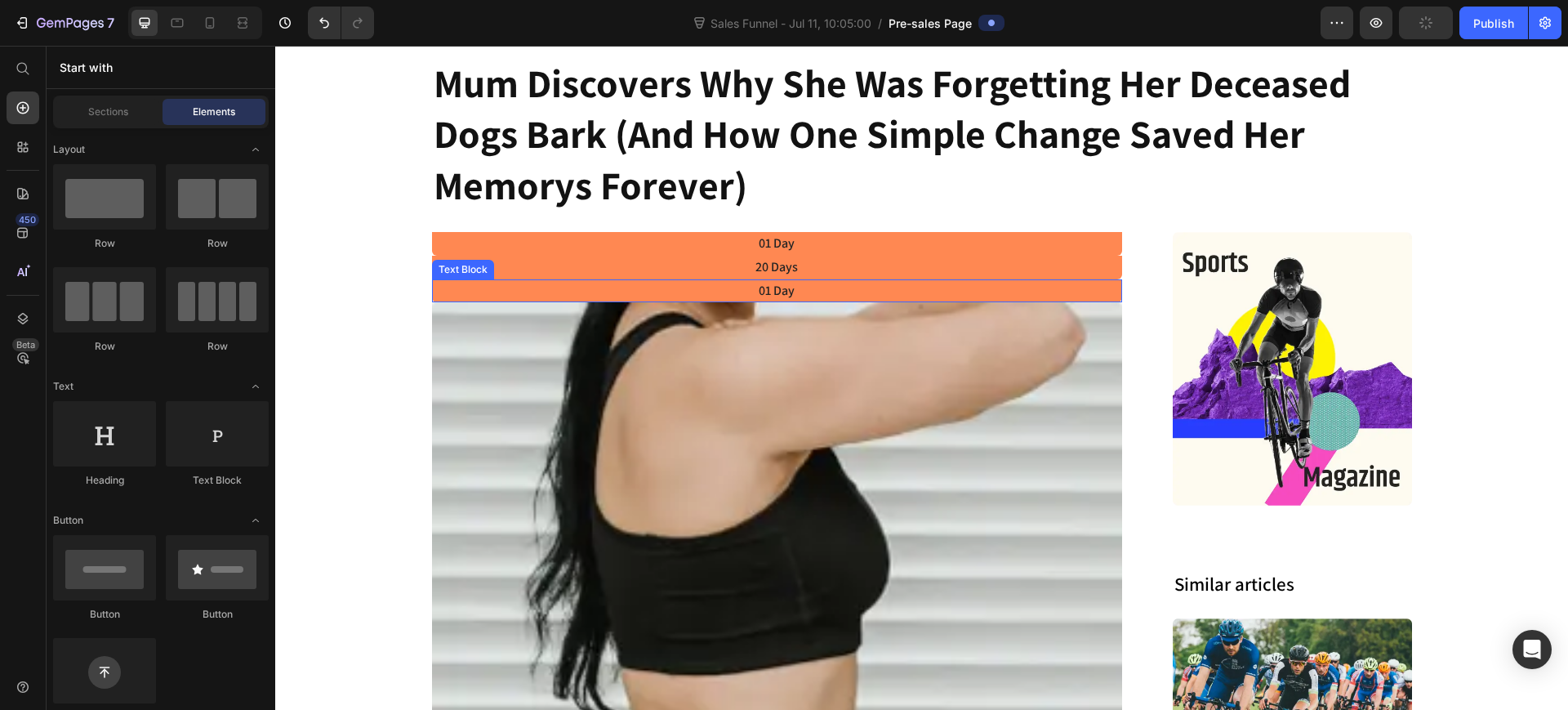 click on "01 Day" at bounding box center (777, 291) 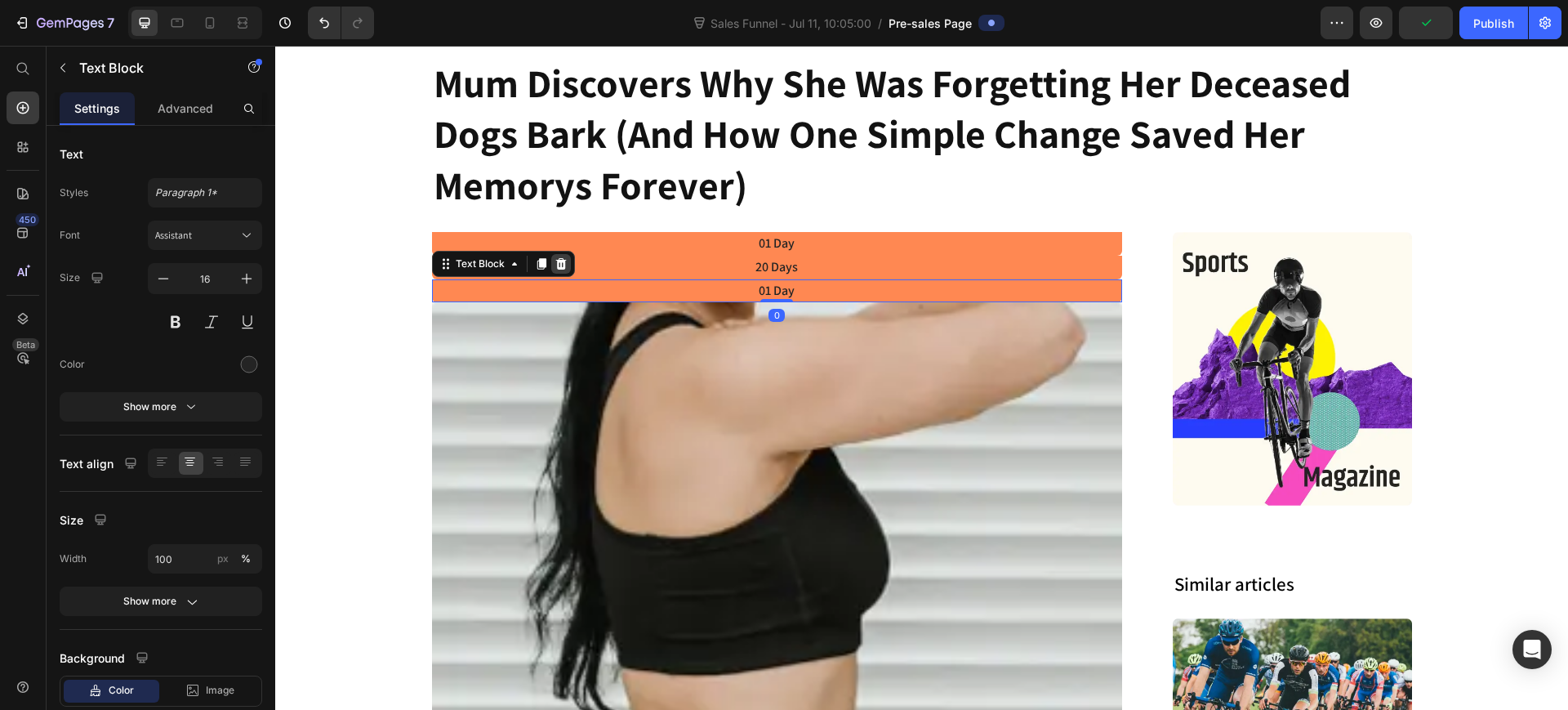 click at bounding box center (561, 264) 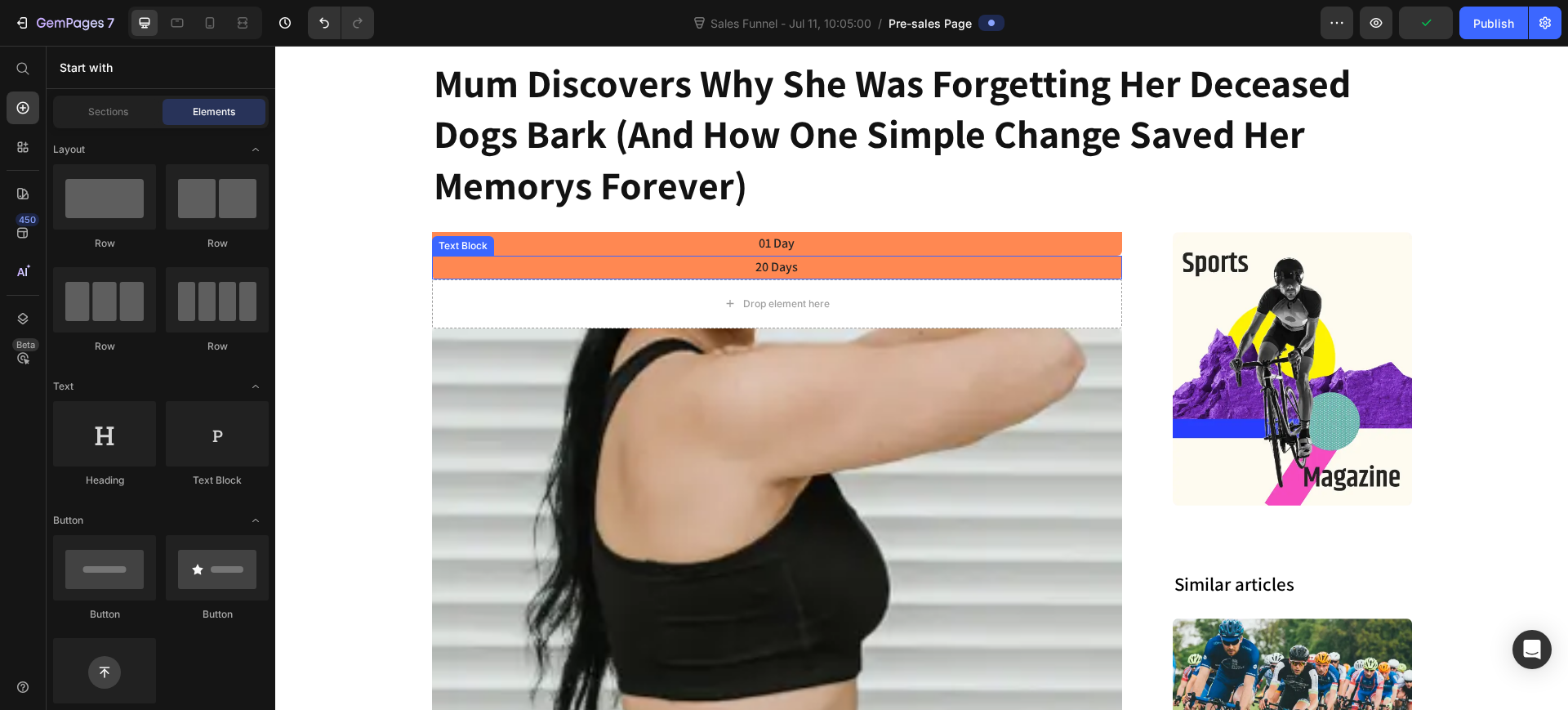 click on "20 Days" at bounding box center [777, 267] 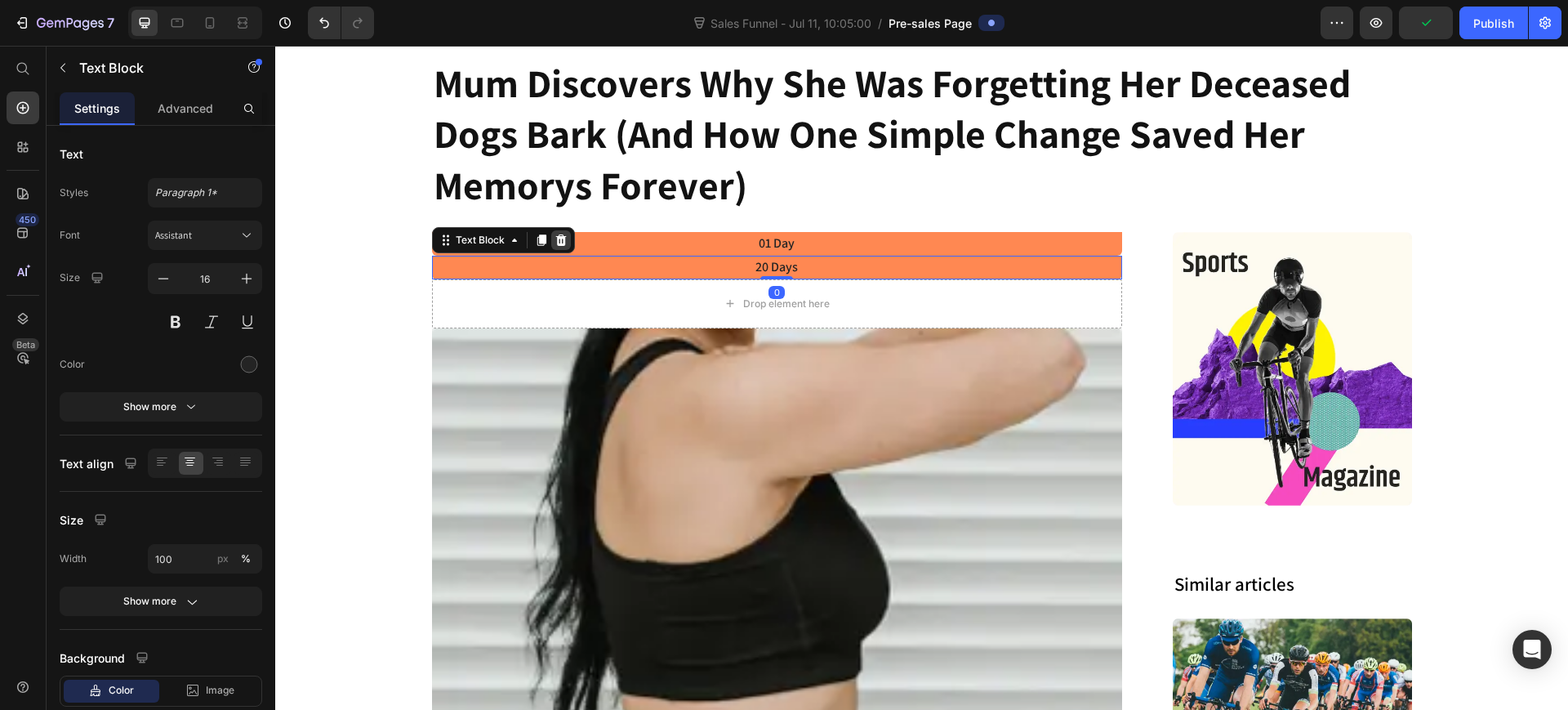 click at bounding box center (561, 240) 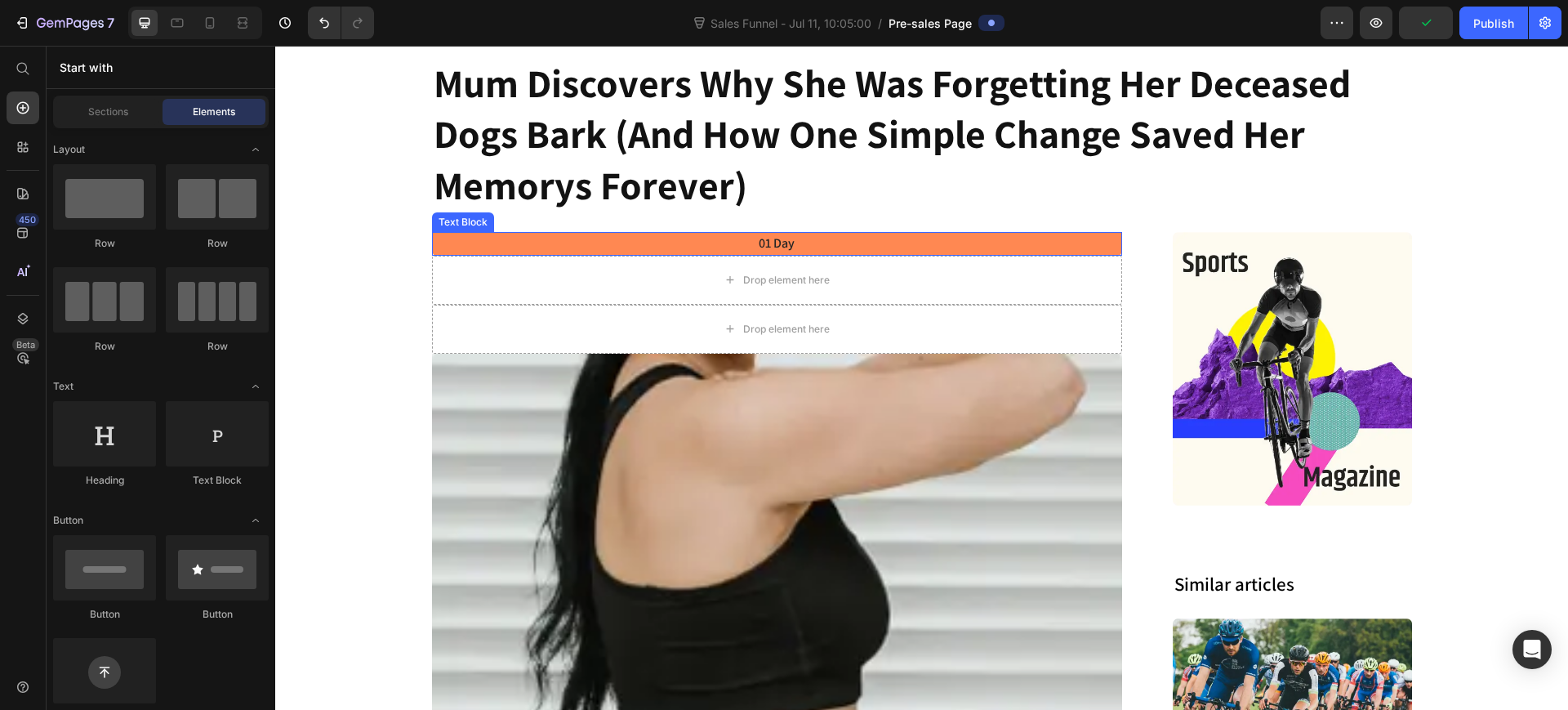 click on "01 Day" at bounding box center (777, 243) 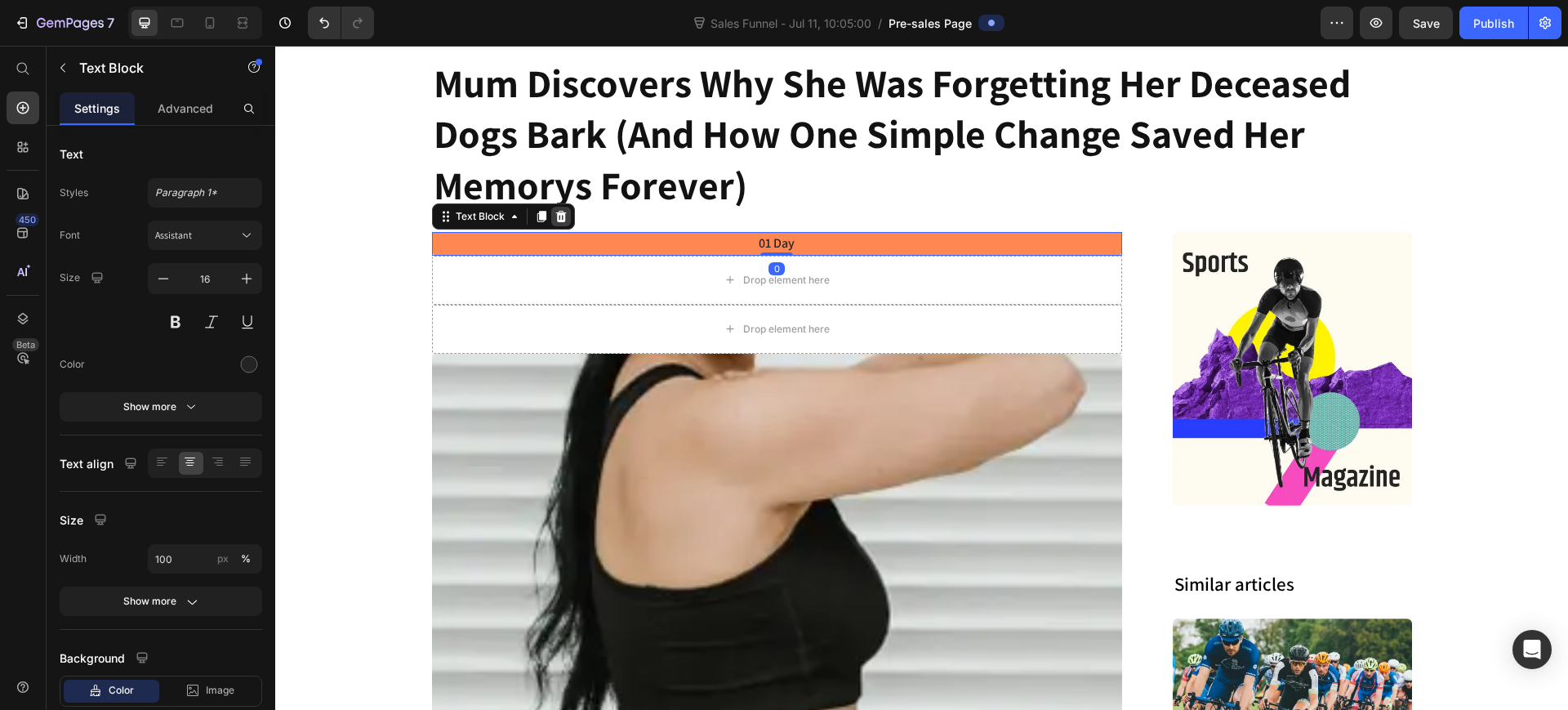 click at bounding box center (561, 217) 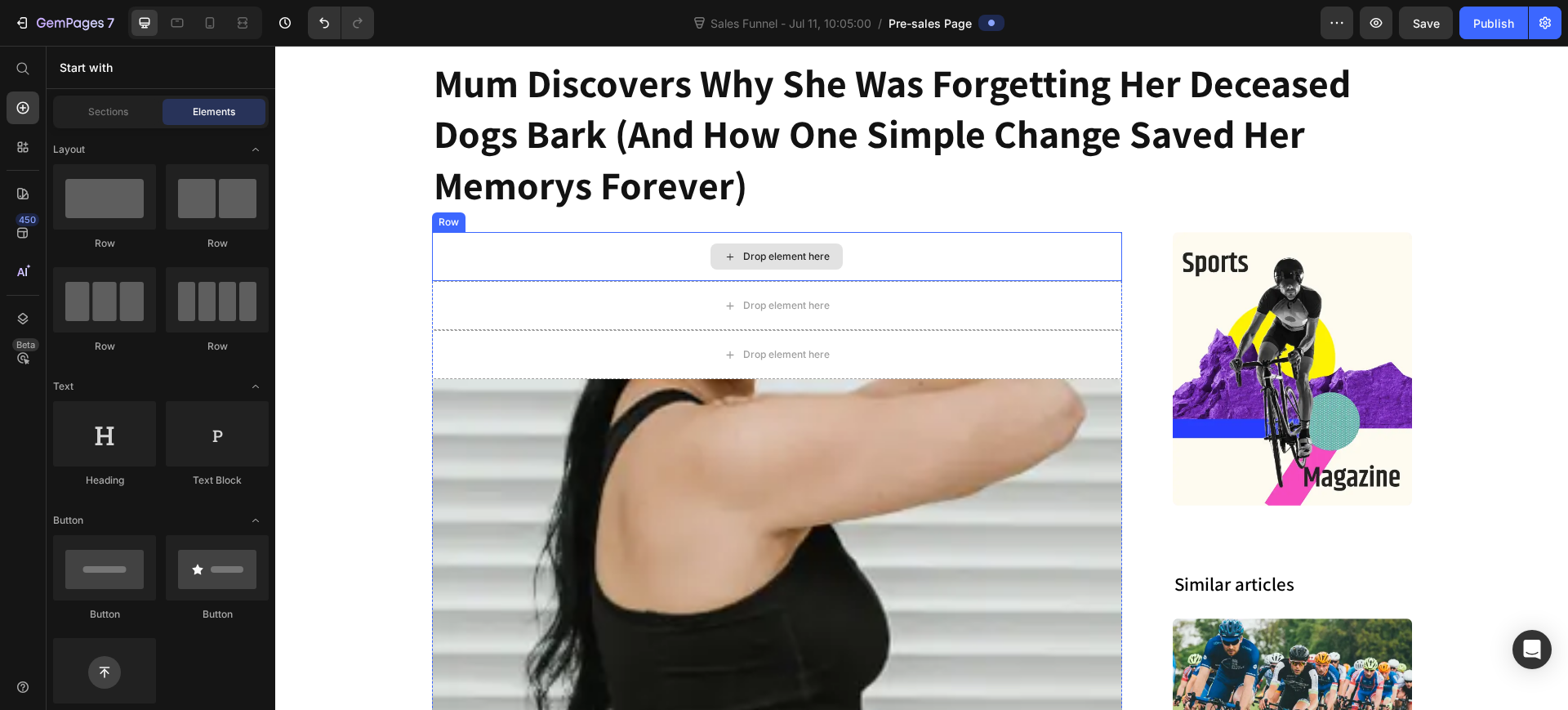 click on "Drop element here" at bounding box center [777, 257] 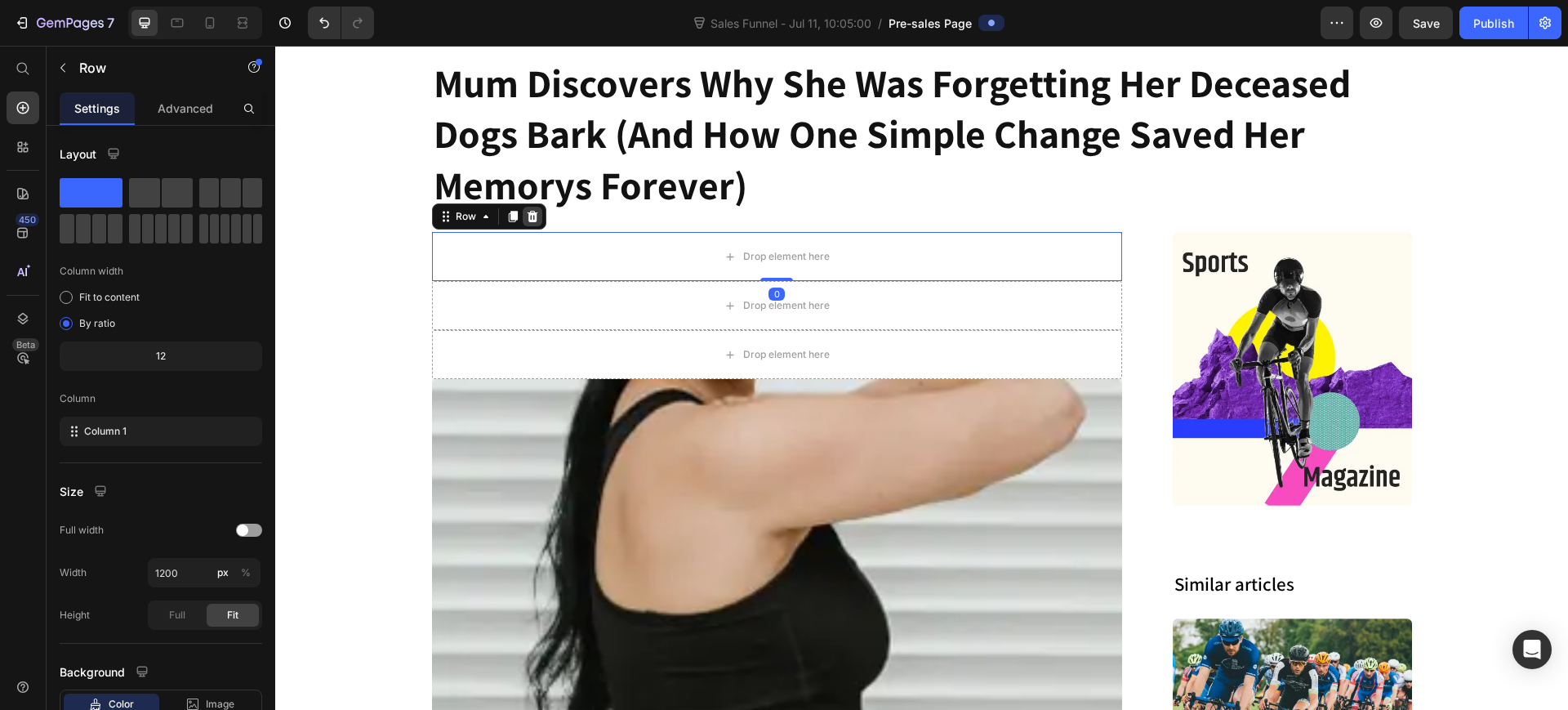 click at bounding box center [532, 217] 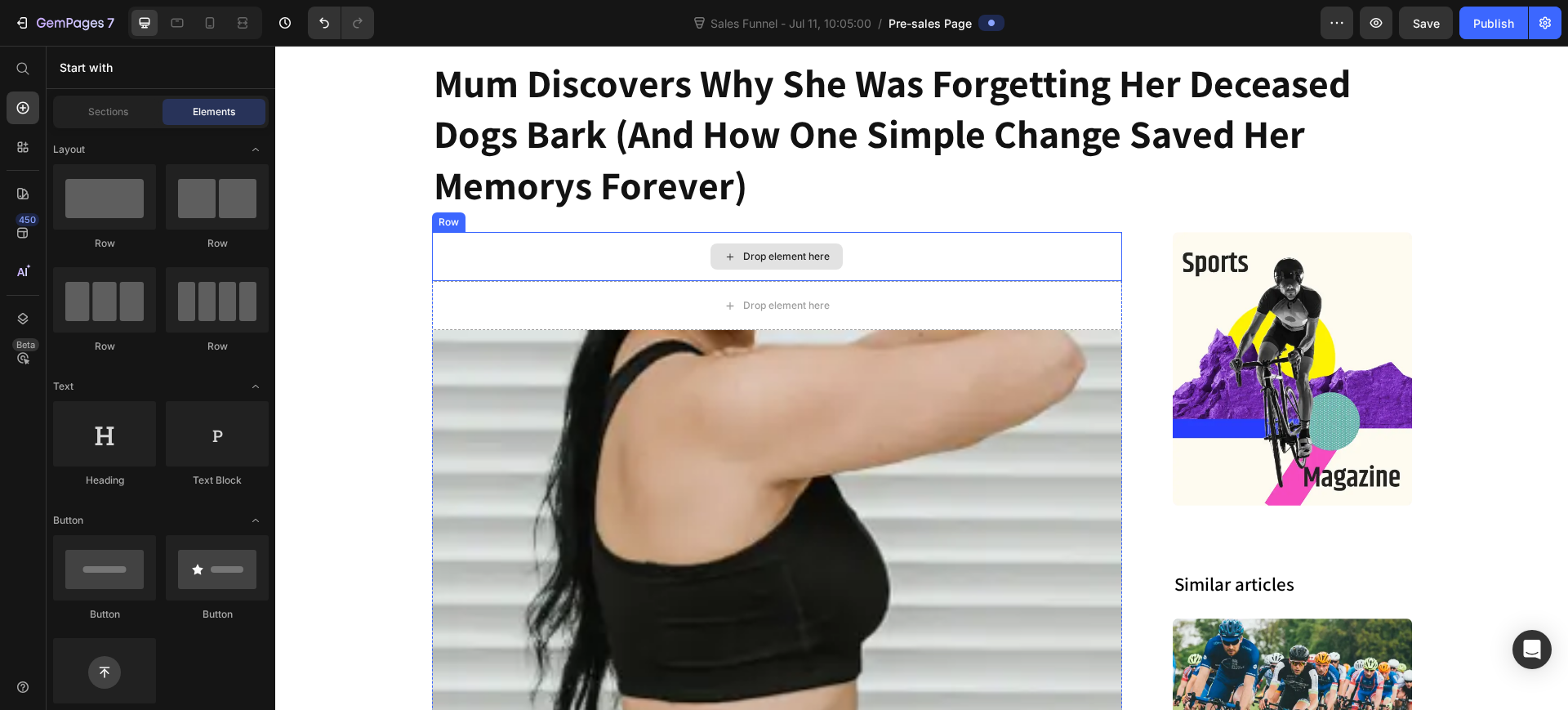click on "Drop element here" at bounding box center (777, 257) 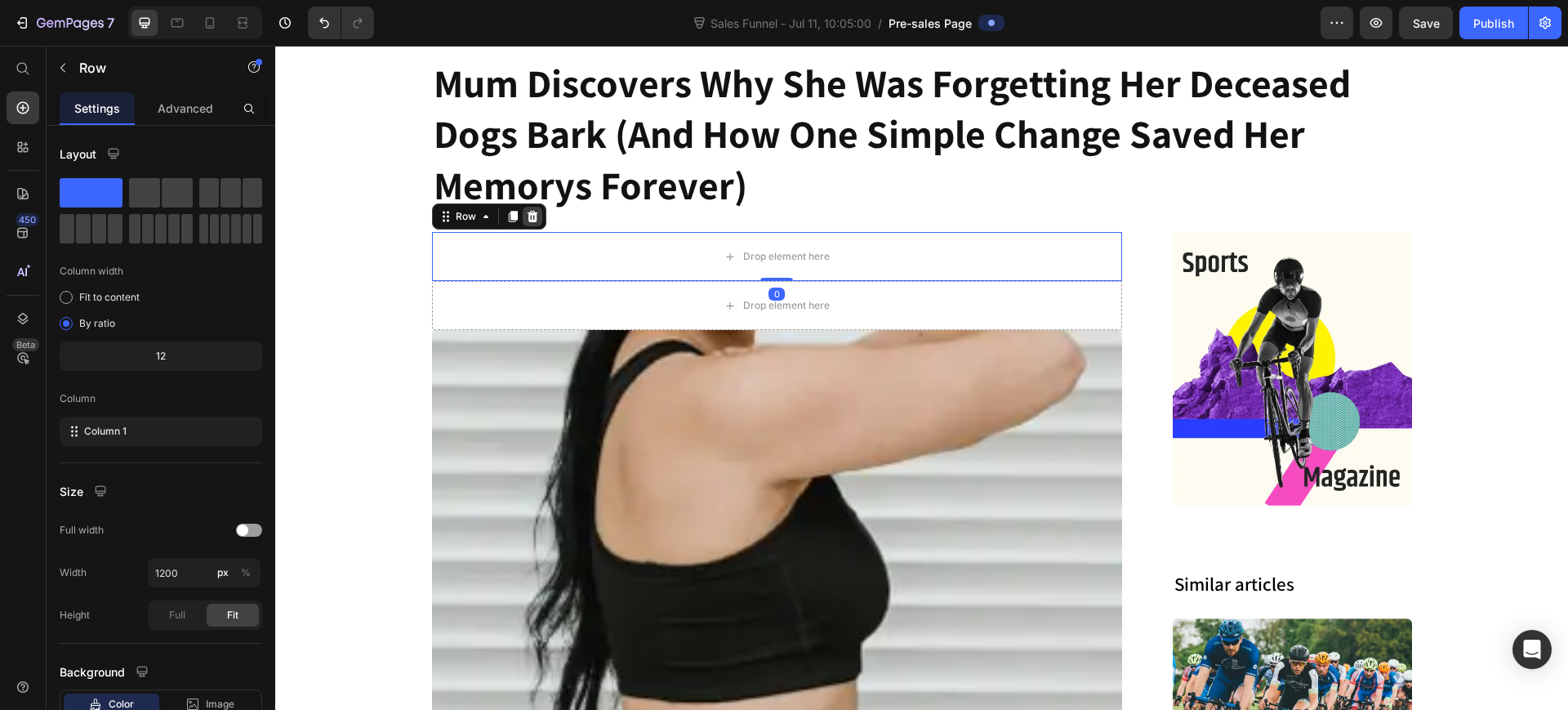 click 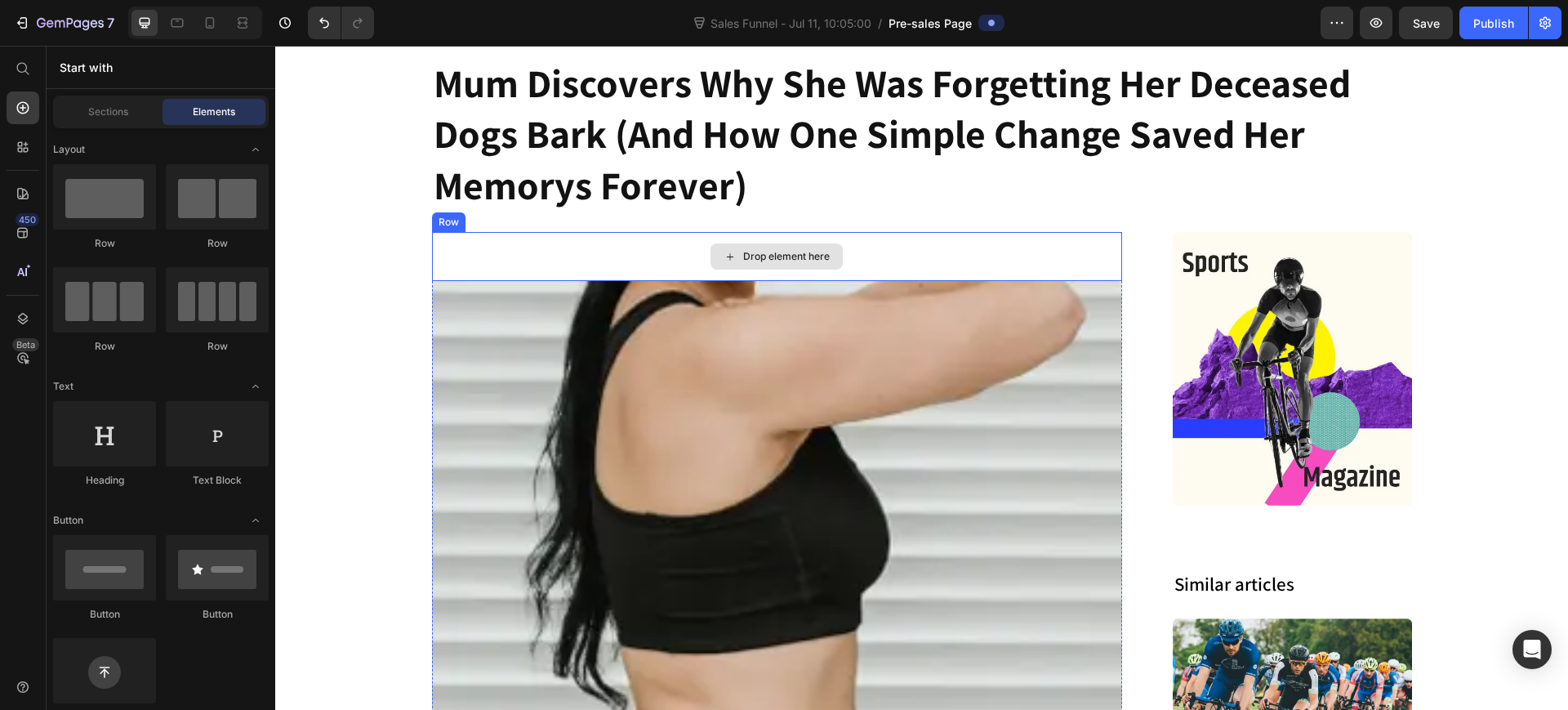 click on "Drop element here" at bounding box center [777, 257] 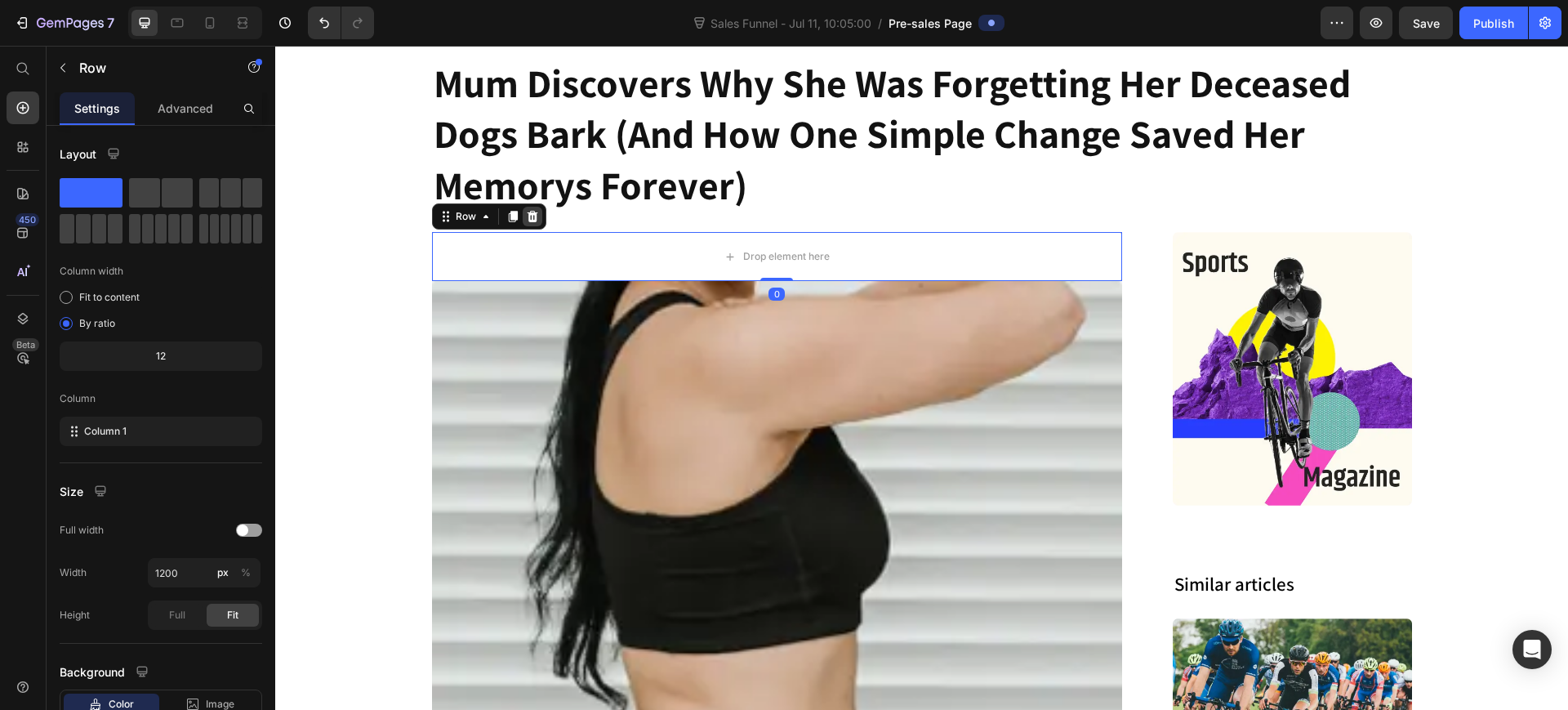 click 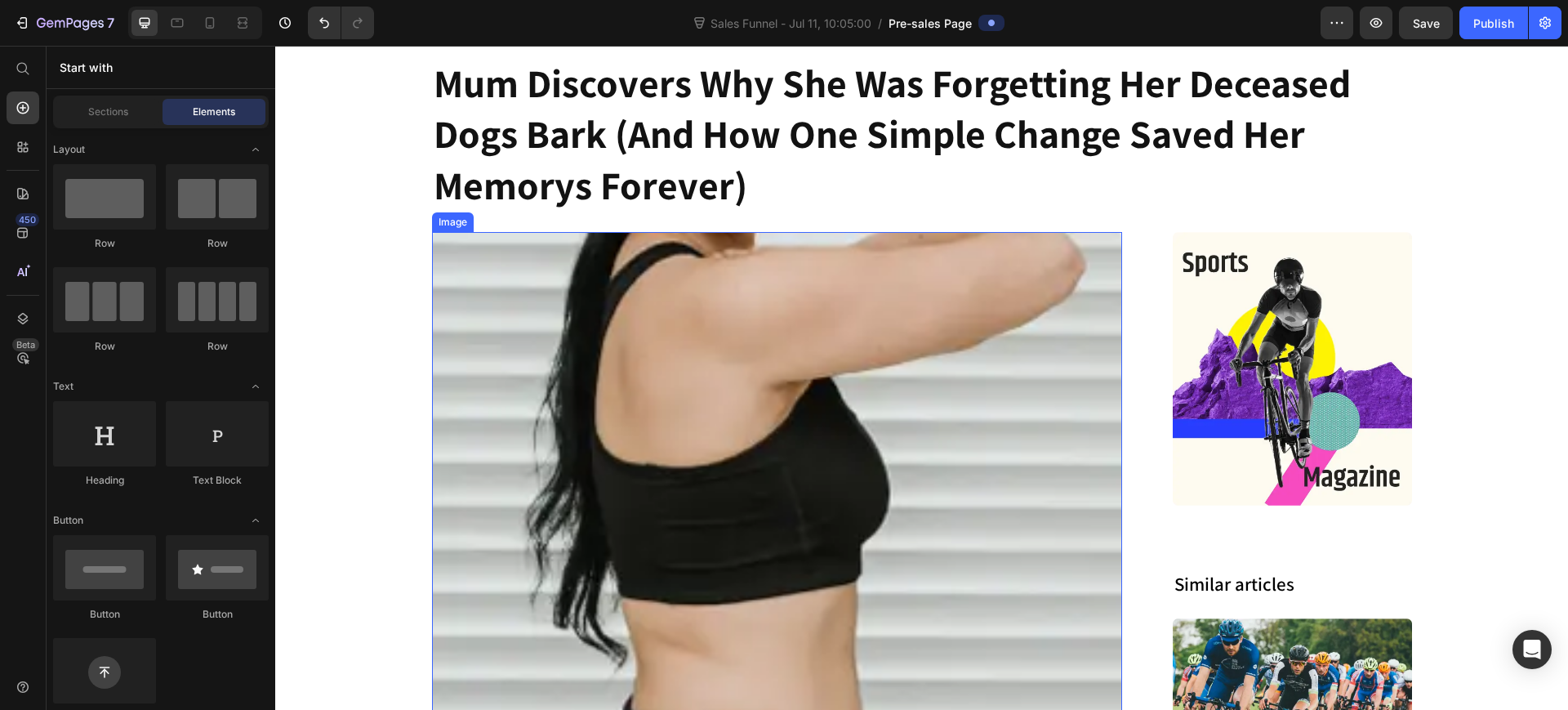 click at bounding box center (777, 1011) 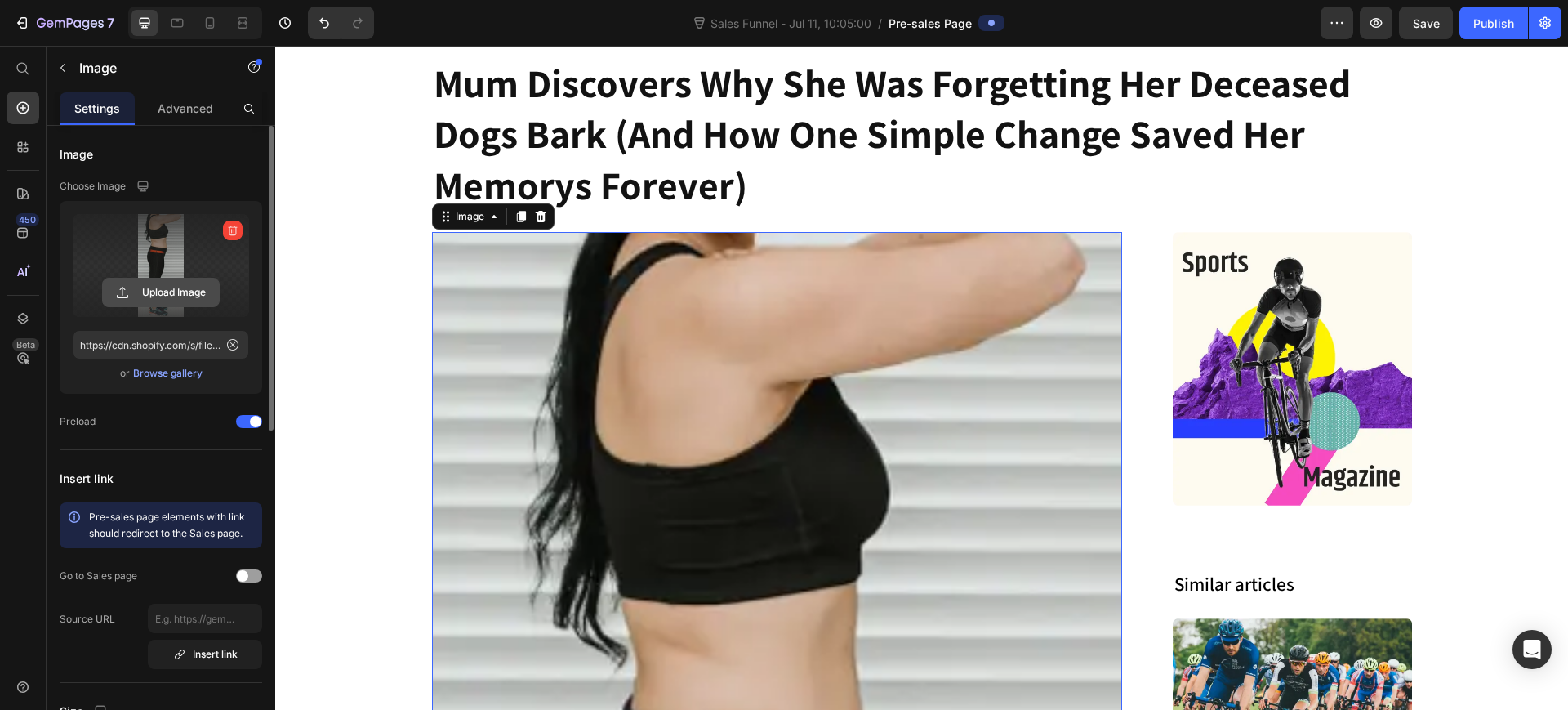 click 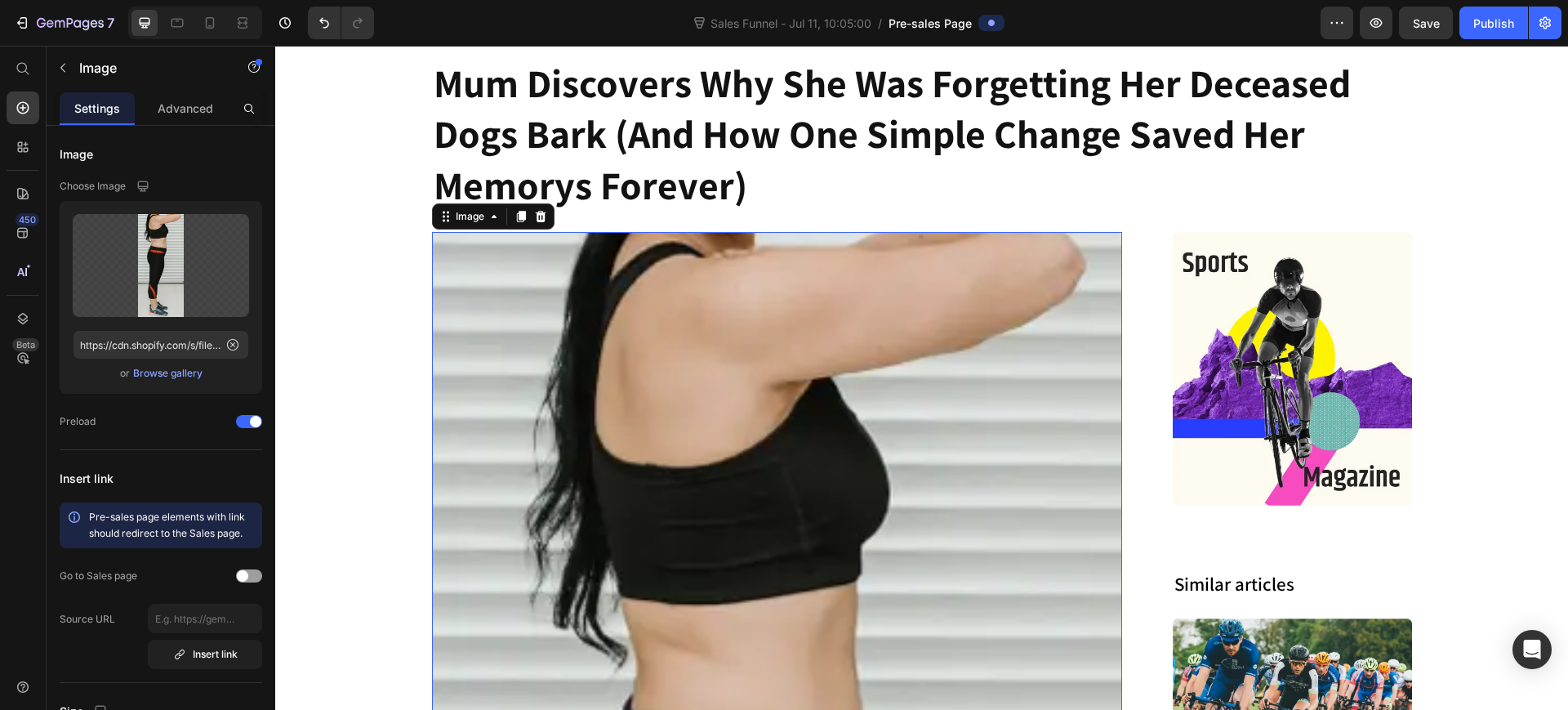 click at bounding box center [777, 1011] 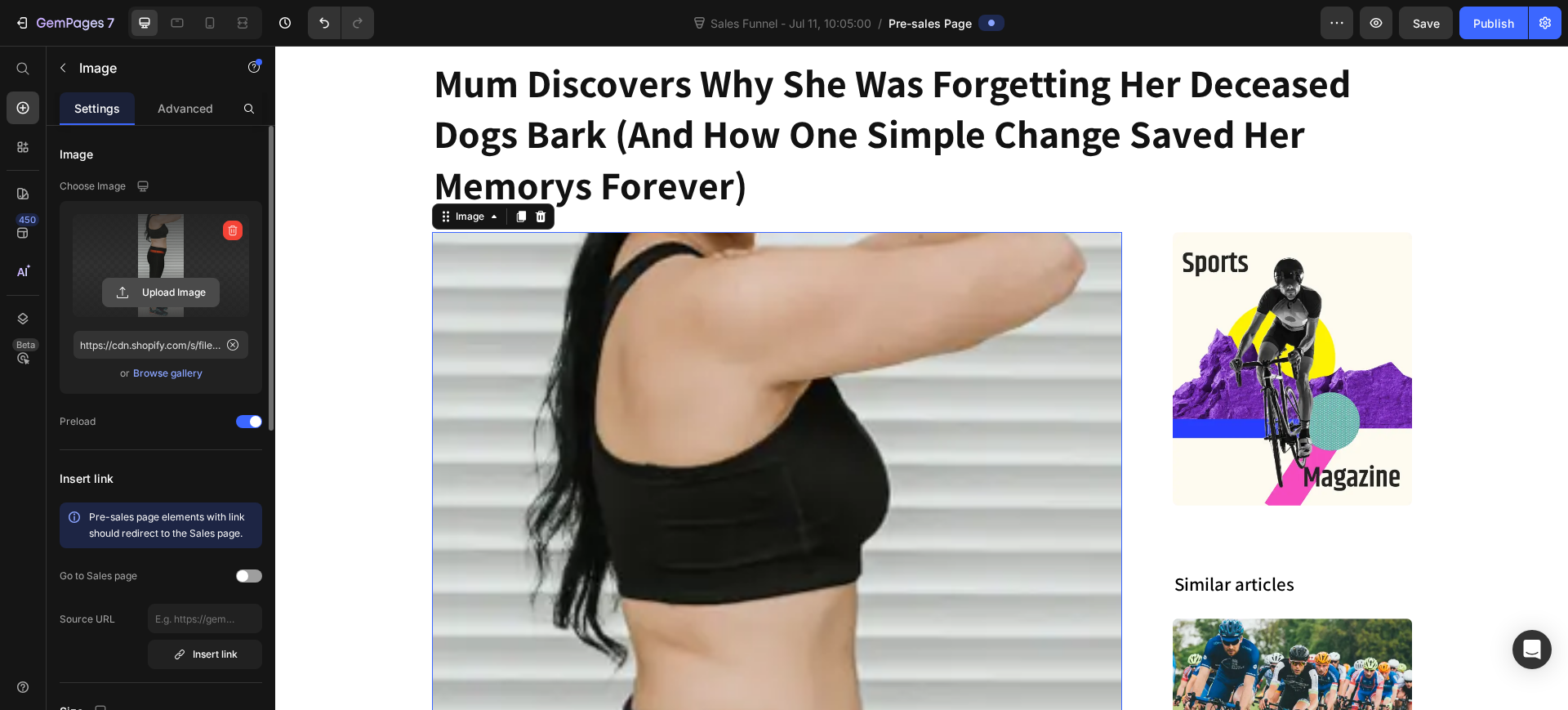 click 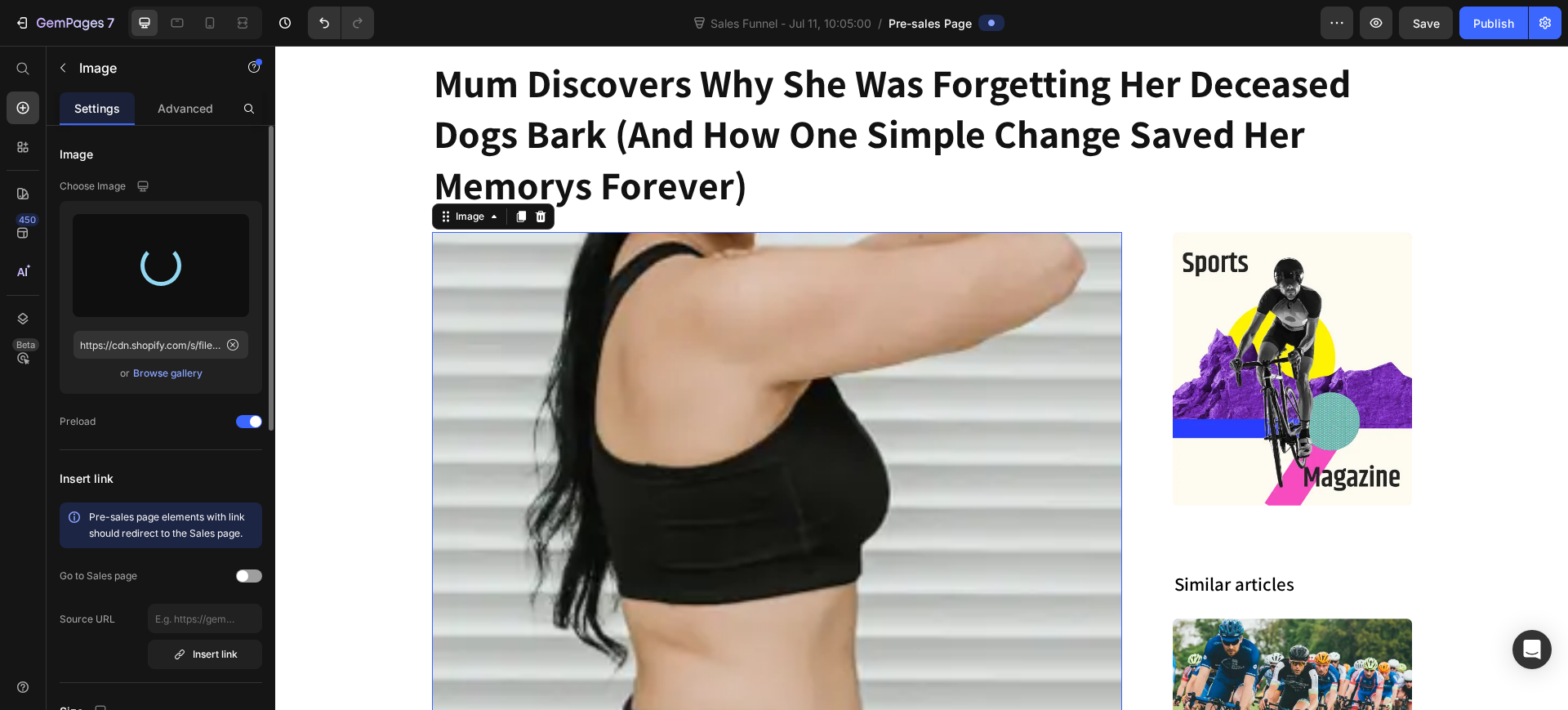 type on "https://cdn.shopify.com/s/files/1/0088/1203/6192/files/gempages_501486745095767061-728de5b3-6e48-4028-b635-8027f058c776.png" 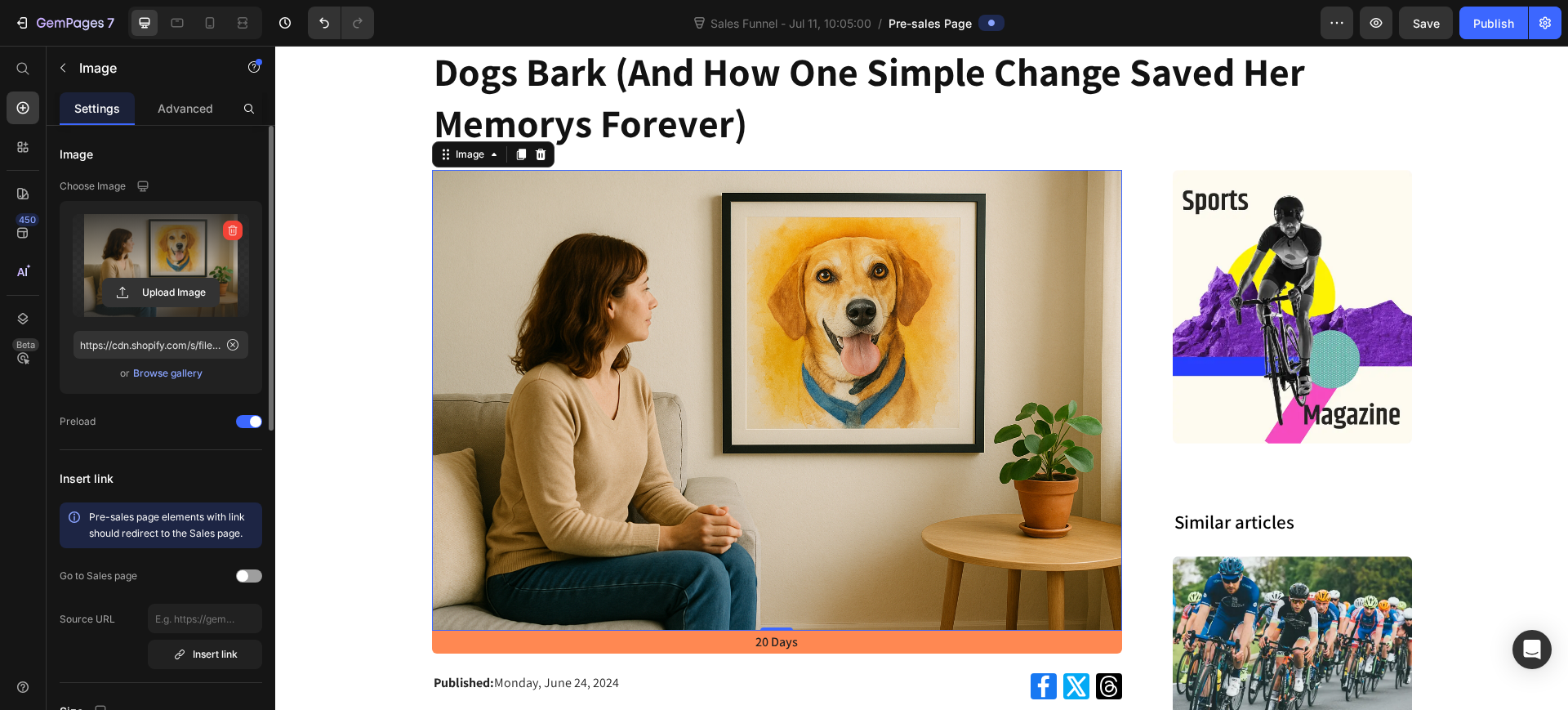 scroll, scrollTop: 306, scrollLeft: 0, axis: vertical 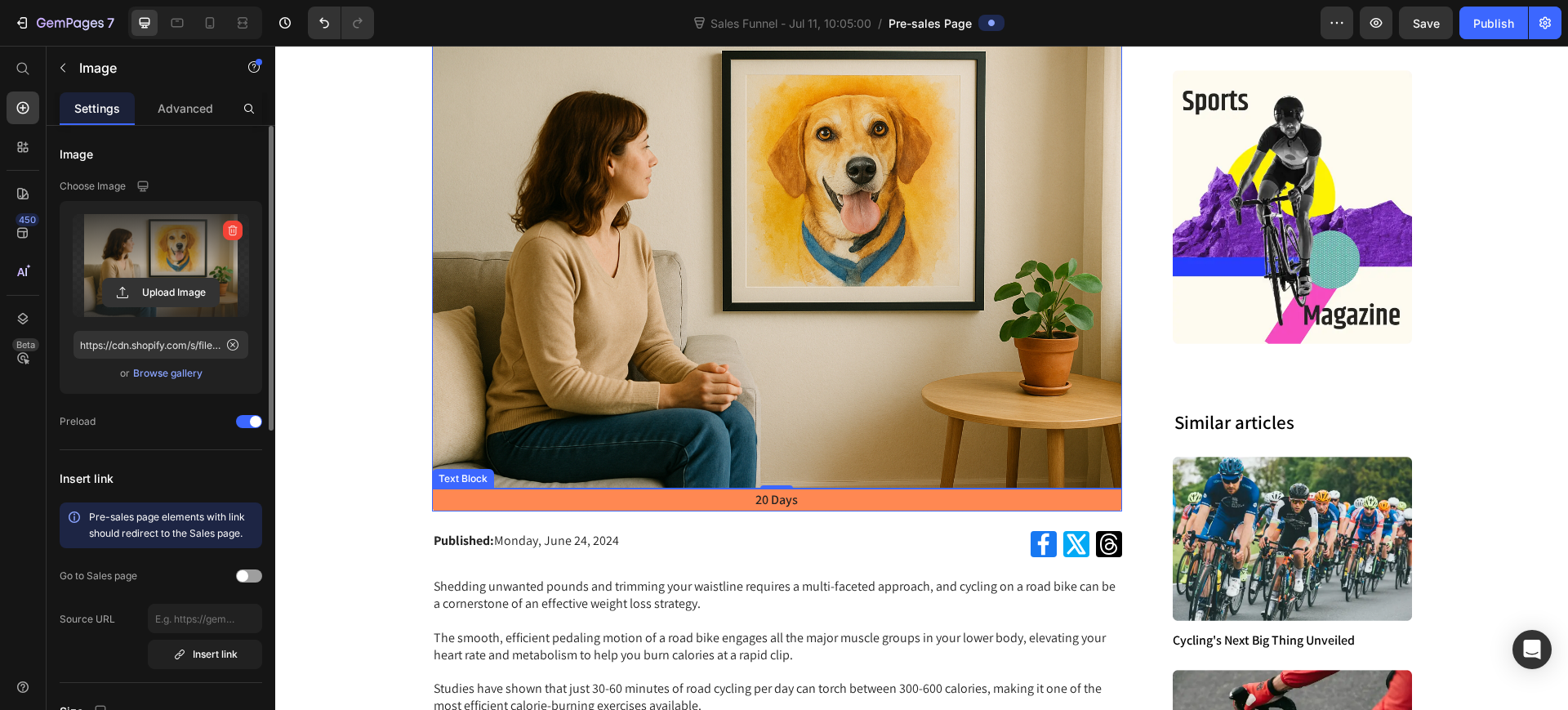 click on "20 Days" at bounding box center [777, 500] 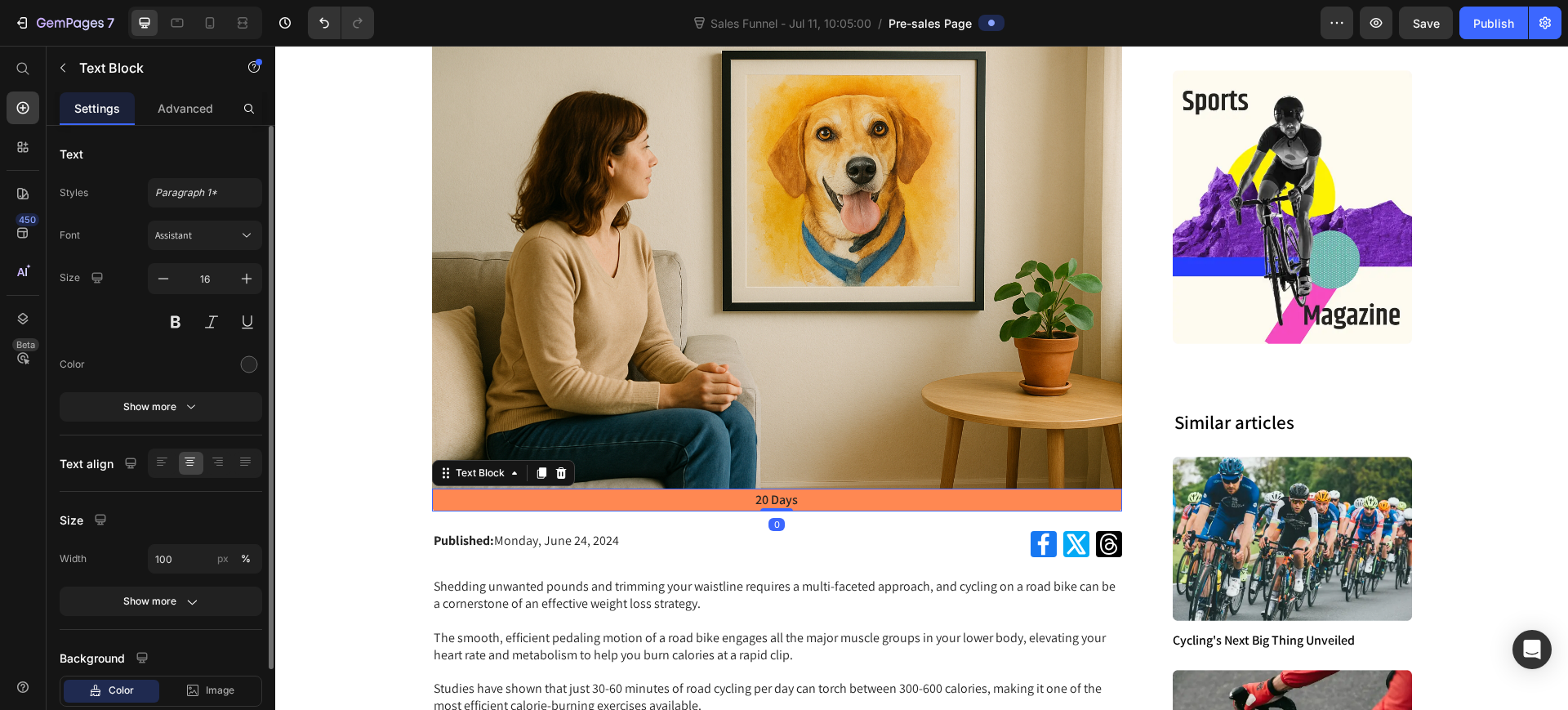 click 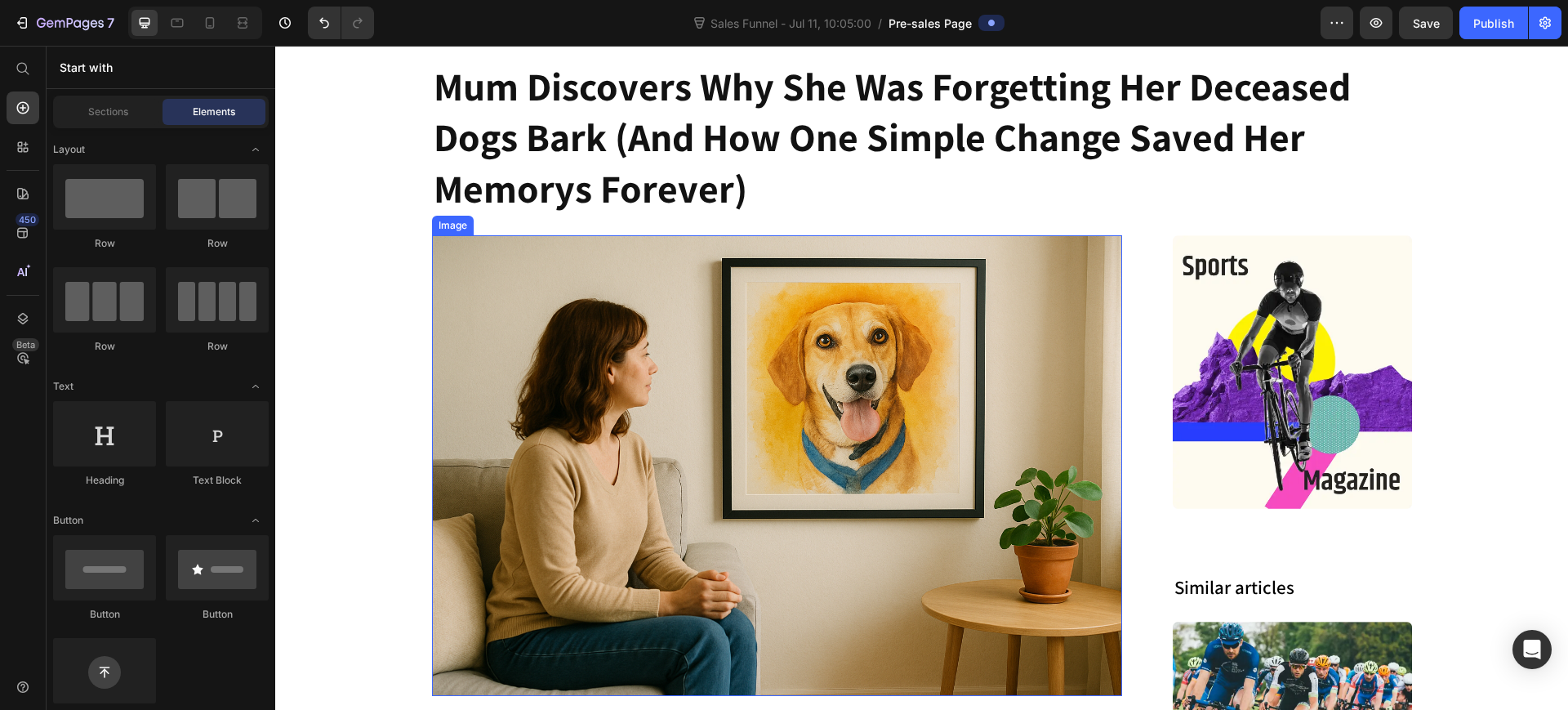 scroll, scrollTop: 102, scrollLeft: 0, axis: vertical 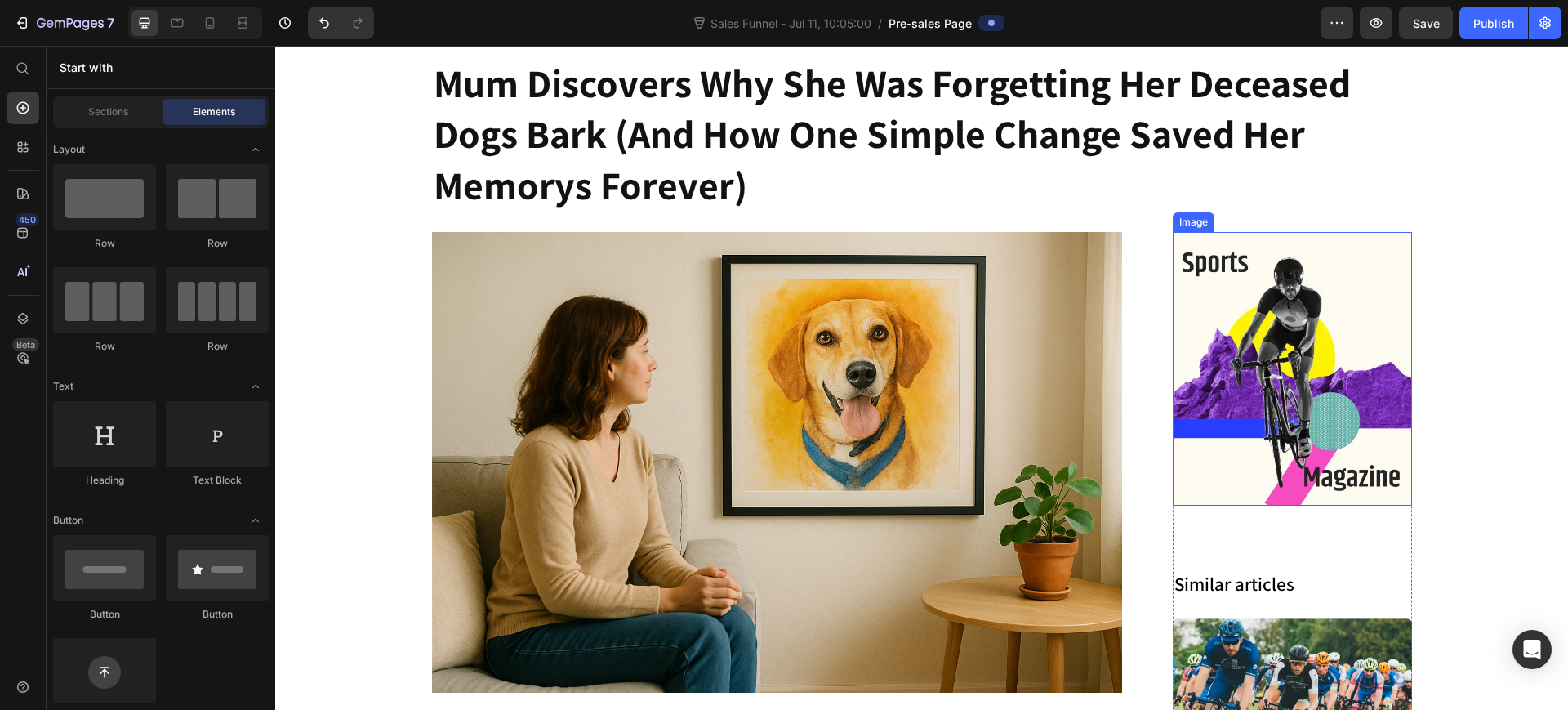 click at bounding box center [1292, 368] 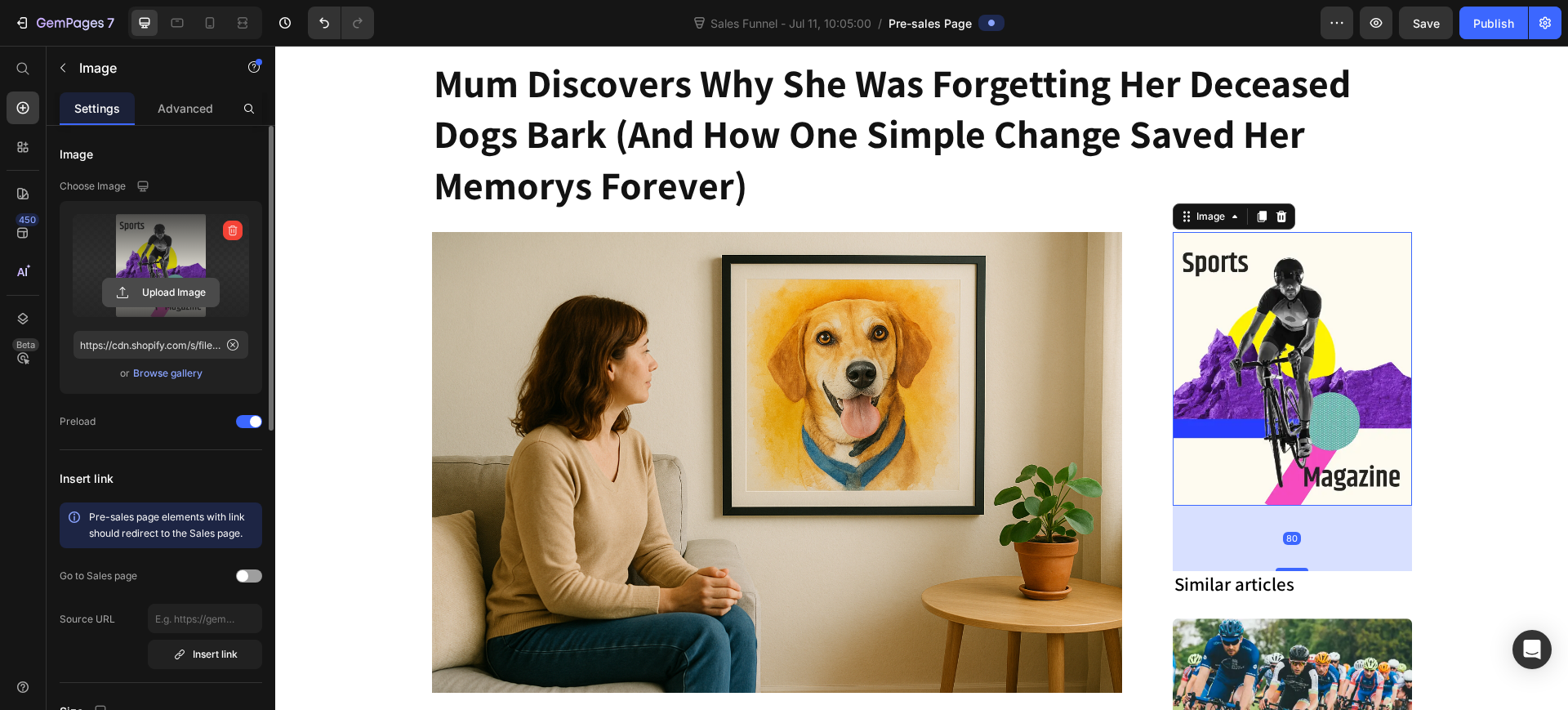 click 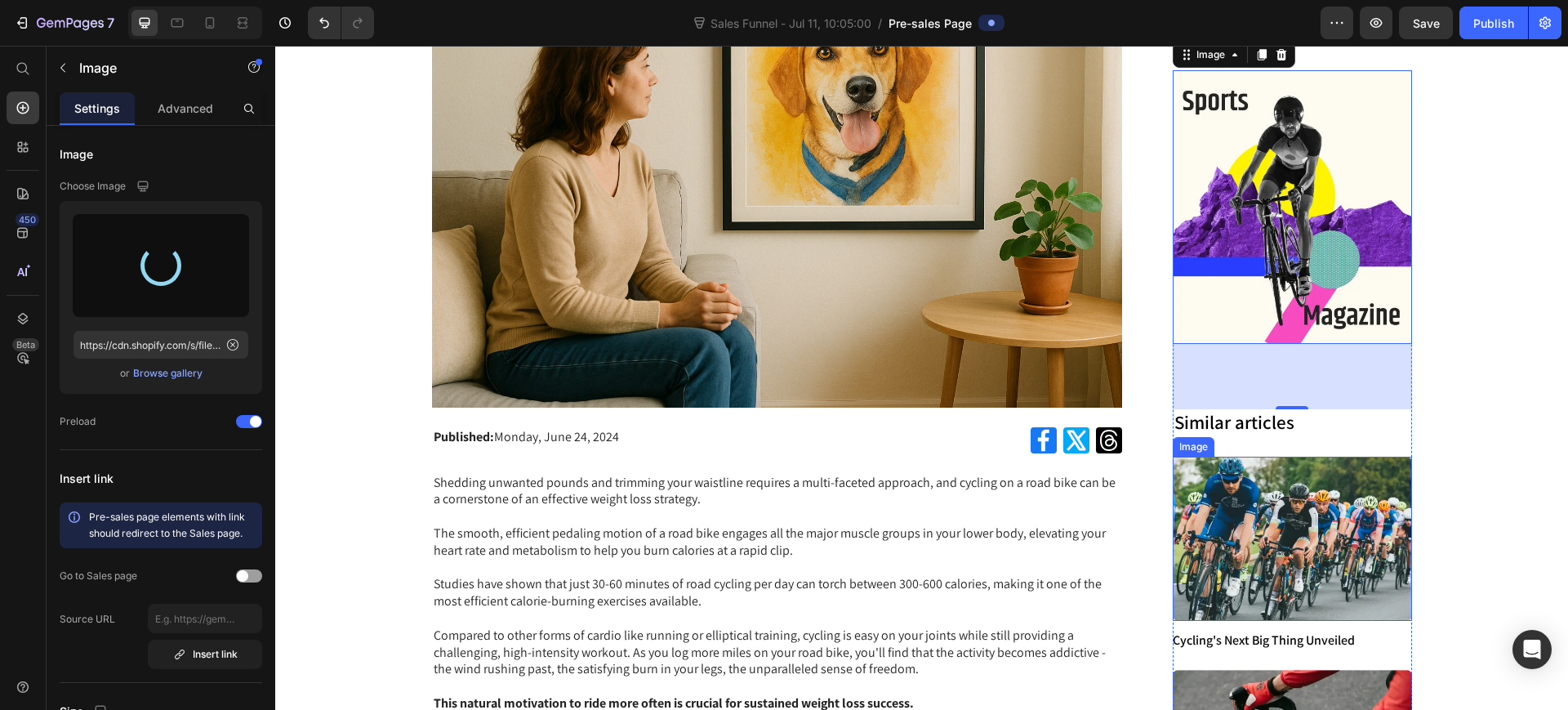 scroll, scrollTop: 511, scrollLeft: 0, axis: vertical 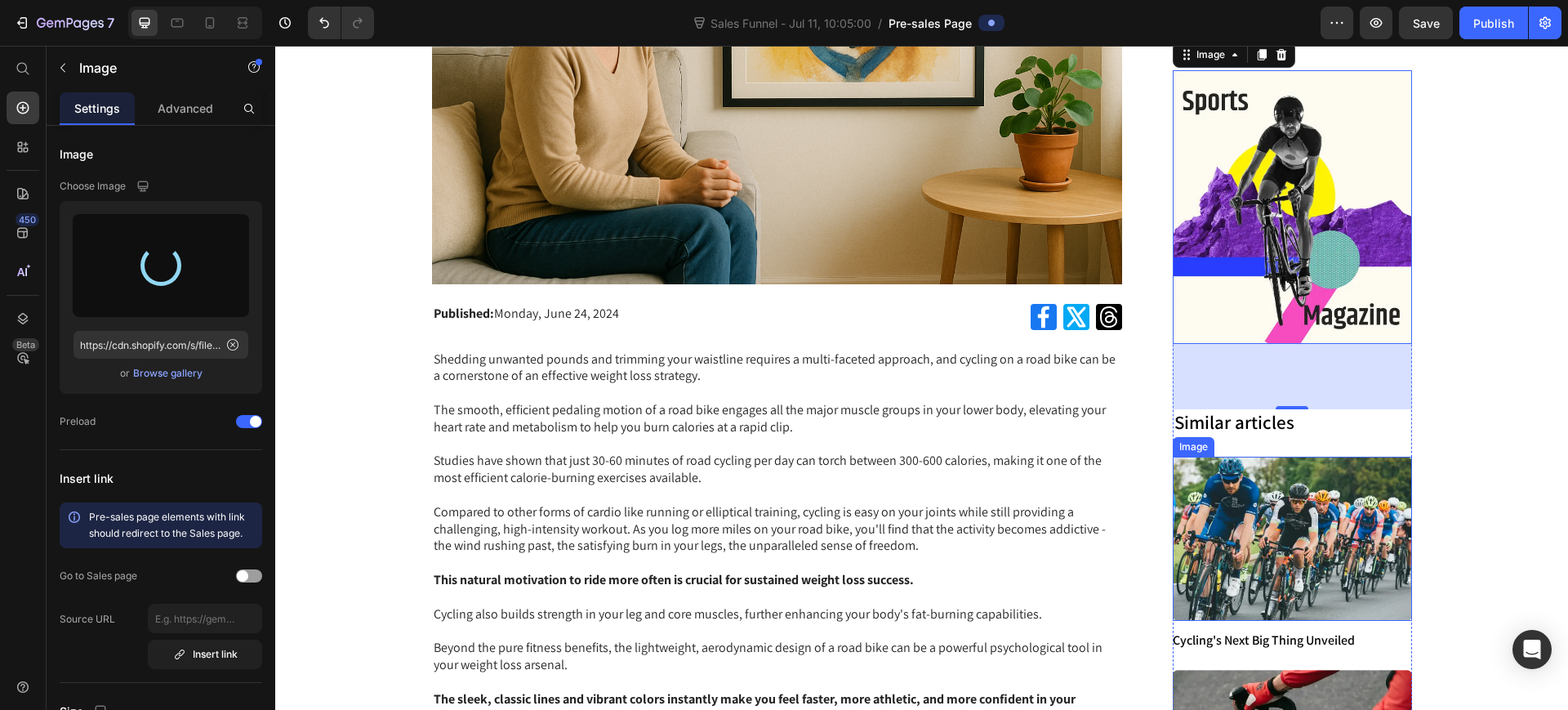 type on "https://cdn.shopify.com/s/files/1/0088/1203/6192/files/gempages_501486745095767061-dc006a93-1eae-43b5-ab90-b722b55fc30c.png" 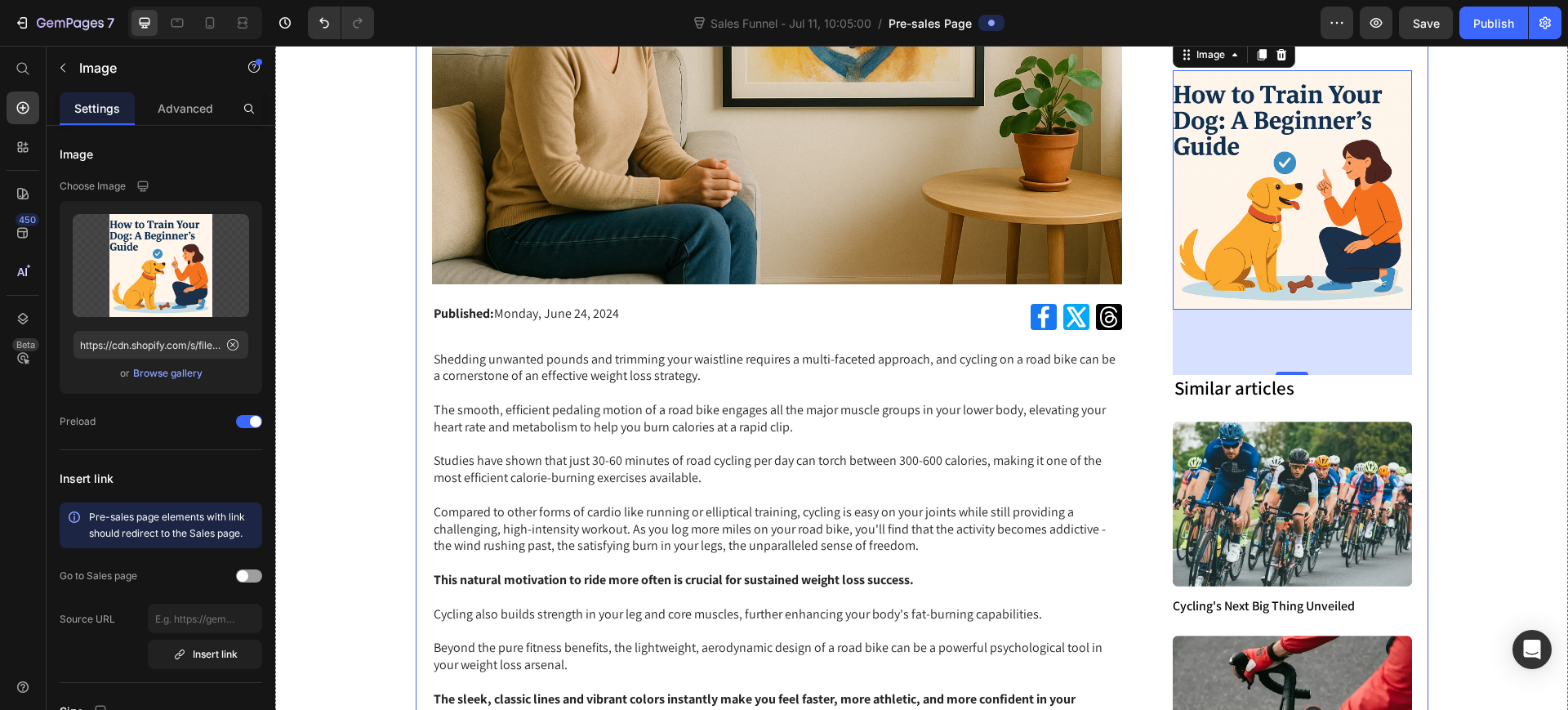 click on "Image Row Row Published:  Monday, June 24, 2024 Text Block
Icon
Icon
Icon Row Row Shedding unwanted pounds and trimming your waistline requires a multi-faceted approach, and cycling on a road bike can be a cornerstone of an effective weight loss strategy.  The smooth, efficient pedaling motion of a road bike engages all the major muscle groups in your lower body, elevating your heart rate and metabolism to help you burn calories at a rapid clip.  Studies have shown that just 30-60 minutes of road cycling per day can torch between 300-600 calories, making it one of the most efficient calorie-burning exercises available.   Compared to other forms of cardio like running or elliptical training, cycling is easy on your joints while still providing a challenging, high-intensity workout. As you log more miles on your road bike, you'll find that the activity becomes addictive - the wind rushing past, the satisfying burn in your legs, the unparalleled sense of freedom.    Image" at bounding box center [922, 1095] 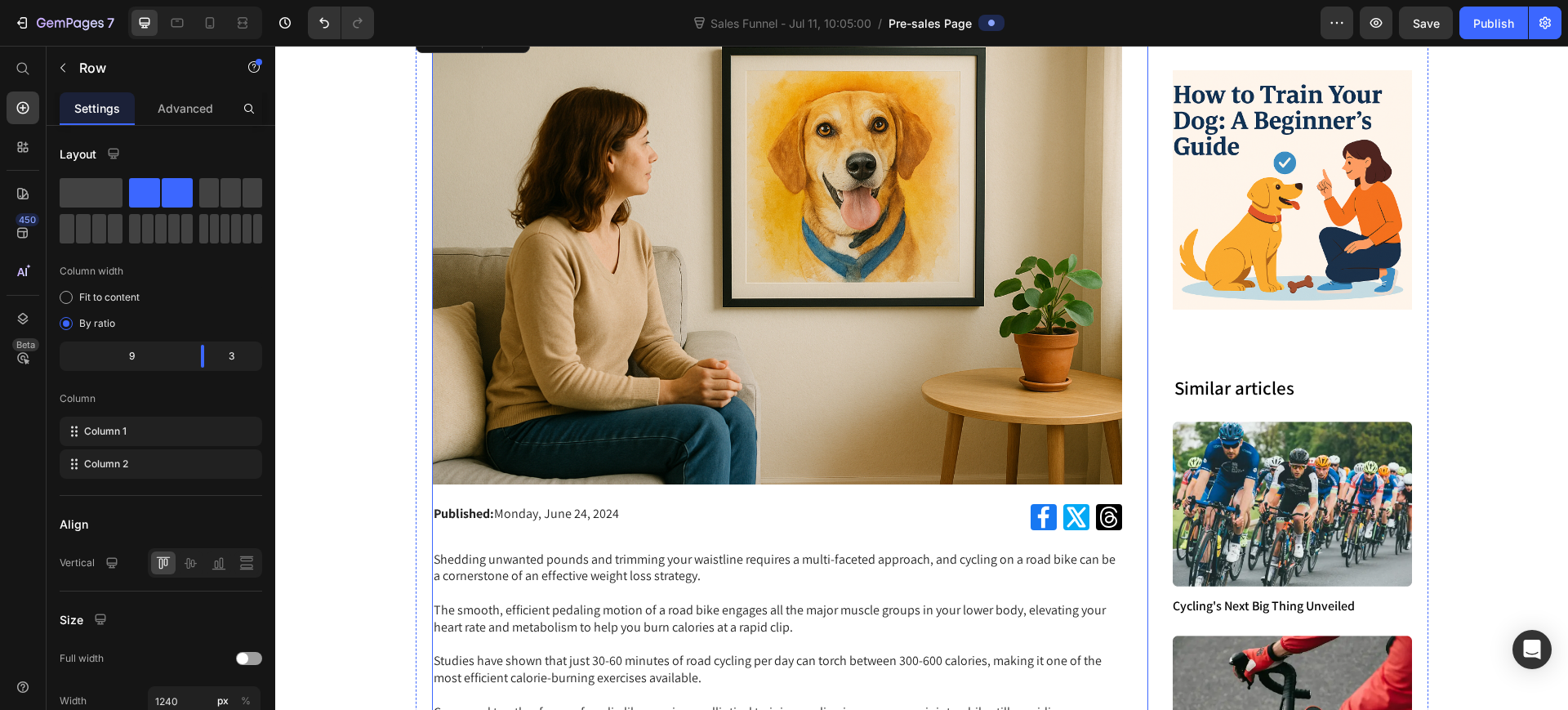 scroll, scrollTop: 306, scrollLeft: 0, axis: vertical 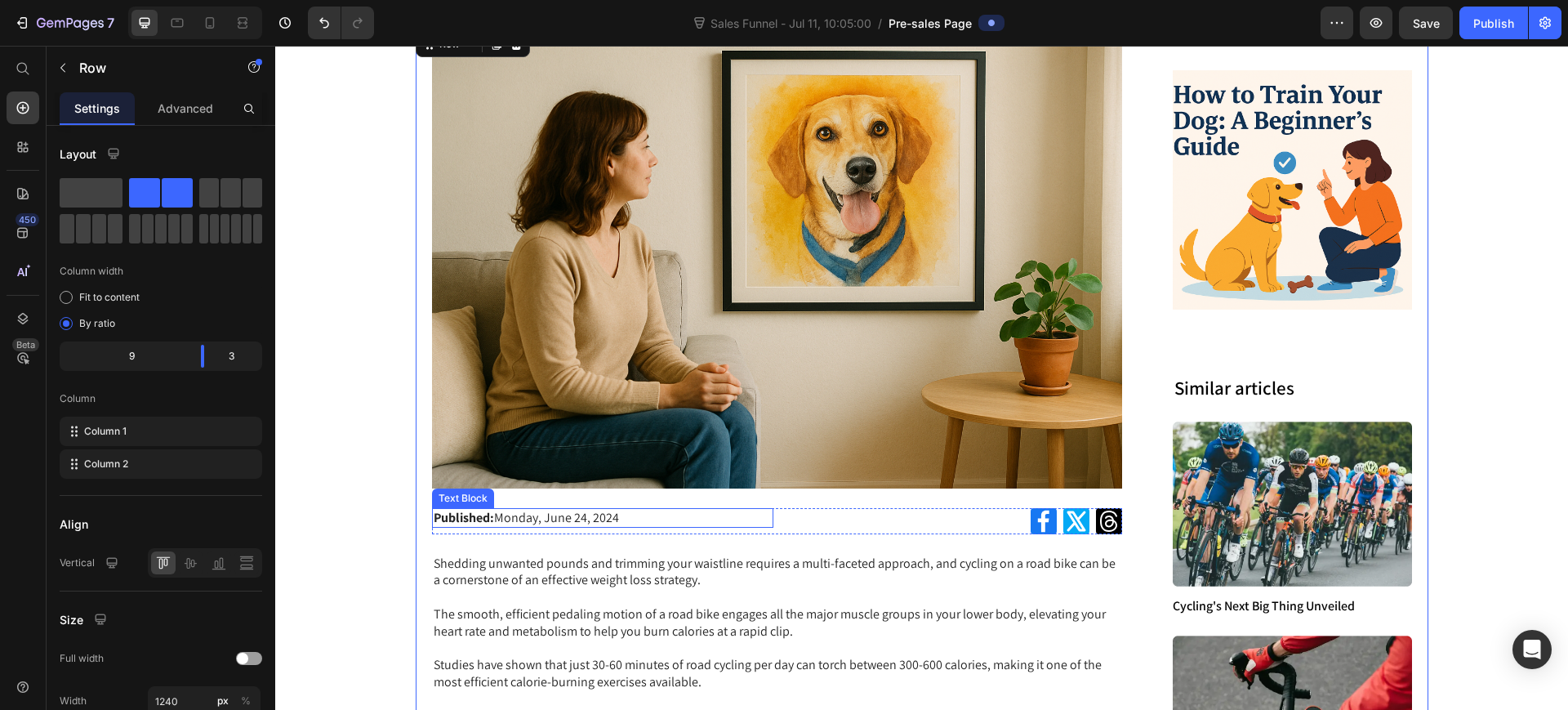 click on "Published:  Monday, June 24, 2024" at bounding box center [603, 518] 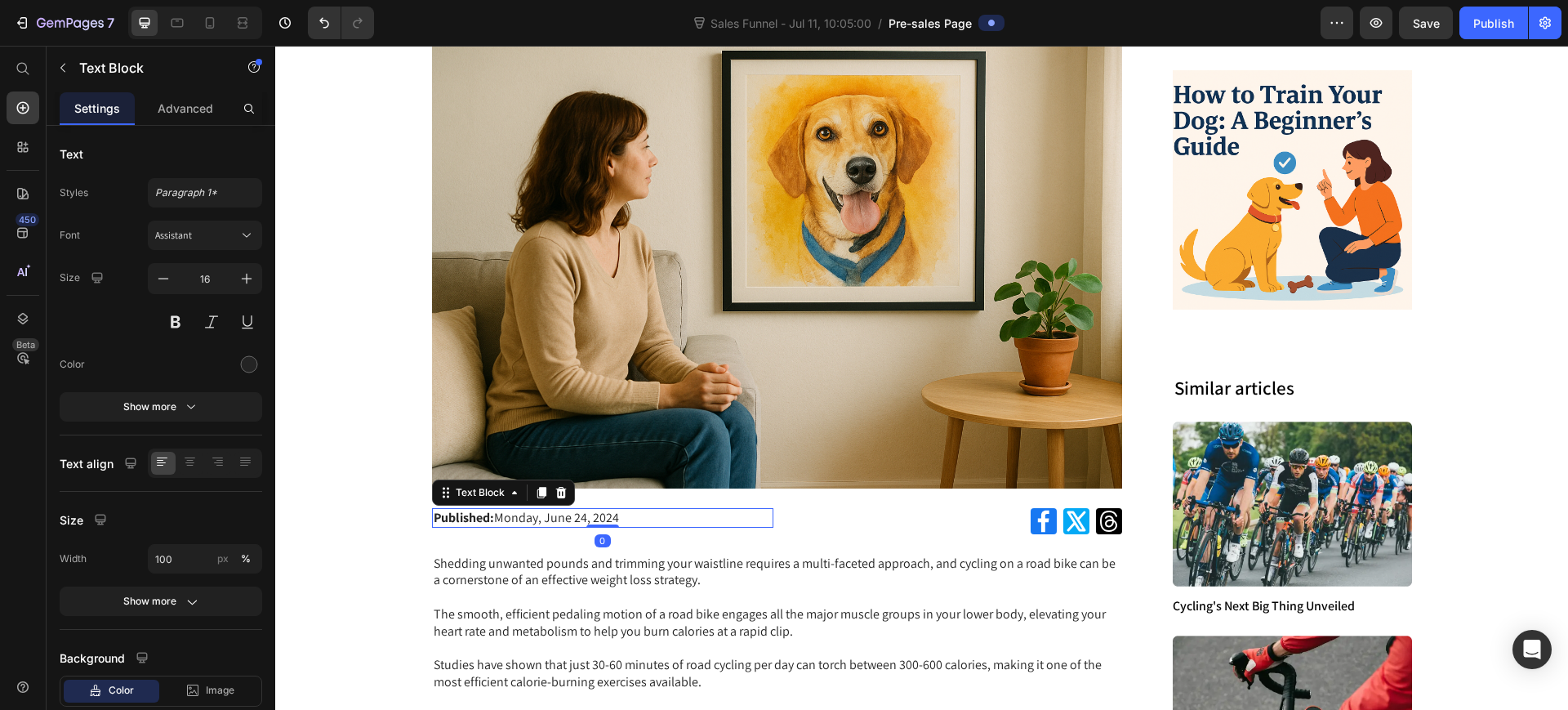 click on "Published:  Monday, June 24, 2024" at bounding box center [603, 518] 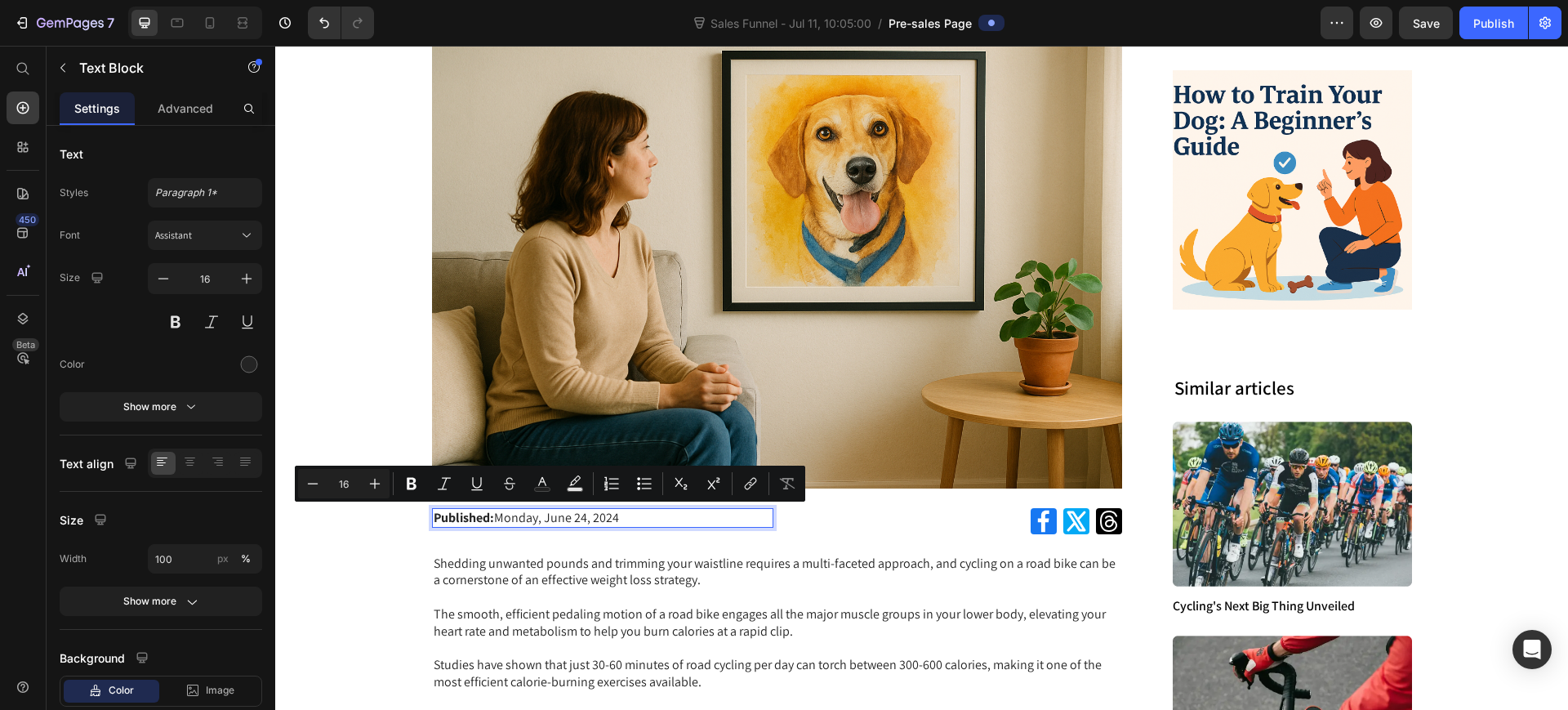 drag, startPoint x: 493, startPoint y: 517, endPoint x: 617, endPoint y: 512, distance: 124.10077 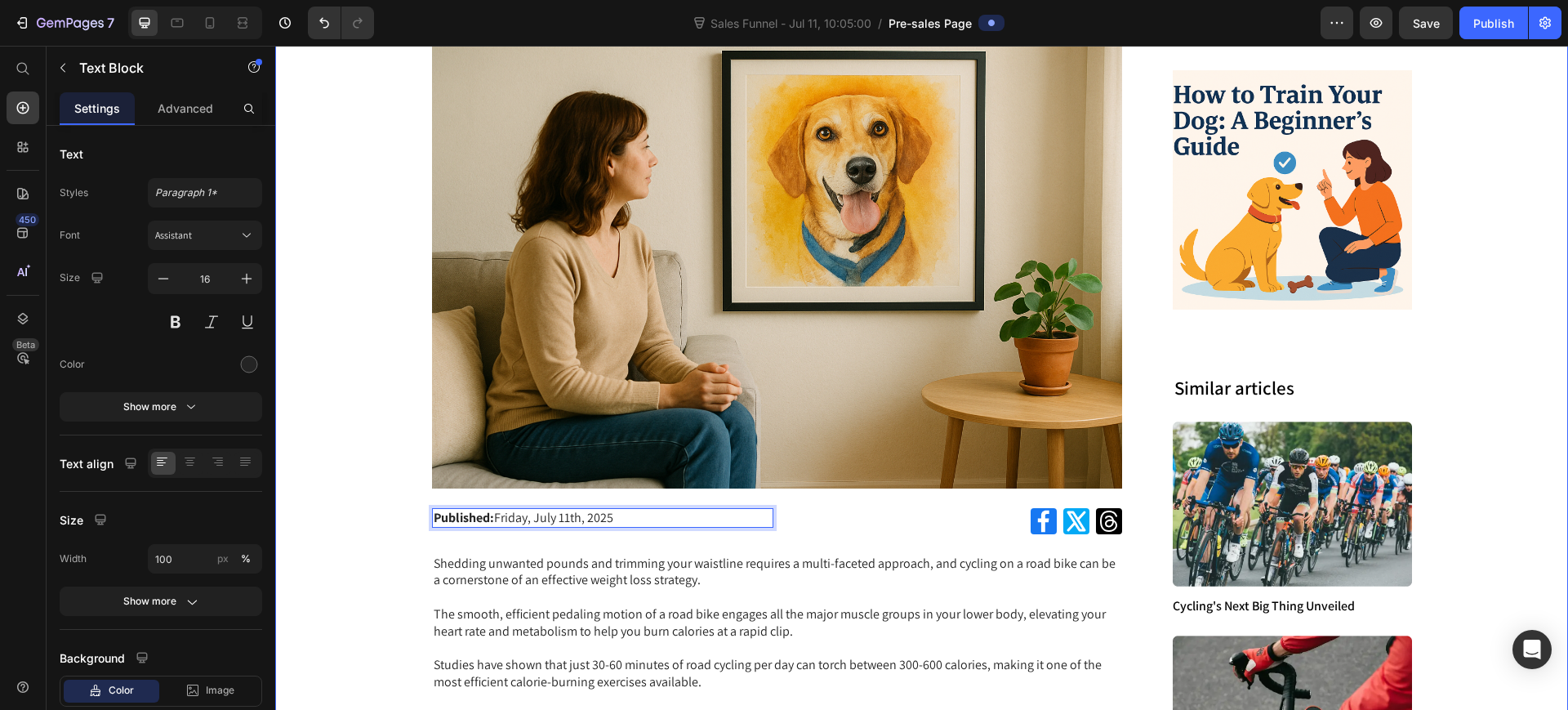 click on "Advertorial Text Block Row ⁠⁠⁠⁠⁠⁠⁠ Mum Discovers Why She Was Forgetting Her Deceased Dogs Bark (And How One Simple Change Saved Her Memorys Forever) Heading Row Image Row Row Published:  Friday, July 11th, 2025 Text Block   0
Icon
Icon
Icon Row Row Shedding unwanted pounds and trimming your waistline requires a multi-faceted approach, and cycling on a road bike can be a cornerstone of an effective weight loss strategy.  The smooth, efficient pedaling motion of a road bike engages all the major muscle groups in your lower body, elevating your heart rate and metabolism to help you burn calories at a rapid clip.  Studies have shown that just 30-60 minutes of road cycling per day can torch between 300-600 calories, making it one of the most efficient calorie-burning exercises available.   This natural motivation to ride more often is crucial for sustained weight loss success.   Experience the transformative power of a premium road bike with the  GEM Road Bike" at bounding box center [921, 1172] 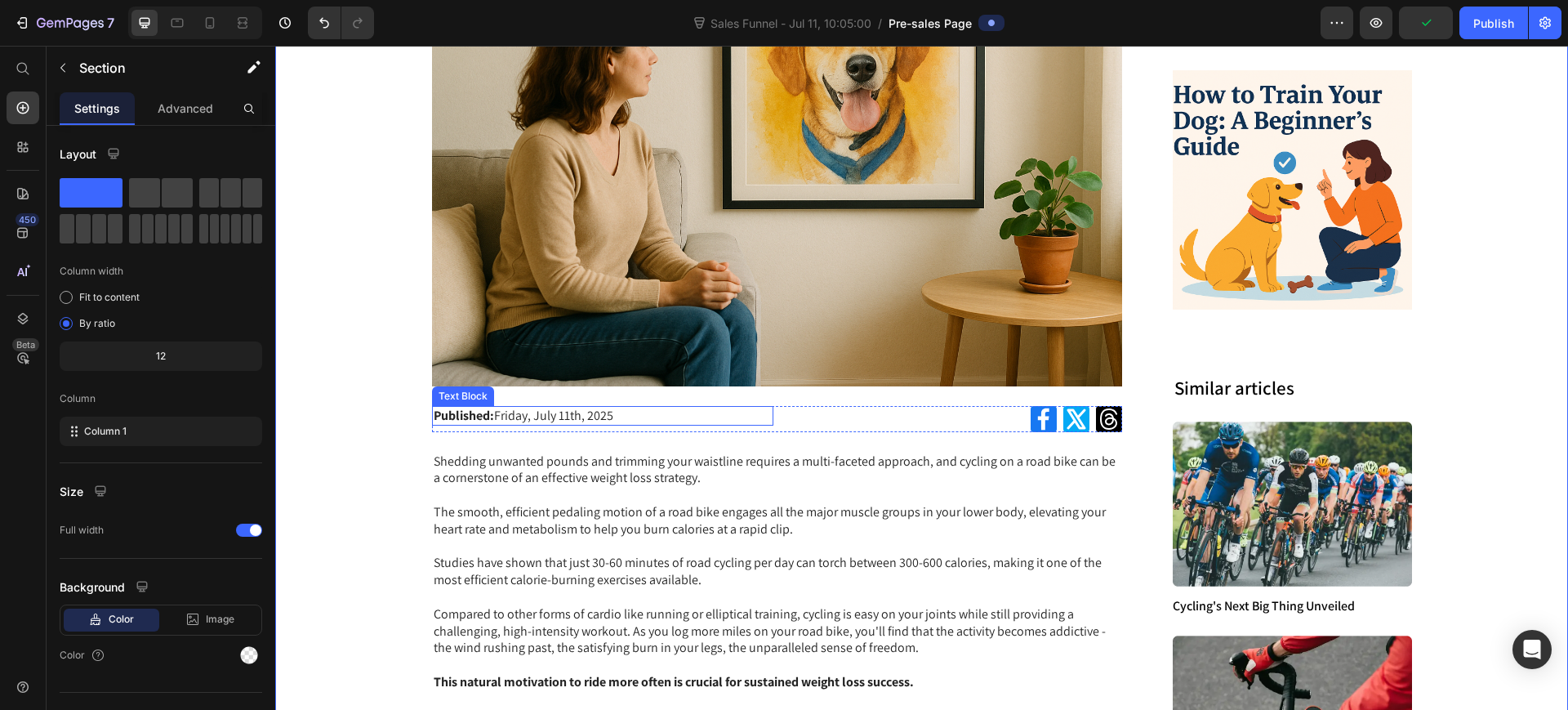 scroll, scrollTop: 511, scrollLeft: 0, axis: vertical 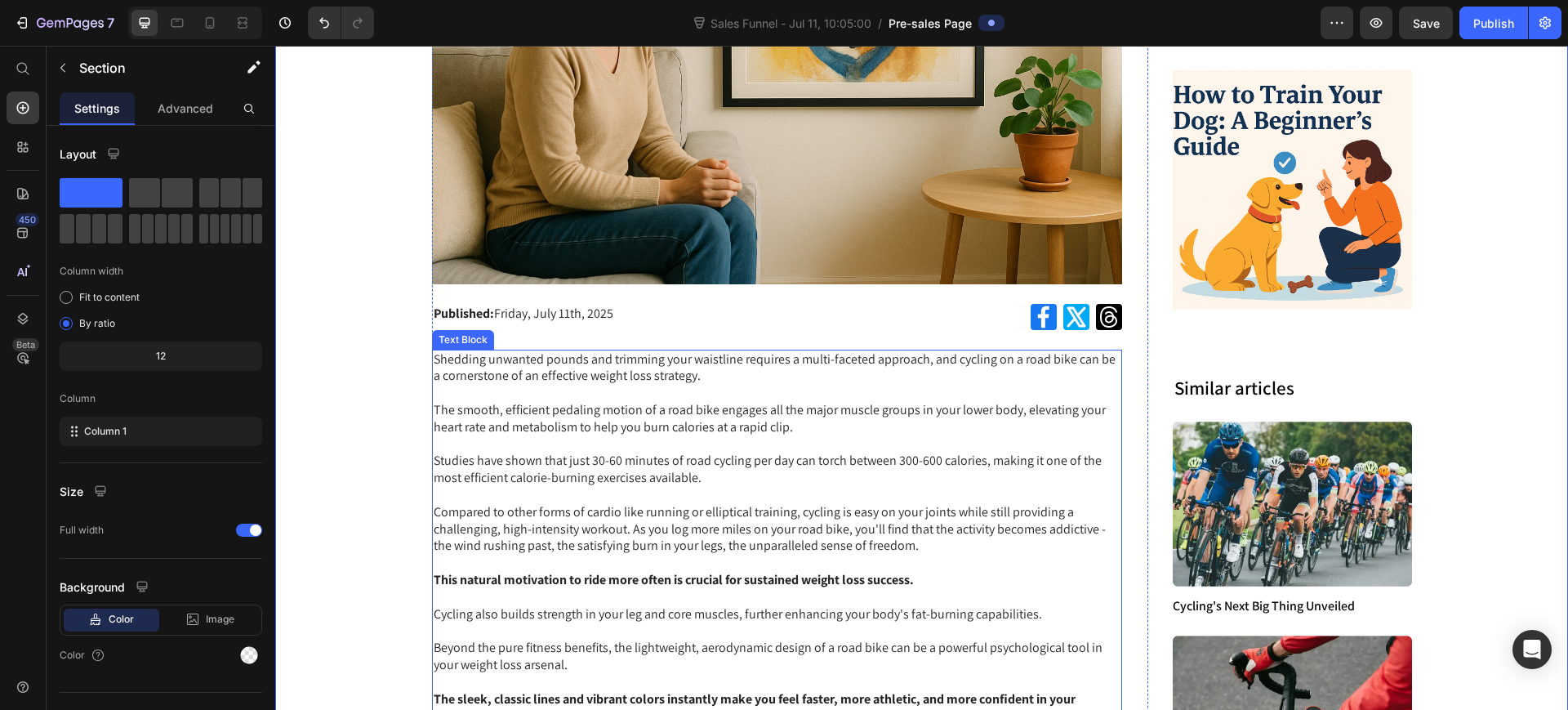 click on "Shedding unwanted pounds and trimming your waistline requires a multi-faceted approach, and cycling on a road bike can be a cornerstone of an effective weight loss strategy.  The smooth, efficient pedaling motion of a road bike engages all the major muscle groups in your lower body, elevating your heart rate and metabolism to help you burn calories at a rapid clip." at bounding box center [777, 394] 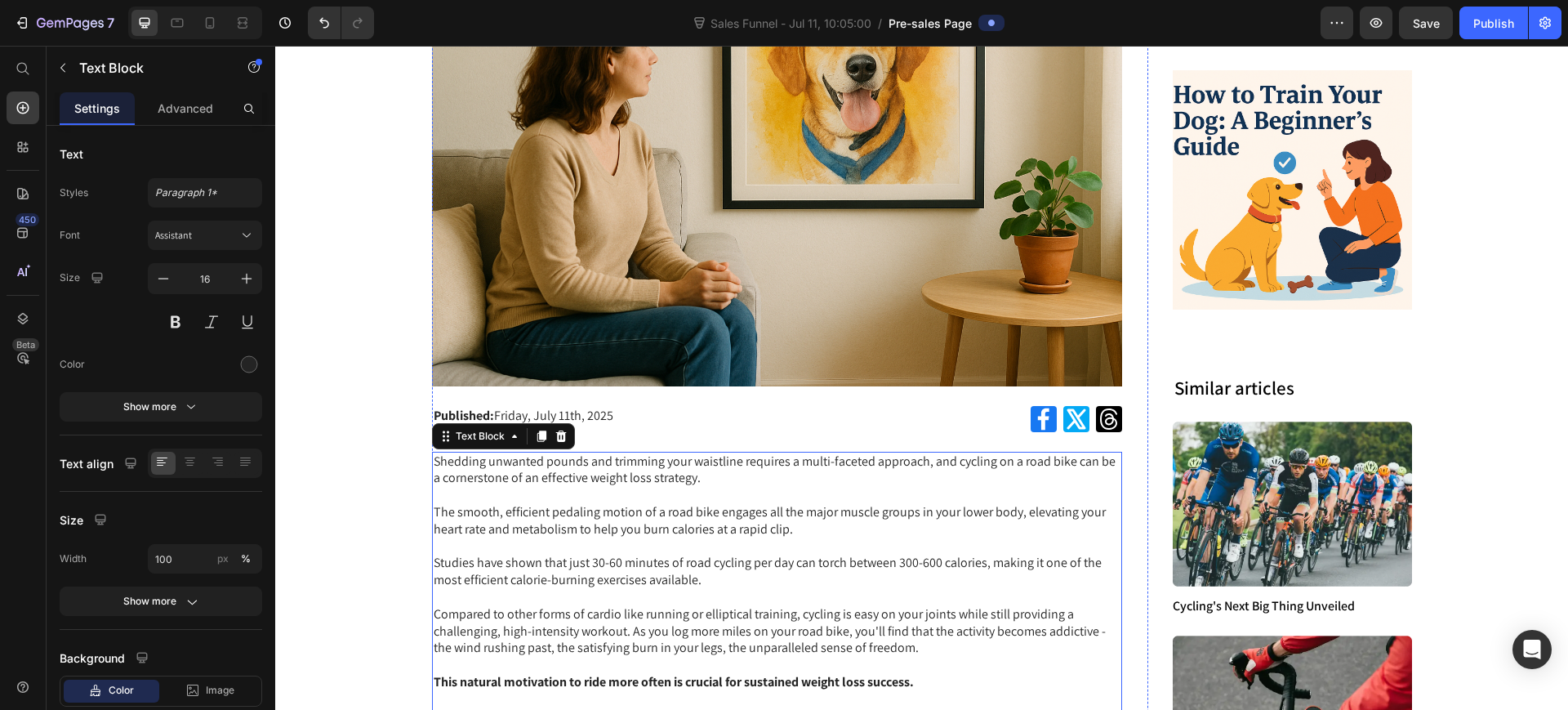 scroll, scrollTop: 306, scrollLeft: 0, axis: vertical 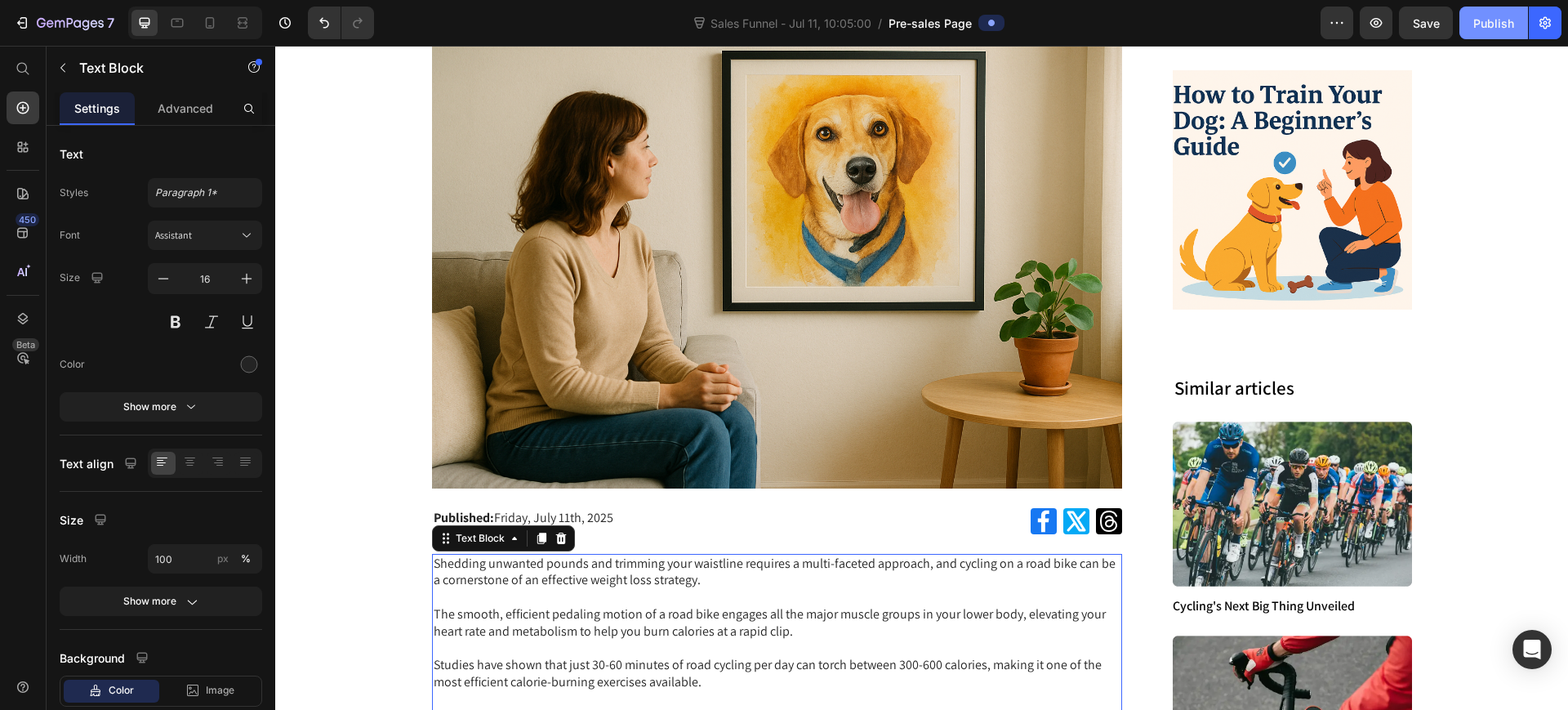 click on "Publish" 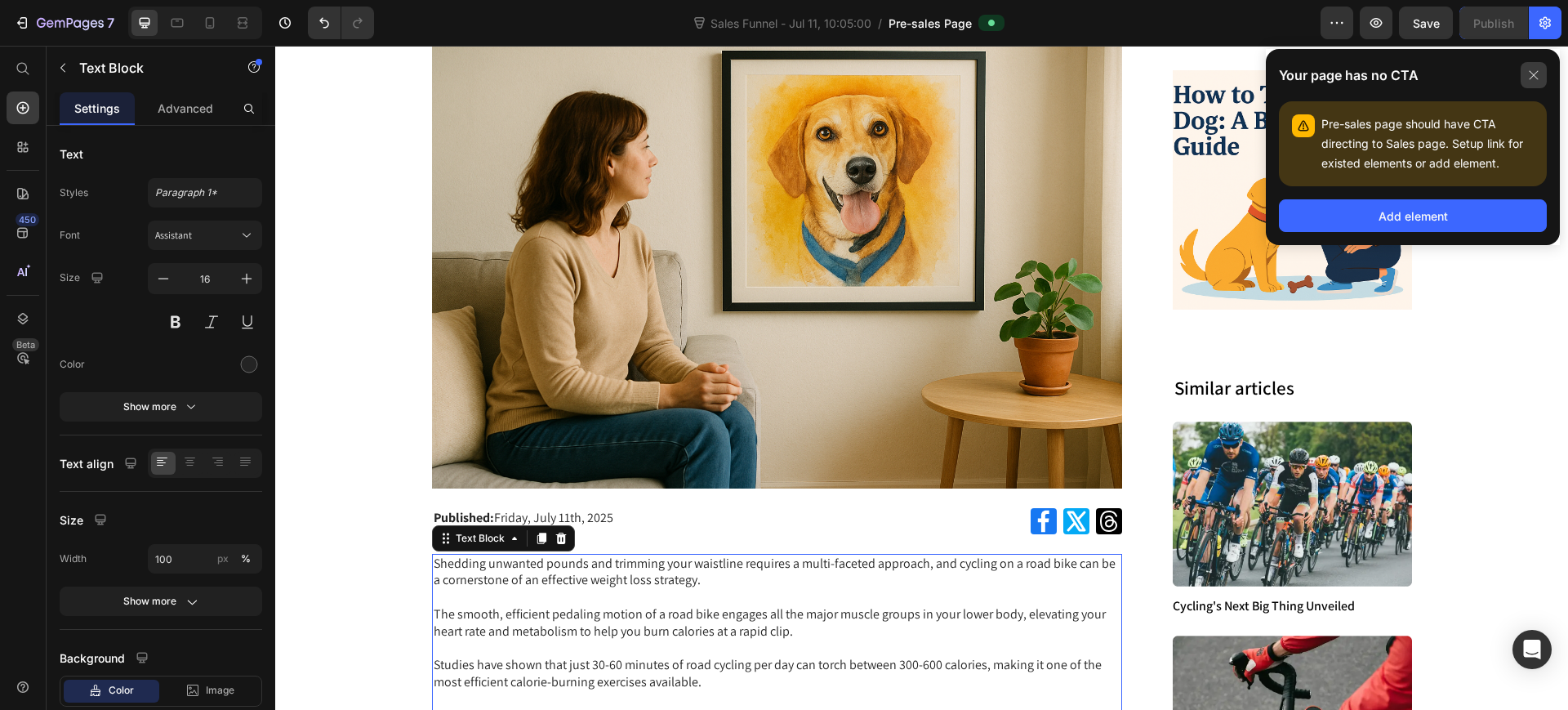 click 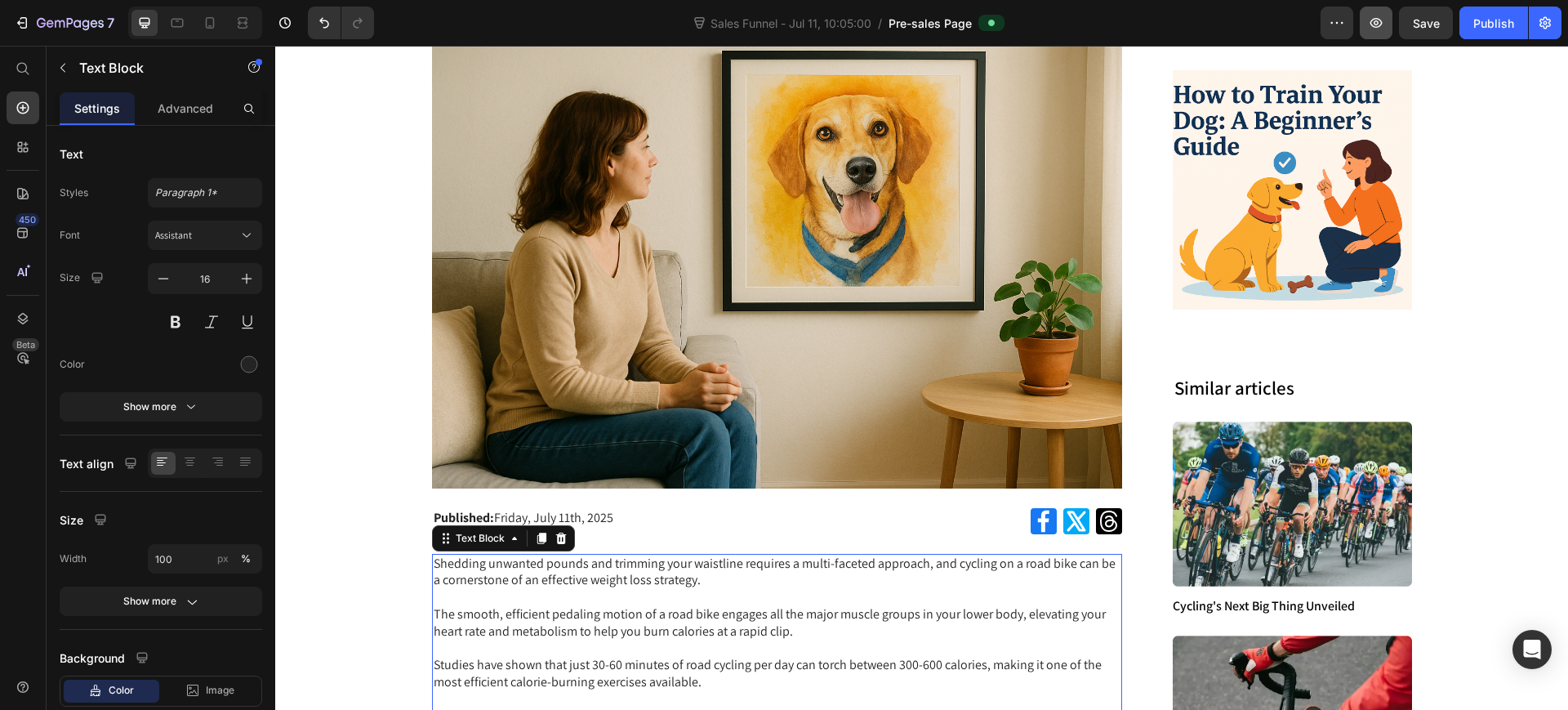 click 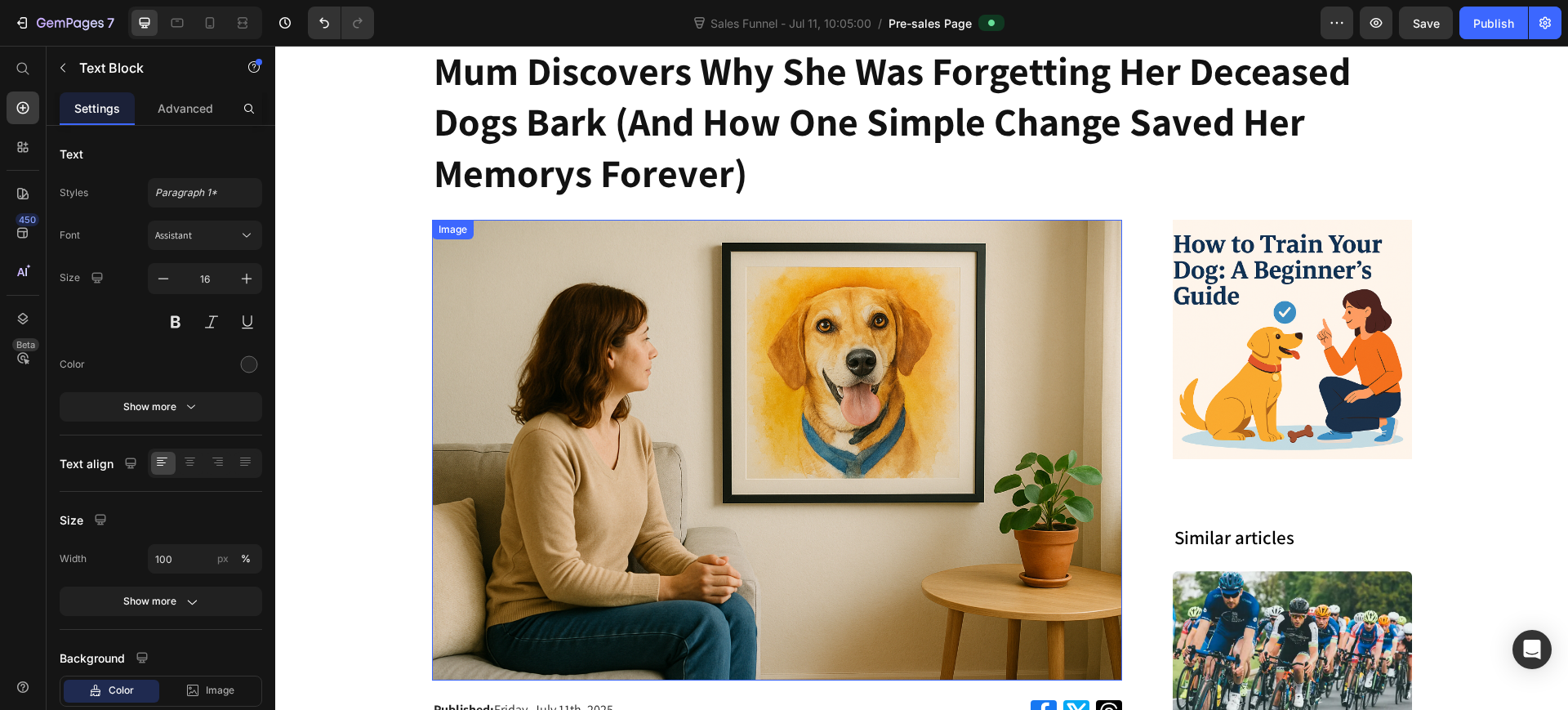 scroll, scrollTop: 0, scrollLeft: 0, axis: both 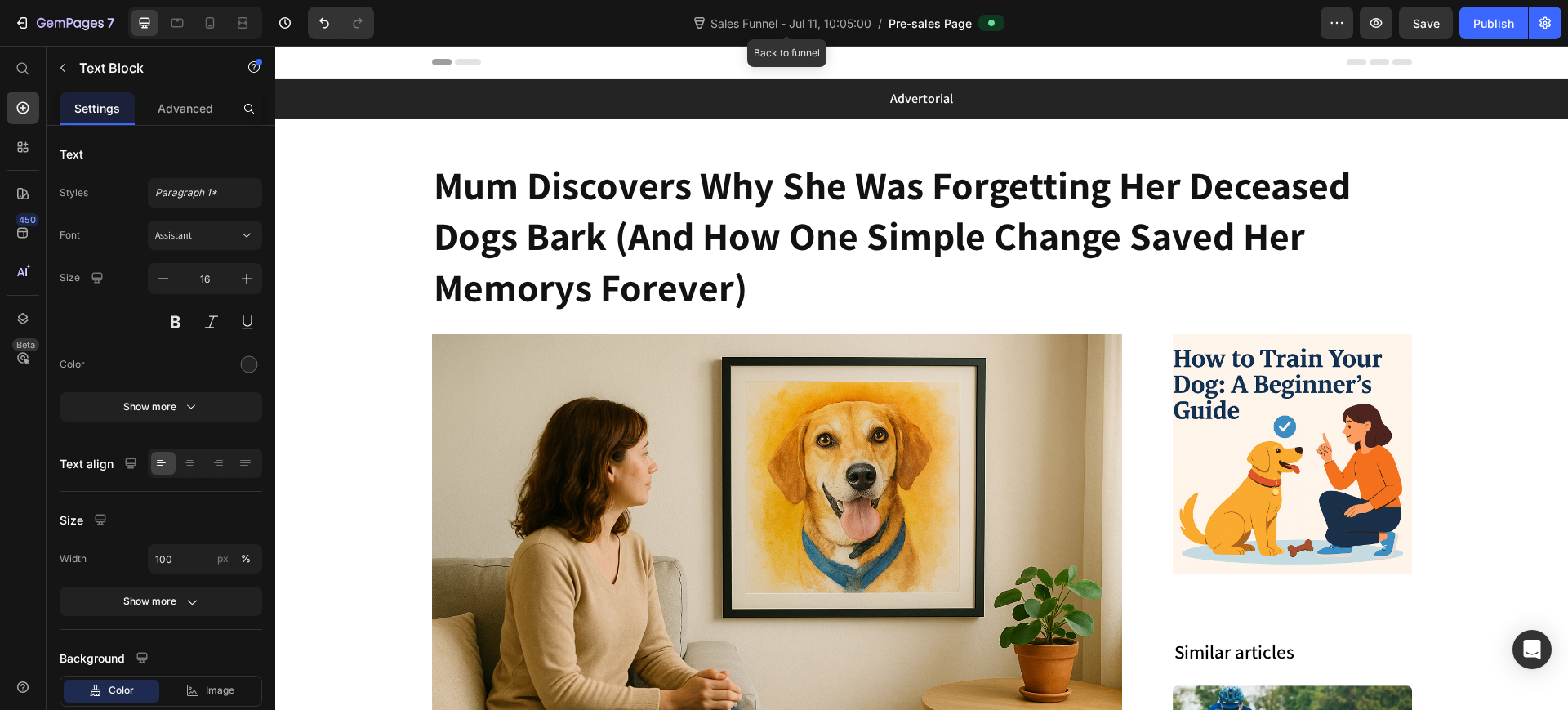 click on "Sales Funnel - Jul 11, 10:05:00" at bounding box center [791, 23] 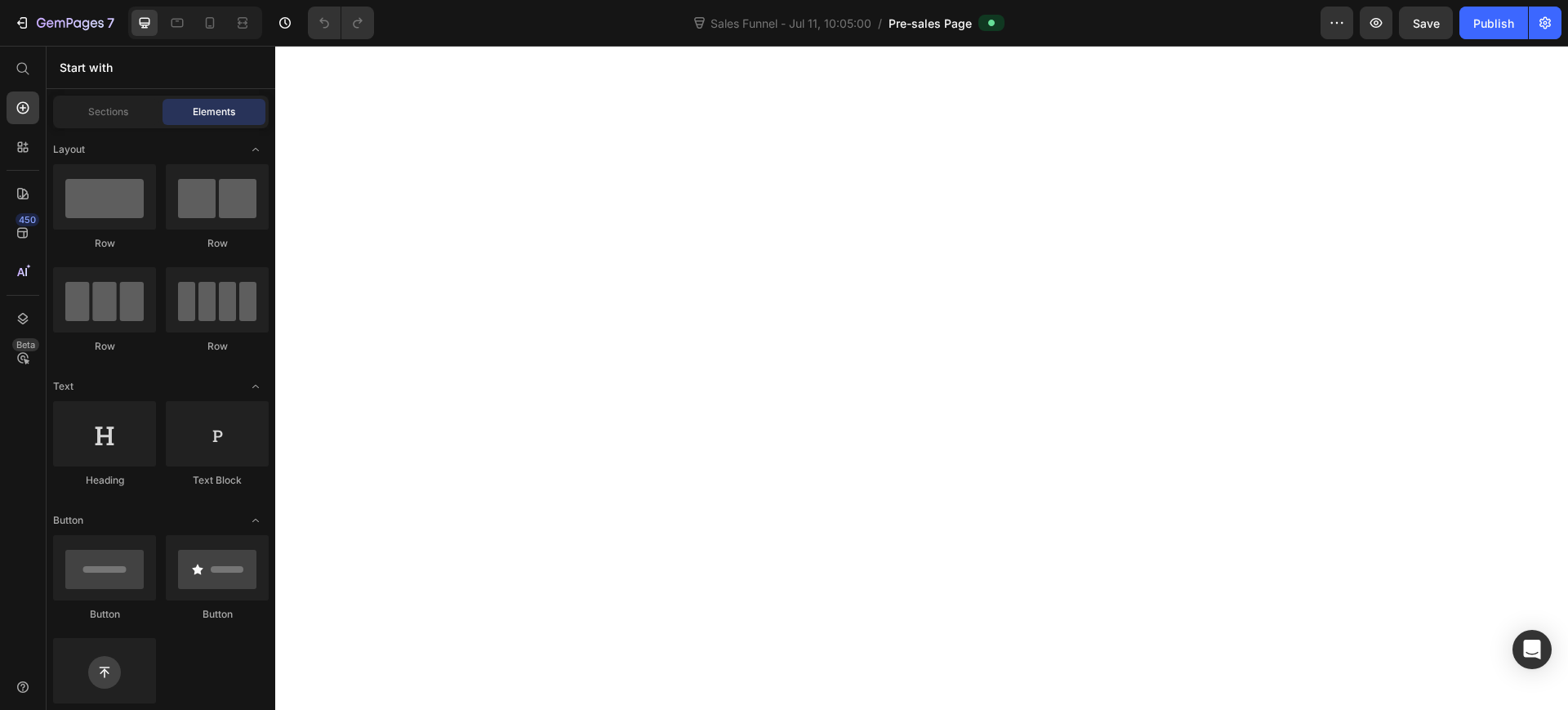 scroll, scrollTop: 0, scrollLeft: 0, axis: both 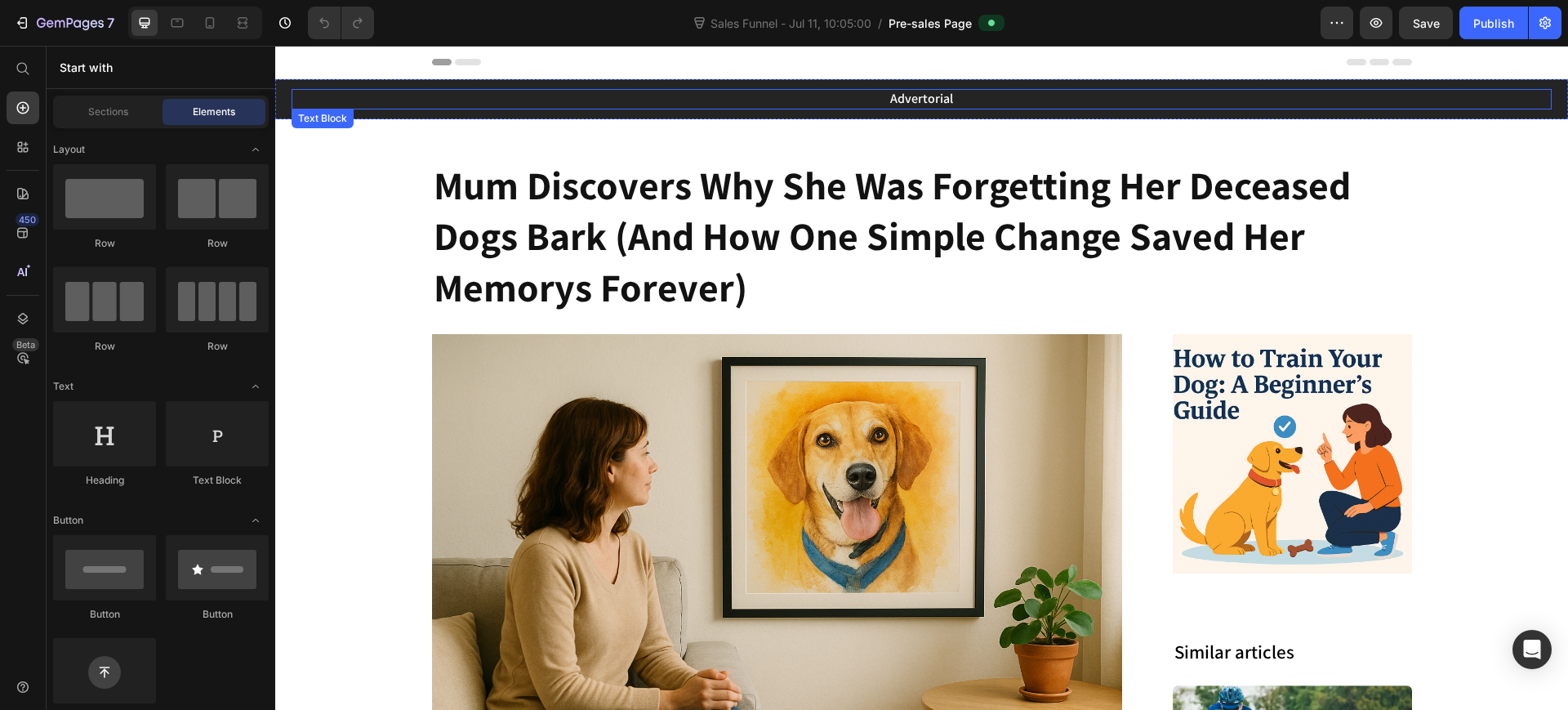 click on "Advertorial" at bounding box center [921, 99] 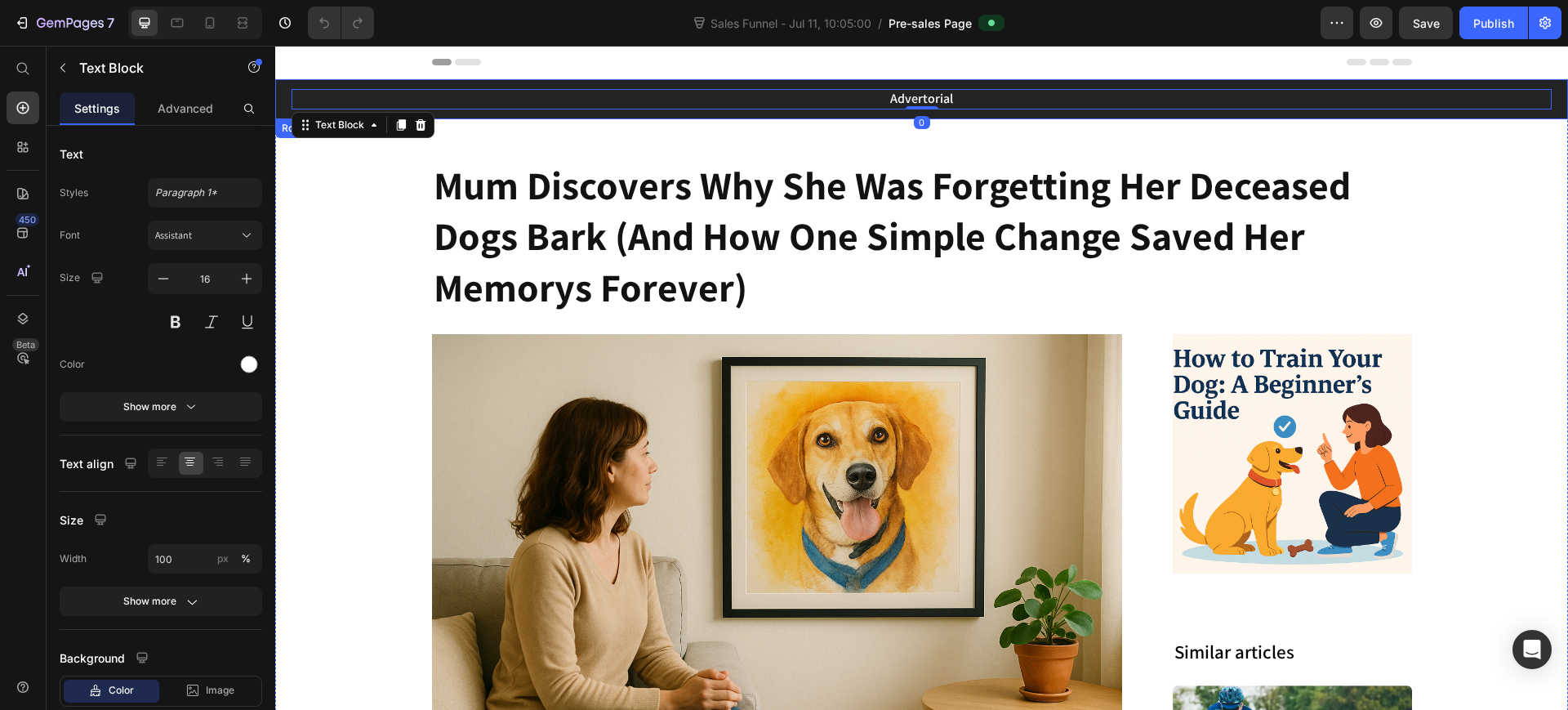 click on "Advertorial Text Block   0 Row" at bounding box center (921, 99) 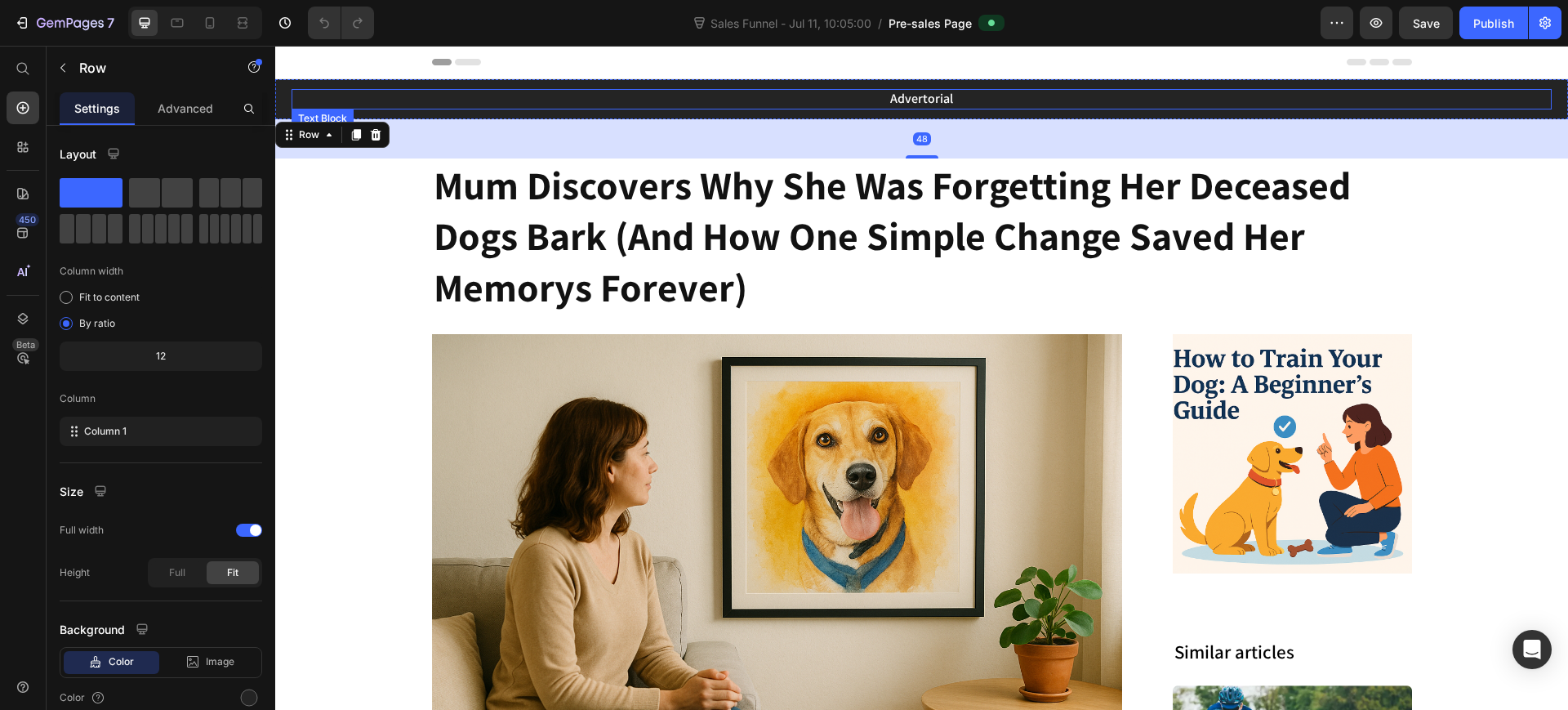 click on "Advertorial" at bounding box center (921, 99) 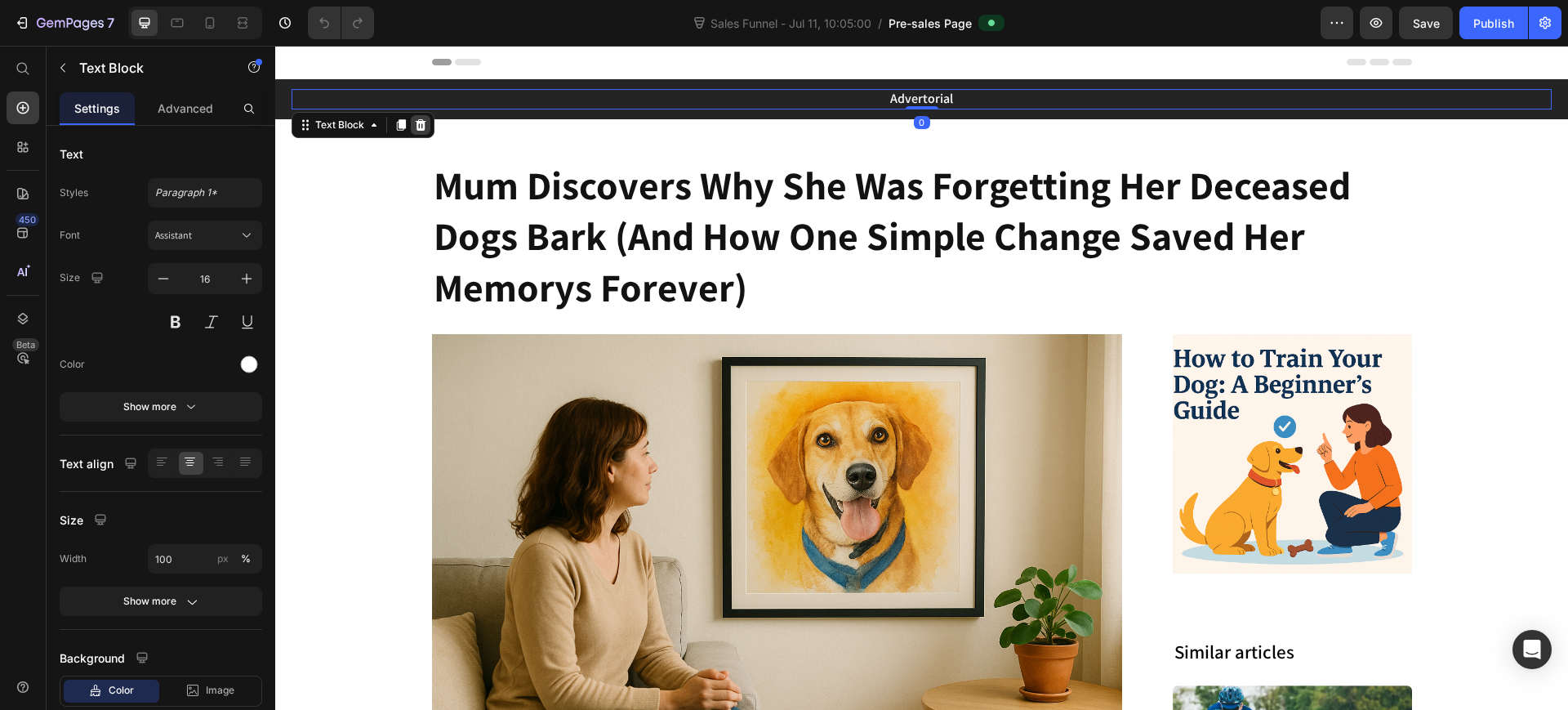 click at bounding box center (421, 125) 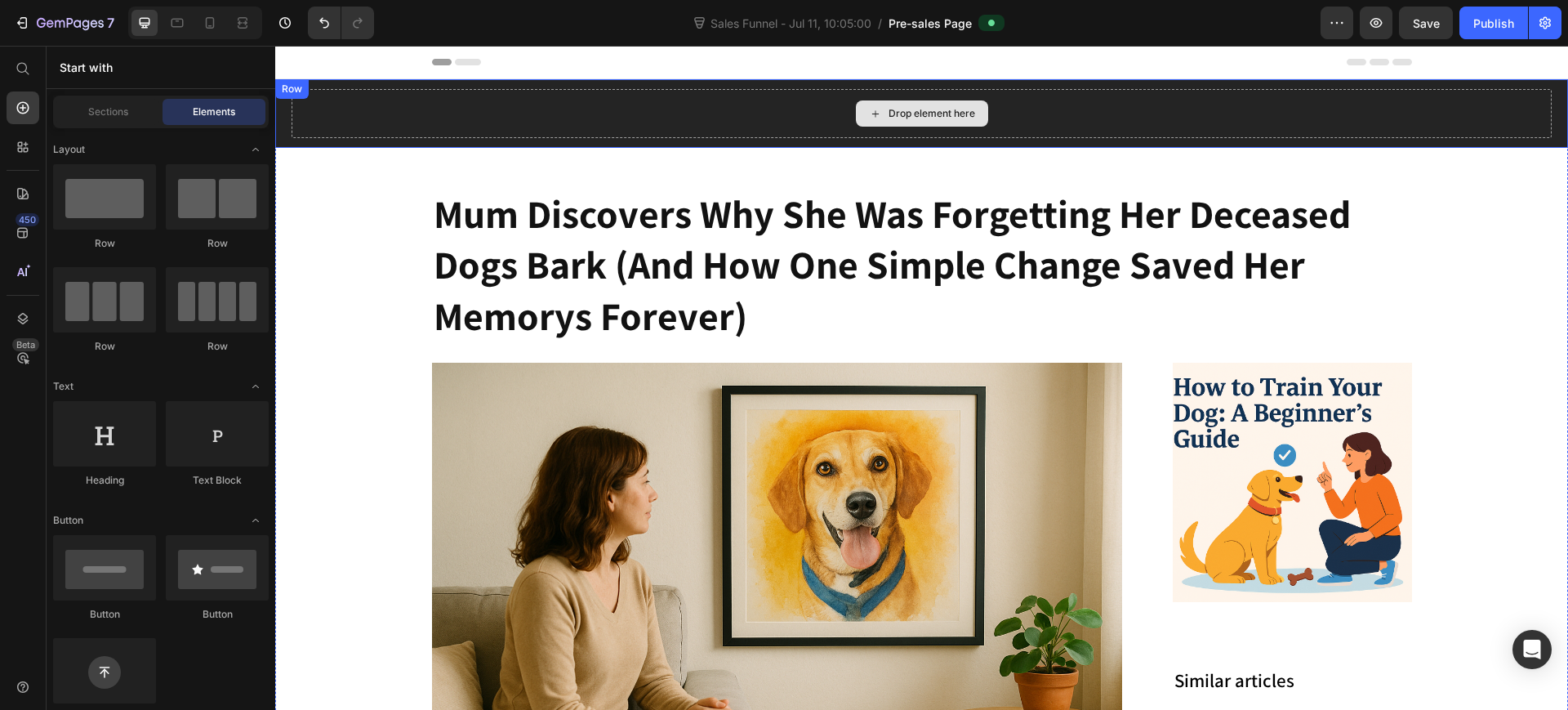 click on "Drop element here" at bounding box center [921, 114] 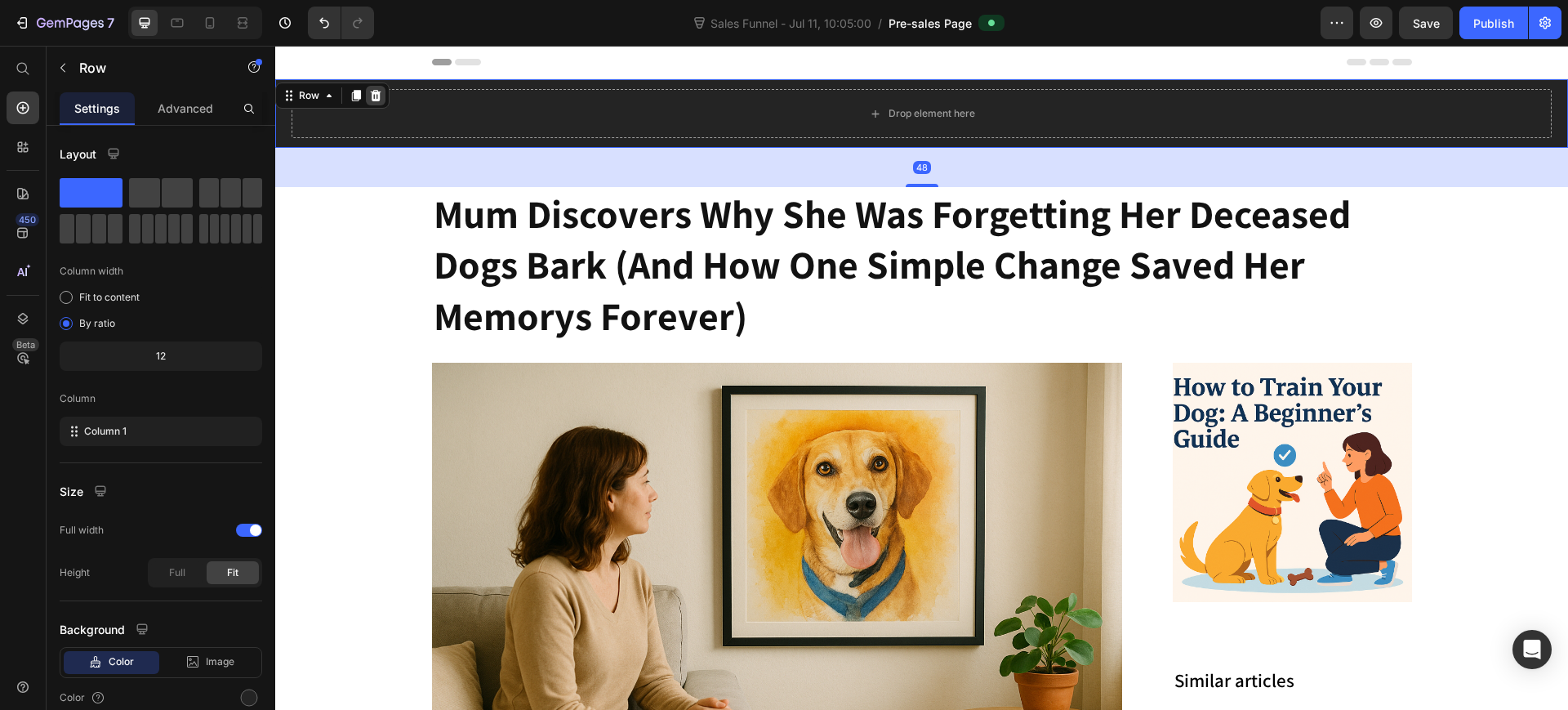 click 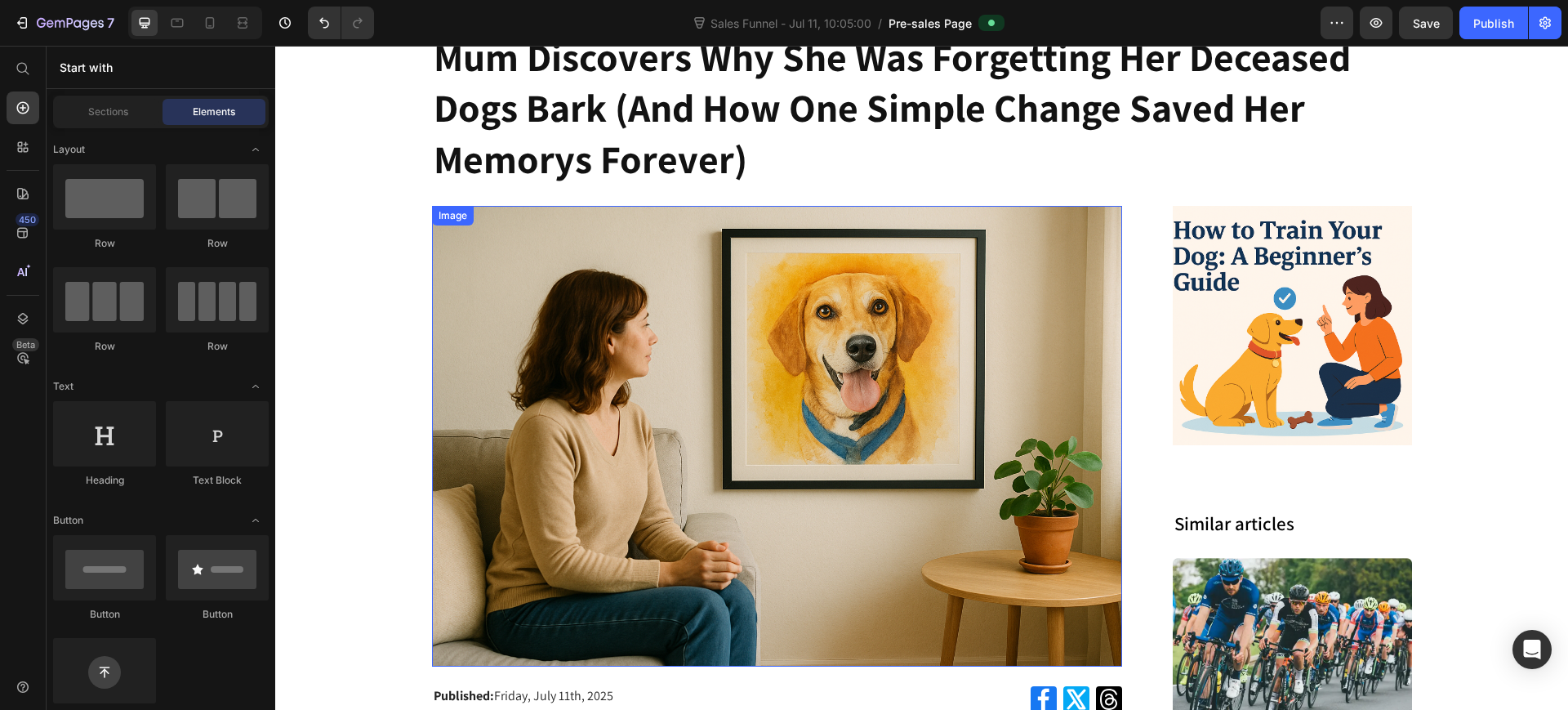 scroll, scrollTop: 0, scrollLeft: 0, axis: both 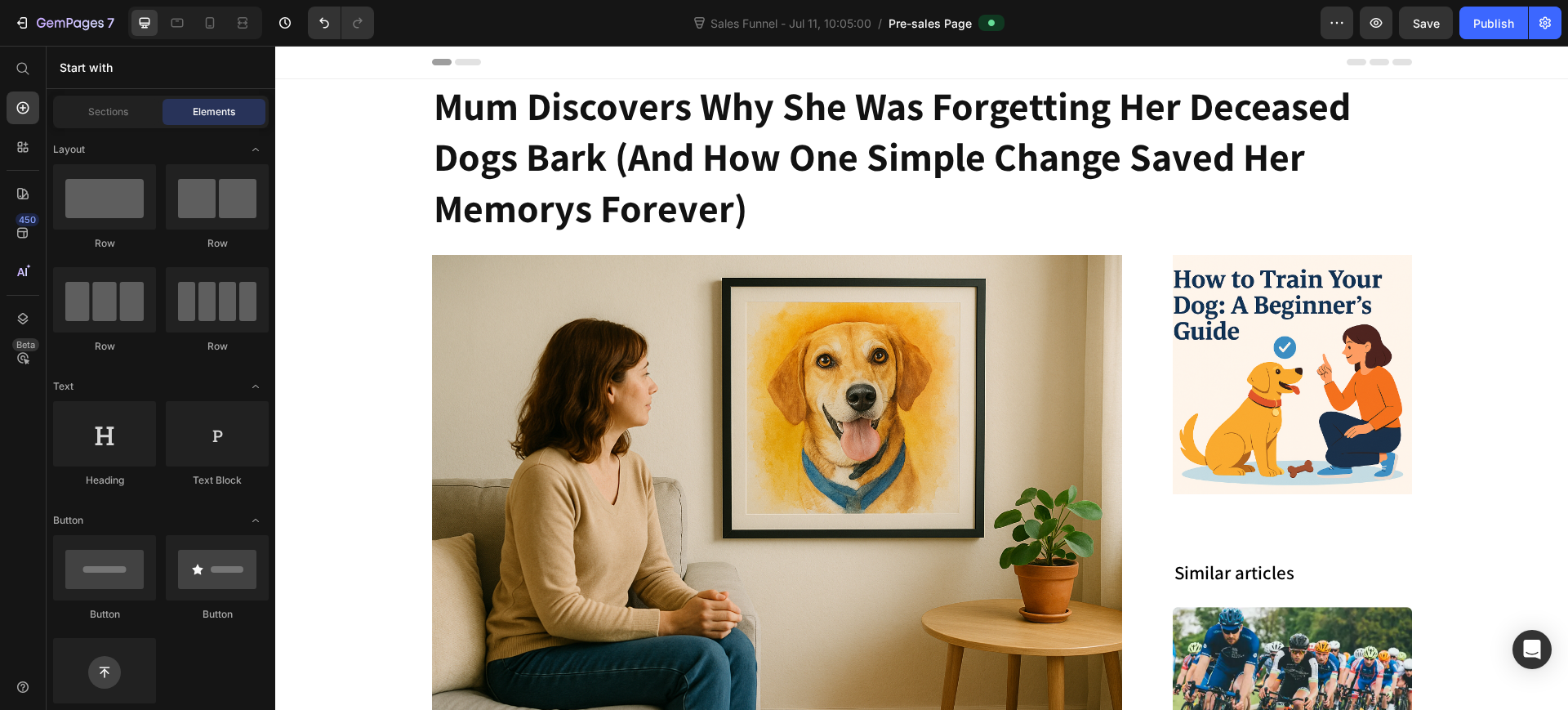 click on "Header" at bounding box center [922, 62] 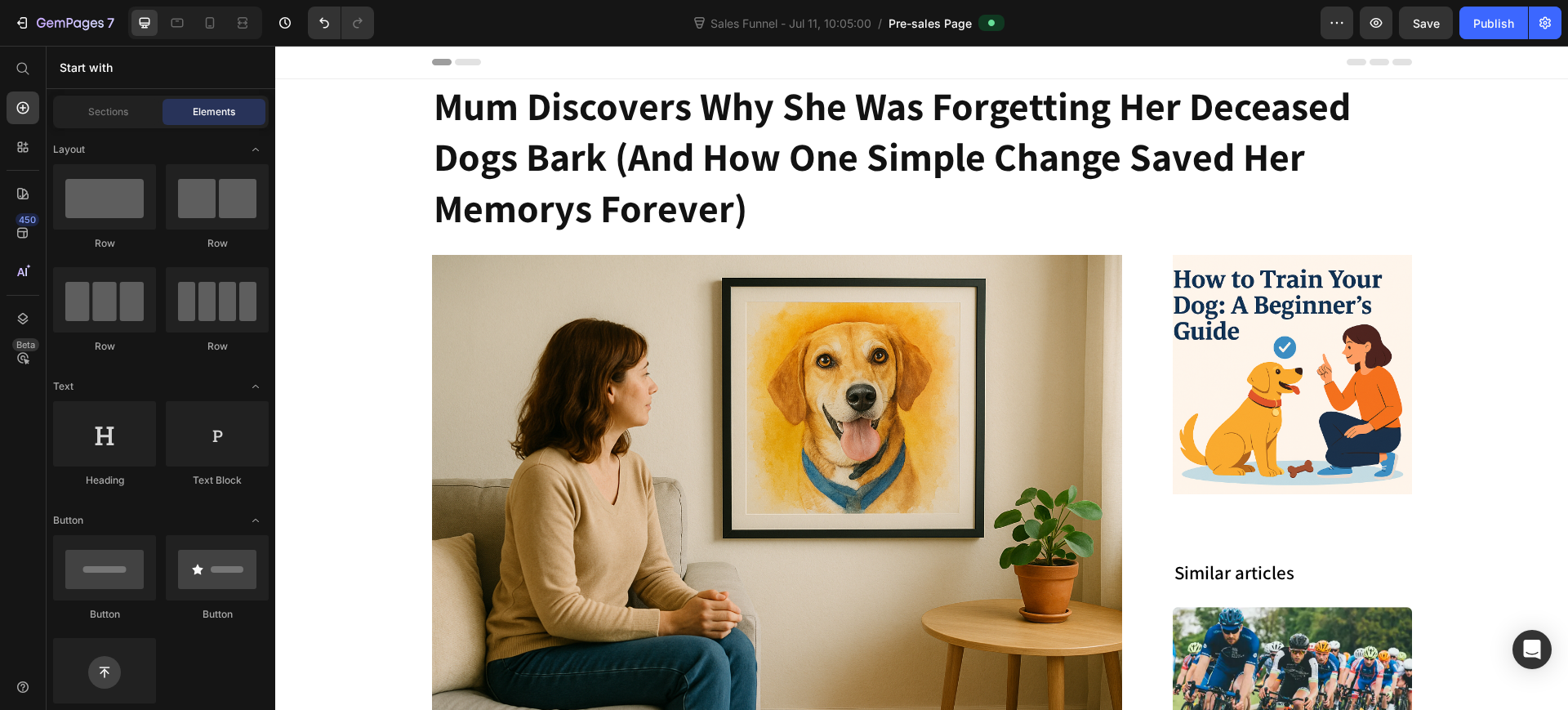 click on "Header" at bounding box center (322, 62) 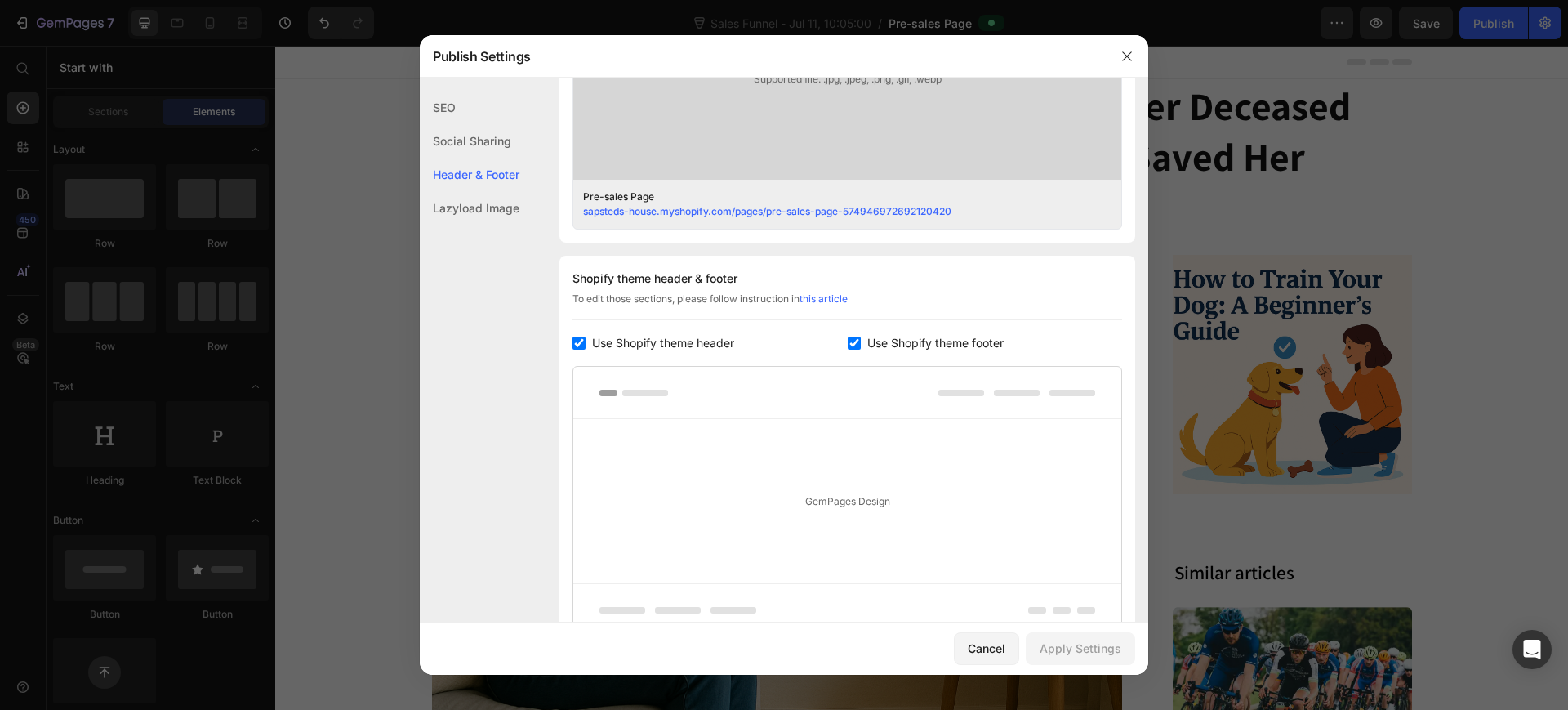 scroll, scrollTop: 752, scrollLeft: 0, axis: vertical 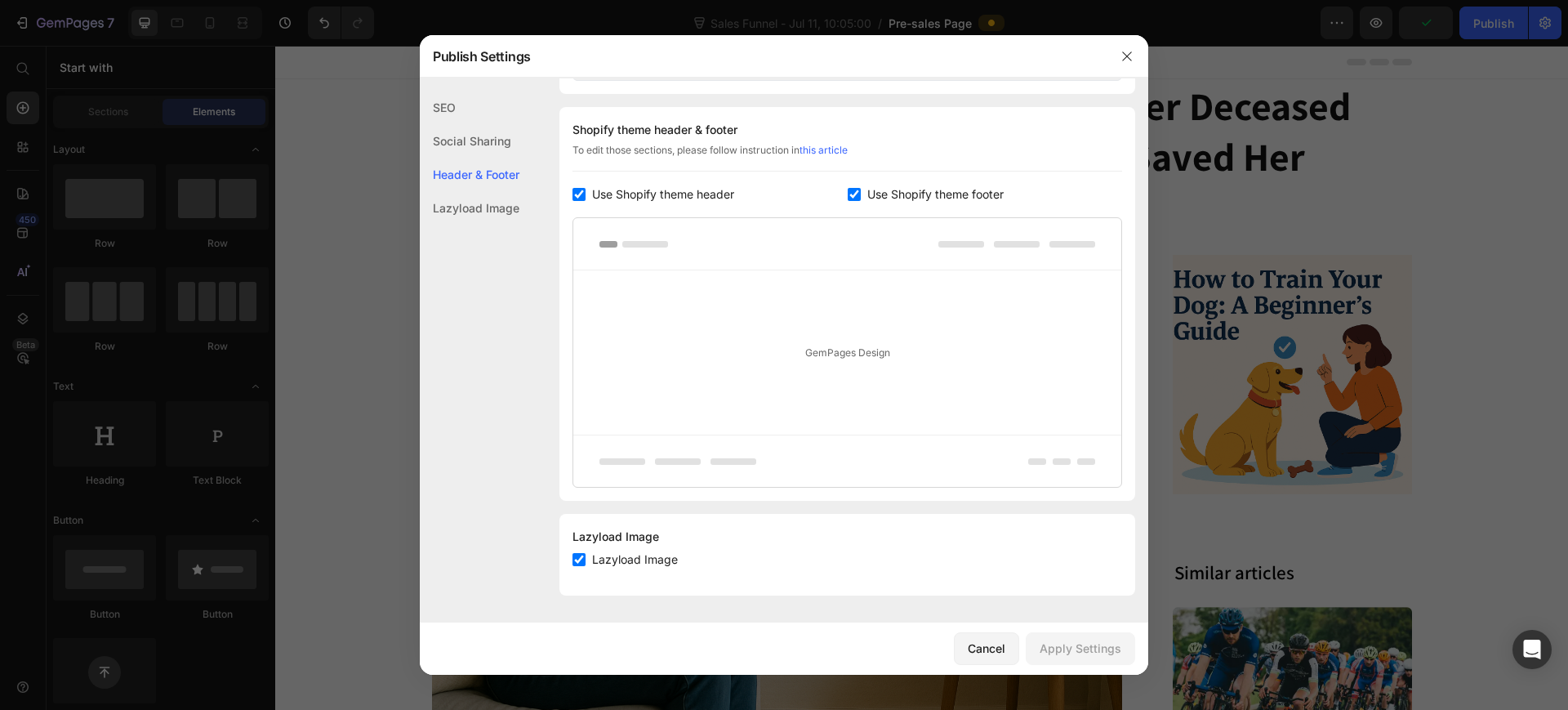 click on "Use Shopify theme header" at bounding box center (663, 194) 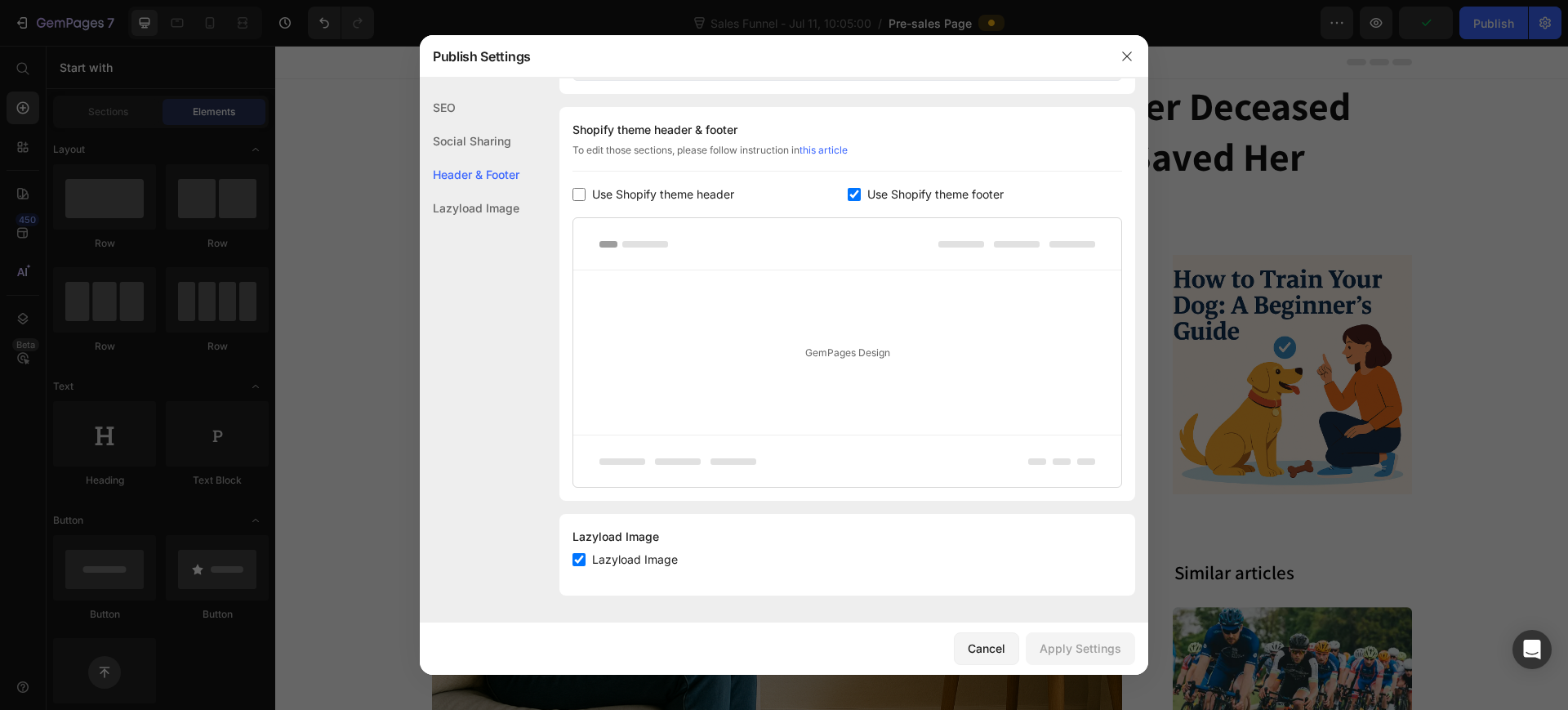 checkbox on "false" 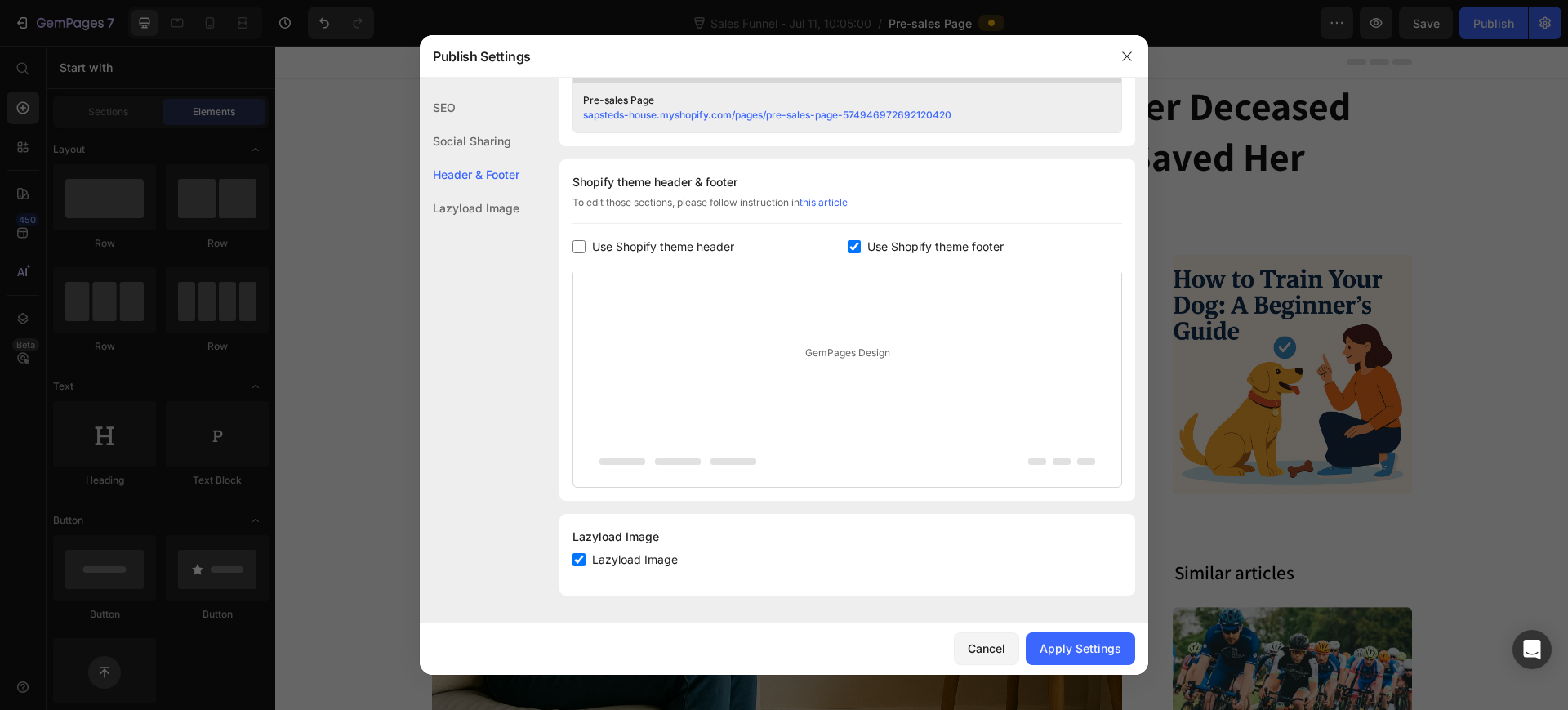 click on "Use Shopify theme footer" at bounding box center [935, 247] 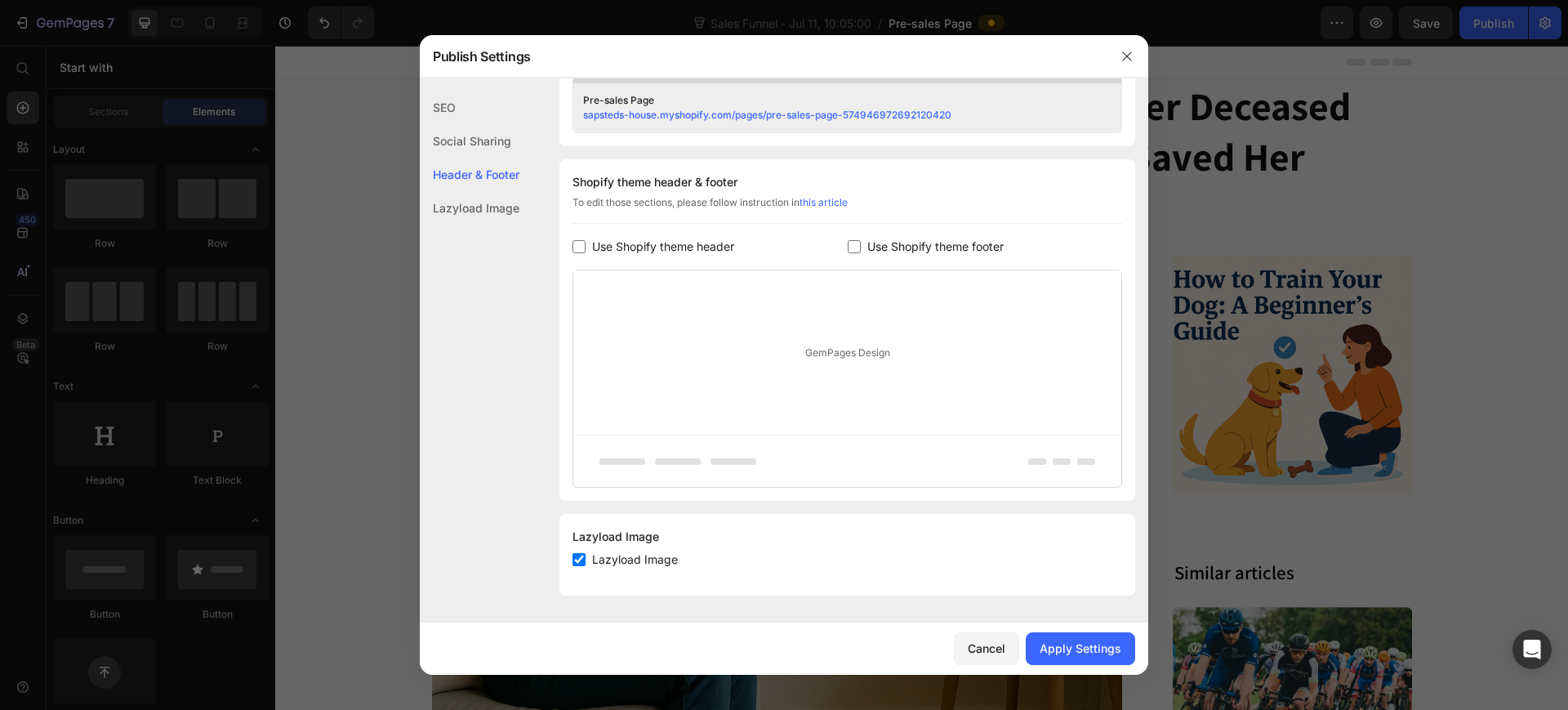 checkbox on "false" 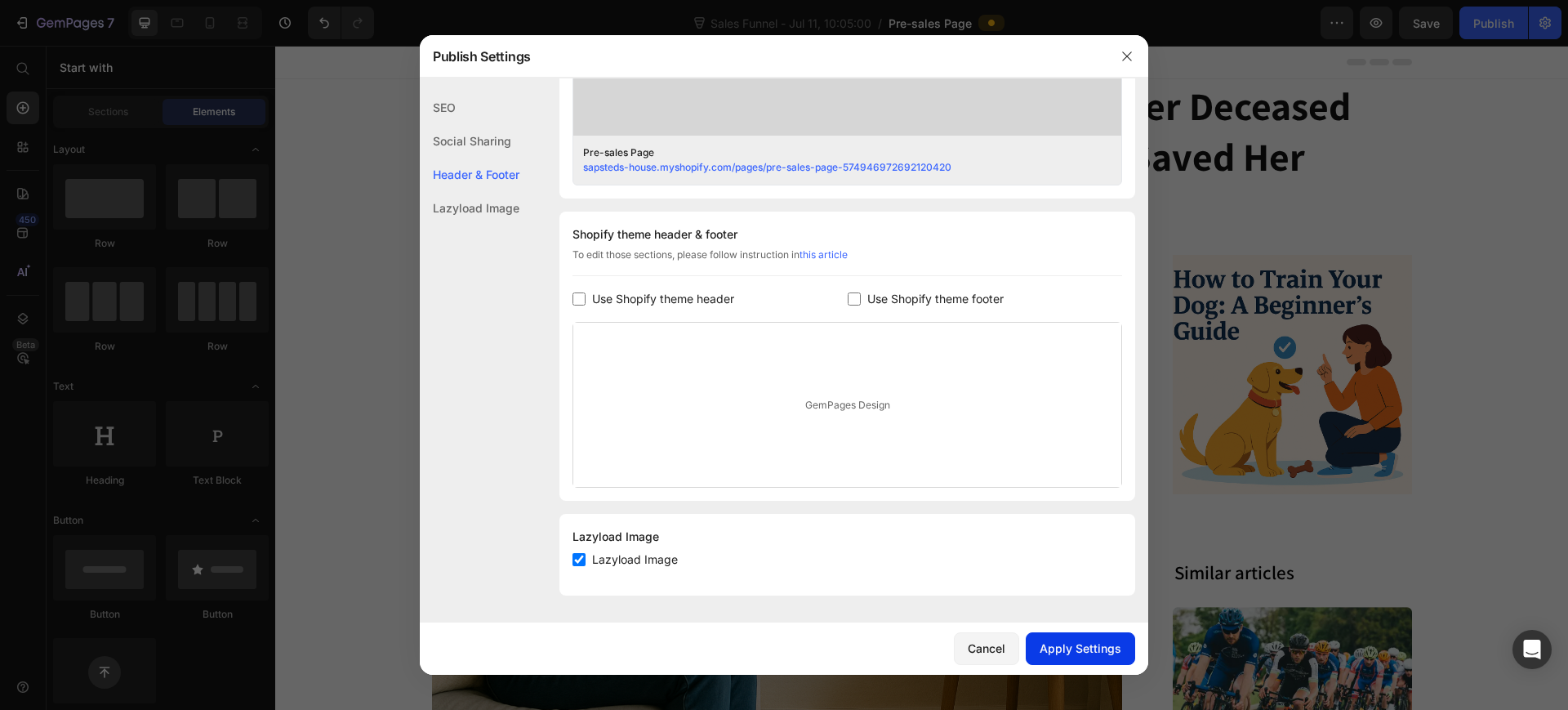 click on "Apply Settings" at bounding box center (1080, 648) 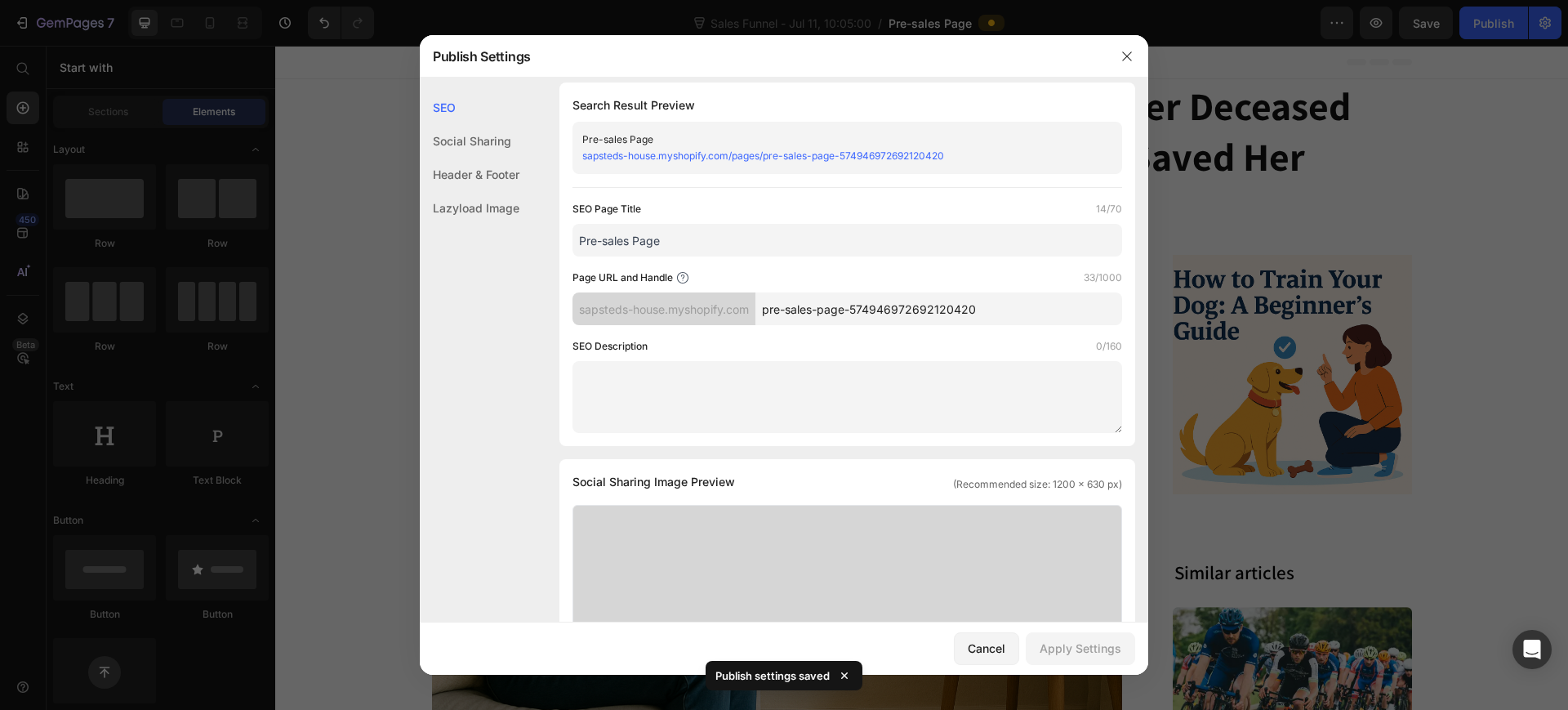 scroll, scrollTop: 0, scrollLeft: 0, axis: both 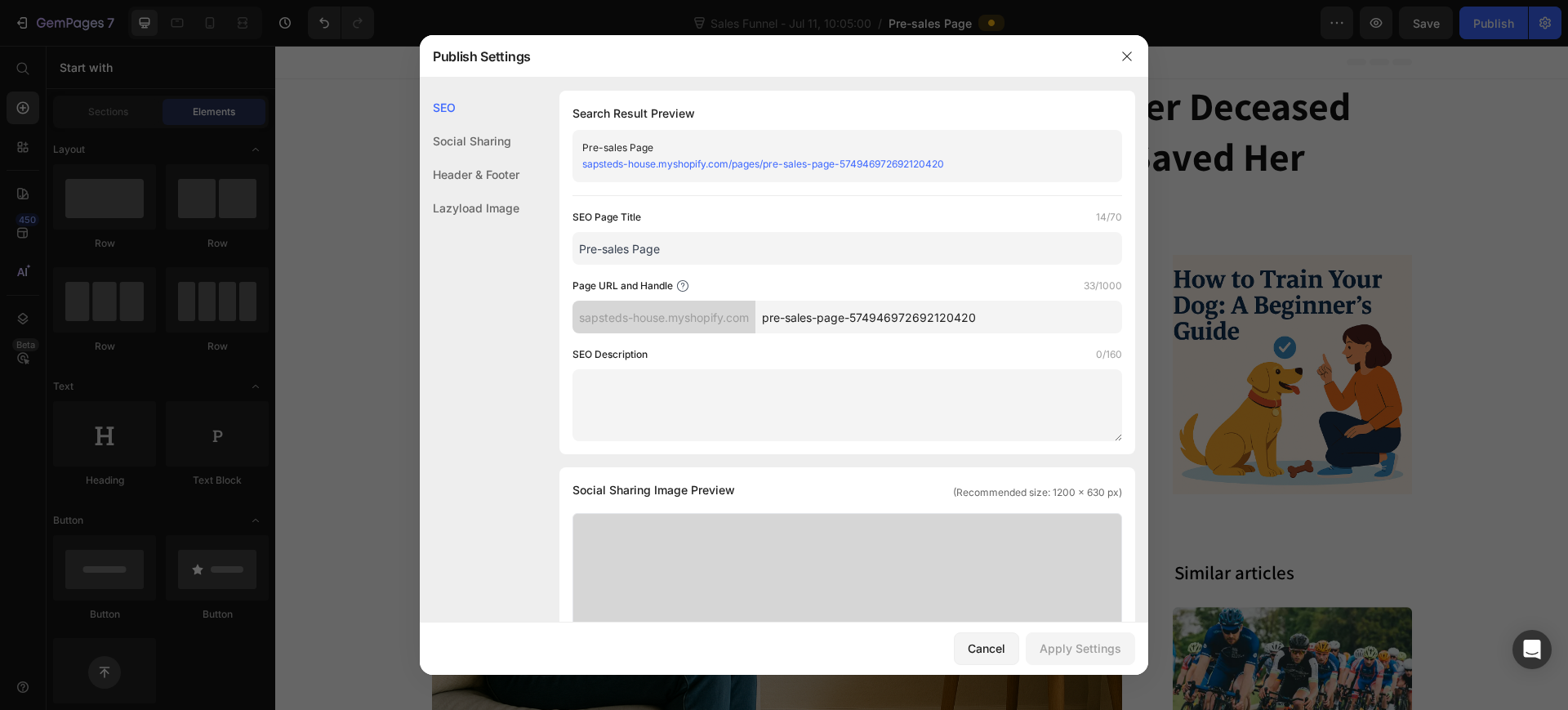 click on "Pre-sales Page" at bounding box center [847, 248] 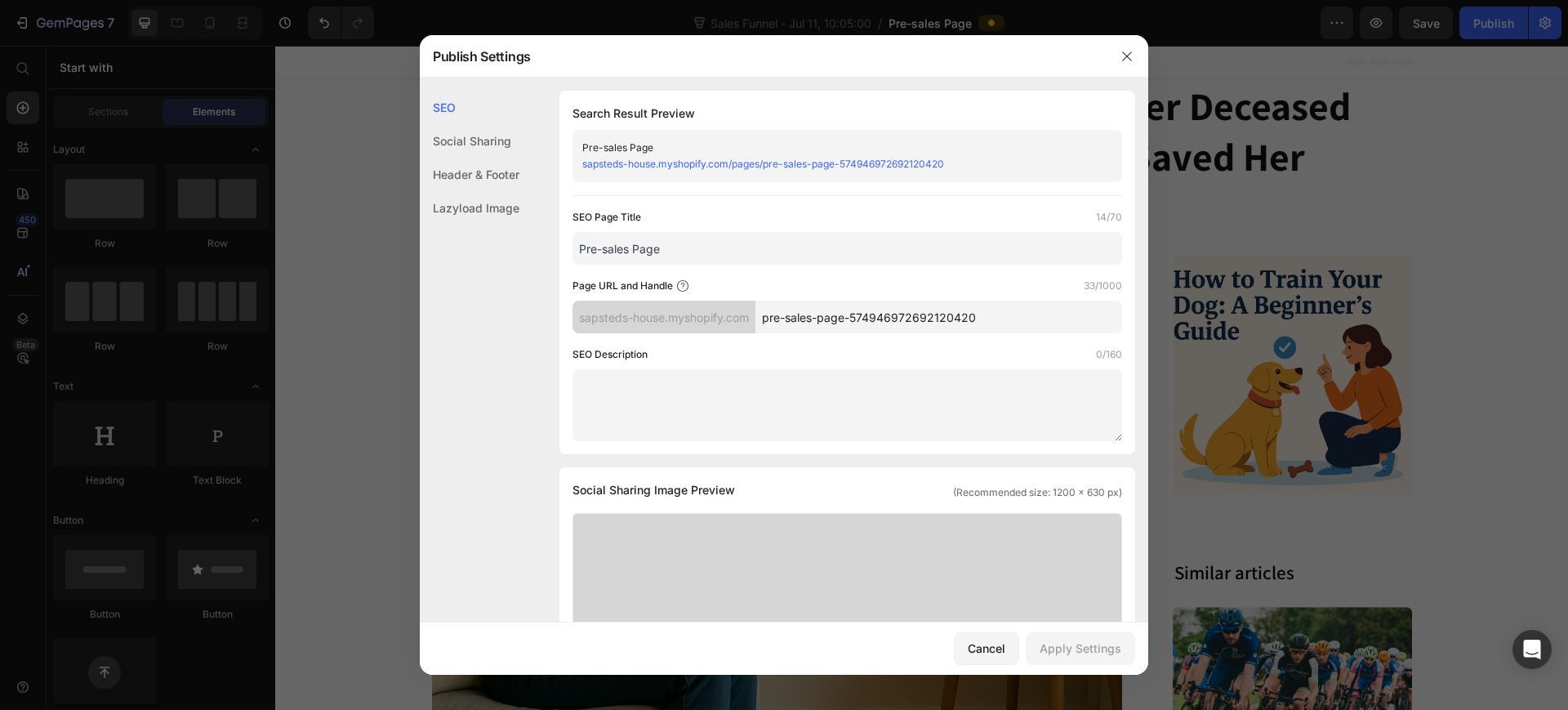 click on "pre-sales-page-574946972692120420" at bounding box center [938, 317] 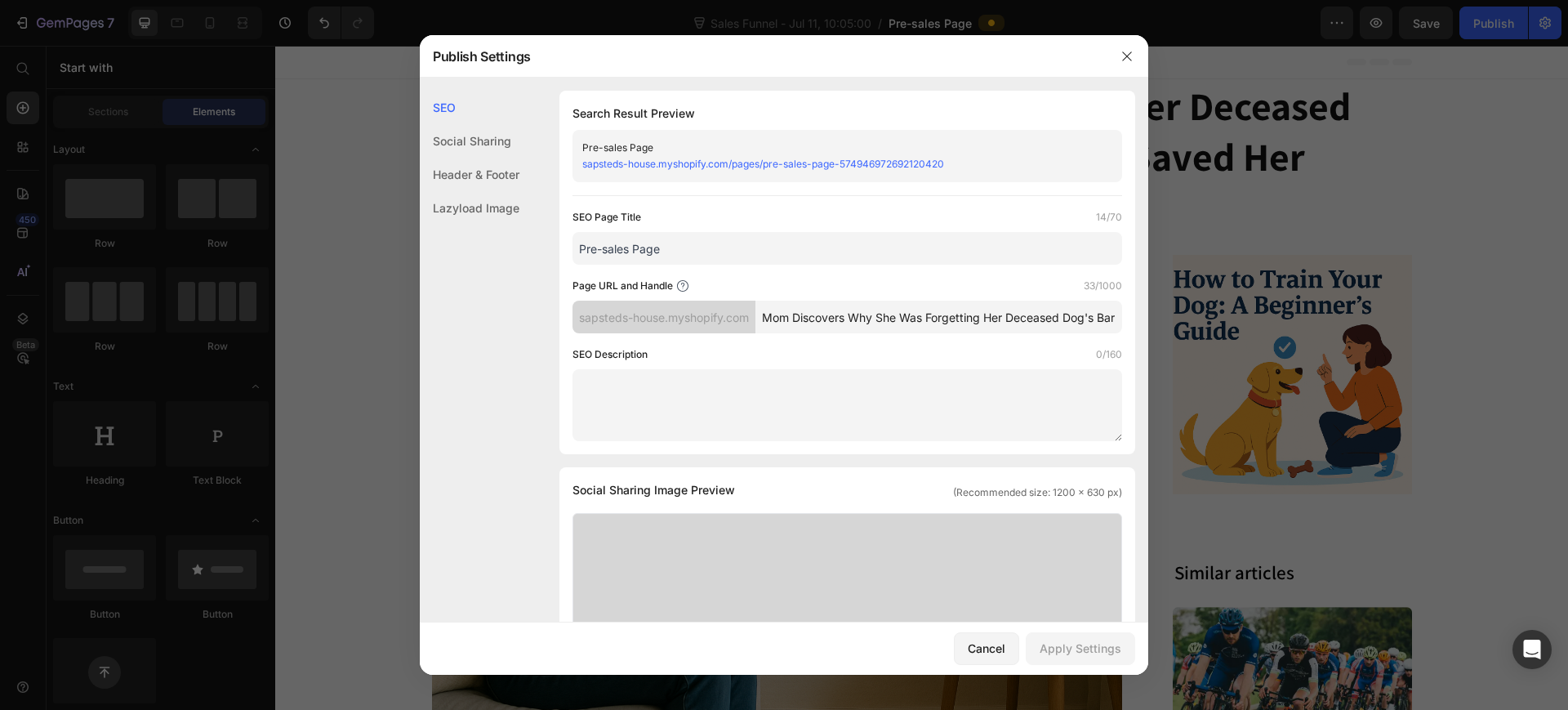 scroll, scrollTop: 0, scrollLeft: 28, axis: horizontal 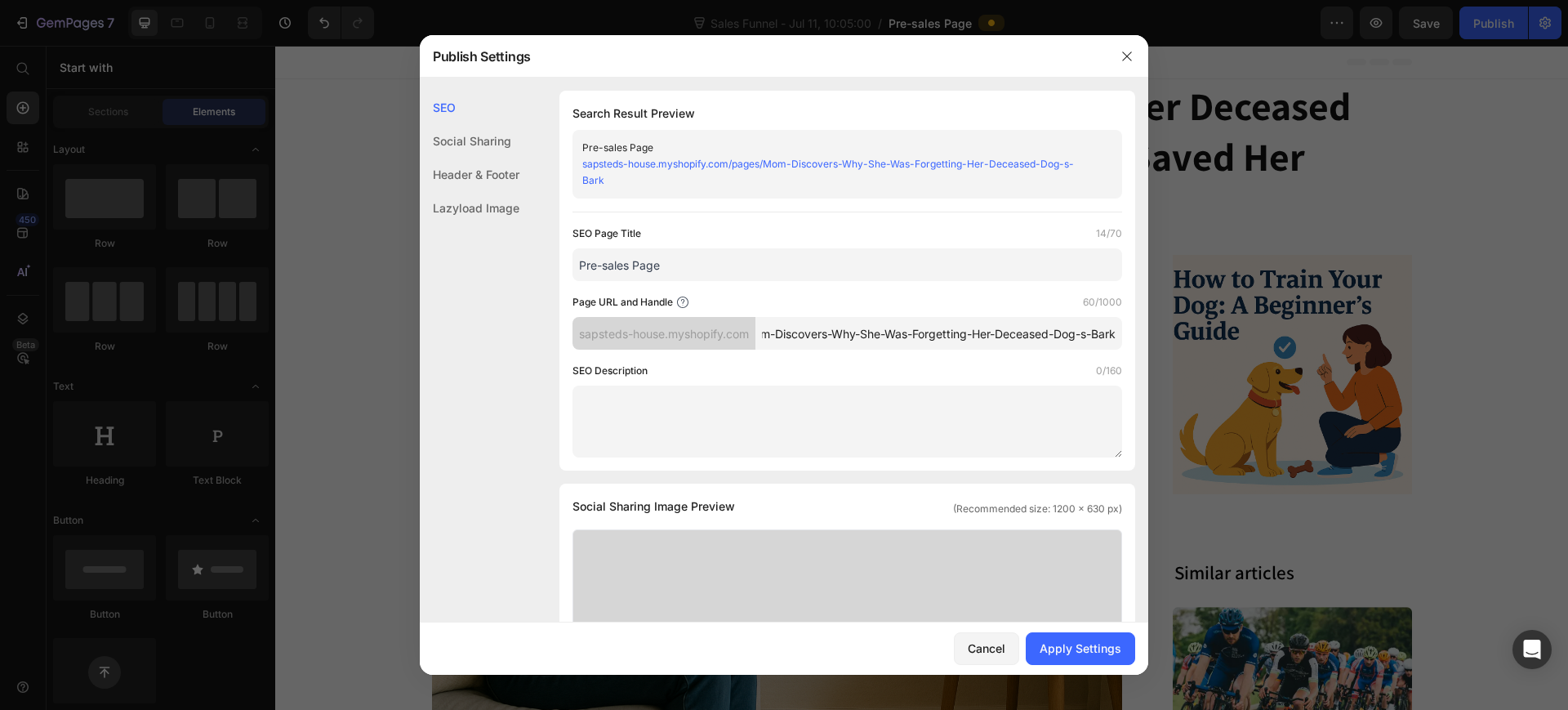 click on "Mom-Discovers-Why-She-Was-Forgetting-Her-Deceased-Dog-s-Bark" at bounding box center (938, 333) 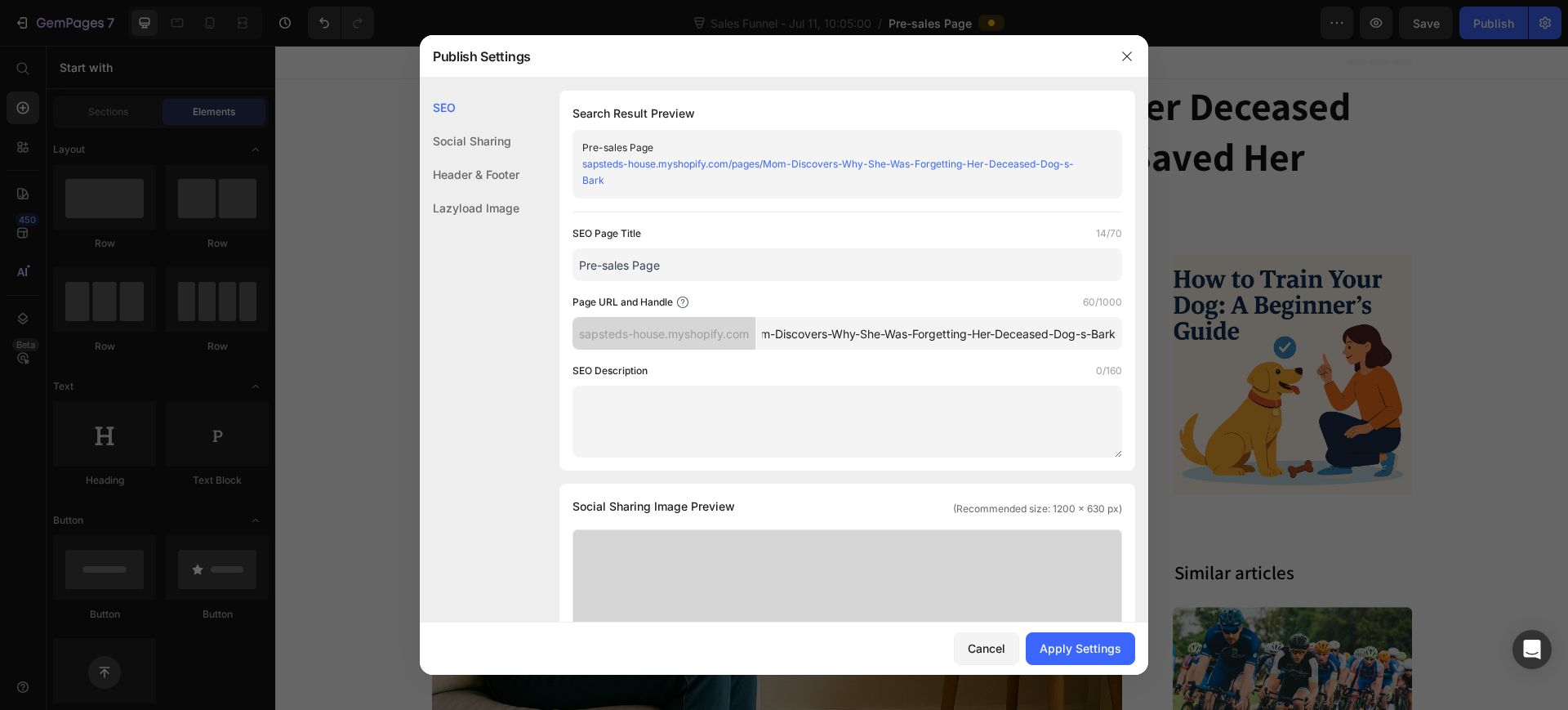 scroll, scrollTop: 0, scrollLeft: 46, axis: horizontal 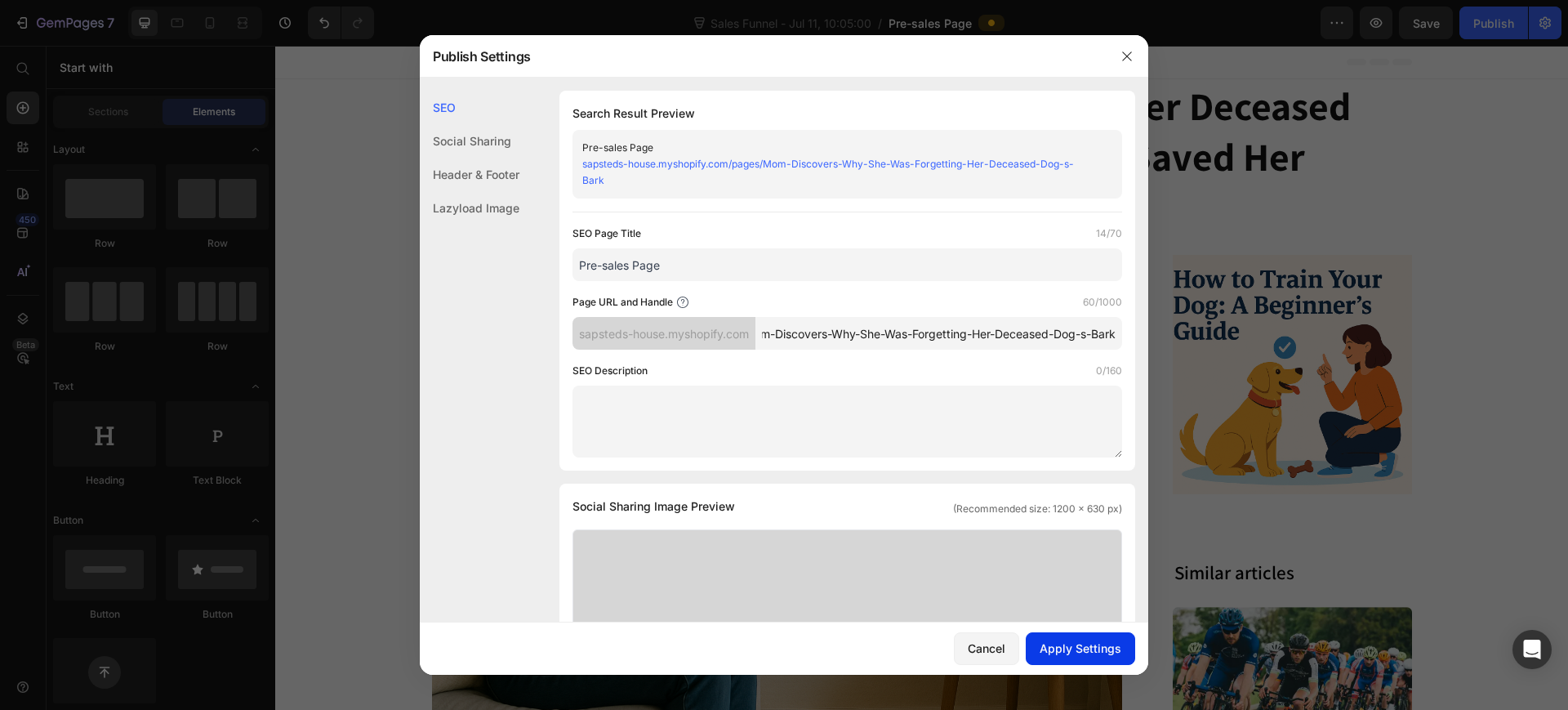 type on "Mom-Discovers-Why-She-Was-Forgetting-Her-Deceased-Dog-s-Bark" 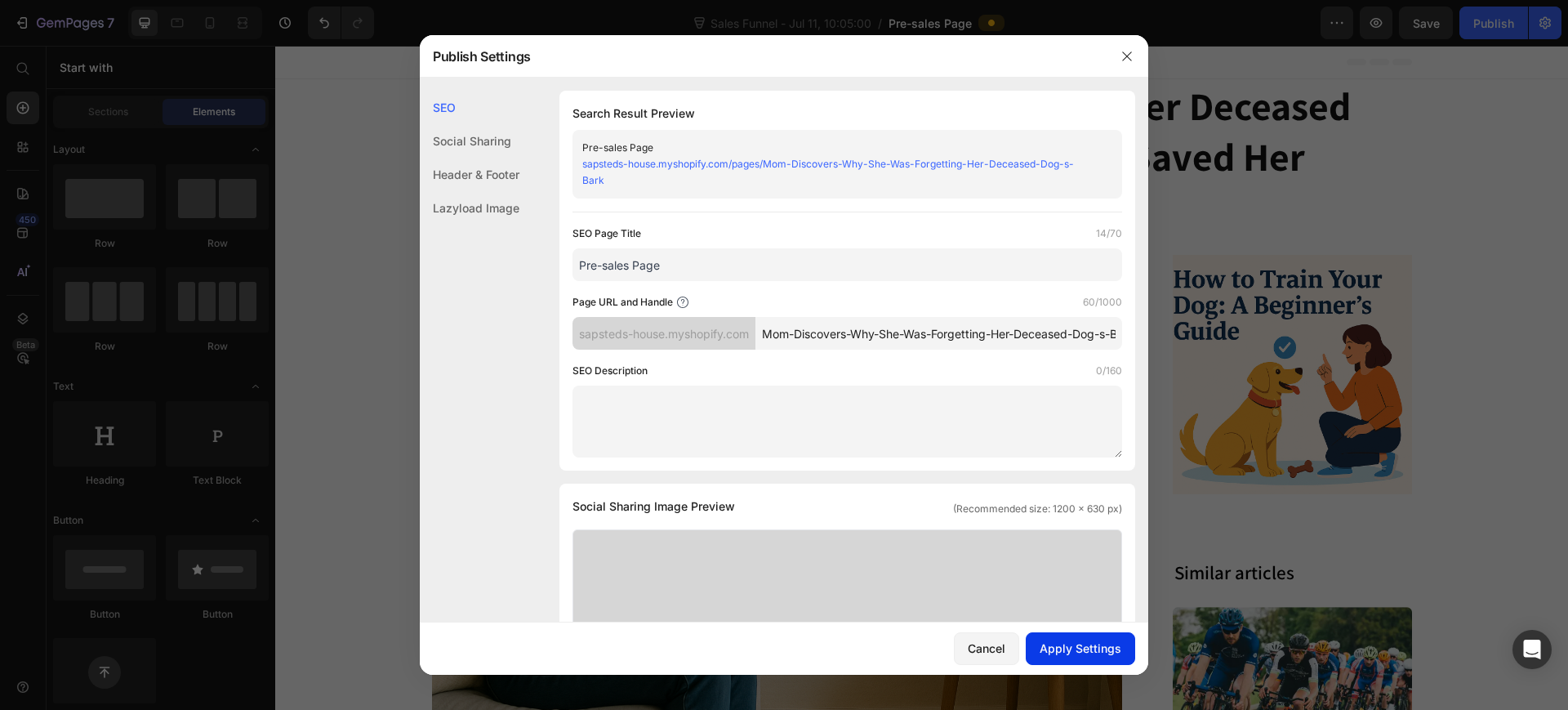 click on "Apply Settings" 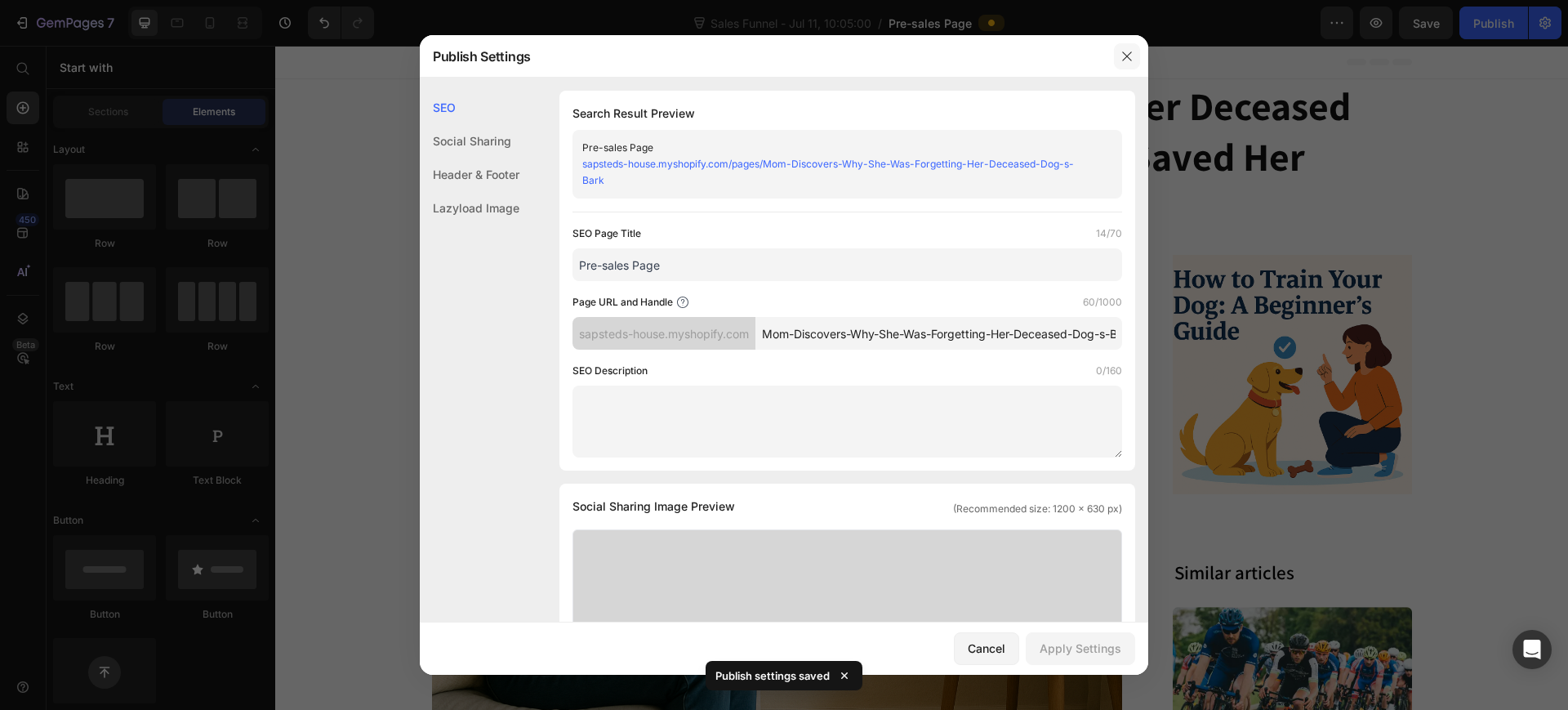 click 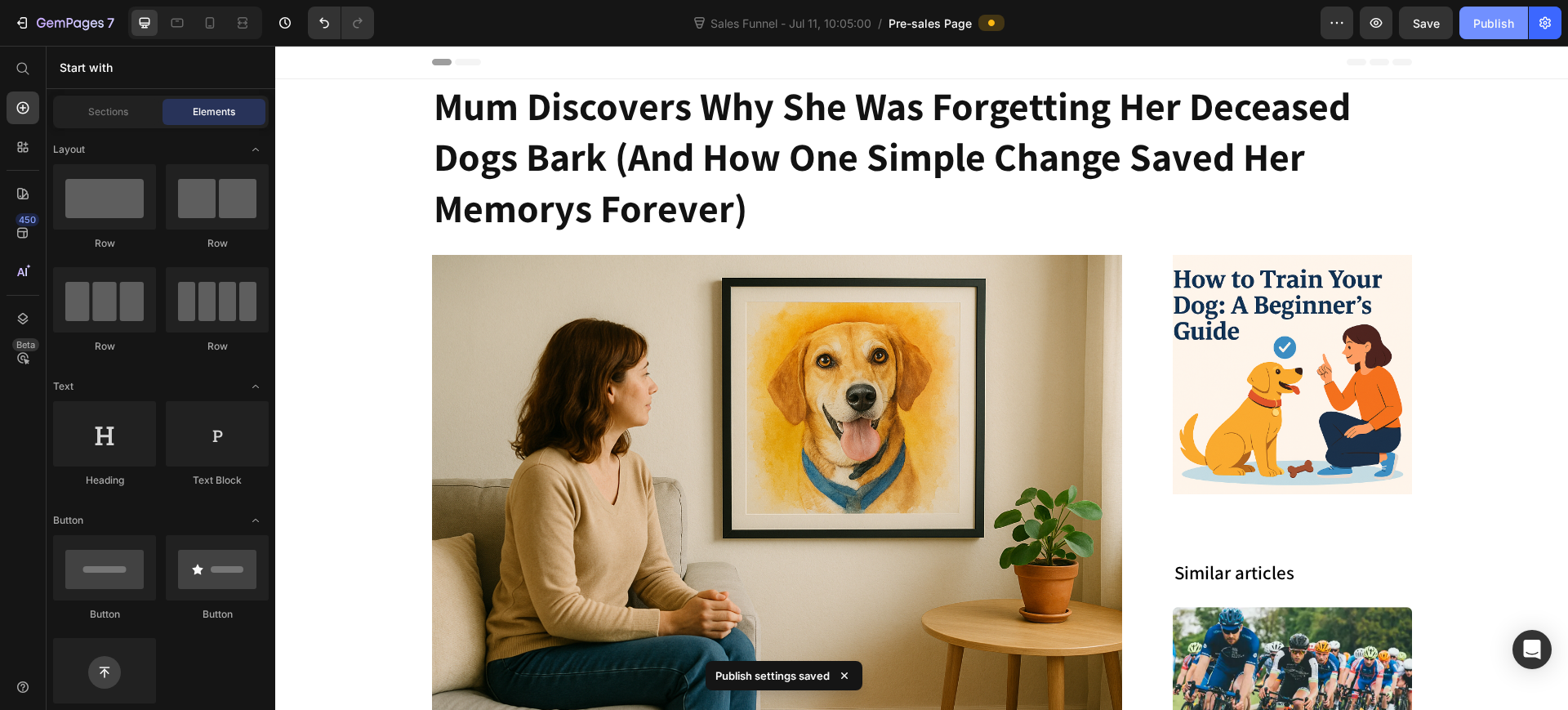 drag, startPoint x: 1454, startPoint y: 15, endPoint x: 1459, endPoint y: 22, distance: 8.602325 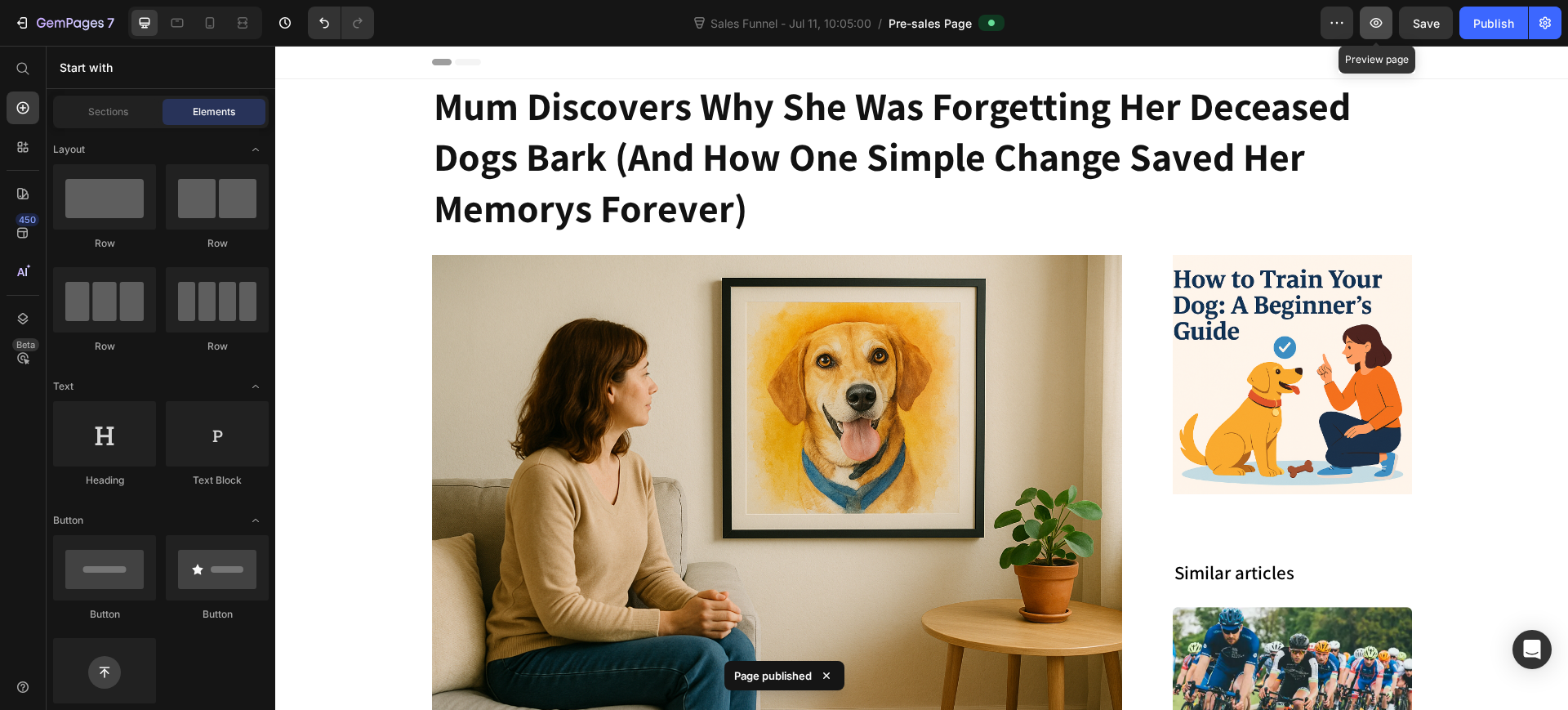 click 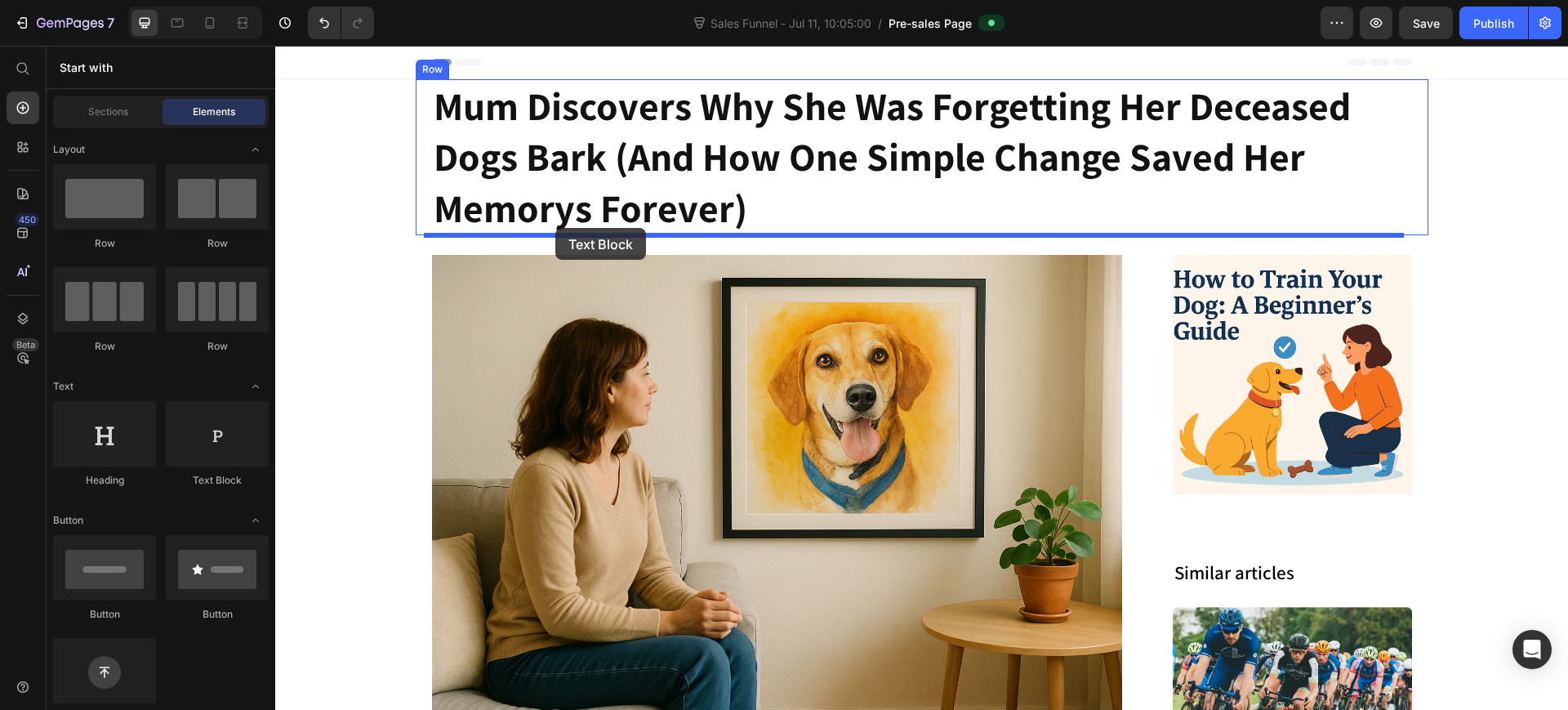 drag, startPoint x: 500, startPoint y: 490, endPoint x: 555, endPoint y: 228, distance: 267.71066 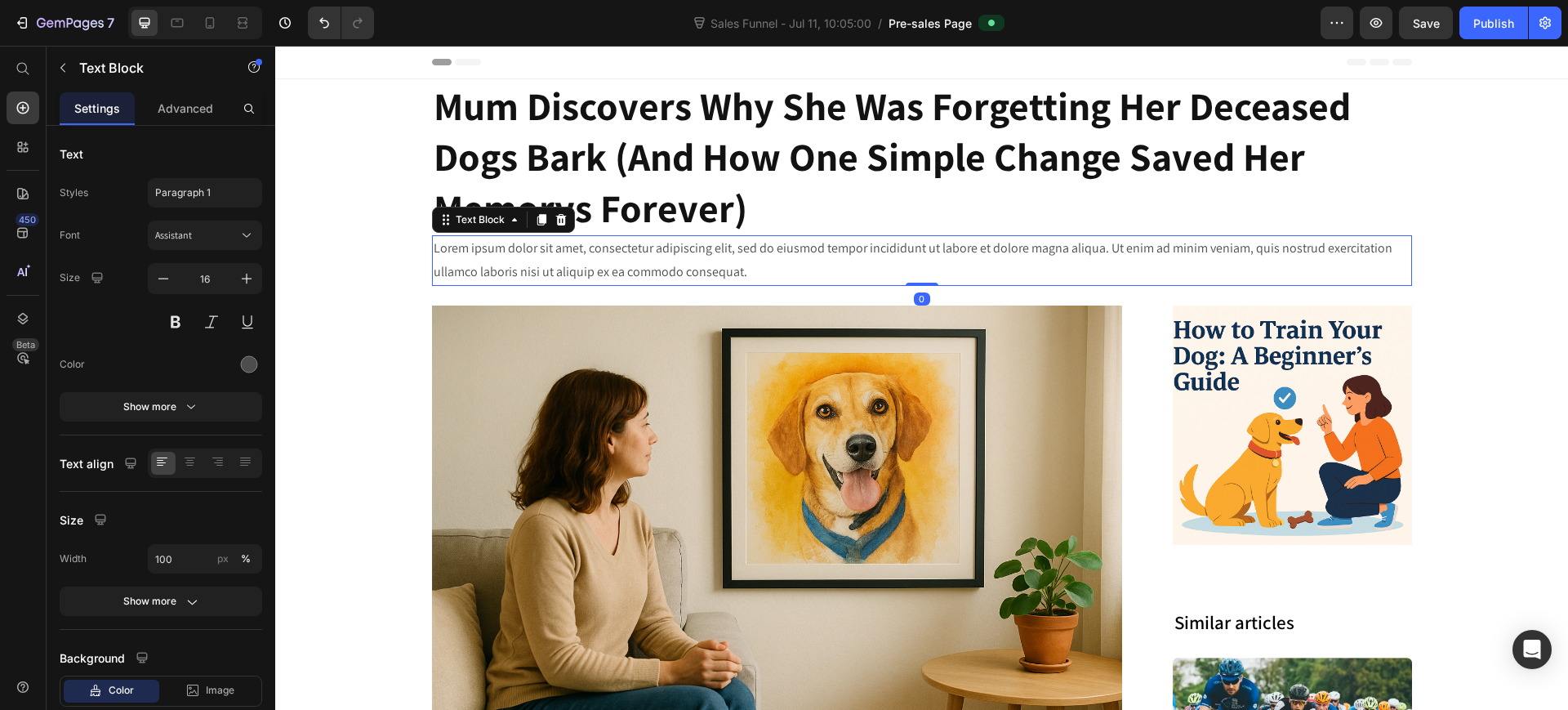 click on "Lorem ipsum dolor sit amet, consectetur adipiscing elit, sed do eiusmod tempor incididunt ut labore et dolore magna aliqua. Ut enim ad minim veniam, quis nostrud exercitation ullamco laboris nisi ut aliquip ex ea commodo consequat." at bounding box center (922, 261) 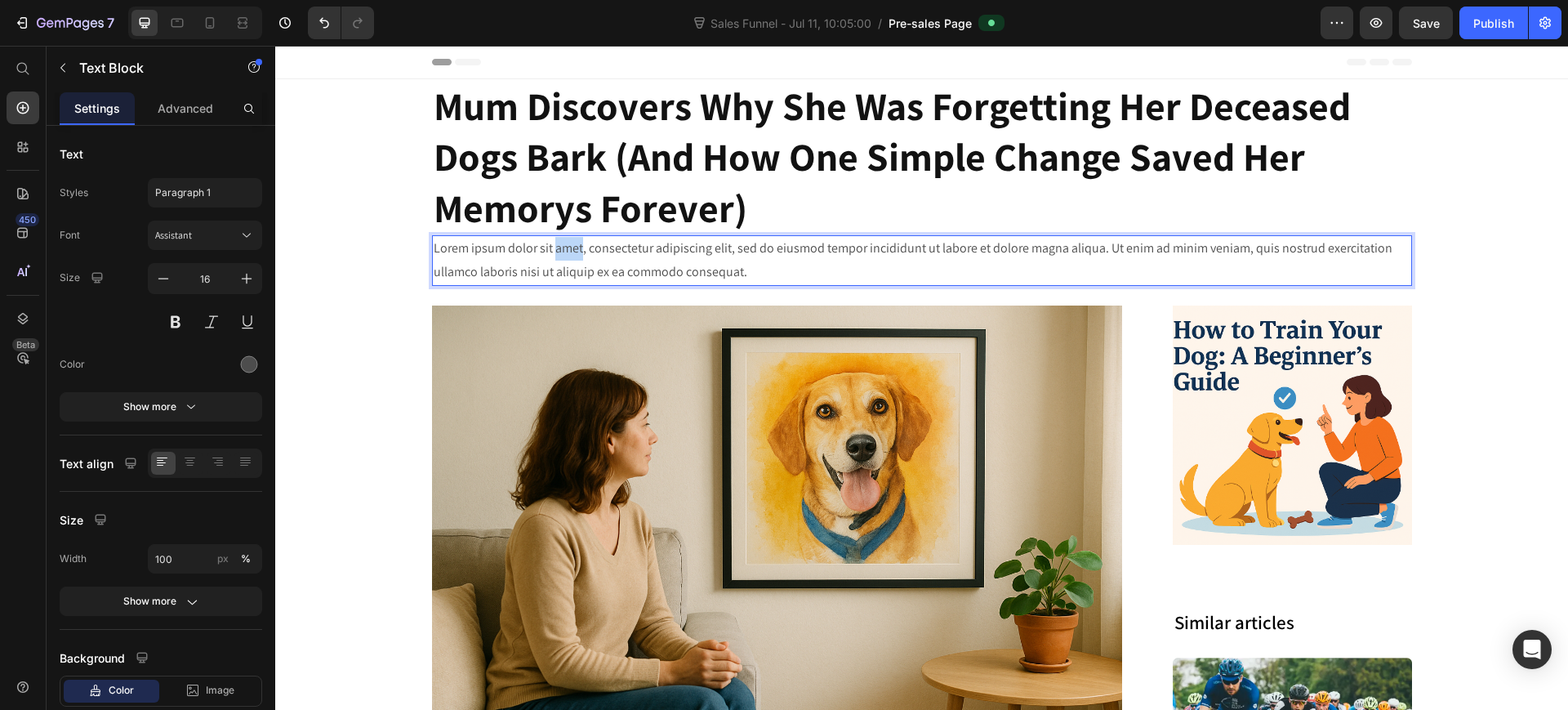 click on "Lorem ipsum dolor sit amet, consectetur adipiscing elit, sed do eiusmod tempor incididunt ut labore et dolore magna aliqua. Ut enim ad minim veniam, quis nostrud exercitation ullamco laboris nisi ut aliquip ex ea commodo consequat." at bounding box center [922, 261] 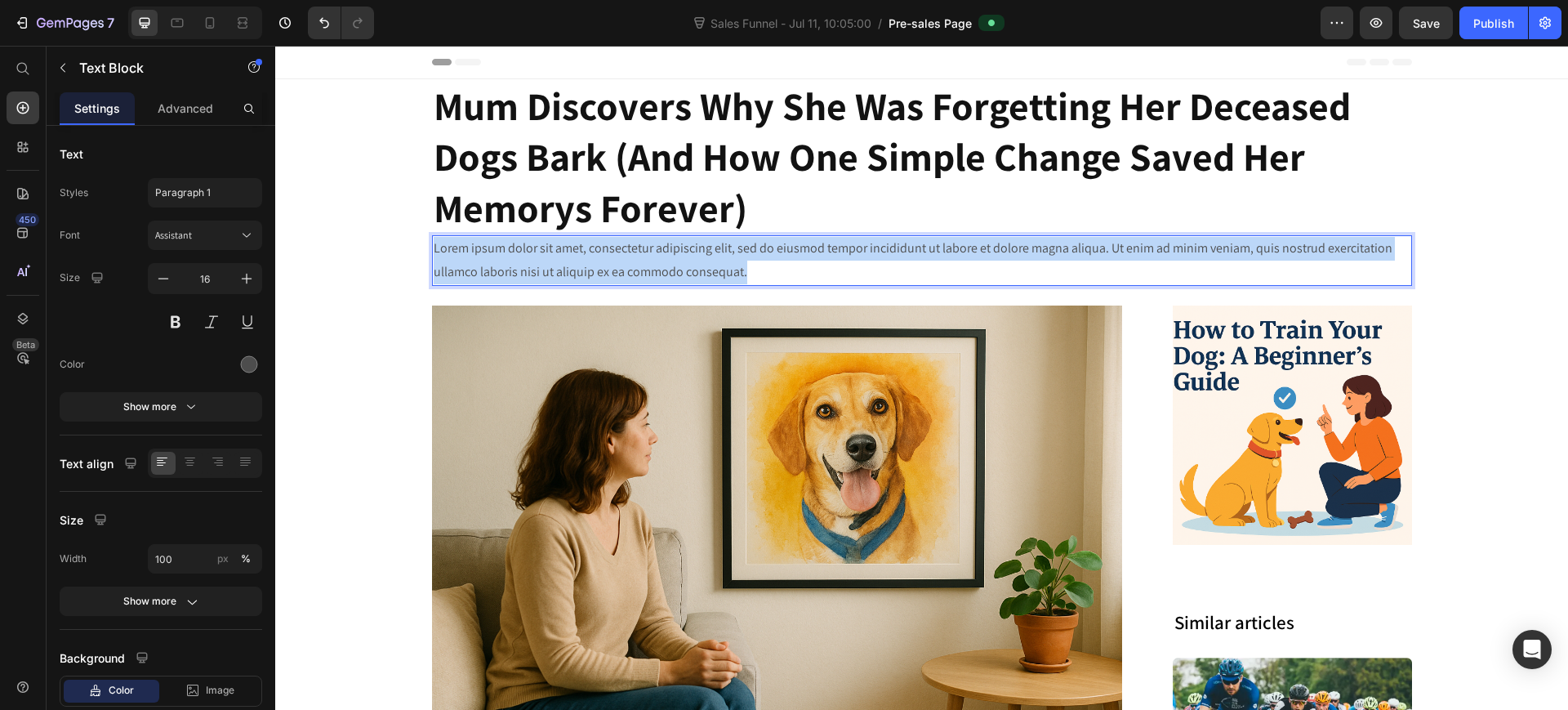 click on "Lorem ipsum dolor sit amet, consectetur adipiscing elit, sed do eiusmod tempor incididunt ut labore et dolore magna aliqua. Ut enim ad minim veniam, quis nostrud exercitation ullamco laboris nisi ut aliquip ex ea commodo consequat." at bounding box center [922, 261] 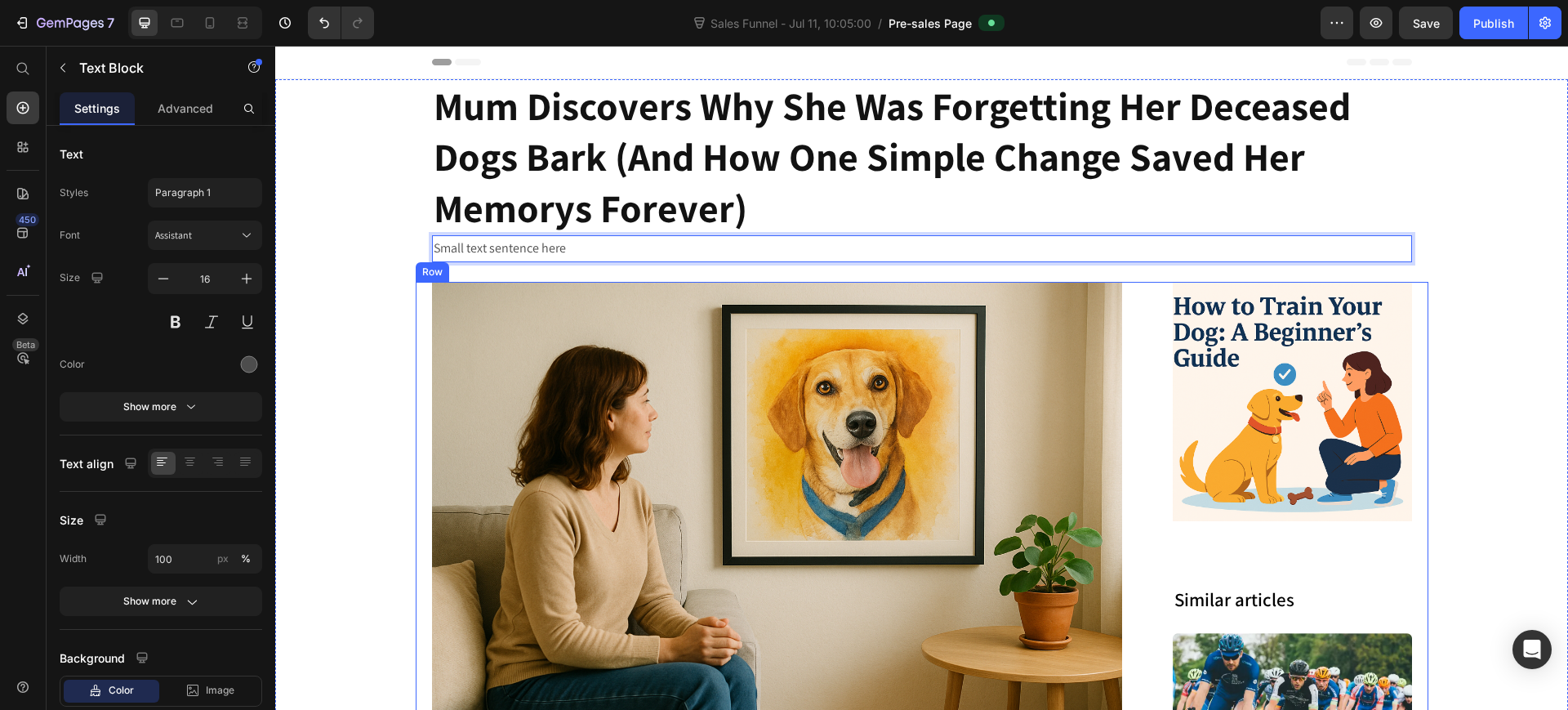 click on "Mum Discovers Why She Was Forgetting Her Deceased Dogs Bark (And How One Simple Change Saved Her Memorys Forever) Heading Small text sentence here Text Block 0 Row Image Row Row Published: Friday, July 11th, 2025 Text Block
Icon
Icon
Icon Row Row Shedding unwanted pounds and trimming your waistline requires a multi-faceted approach, and cycling on a road bike can be a cornerstone of an effective weight loss strategy. The smooth, efficient pedaling motion of a road bike engages all the major muscle groups in your lower body, elevating your heart rate and metabolism to help you burn calories at a rapid clip. Studies have shown that just 30-60 minutes of road cycling per day can torch between 300-600 calories, making it one of the most efficient calorie-burning exercises available. This natural motivation to ride more often is crucial for sustained weight loss success. Experience the transformative power of a premium road bike with the GEM Road Bike Text Block" at bounding box center (921, 1452) 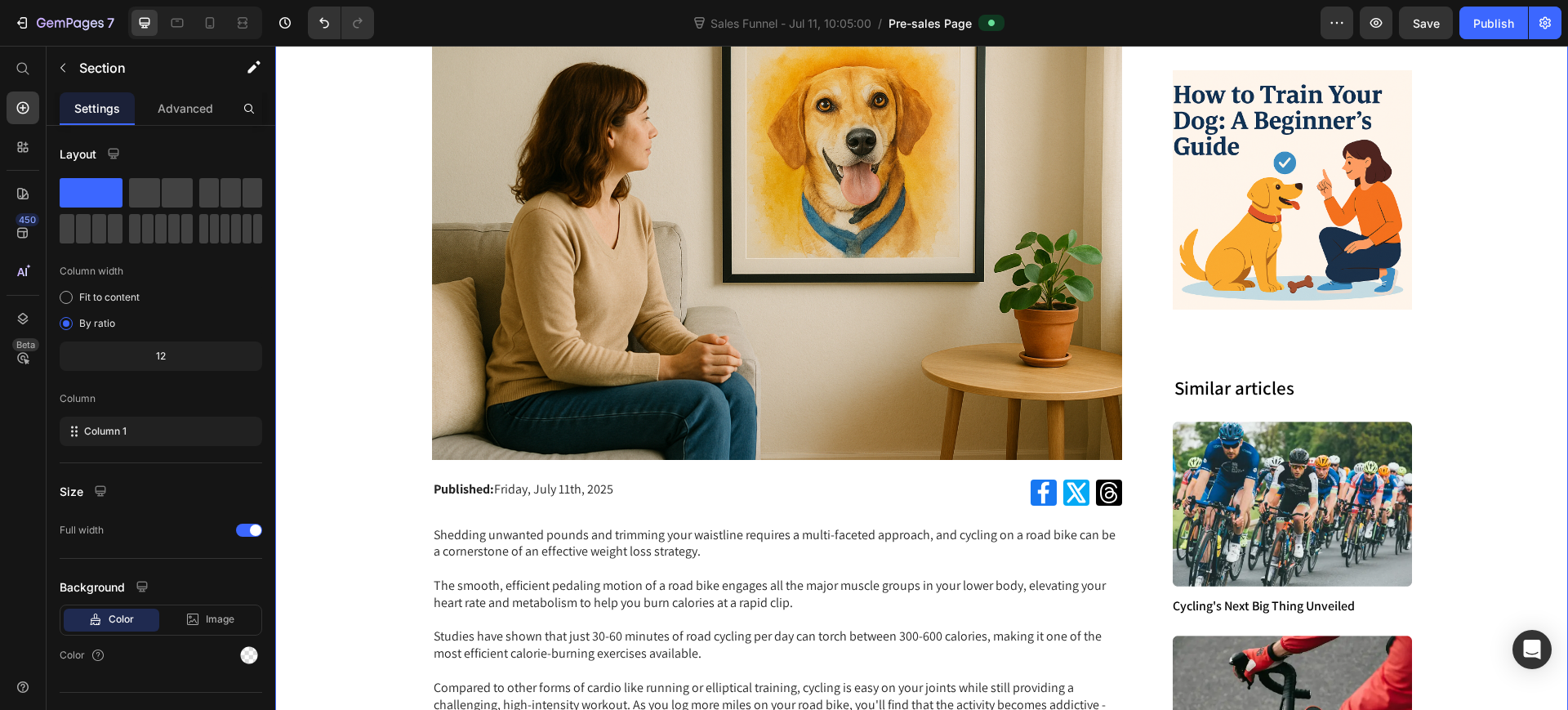 scroll, scrollTop: 306, scrollLeft: 0, axis: vertical 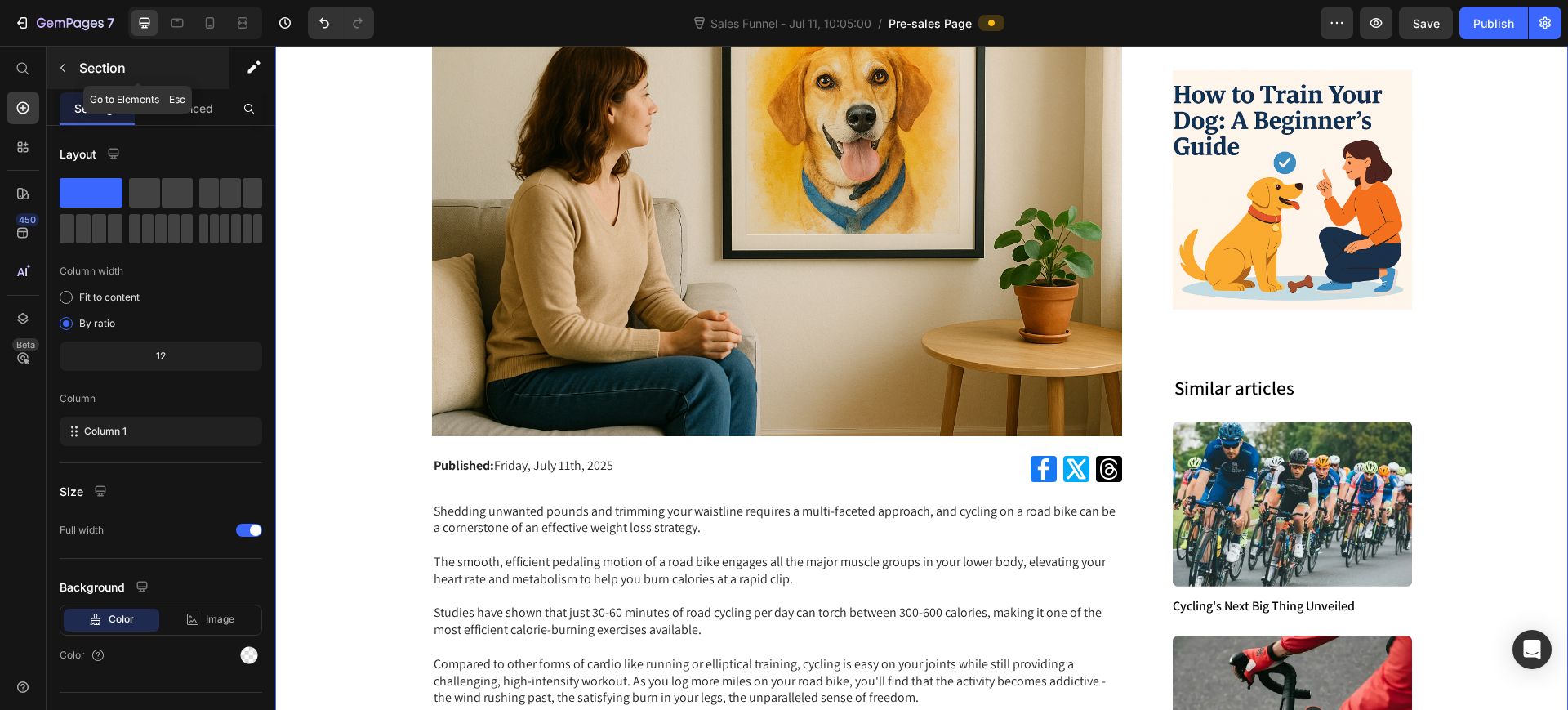 click at bounding box center (63, 68) 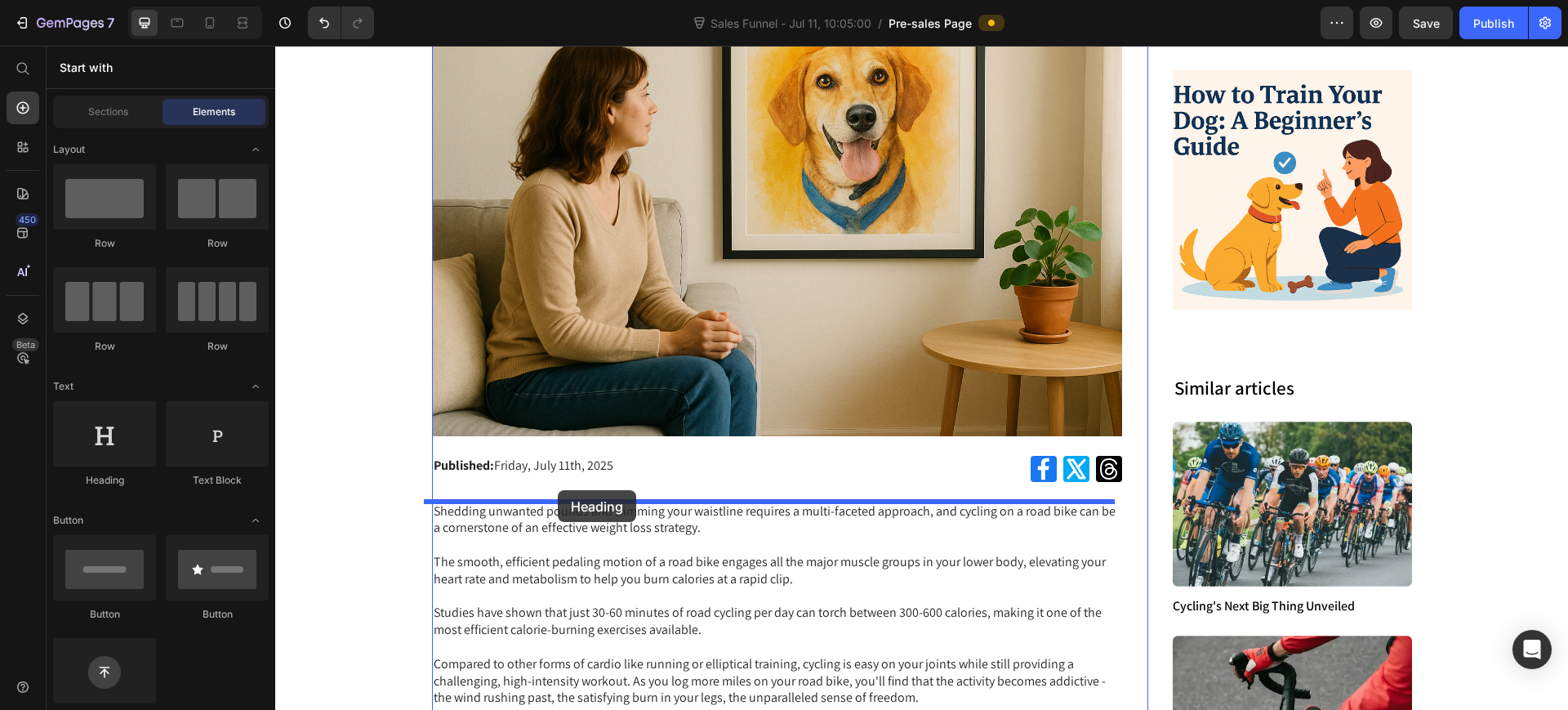 drag, startPoint x: 403, startPoint y: 489, endPoint x: 1075, endPoint y: 51, distance: 802.13964 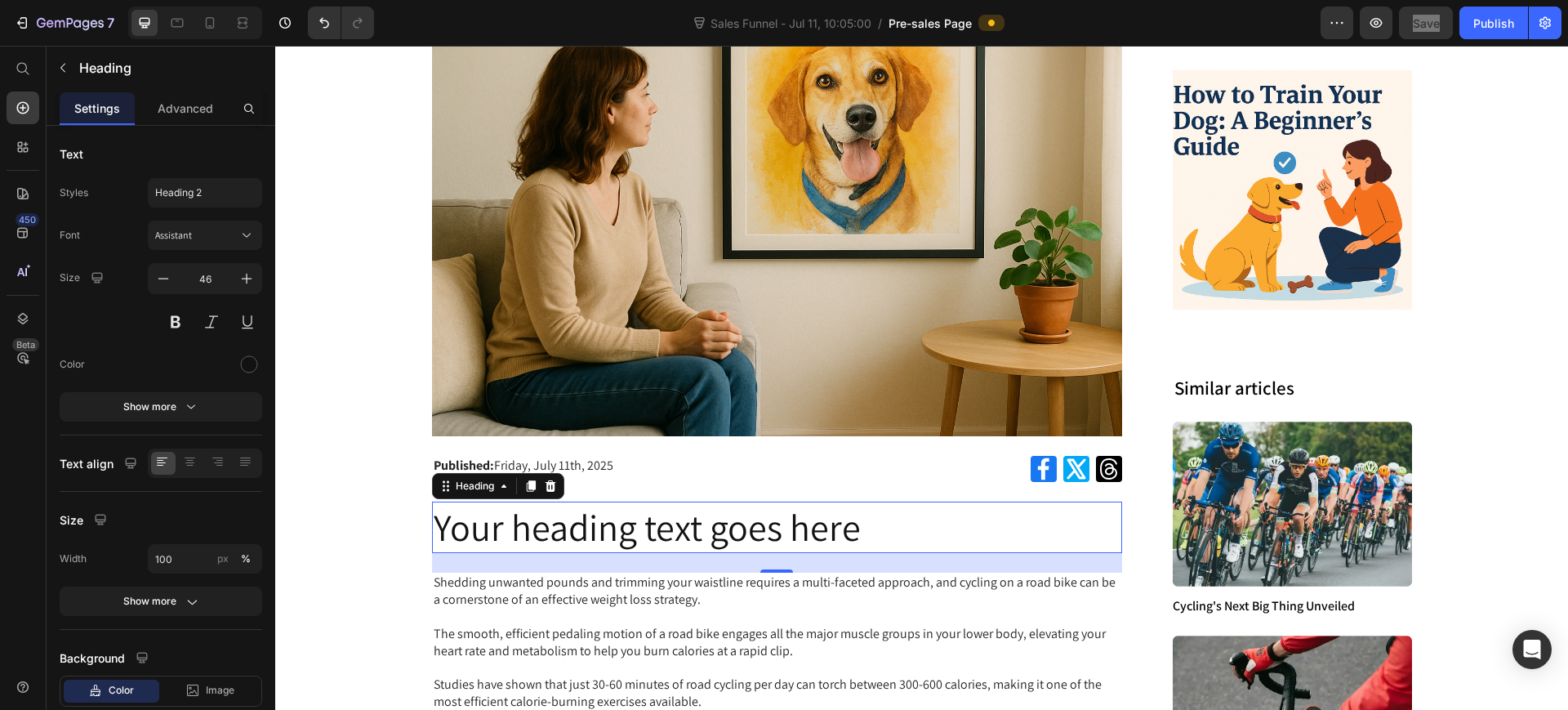 click on "Your heading text goes here" at bounding box center [777, 528] 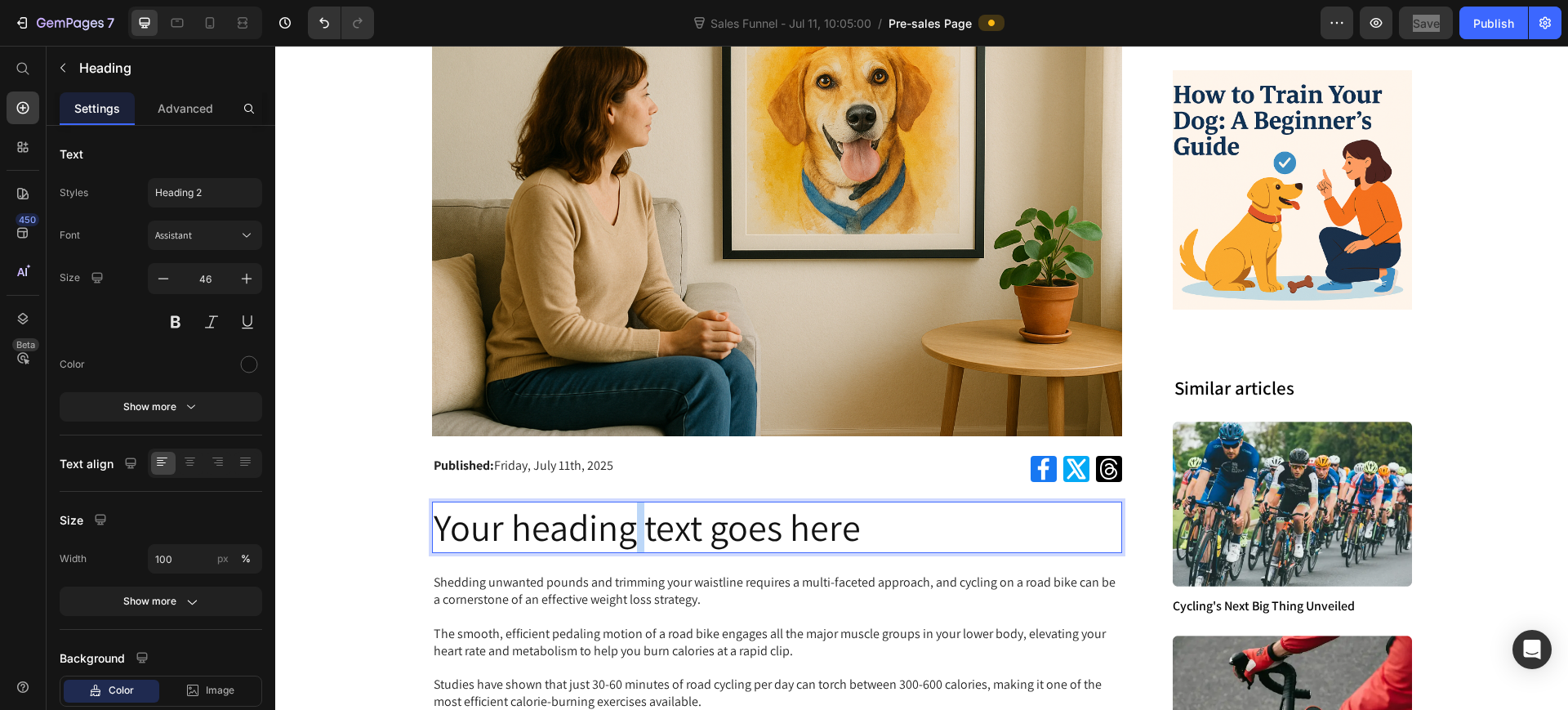 click on "Your heading text goes here" at bounding box center (777, 528) 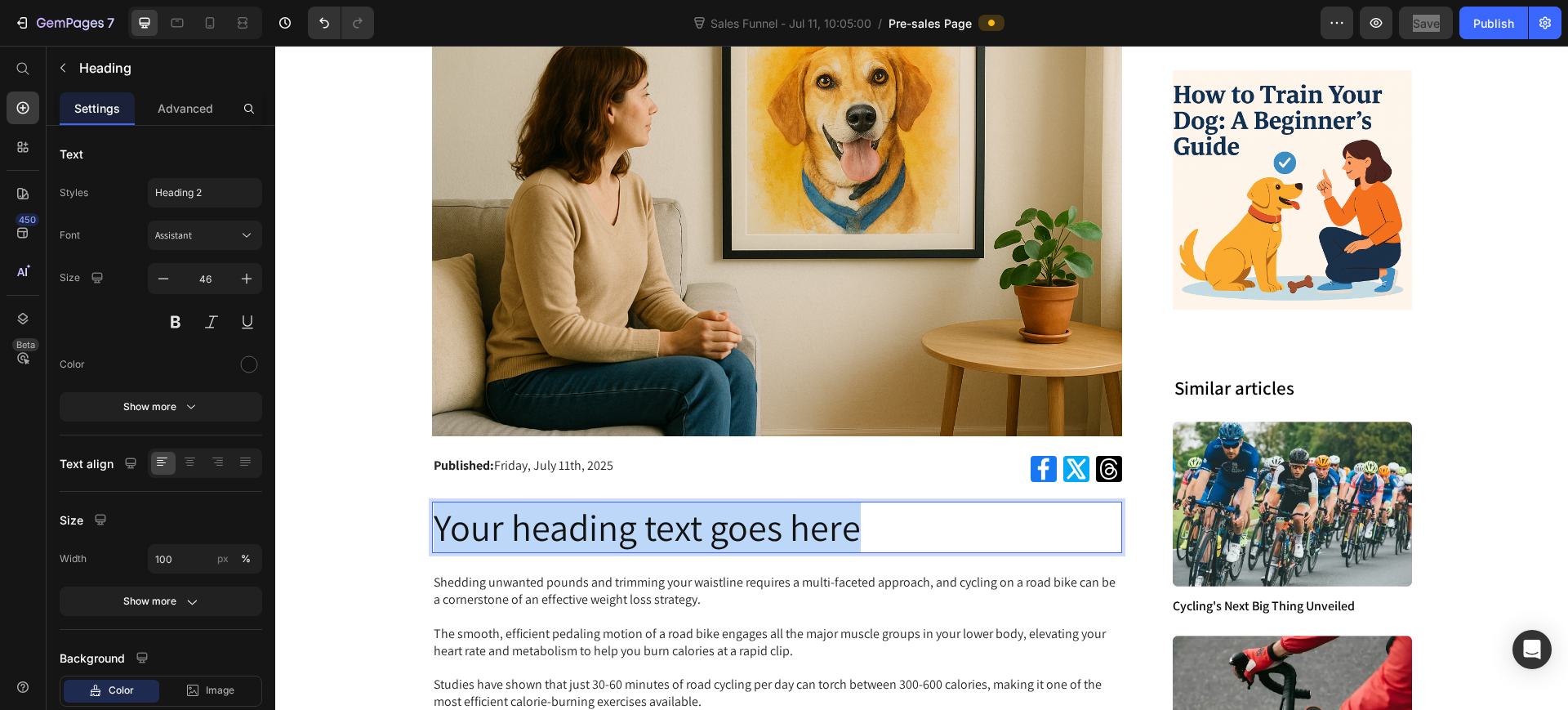click on "Your heading text goes here" at bounding box center [777, 528] 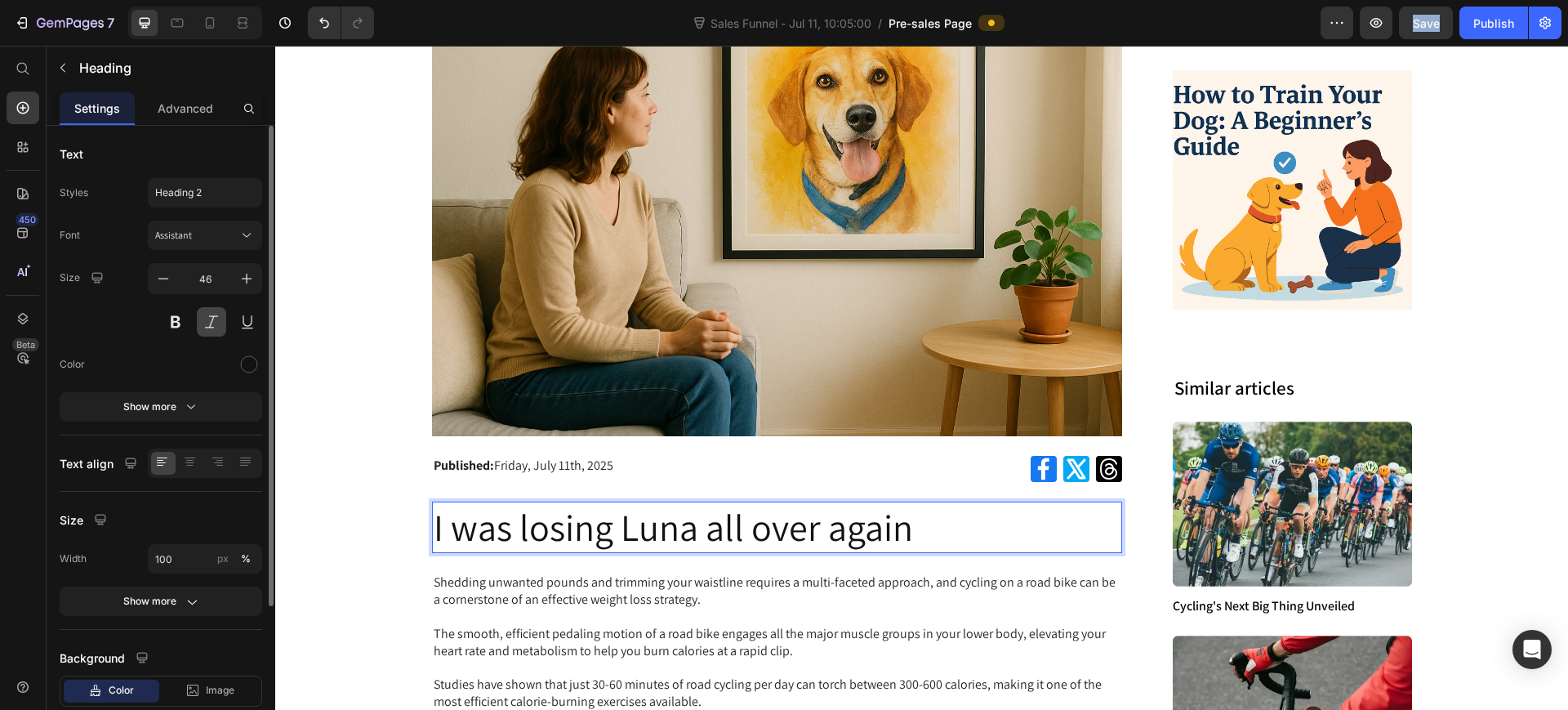 click at bounding box center (212, 322) 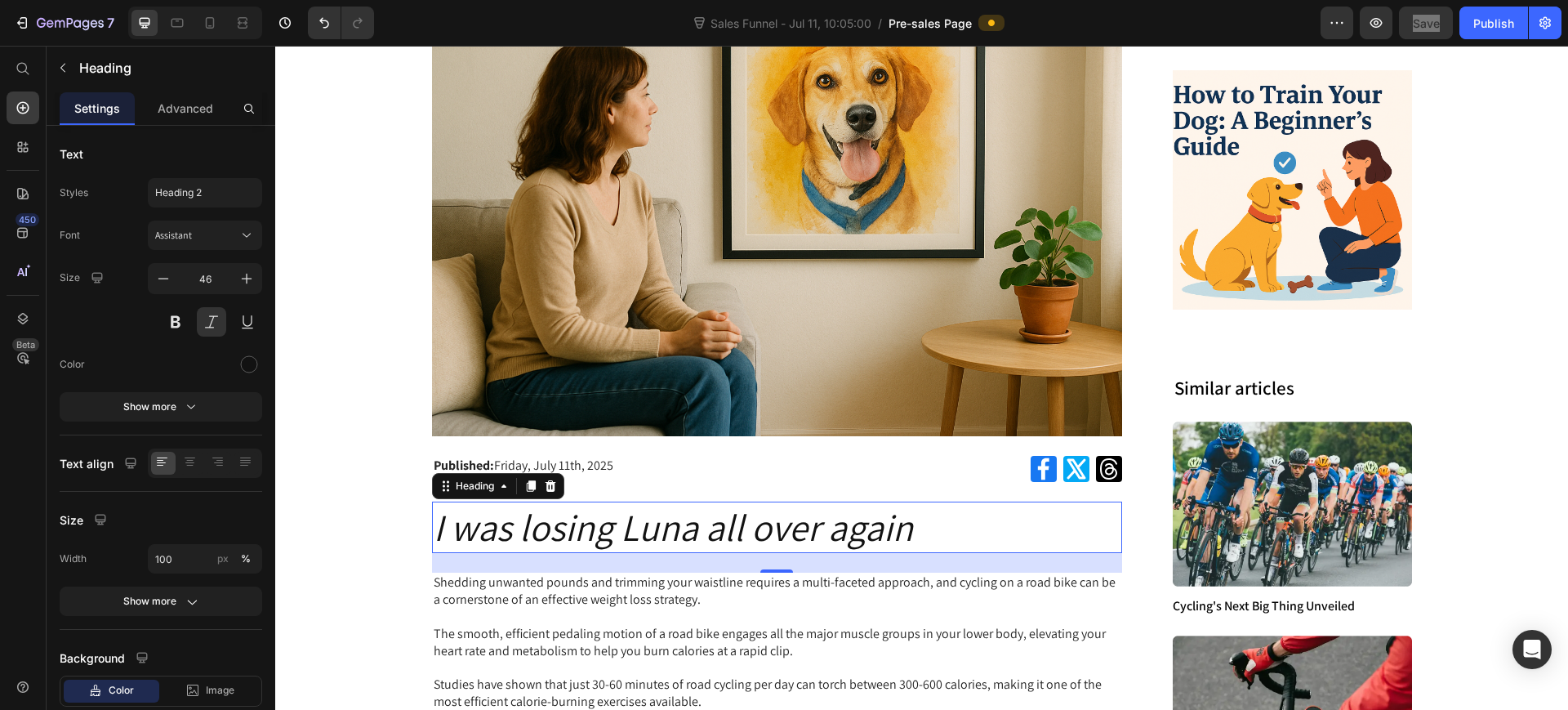 click on "I was losing Luna all over again" at bounding box center [777, 528] 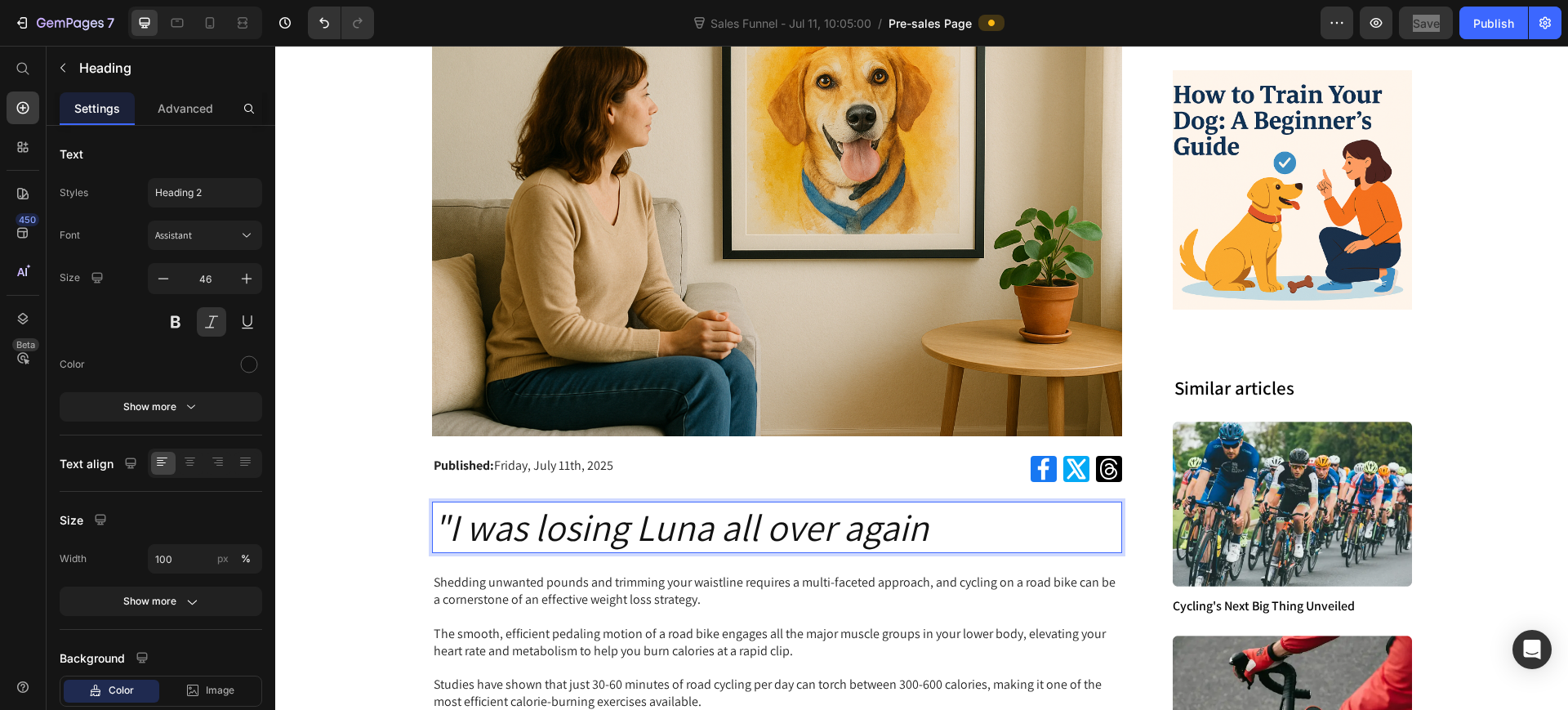 click on ""I was losing Luna all over again" at bounding box center [777, 528] 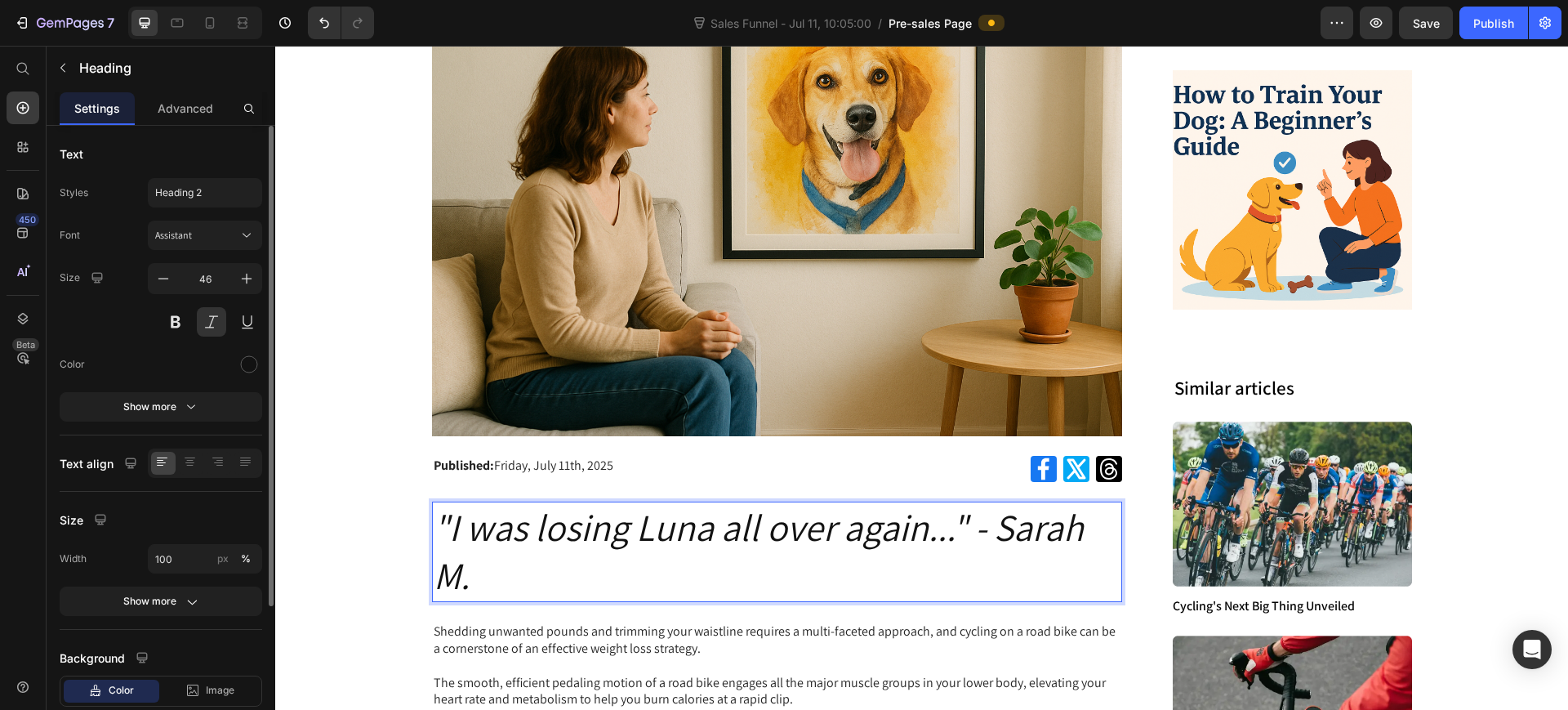 click on "Font Assistant Size 46 Color Show more" at bounding box center (161, 321) 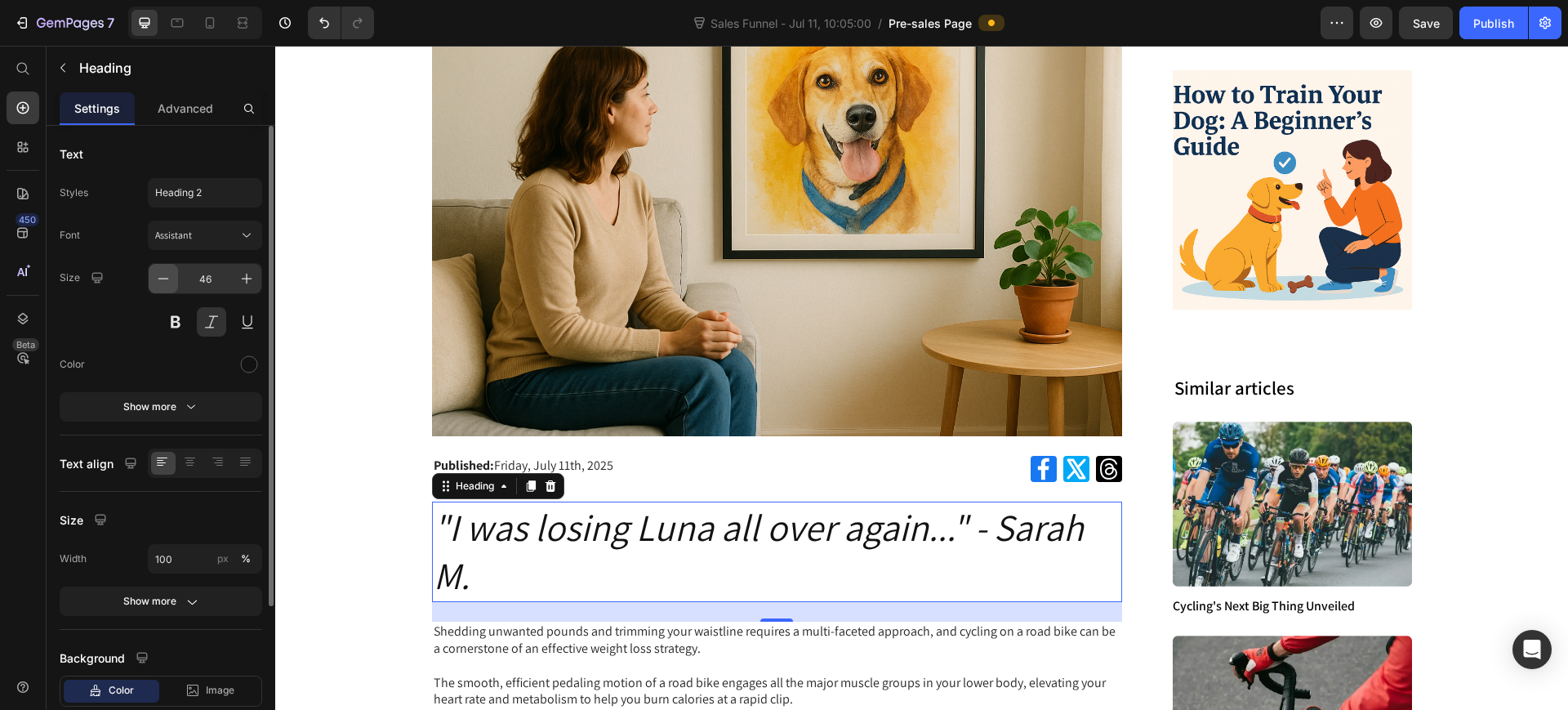 click at bounding box center [163, 279] 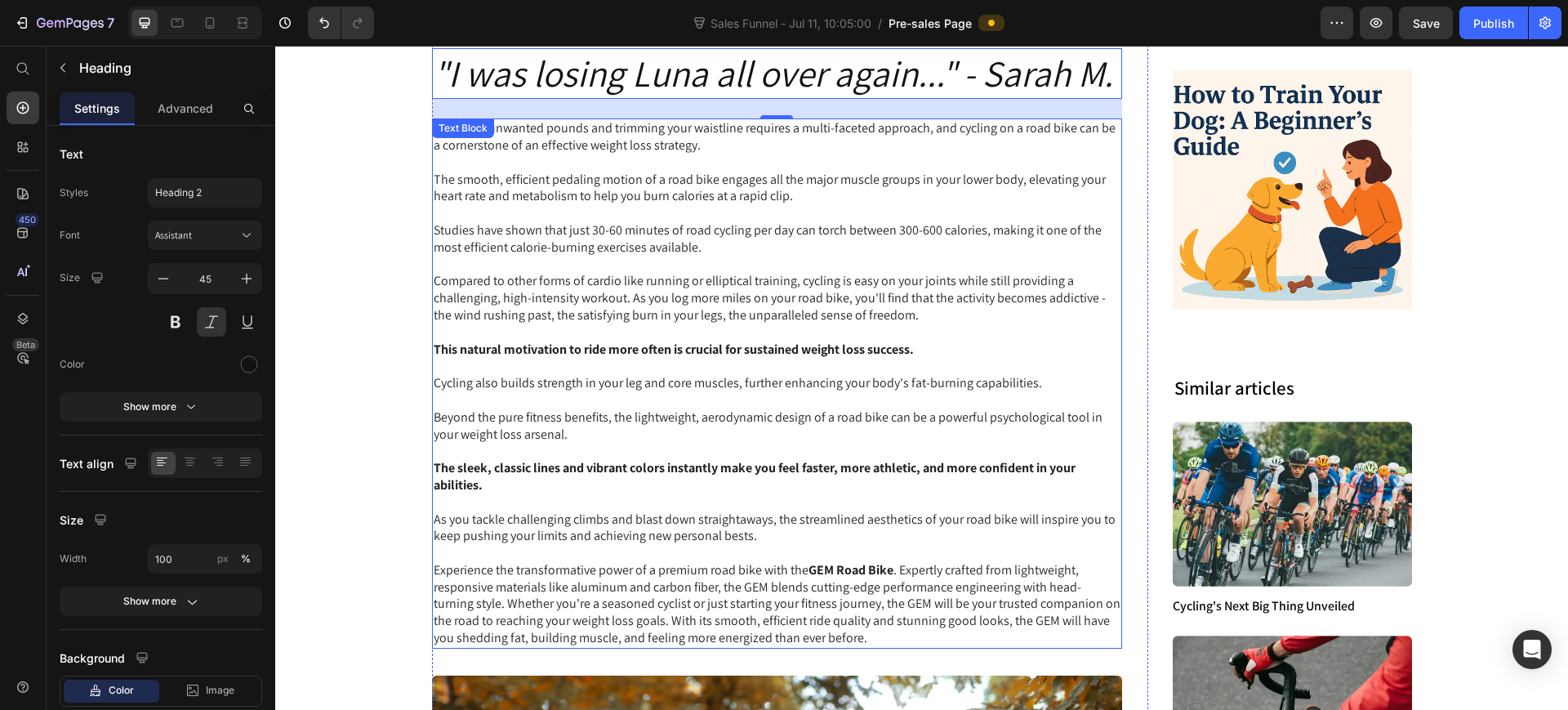 scroll, scrollTop: 715, scrollLeft: 0, axis: vertical 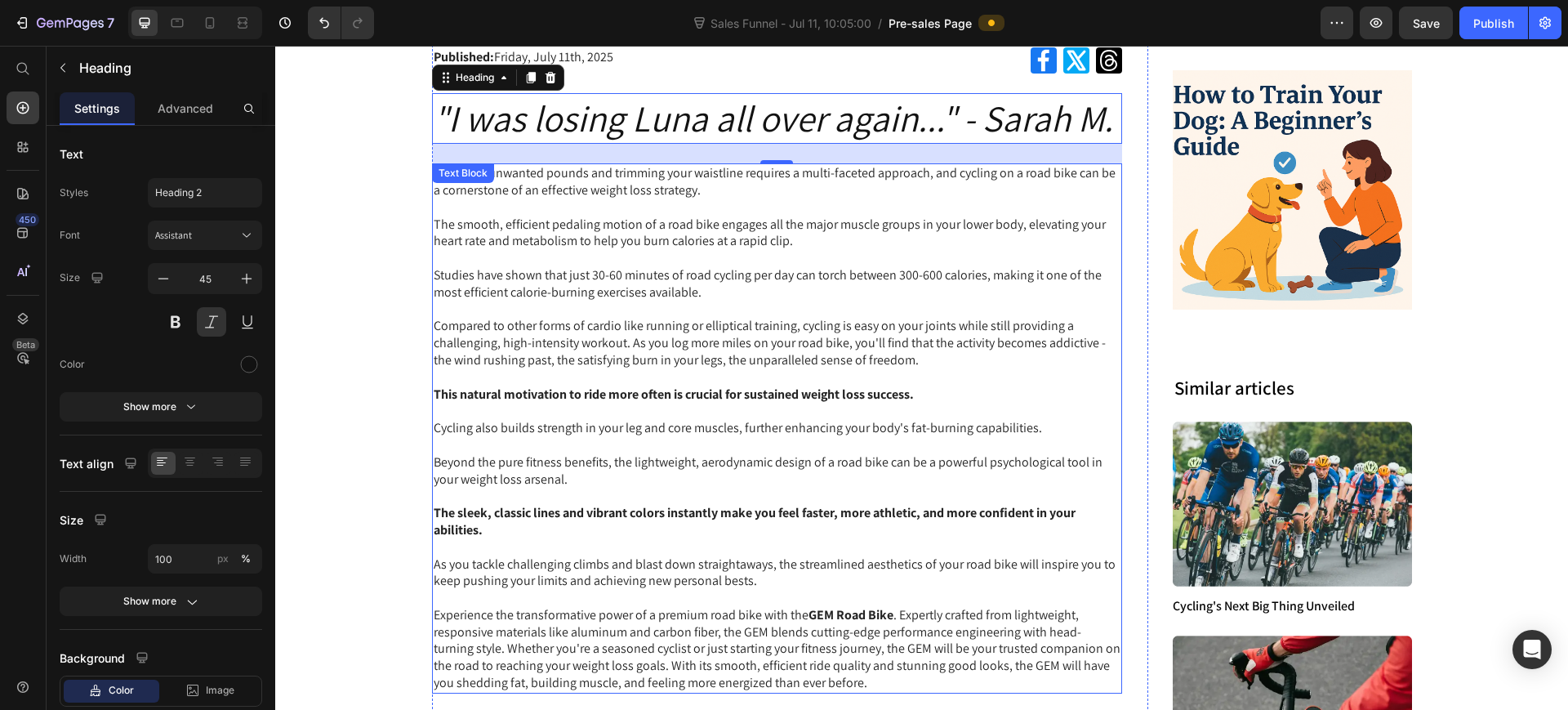 click on "This natural motivation to ride more often is crucial for sustained weight loss success." at bounding box center [674, 394] 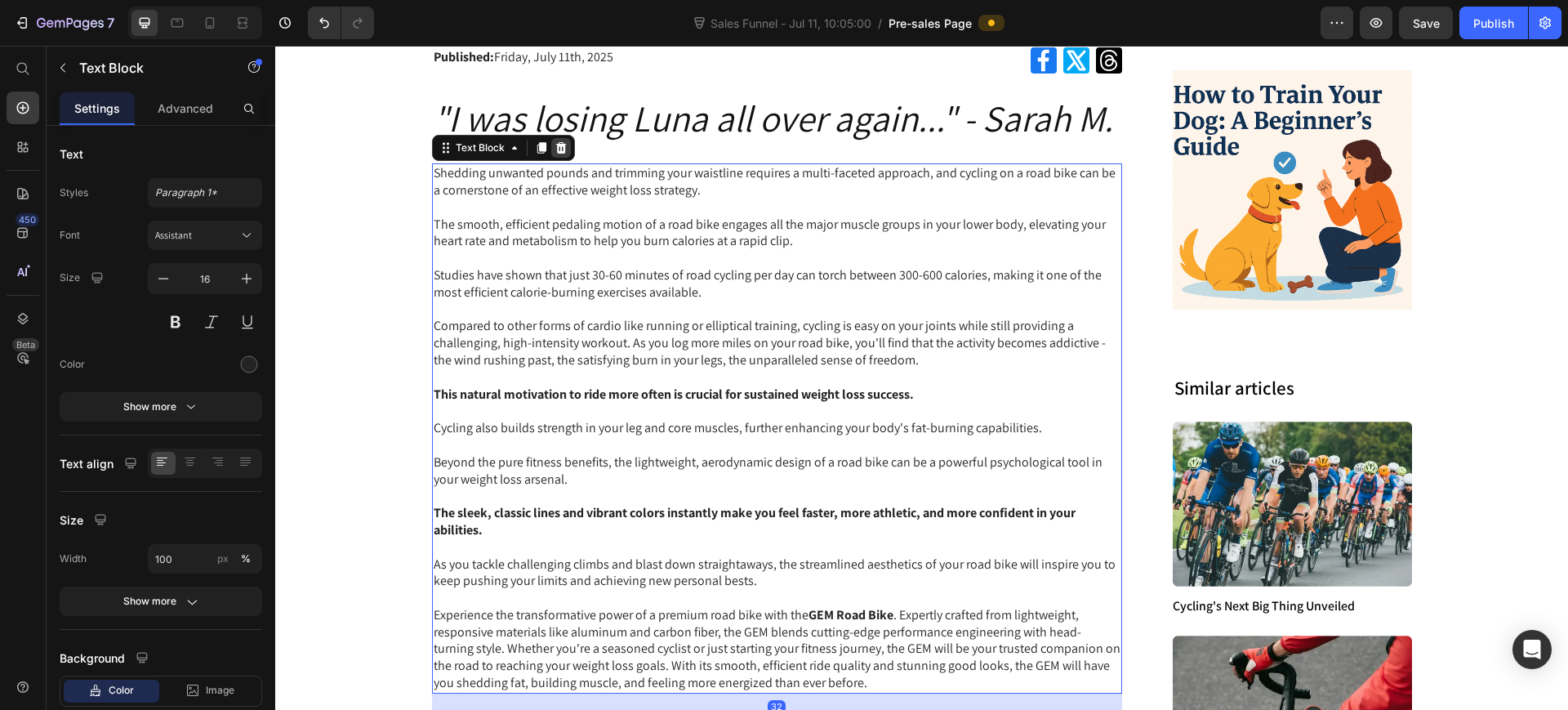 click 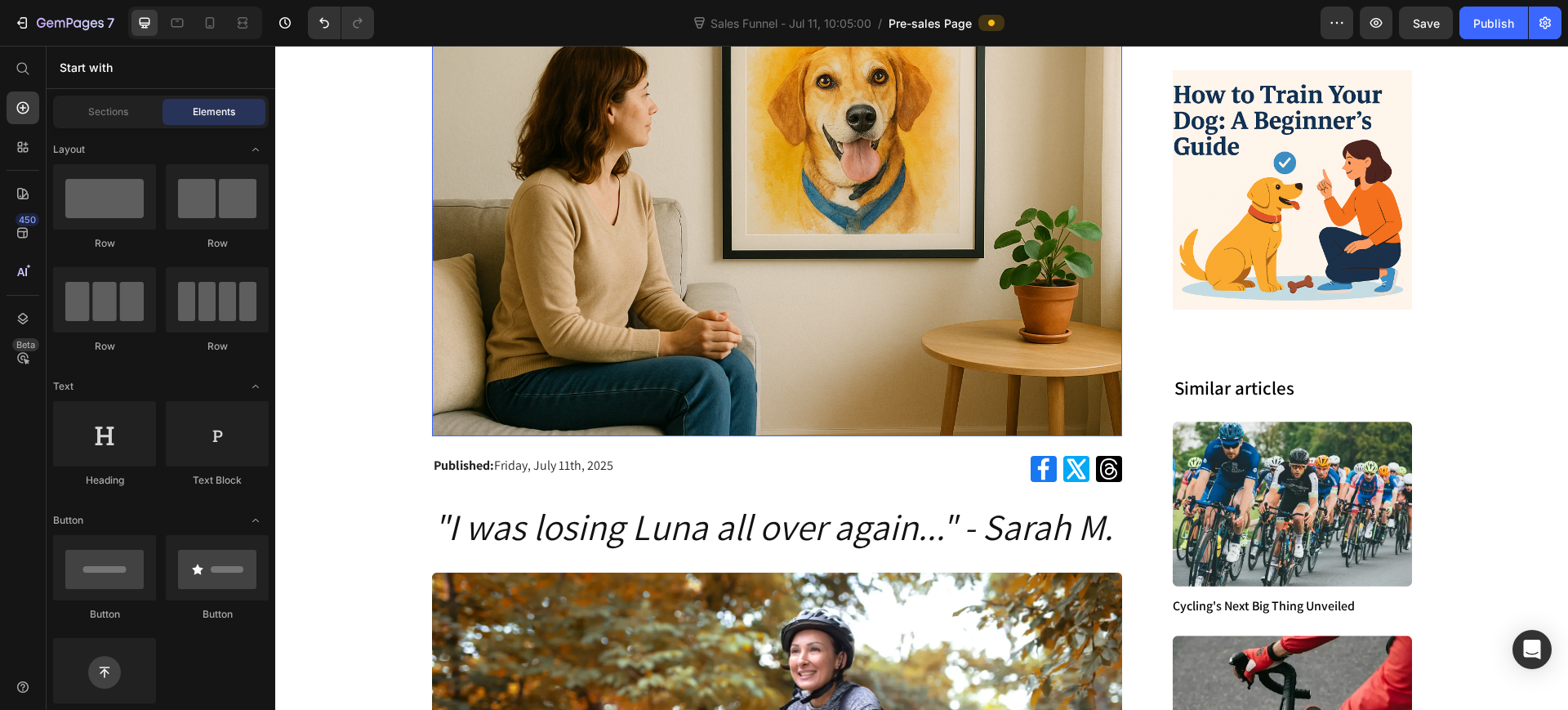 scroll, scrollTop: 613, scrollLeft: 0, axis: vertical 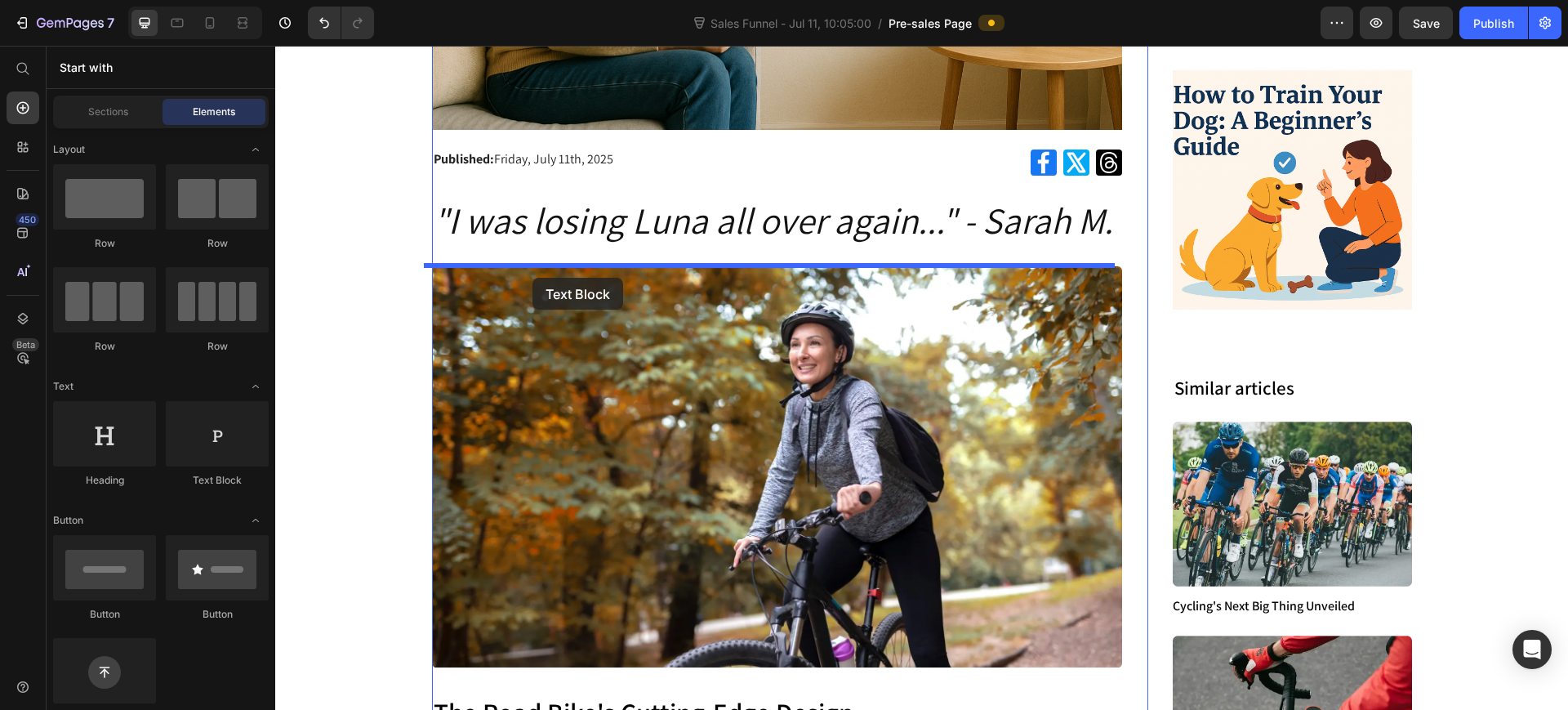 drag, startPoint x: 473, startPoint y: 484, endPoint x: 532, endPoint y: 278, distance: 214.2825 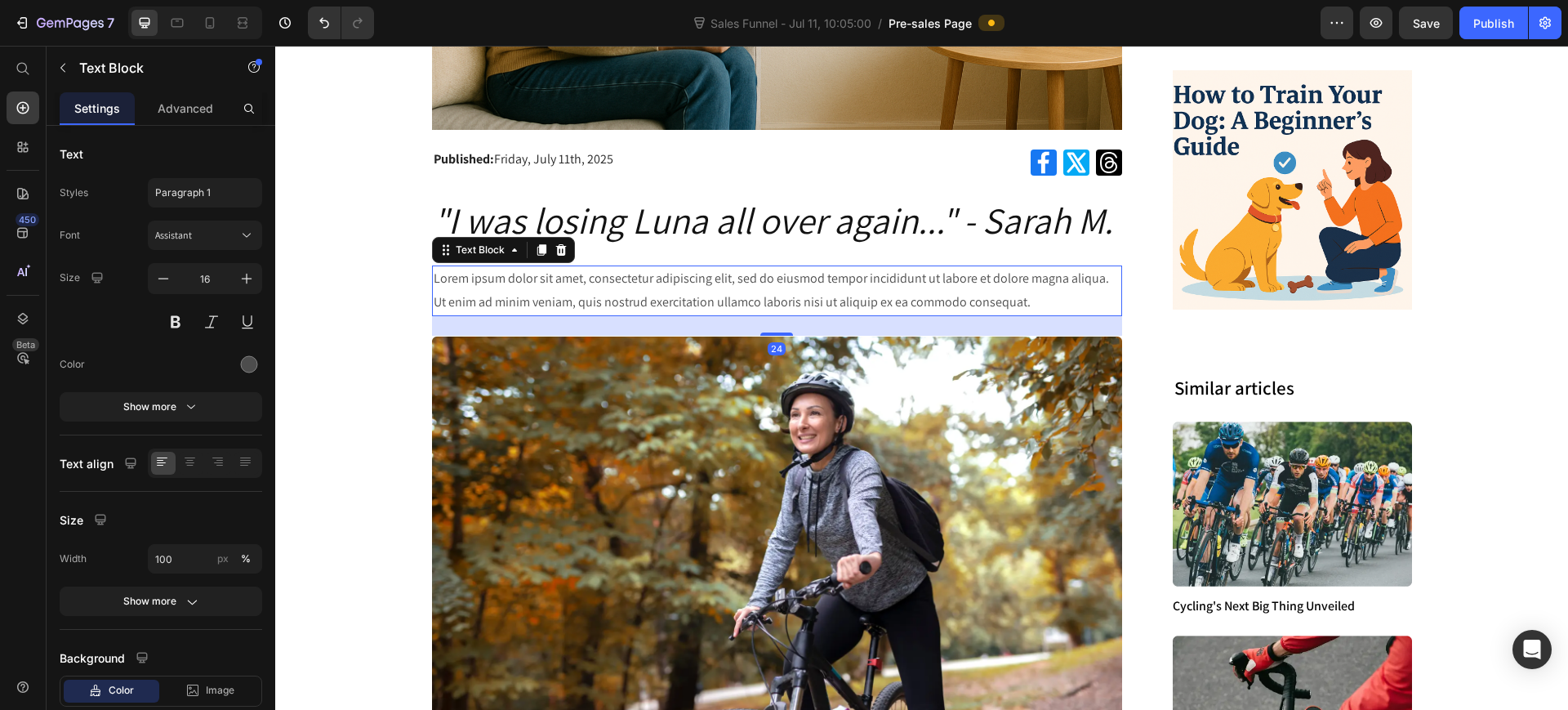 click on "Lorem ipsum dolor sit amet, consectetur adipiscing elit, sed do eiusmod tempor incididunt ut labore et dolore magna aliqua. Ut enim ad minim veniam, quis nostrud exercitation ullamco laboris nisi ut aliquip ex ea commodo consequat." at bounding box center [777, 291] 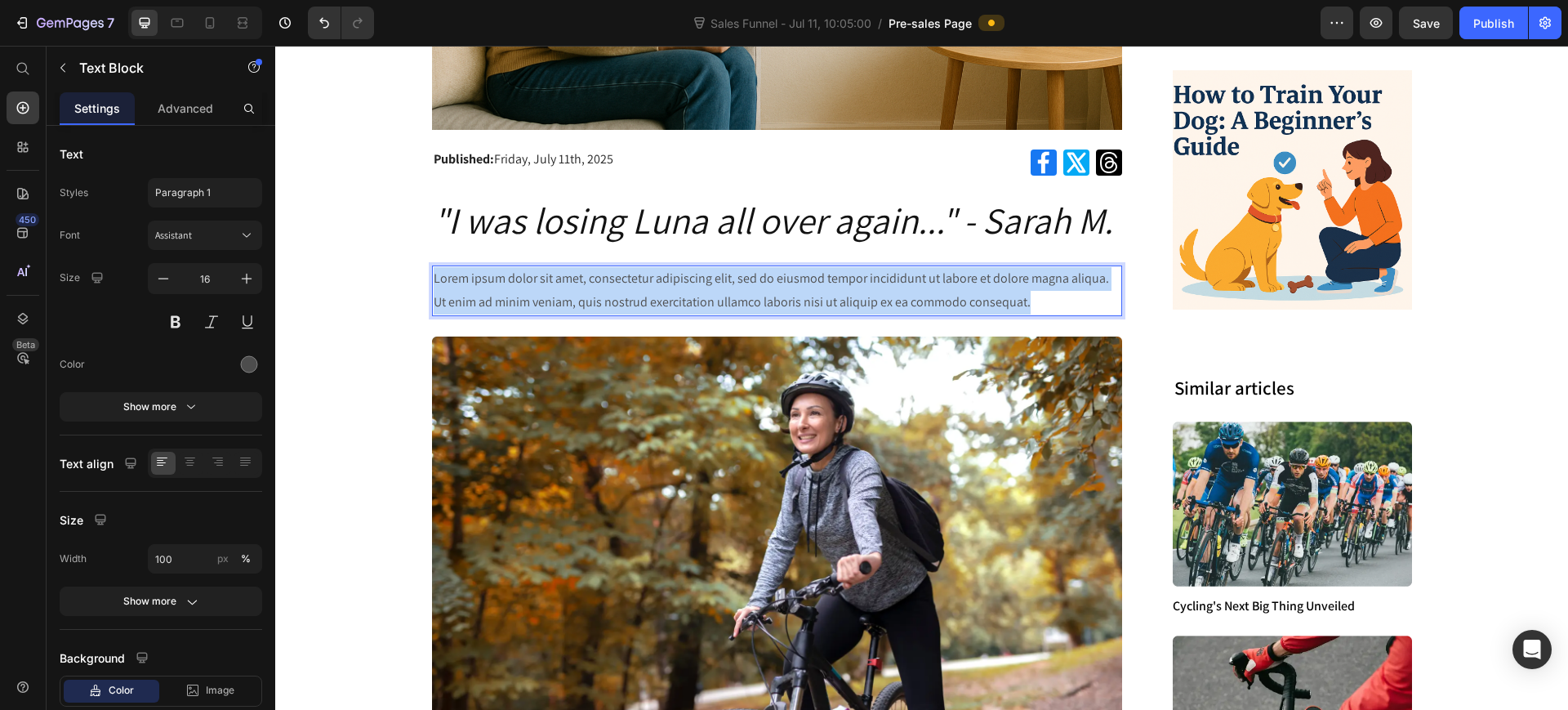 click on "Lorem ipsum dolor sit amet, consectetur adipiscing elit, sed do eiusmod tempor incididunt ut labore et dolore magna aliqua. Ut enim ad minim veniam, quis nostrud exercitation ullamco laboris nisi ut aliquip ex ea commodo consequat." at bounding box center [777, 291] 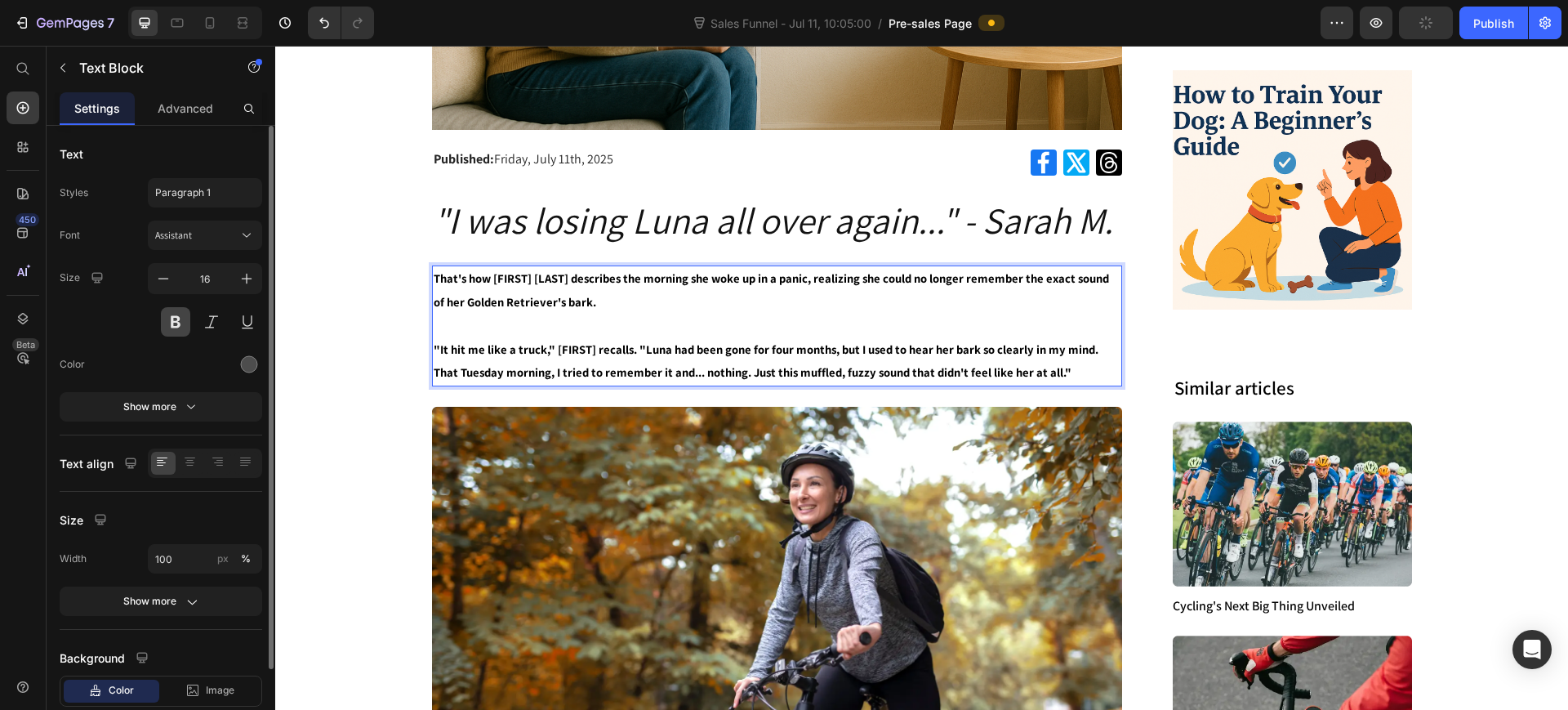 click at bounding box center [176, 322] 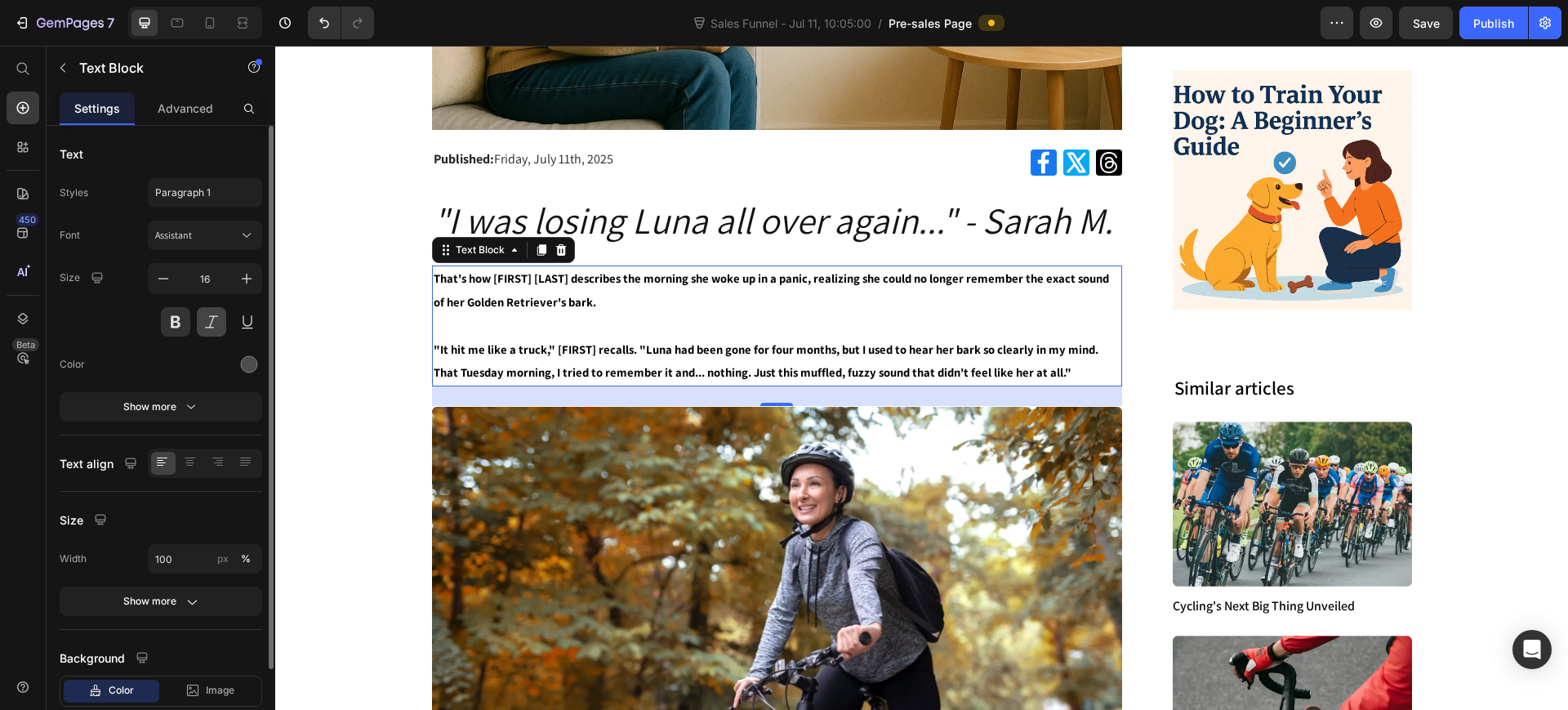 click at bounding box center (212, 322) 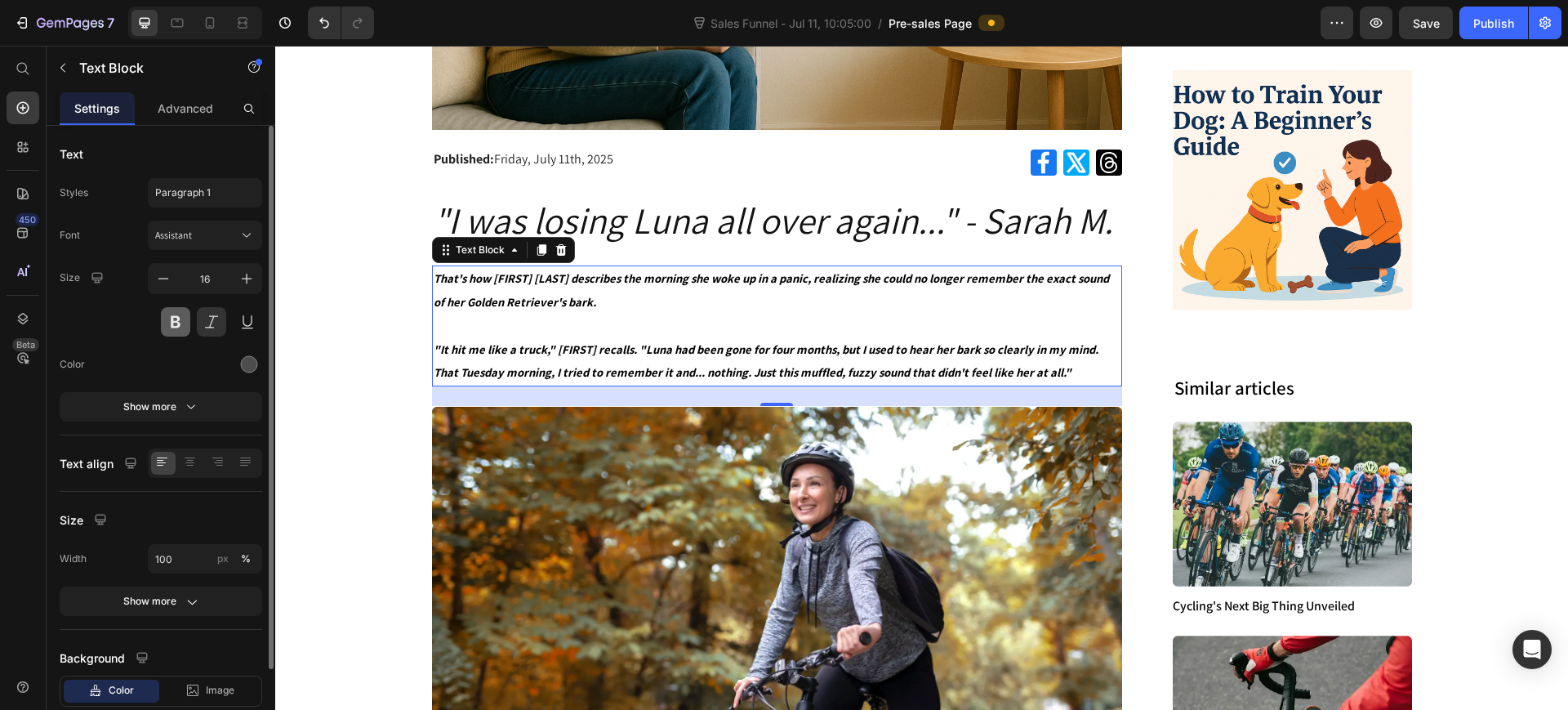 click at bounding box center (176, 322) 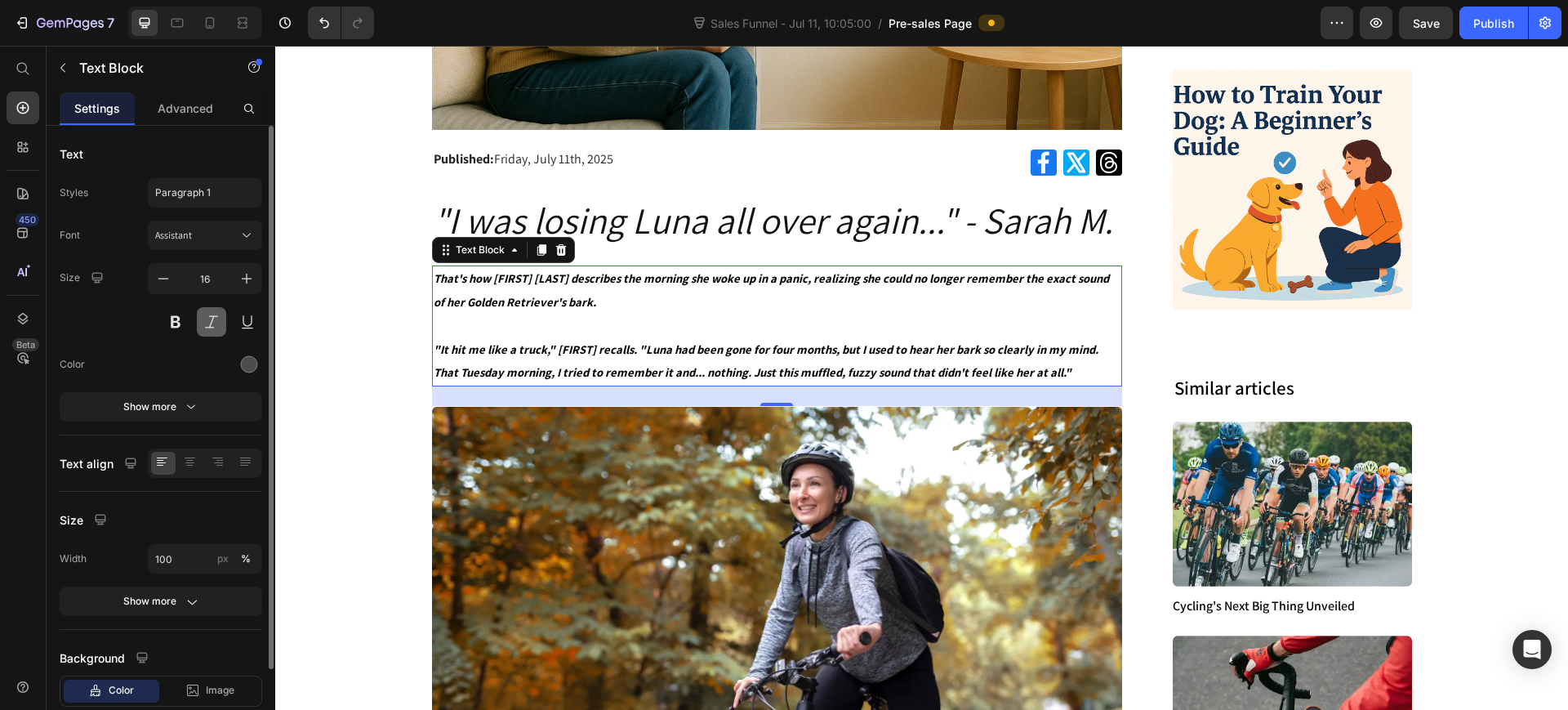 click at bounding box center (212, 322) 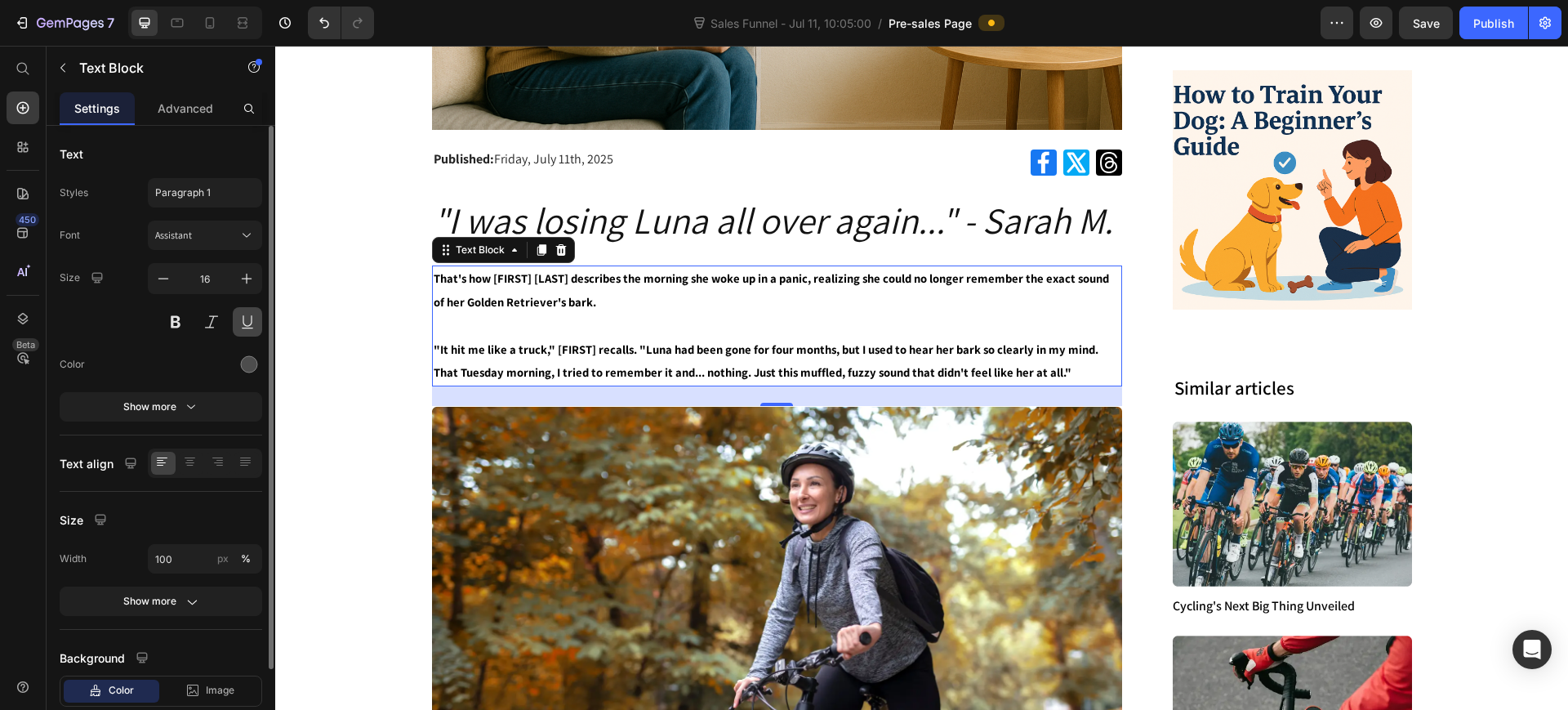 click at bounding box center [247, 322] 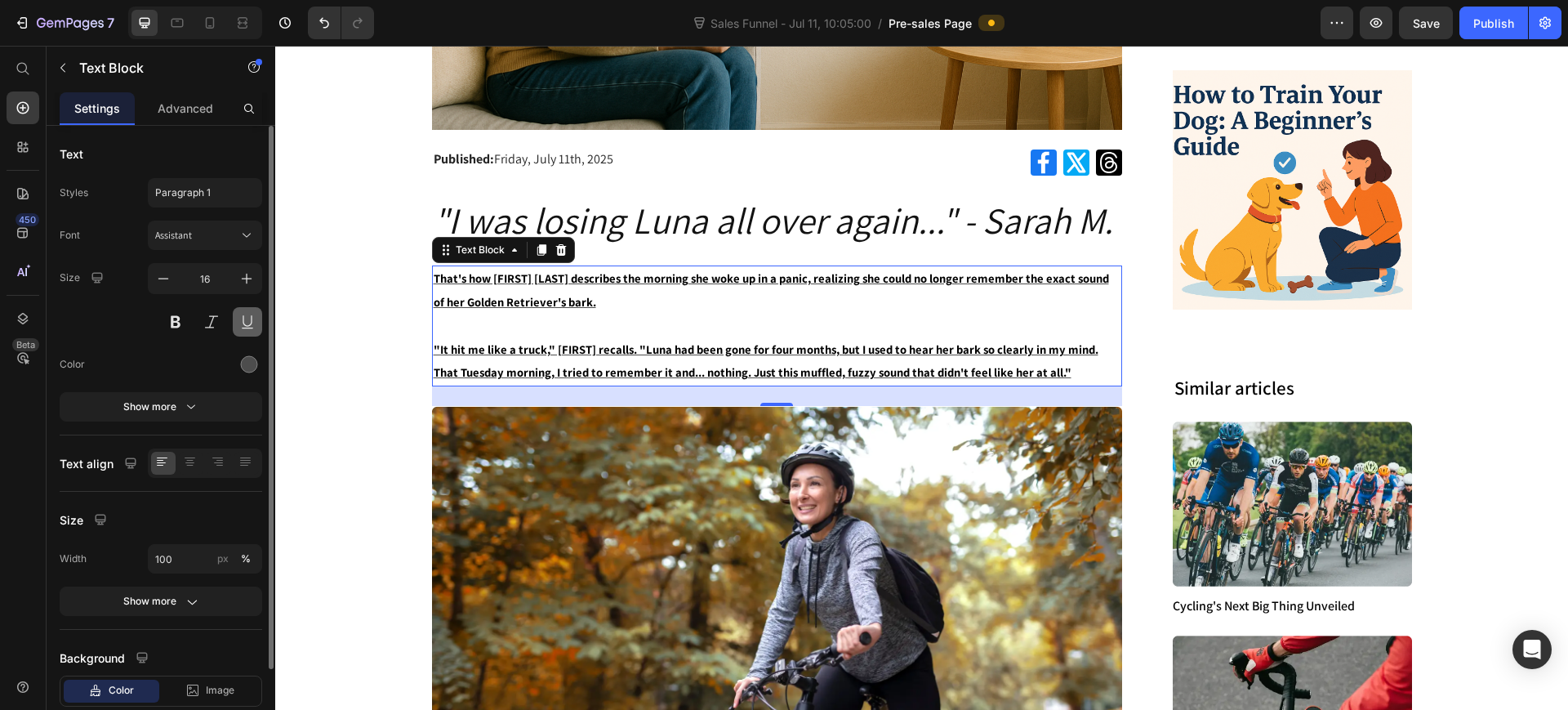 click at bounding box center [247, 322] 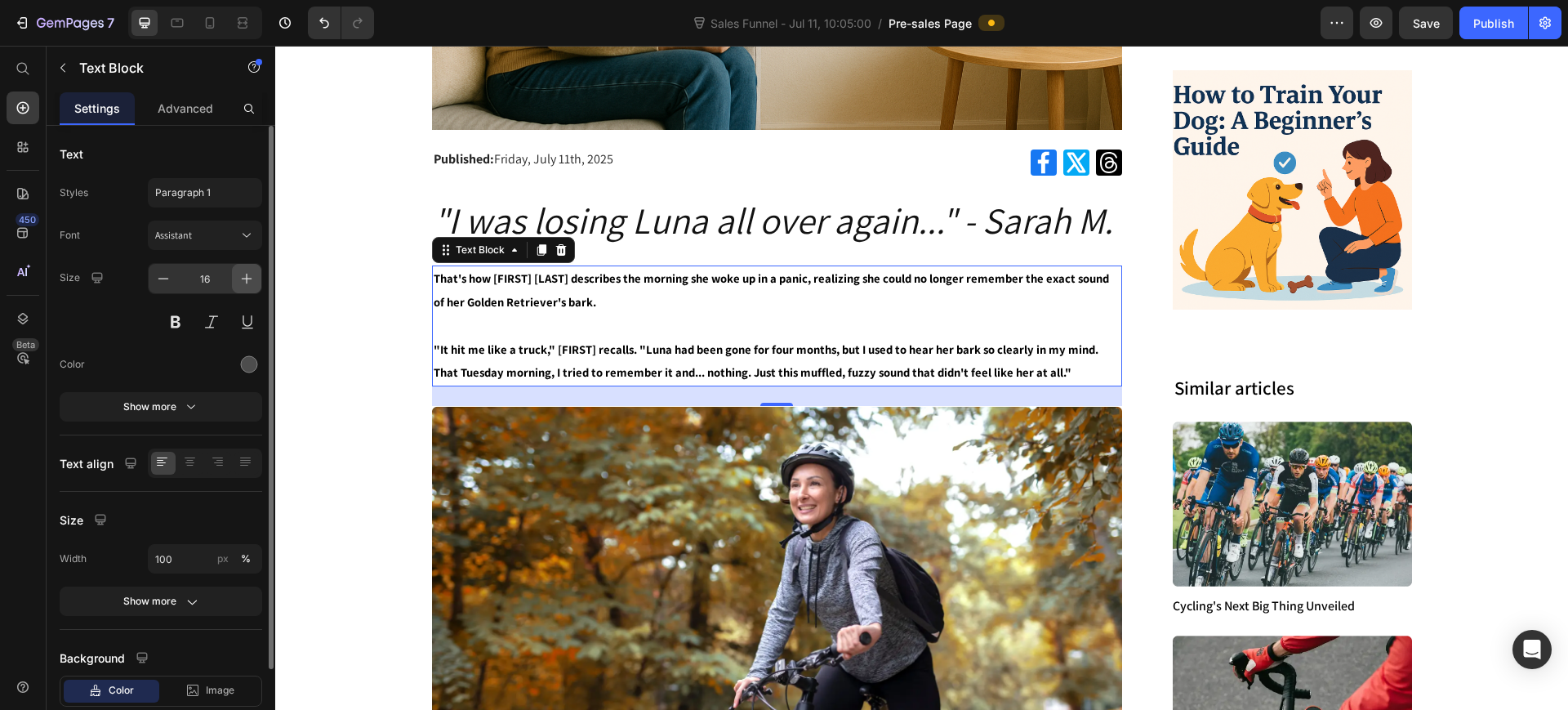 click 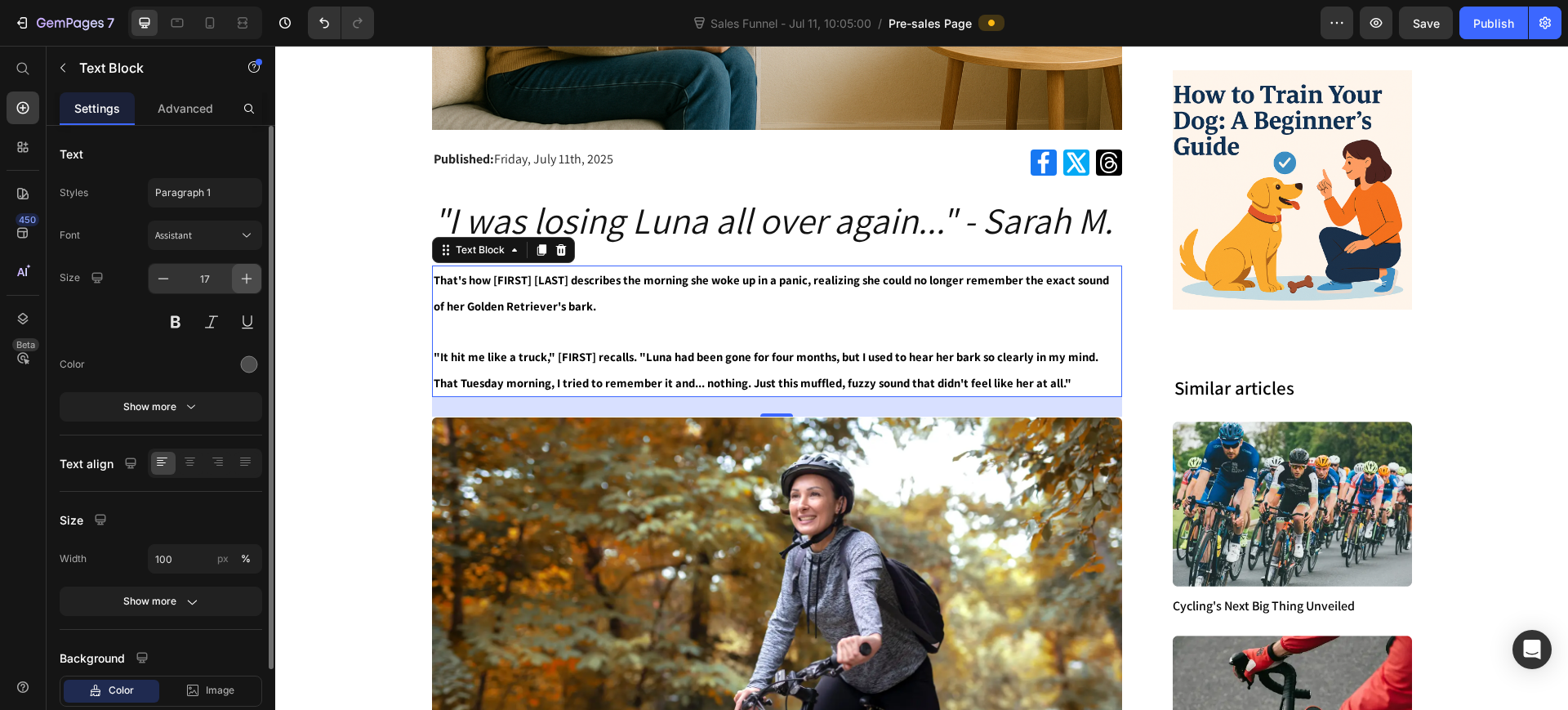 click 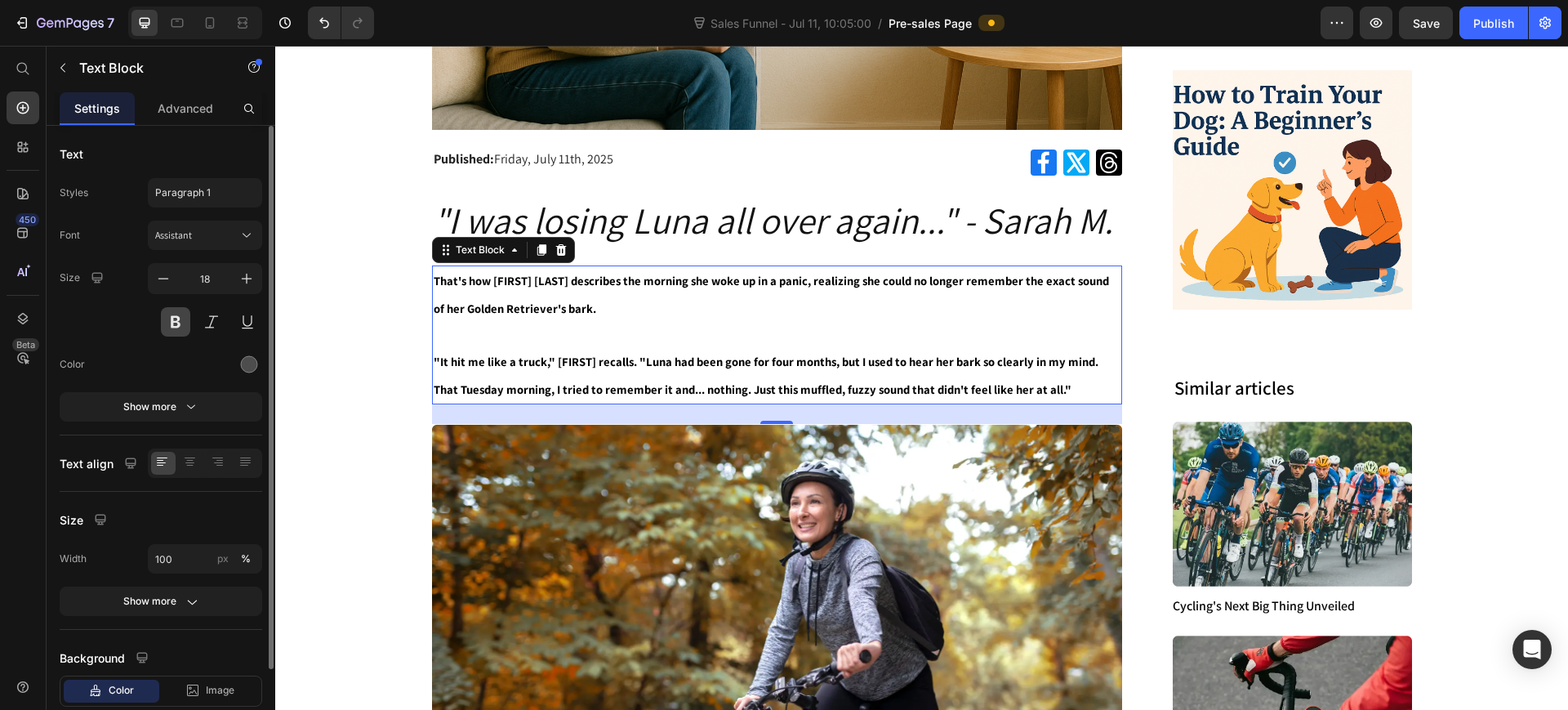 click at bounding box center (176, 322) 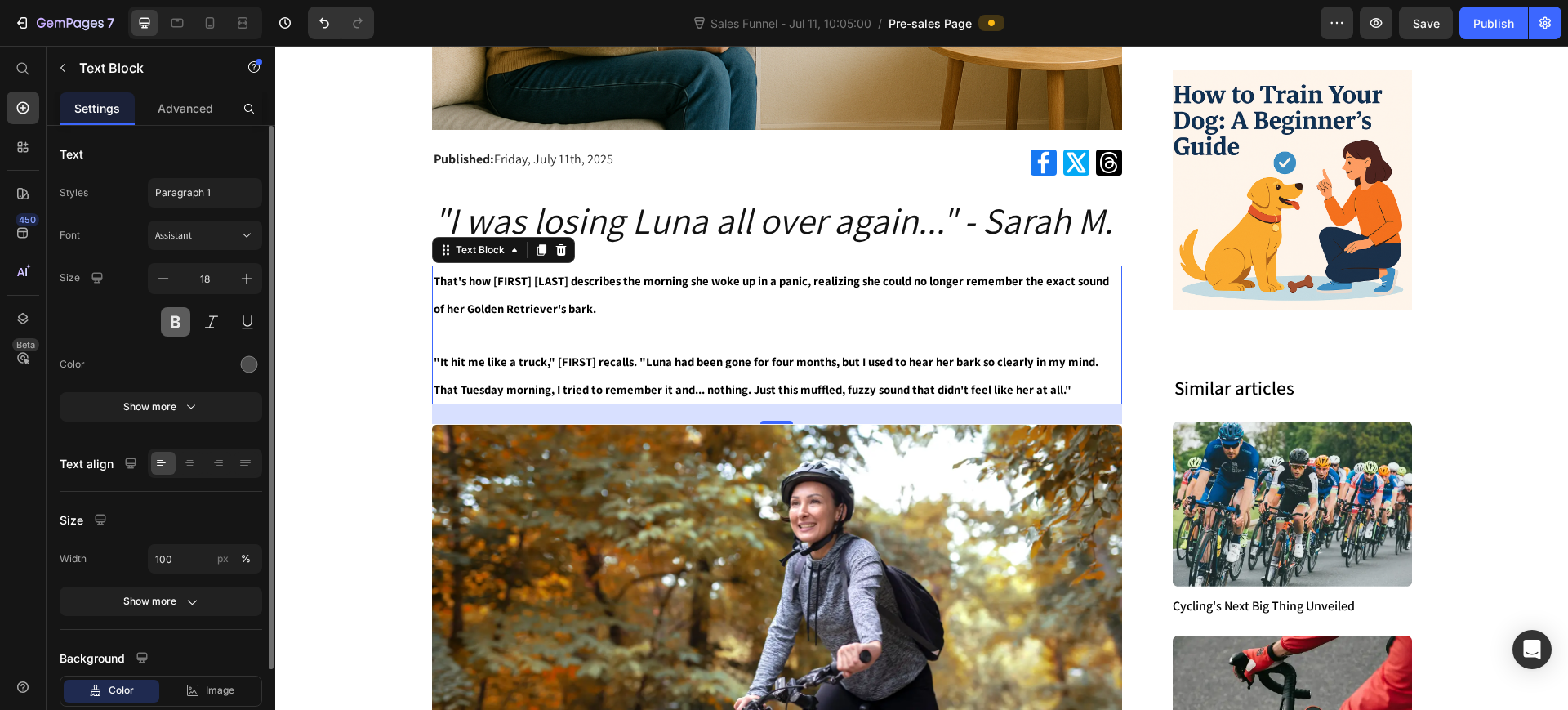 click at bounding box center (176, 322) 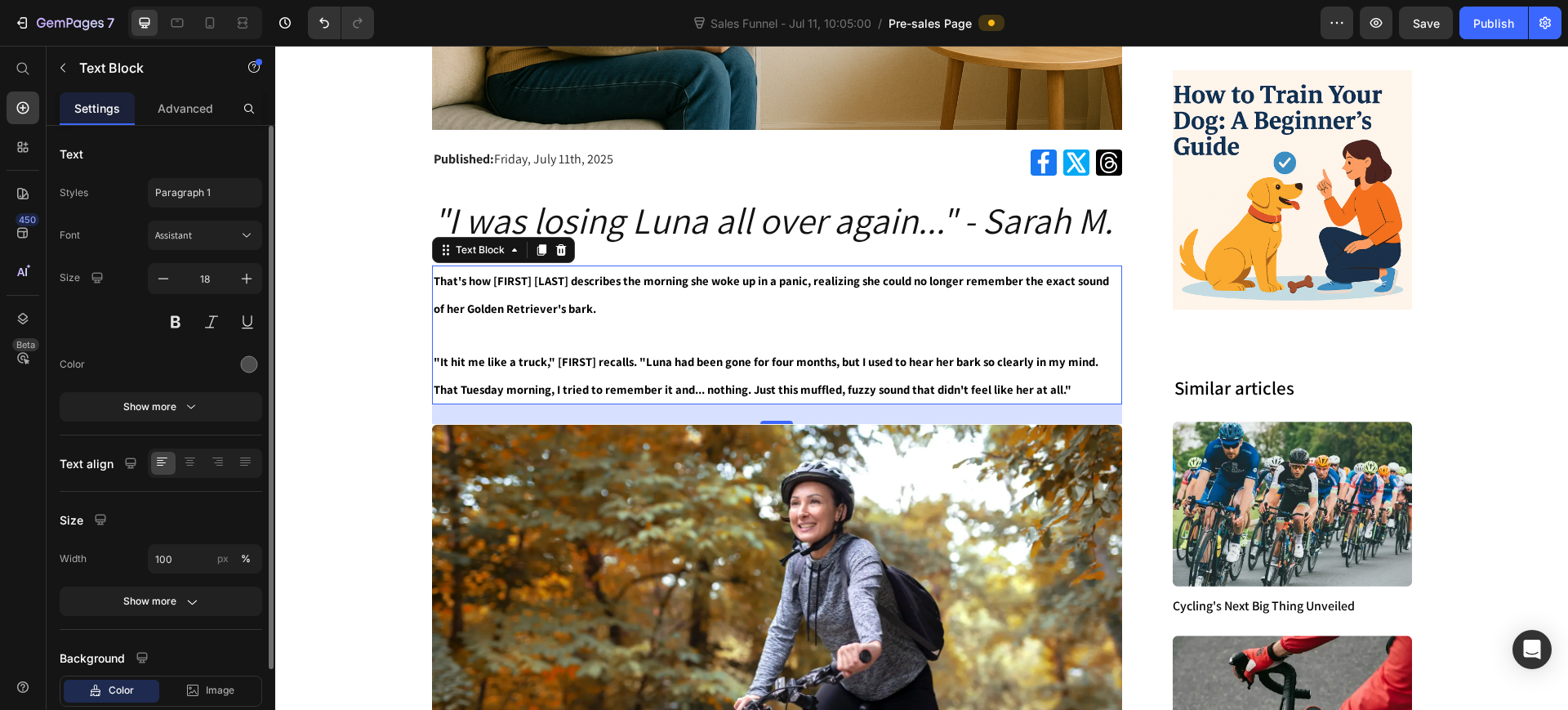 click on "Font Assistant Size 18 Color Show more" at bounding box center (161, 321) 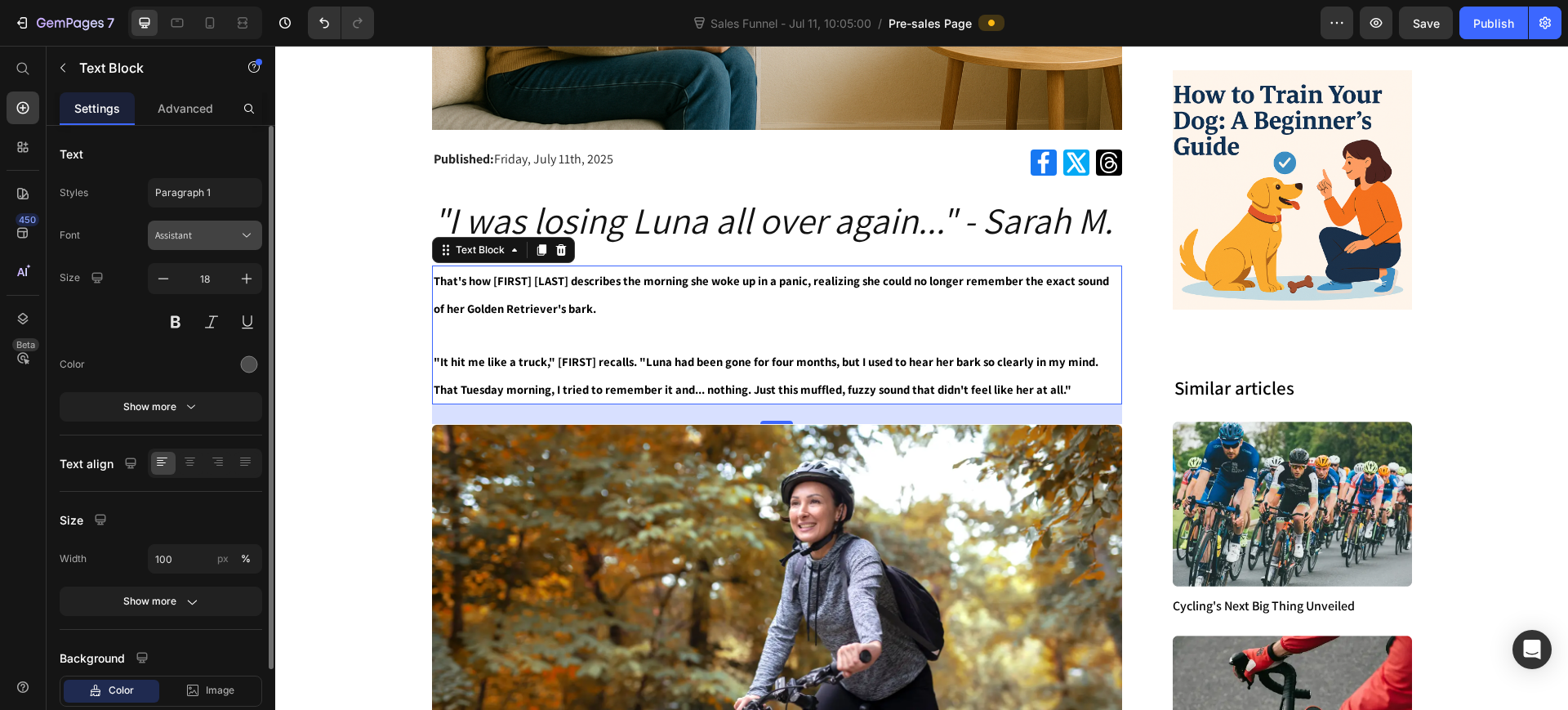 click on "Assistant" at bounding box center [205, 235] 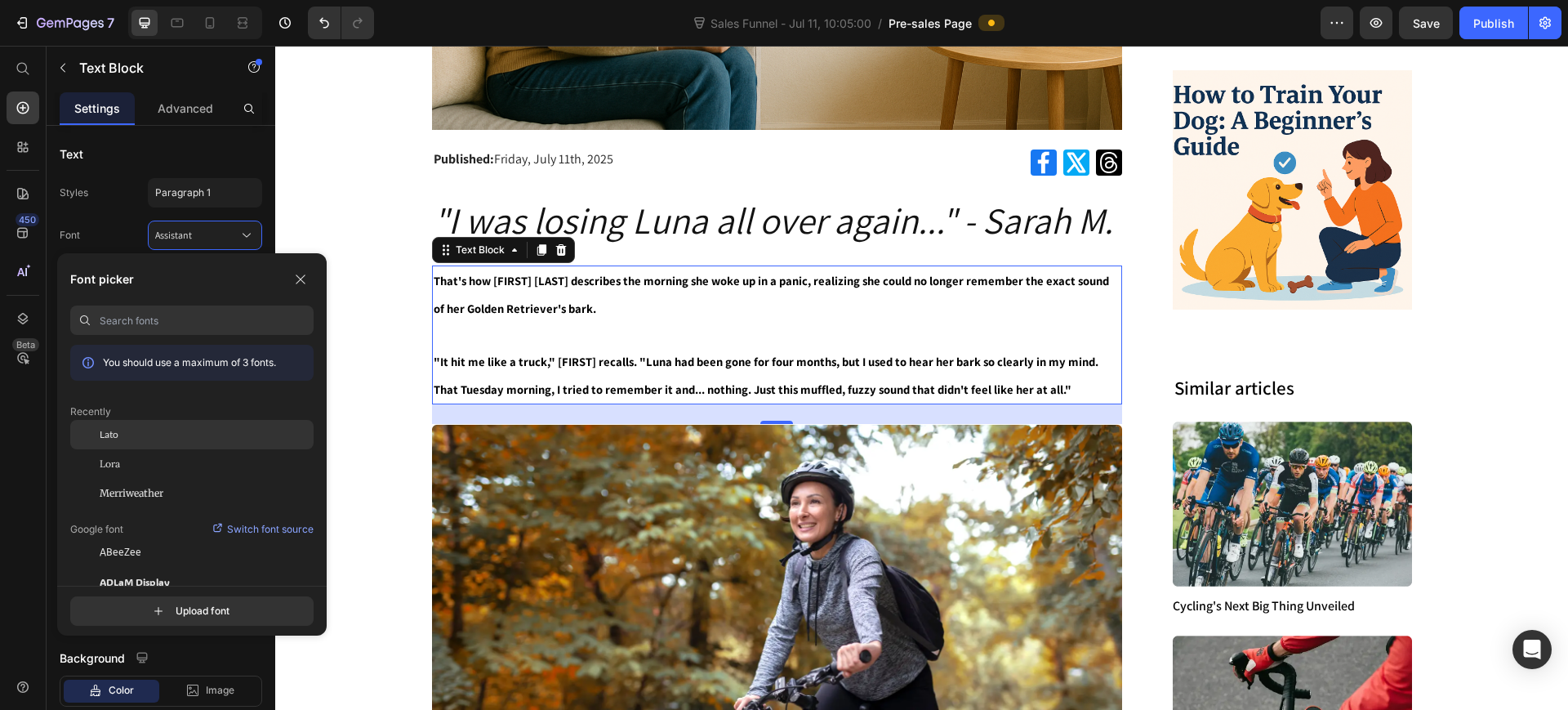 click on "Lato" 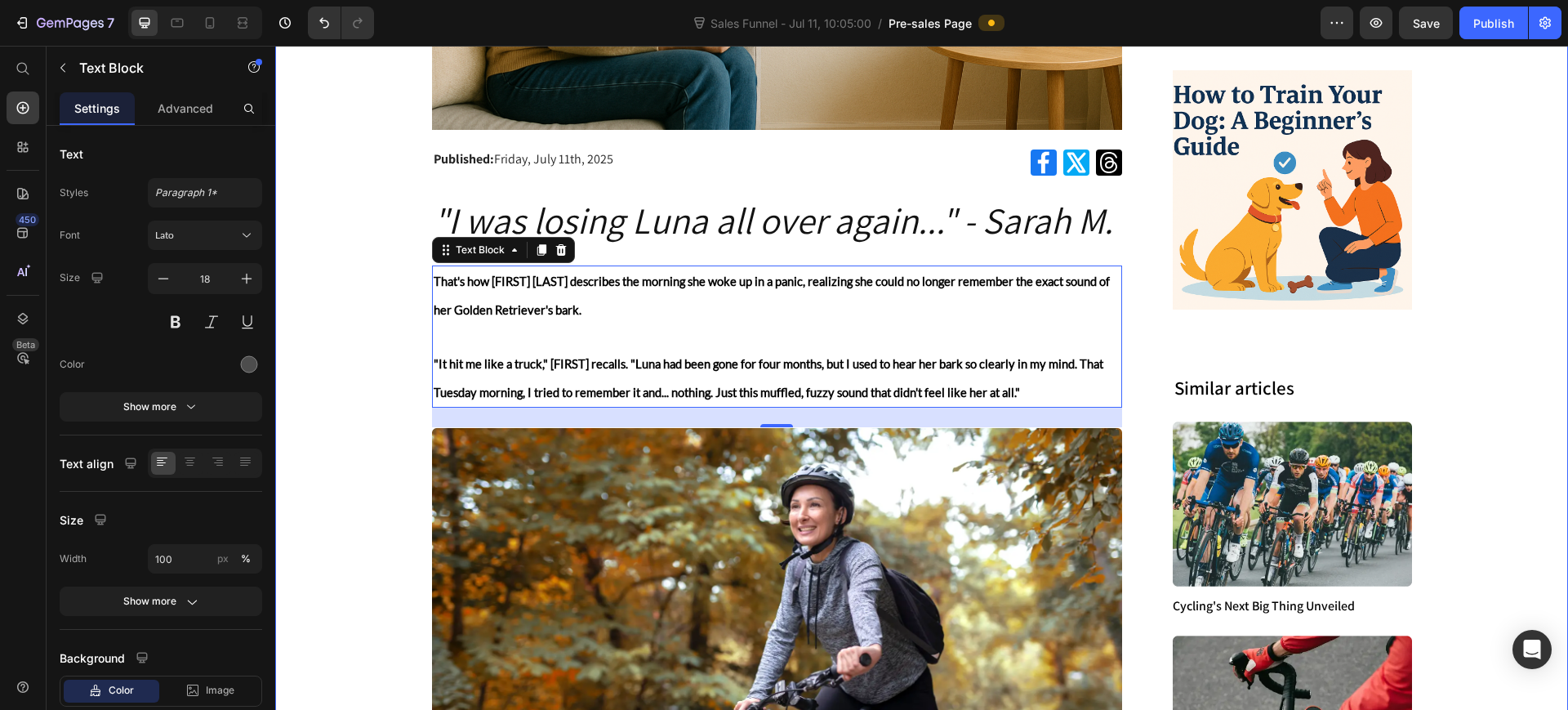 click on "Mum Discovers Why She Was Forgetting Her Deceased Dogs Bark (And How One Simple Change Saved Her Memorys Forever) Heading Small text sentence here Text Block Row Image Row Row Published: Friday, July 11th, 2025 Text Block
Icon
Icon
Icon Row Row "I was losing Luna all over again..." - [FIRST] [LAST] Heading That's how [FIRST] [LAST] describes the morning she woke up in a panic, realizing she could no longer remember the exact sound of her Golden Retriever's bark. "It hit me like a truck," [FIRST] recalls. "Luna had been gone for four months, but I used to hear her bark so clearly in my mind. That Tuesday morning, I tried to remember it and... nothing. Just this muffled, fuzzy sound that didn't feel like her at all." Text Block 24 Image The Road Bike's Cutting-Edge Design Heading The Road Bike's Advanced Technology: Every aspect of the Road Bike's design has been meticulously engineered to leverage the latest advancements in materials, aerodynamics, and component integration. 95%" at bounding box center [921, 677] 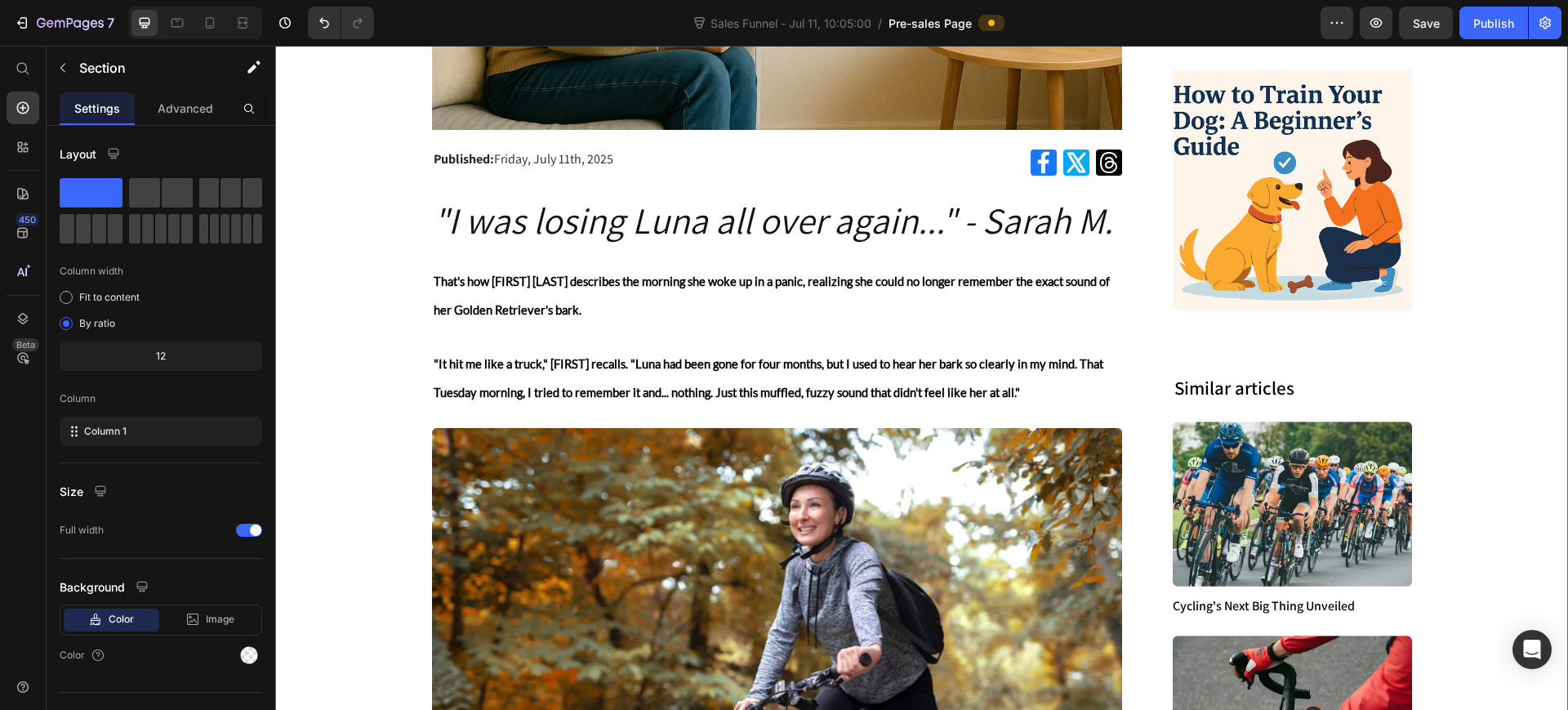 click at bounding box center (777, 337) 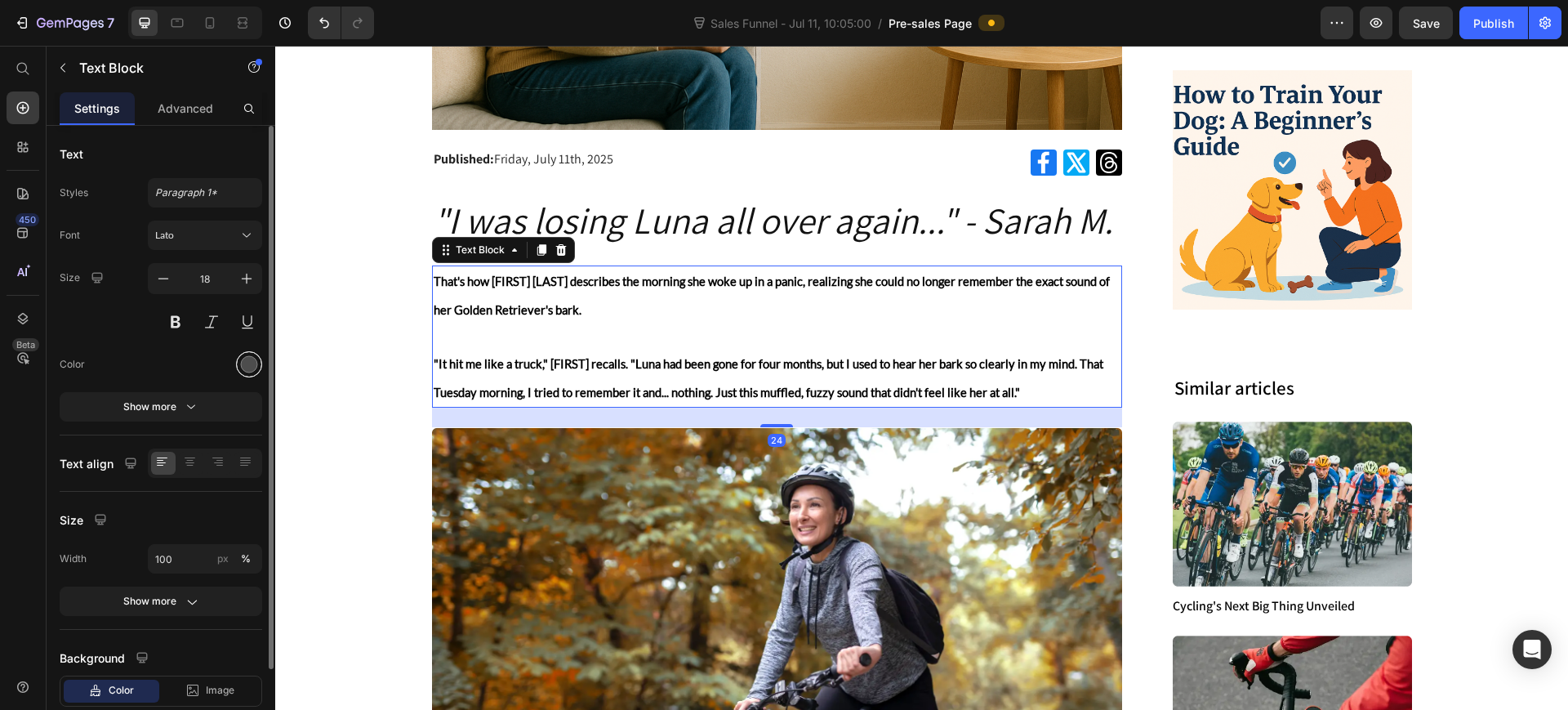 click at bounding box center (249, 364) 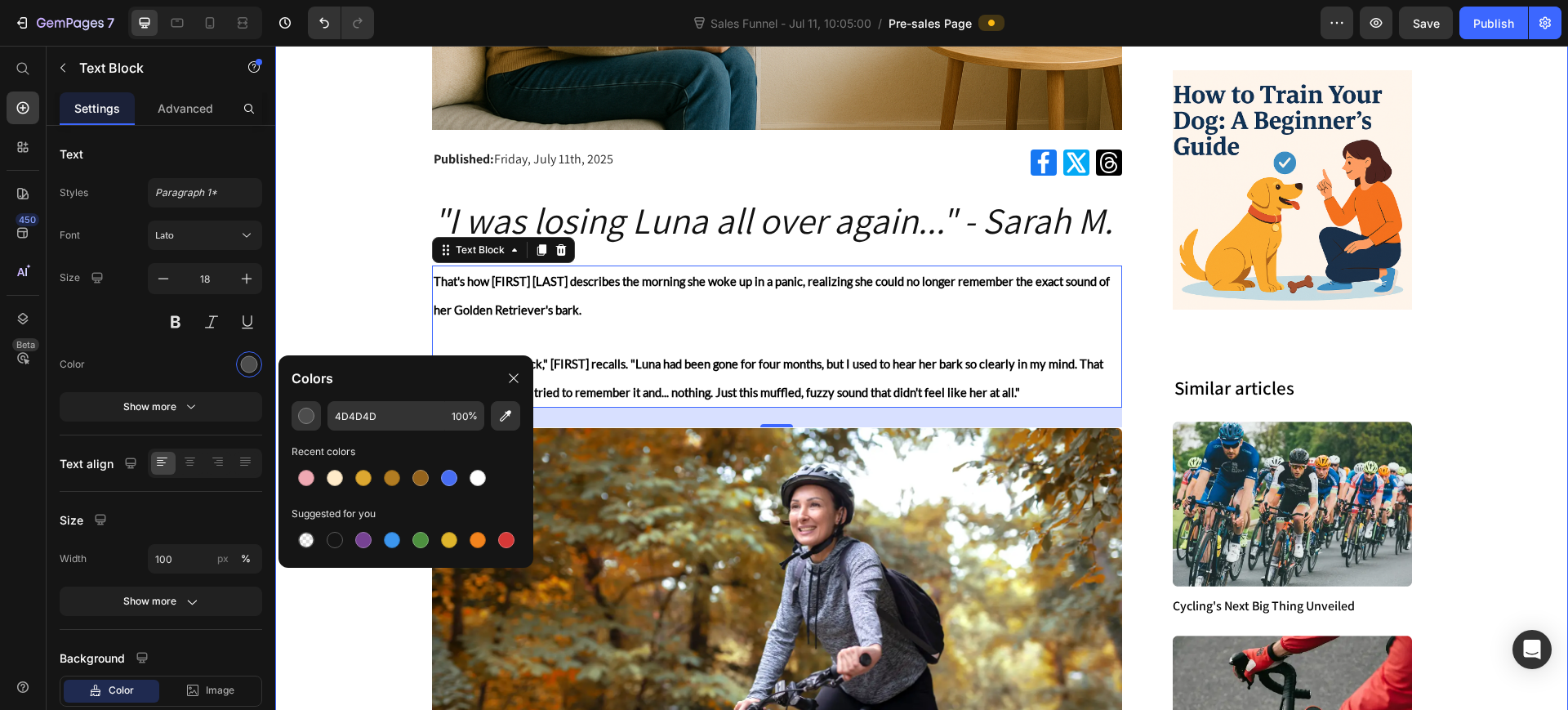 click on "Mum Discovers Why She Was Forgetting Her Deceased Dogs Bark (And How One Simple Change Saved Her Memorys Forever) Heading Small text sentence here Text Block Row Image Row Row Published: Friday, July 11th, 2025 Text Block
Icon
Icon
Icon Row Row "I was losing Luna all over again..." - [FIRST] [LAST] Heading That's how [FIRST] [LAST] describes the morning she woke up in a panic, realizing she could no longer remember the exact sound of her Golden Retriever's bark. "It hit me like a truck," [FIRST] recalls. "Luna had been gone for four months, but I used to hear her bark so clearly in my mind. That Tuesday morning, I tried to remember it and... nothing. Just this muffled, fuzzy sound that didn't feel like her at all." Text Block 24 Image The Road Bike's Cutting-Edge Design Heading The Road Bike's Advanced Technology: Every aspect of the Road Bike's design has been meticulously engineered to leverage the latest advancements in materials, aerodynamics, and component integration. 95%" at bounding box center (921, 677) 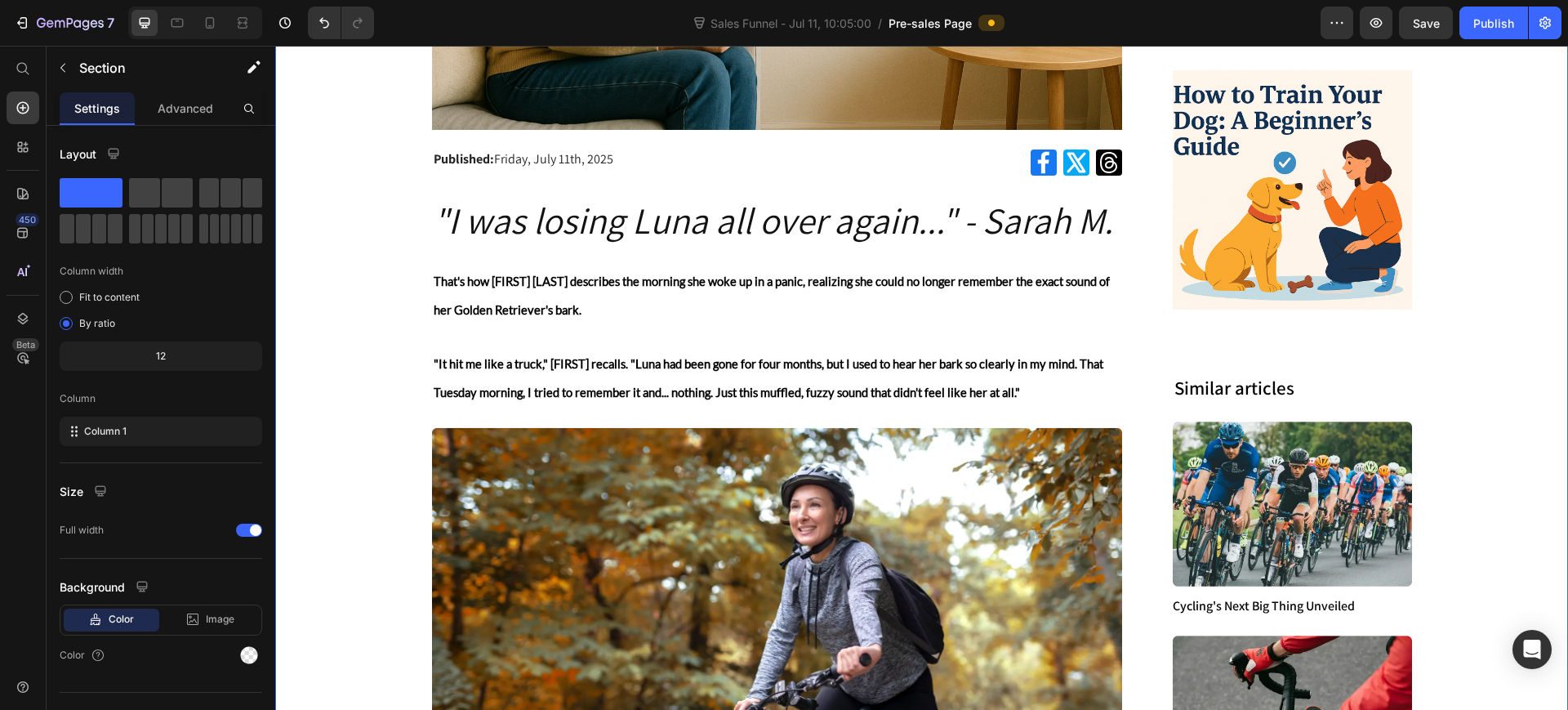 click on "Mum Discovers Why She Was Forgetting Her Deceased Dogs Bark (And How One Simple Change Saved Her Memorys Forever) Heading Small text sentence here Text Block Row Image Row Row Published: Friday, July 11th, 2025 Text Block
Icon
Icon
Icon Row Row "I was losing Luna all over again..." - [FIRST] [LAST] Heading That's how [FIRST] [LAST] describes the morning she woke up in a panic, realizing she could no longer remember the exact sound of her Golden Retriever's bark. "It hit me like a truck," [FIRST] recalls. "Luna had been gone for four months, but I used to hear her bark so clearly in my mind. That Tuesday morning, I tried to remember it and... nothing. Just this muffled, fuzzy sound that didn't feel like her at all." Text Block Image The Road Bike's Cutting-Edge Design Heading The Road Bike's Advanced Technology: Every aspect of the Road Bike's design has been meticulously engineered to leverage the latest advancements in materials, aerodynamics, and component integration. Image 95%" at bounding box center (921, 677) 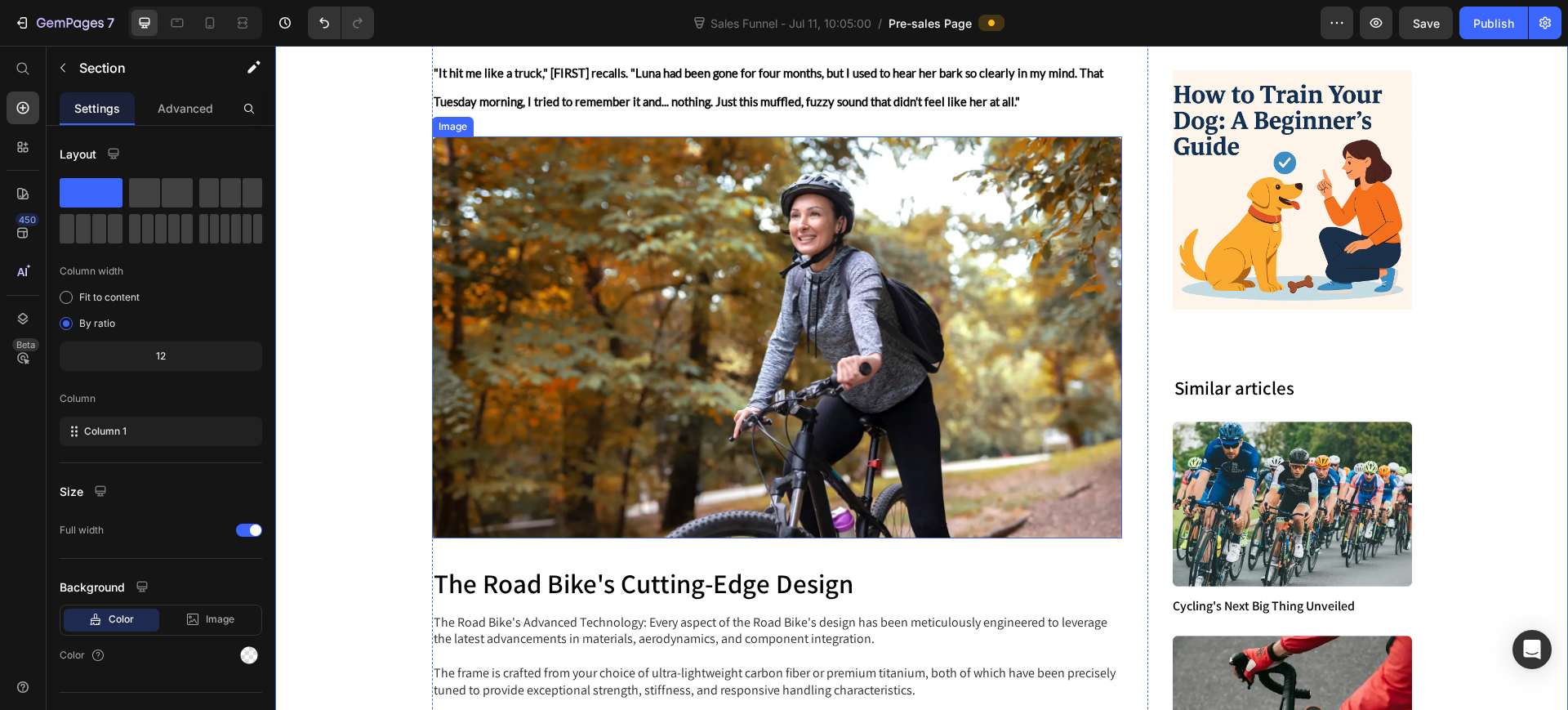 scroll, scrollTop: 1123, scrollLeft: 0, axis: vertical 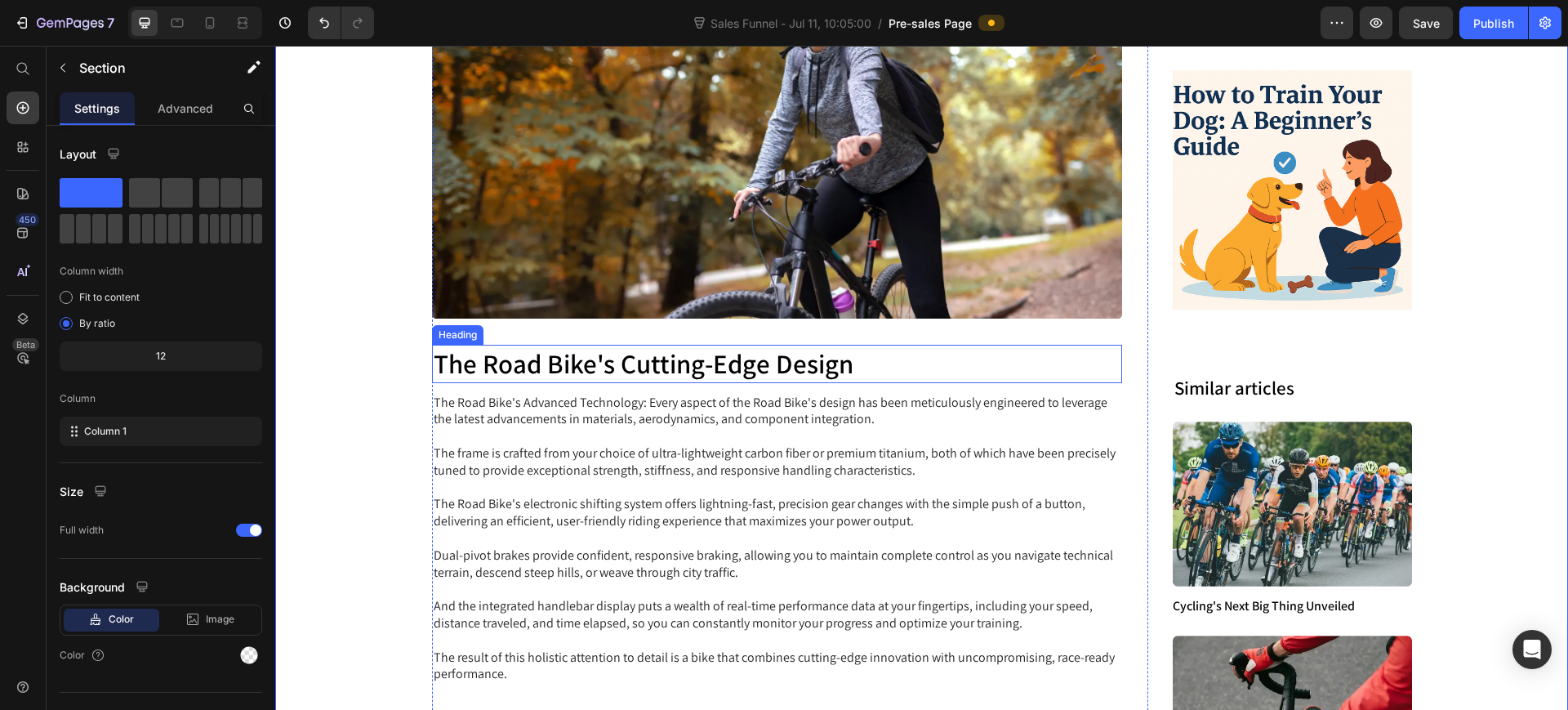 click on "The Road Bike's Cutting-Edge Design" at bounding box center [777, 364] 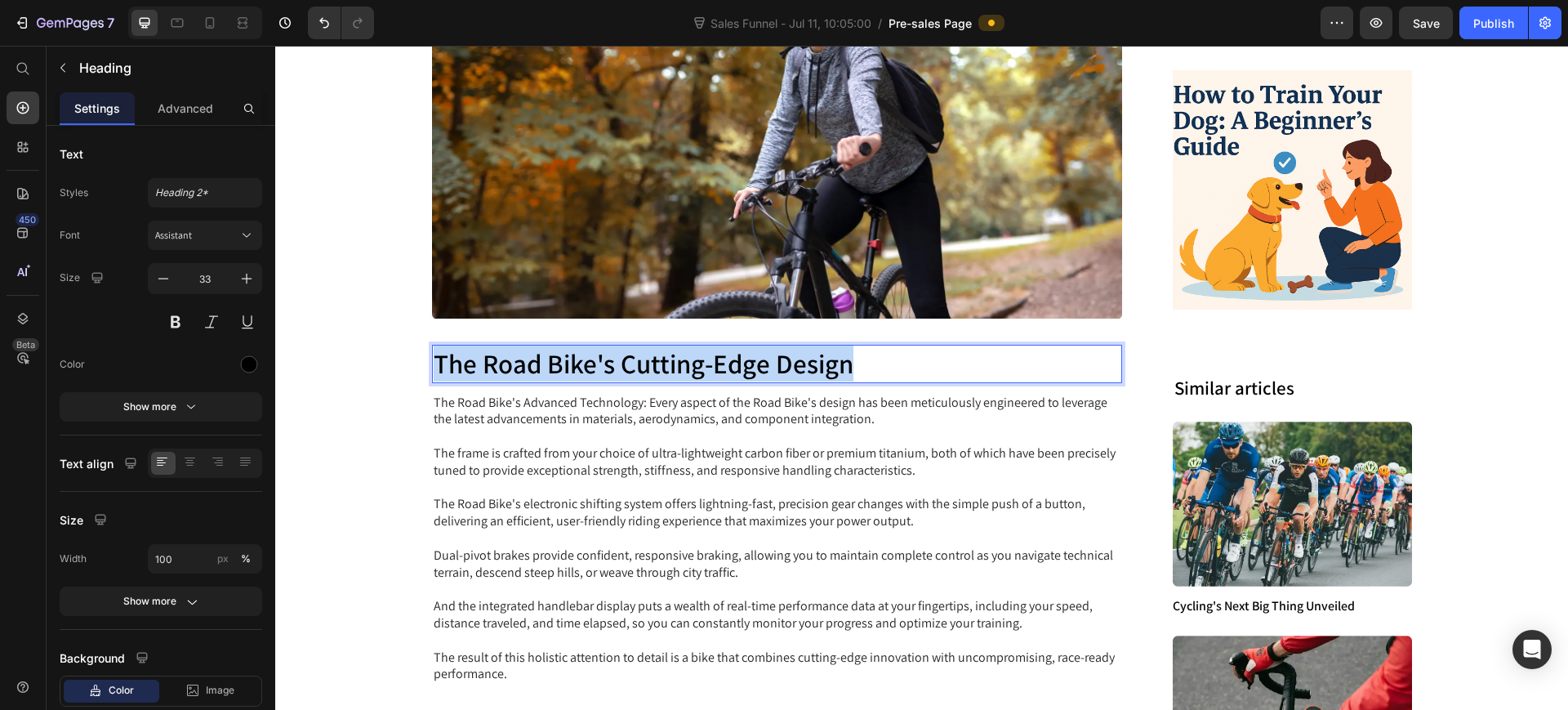 click on "The Road Bike's Cutting-Edge Design" at bounding box center (777, 364) 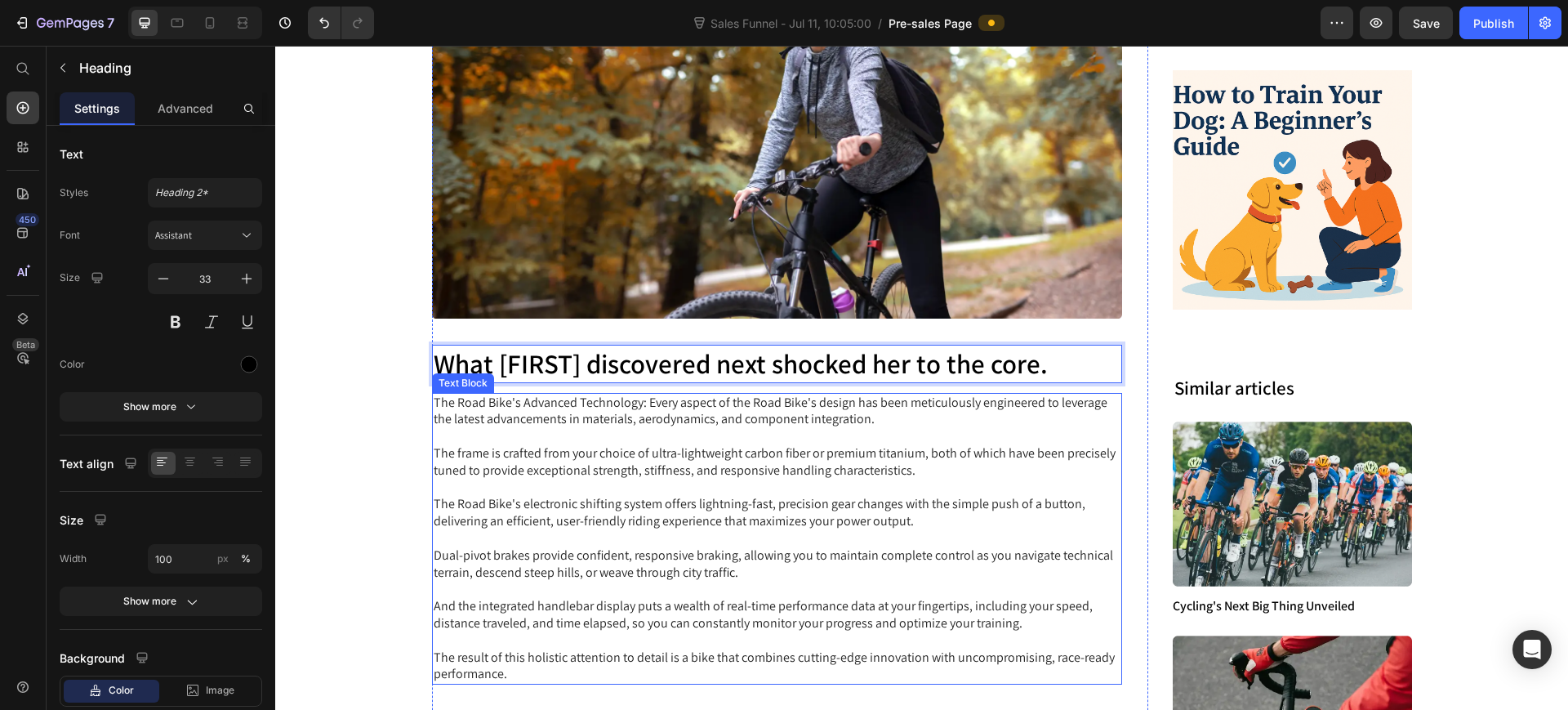 click on "The Road Bike's Advanced Technology: Every aspect of the Road Bike's design has been meticulously engineered to leverage the latest advancements in materials, aerodynamics, and component integration. The frame is crafted from your choice of ultra-lightweight carbon fiber or premium titanium, both of which have been precisely tuned to provide exceptional strength, stiffness, and responsive handling characteristics.  The Road Bike's electronic shifting system offers lightning-fast, precision gear changes with the simple push of a button, delivering an efficient, user-friendly riding experience that maximizes your power output.  Dual-pivot brakes provide confident, responsive braking, allowing you to maintain complete control as you navigate technical terrain, descend steep hills, or weave through city traffic.  The result of this holistic attention to detail is a bike that combines cutting-edge innovation with uncompromising, race-ready performance." at bounding box center [777, 539] 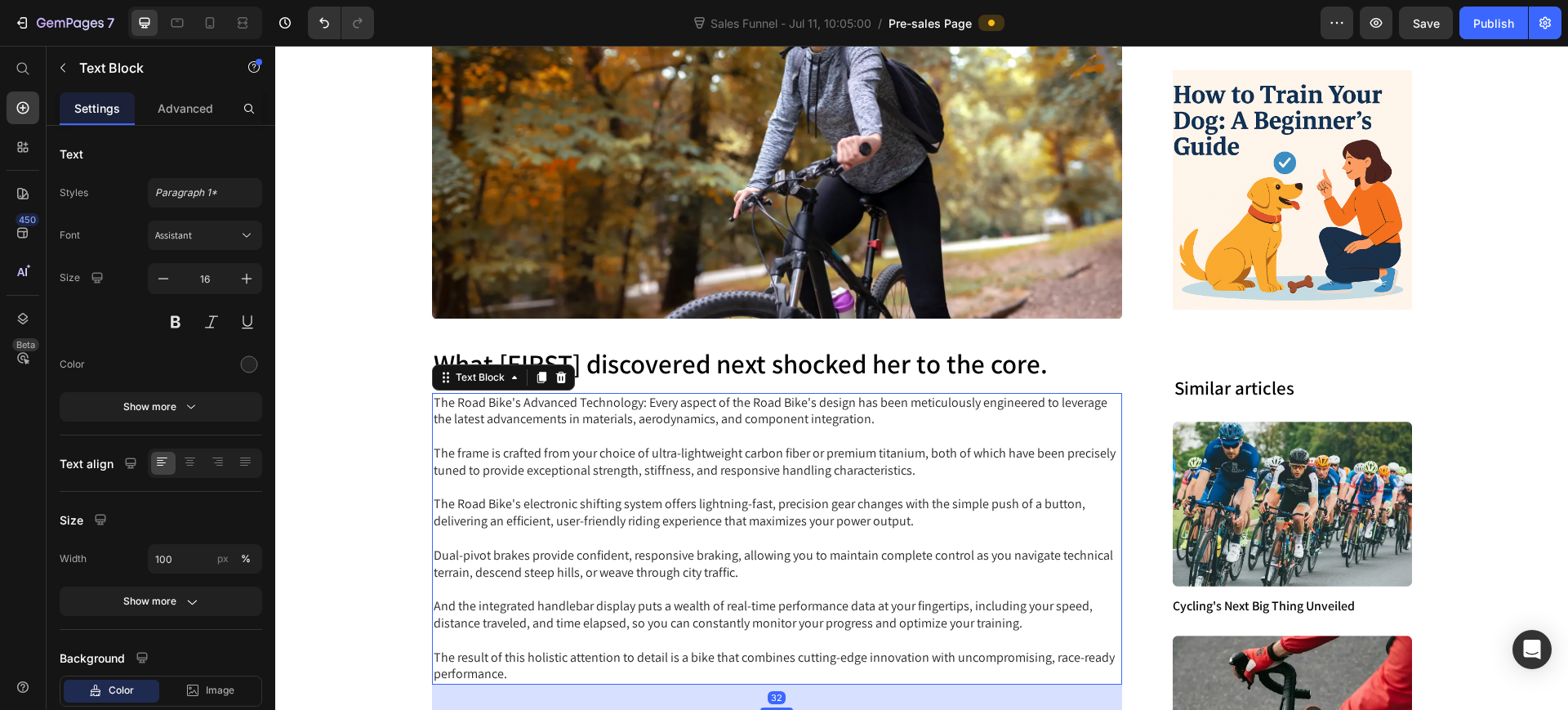click on "The Road Bike's Advanced Technology: Every aspect of the Road Bike's design has been meticulously engineered to leverage the latest advancements in materials, aerodynamics, and component integration. The frame is crafted from your choice of ultra-lightweight carbon fiber or premium titanium, both of which have been precisely tuned to provide exceptional strength, stiffness, and responsive handling characteristics.  The Road Bike's electronic shifting system offers lightning-fast, precision gear changes with the simple push of a button, delivering an efficient, user-friendly riding experience that maximizes your power output.  Dual-pivot brakes provide confident, responsive braking, allowing you to maintain complete control as you navigate technical terrain, descend steep hills, or weave through city traffic.  The result of this holistic attention to detail is a bike that combines cutting-edge innovation with uncompromising, race-ready performance." at bounding box center (777, 539) 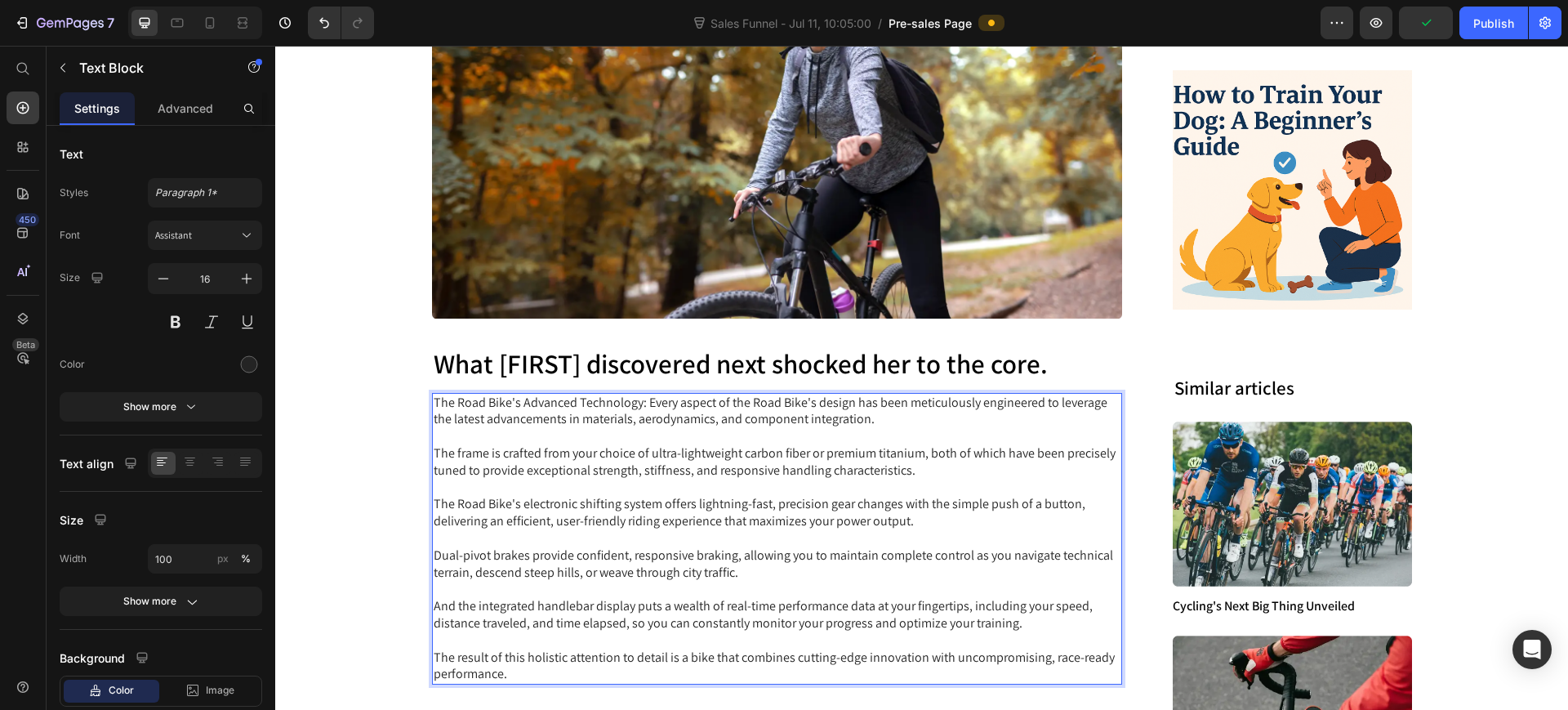 drag, startPoint x: 590, startPoint y: 441, endPoint x: 483, endPoint y: 458, distance: 108.34205 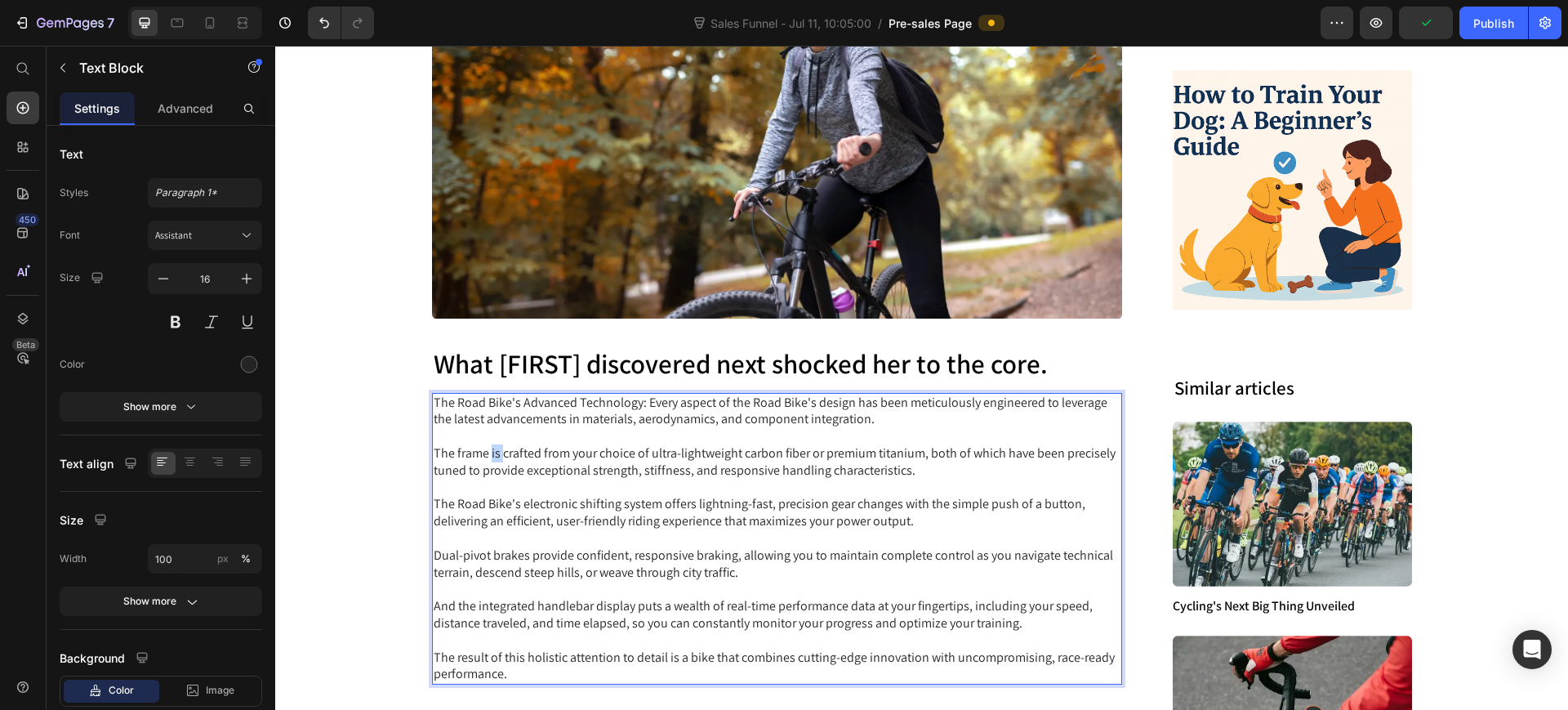 click on "The Road Bike's Advanced Technology: Every aspect of the Road Bike's design has been meticulously engineered to leverage the latest advancements in materials, aerodynamics, and component integration. ⁠⁠⁠⁠⁠⁠⁠ The frame is crafted from your choice of ultra-lightweight carbon fiber or premium titanium, both of which have been precisely tuned to provide exceptional strength, stiffness, and responsive handling characteristics.  The Road Bike's electronic shifting system offers lightning-fast, precision gear changes with the simple push of a button, delivering an efficient, user-friendly riding experience that maximizes your power output.  Dual-pivot brakes provide confident, responsive braking, allowing you to maintain complete control as you navigate technical terrain, descend steep hills, or weave through city traffic.  The result of this holistic attention to detail is a bike that combines cutting-edge innovation with uncompromising, race-ready performance." at bounding box center (777, 539) 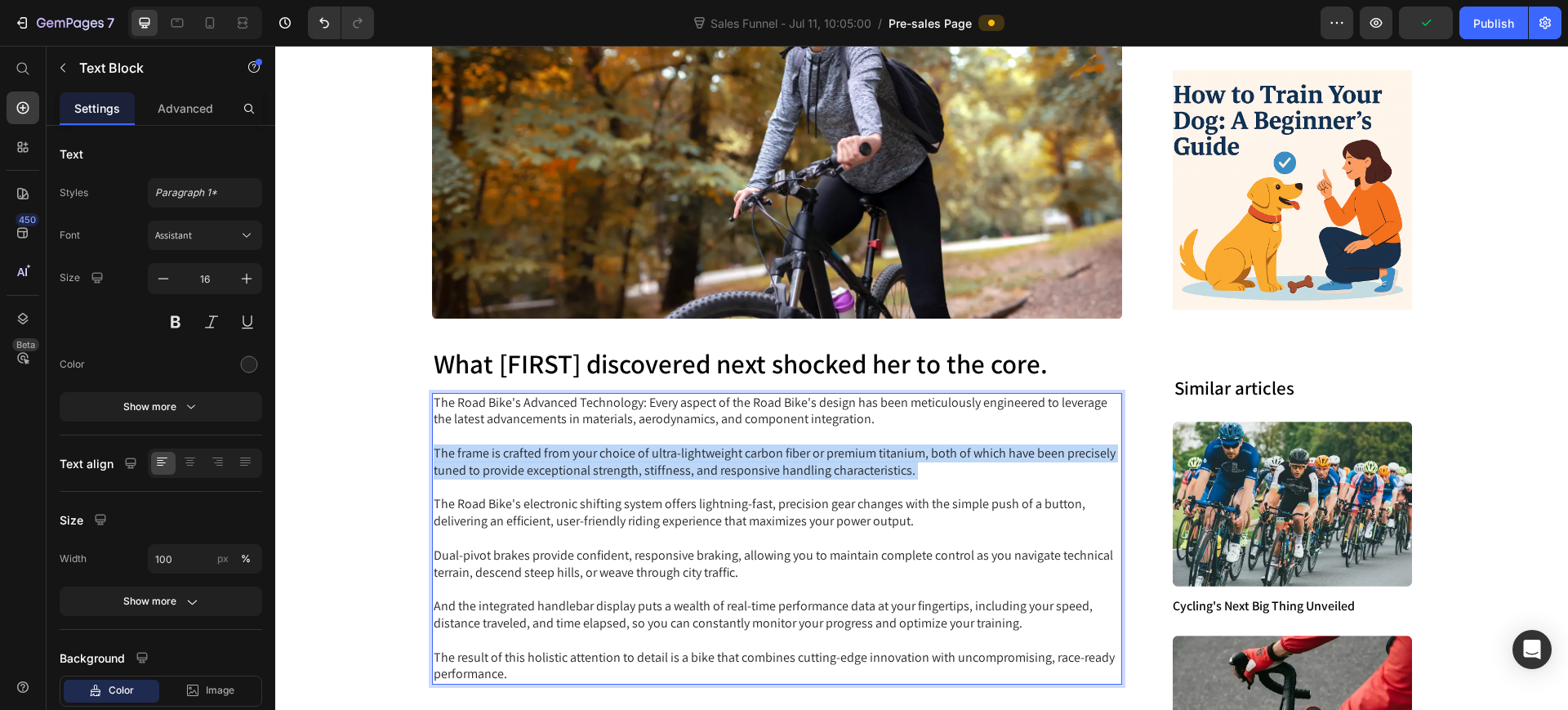 click on "The Road Bike's Advanced Technology: Every aspect of the Road Bike's design has been meticulously engineered to leverage the latest advancements in materials, aerodynamics, and component integration. The frame is crafted from your choice of ultra-lightweight carbon fiber or premium titanium, both of which have been precisely tuned to provide exceptional strength, stiffness, and responsive handling characteristics.  The Road Bike's electronic shifting system offers lightning-fast, precision gear changes with the simple push of a button, delivering an efficient, user-friendly riding experience that maximizes your power output.  Dual-pivot brakes provide confident, responsive braking, allowing you to maintain complete control as you navigate technical terrain, descend steep hills, or weave through city traffic.  The result of this holistic attention to detail is a bike that combines cutting-edge innovation with uncompromising, race-ready performance." at bounding box center [777, 539] 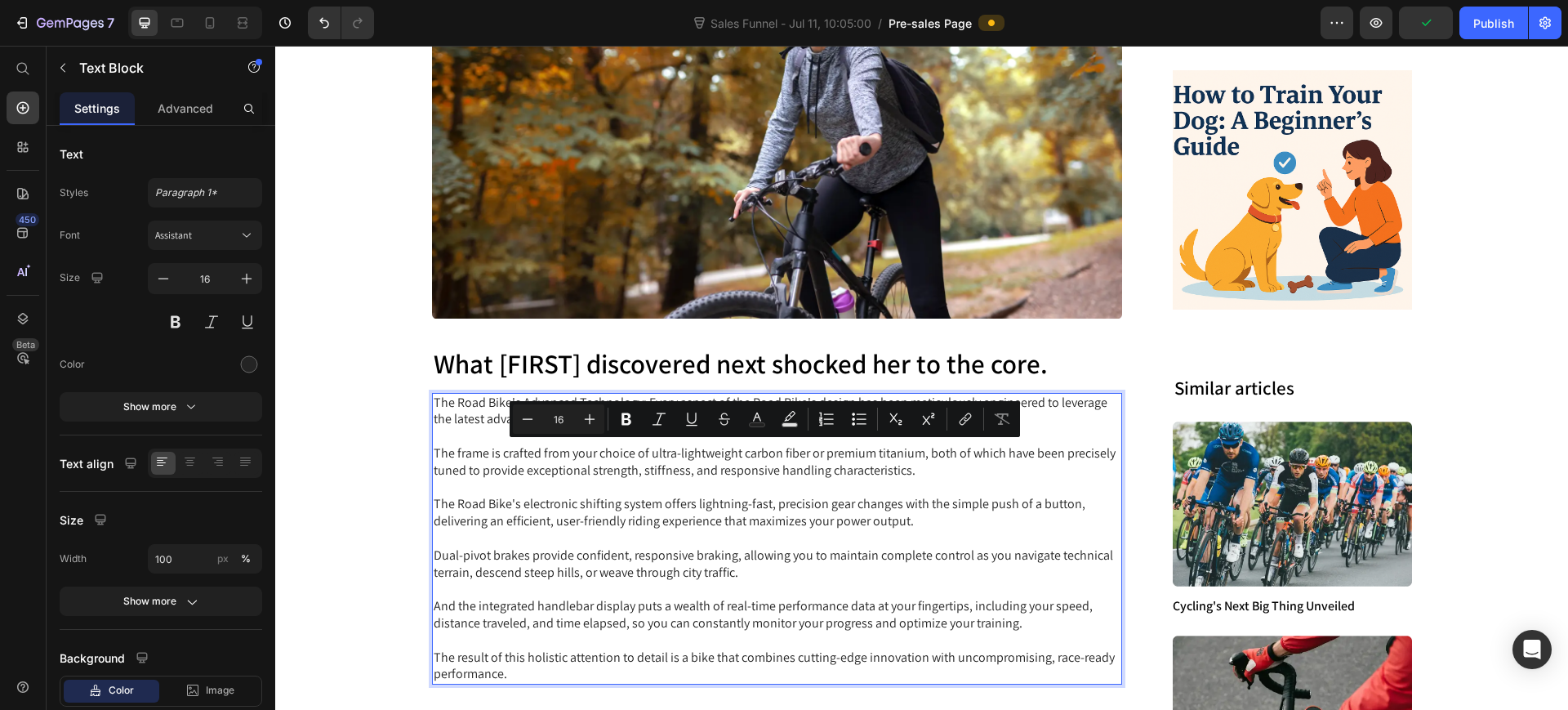click on "The Road Bike's Advanced Technology: Every aspect of the Road Bike's design has been meticulously engineered to leverage the latest advancements in materials, aerodynamics, and component integration. The frame is crafted from your choice of ultra-lightweight carbon fiber or premium titanium, both of which have been precisely tuned to provide exceptional strength, stiffness, and responsive handling characteristics.  The Road Bike's electronic shifting system offers lightning-fast, precision gear changes with the simple push of a button, delivering an efficient, user-friendly riding experience that maximizes your power output.  Dual-pivot brakes provide confident, responsive braking, allowing you to maintain complete control as you navigate technical terrain, descend steep hills, or weave through city traffic.  The result of this holistic attention to detail is a bike that combines cutting-edge innovation with uncompromising, race-ready performance." at bounding box center (777, 539) 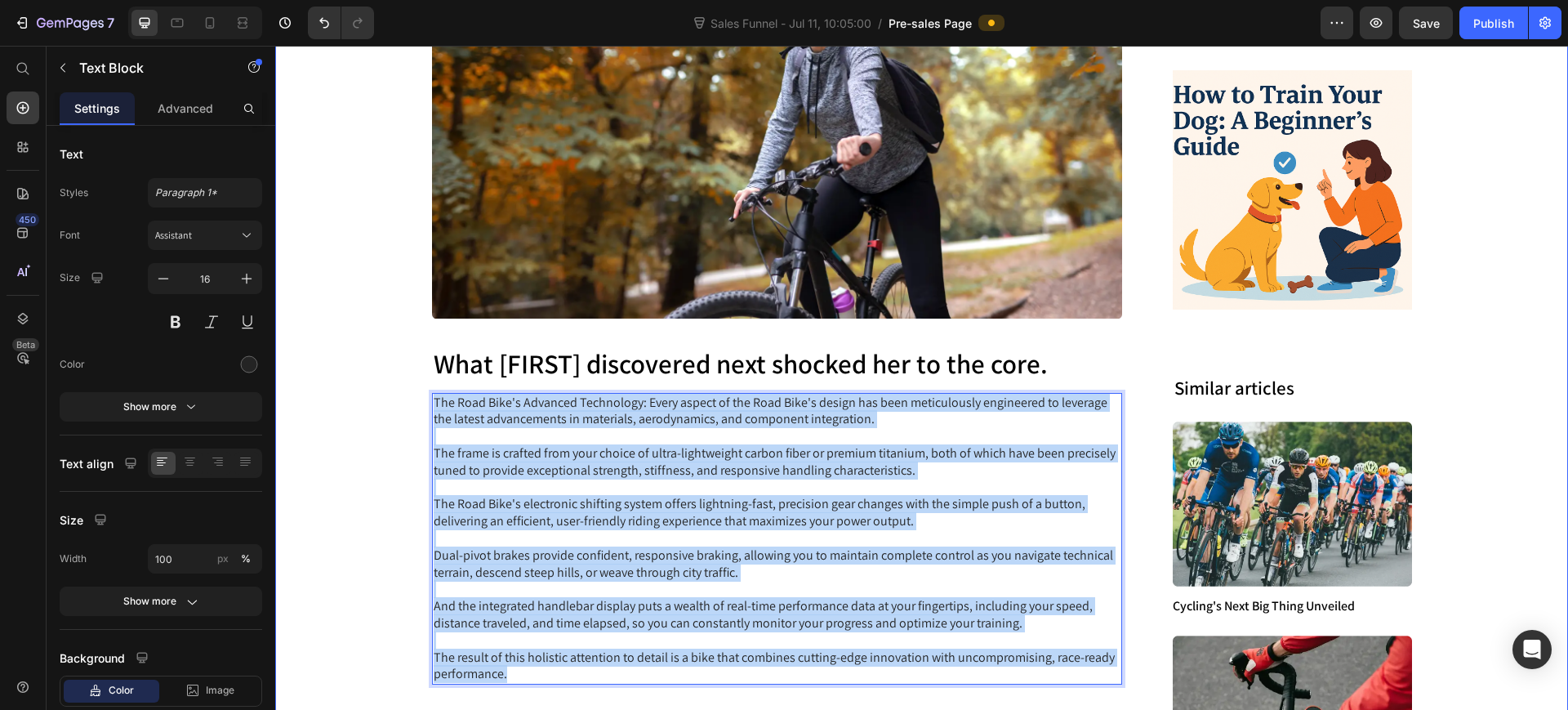 drag, startPoint x: 503, startPoint y: 673, endPoint x: 395, endPoint y: 402, distance: 291.7276 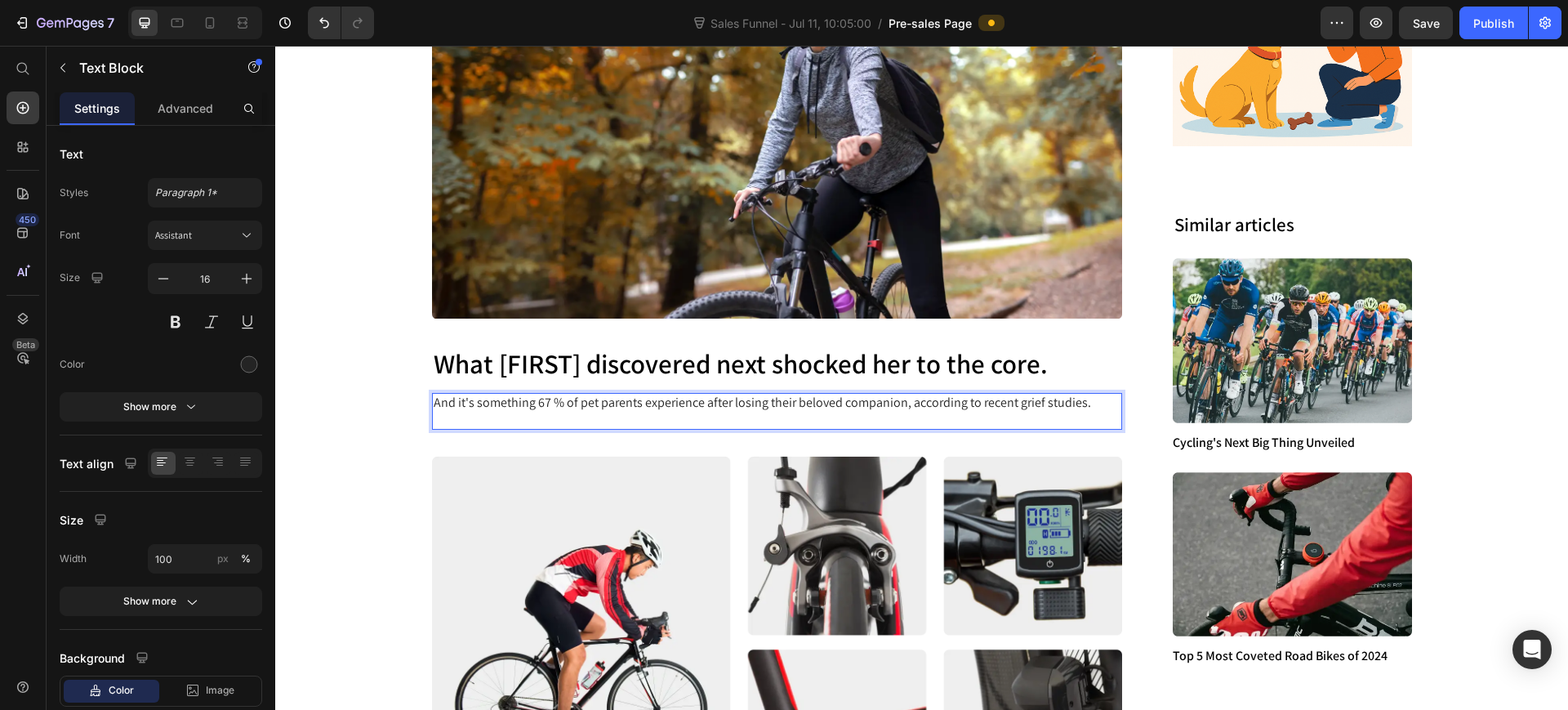 click on "And it's something 67 % of pet parents experience after losing their beloved companion, according to recent grief studies." at bounding box center [777, 412] 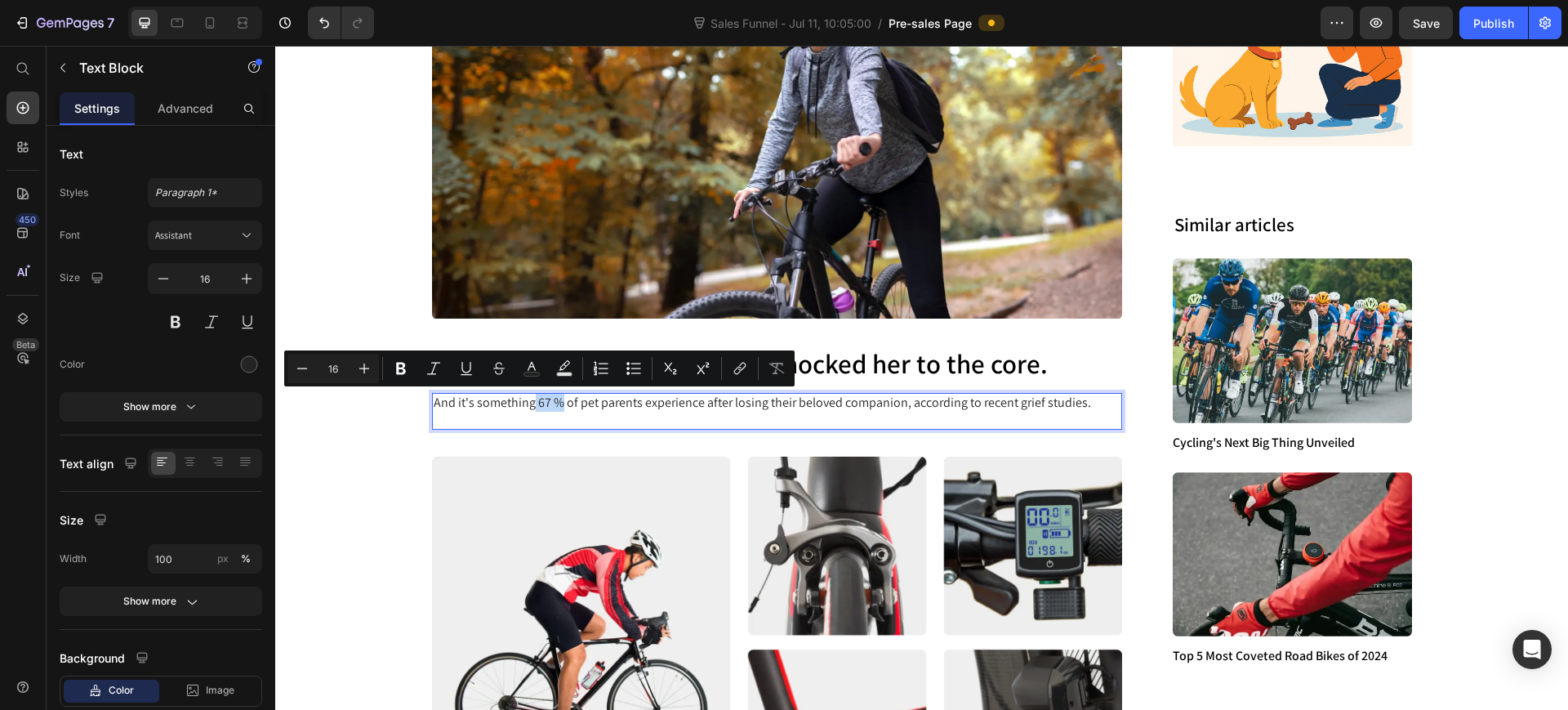 drag, startPoint x: 526, startPoint y: 403, endPoint x: 550, endPoint y: 406, distance: 24.186773 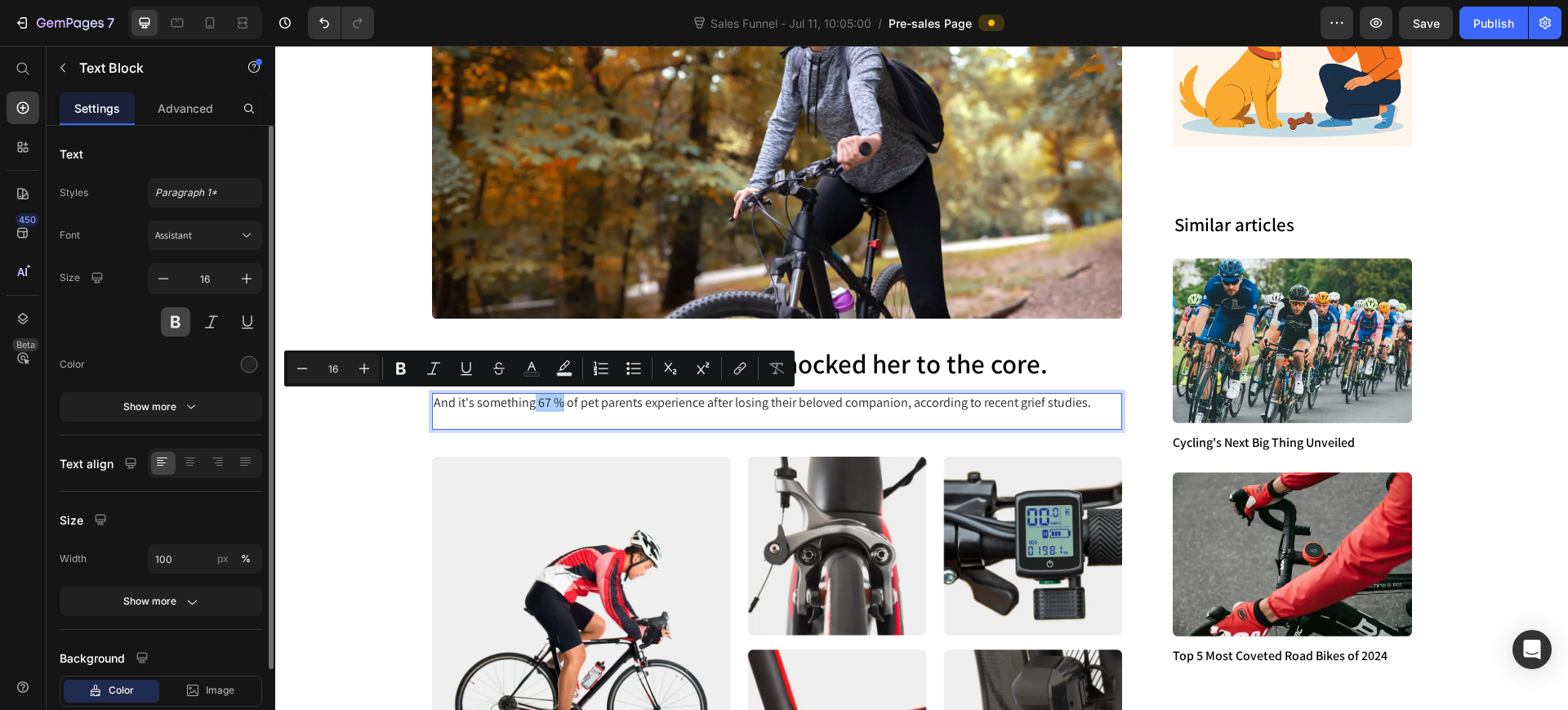 click at bounding box center (176, 322) 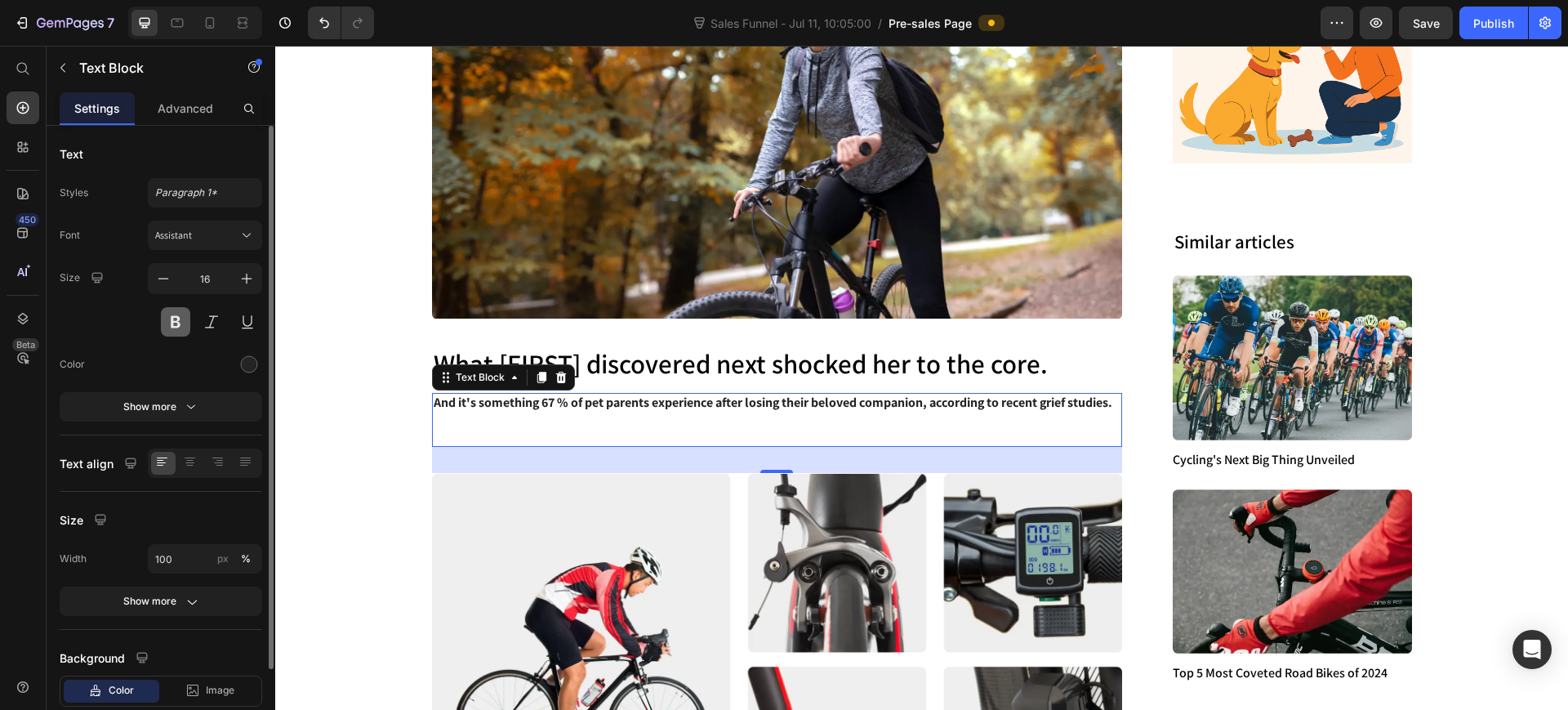 click at bounding box center [176, 322] 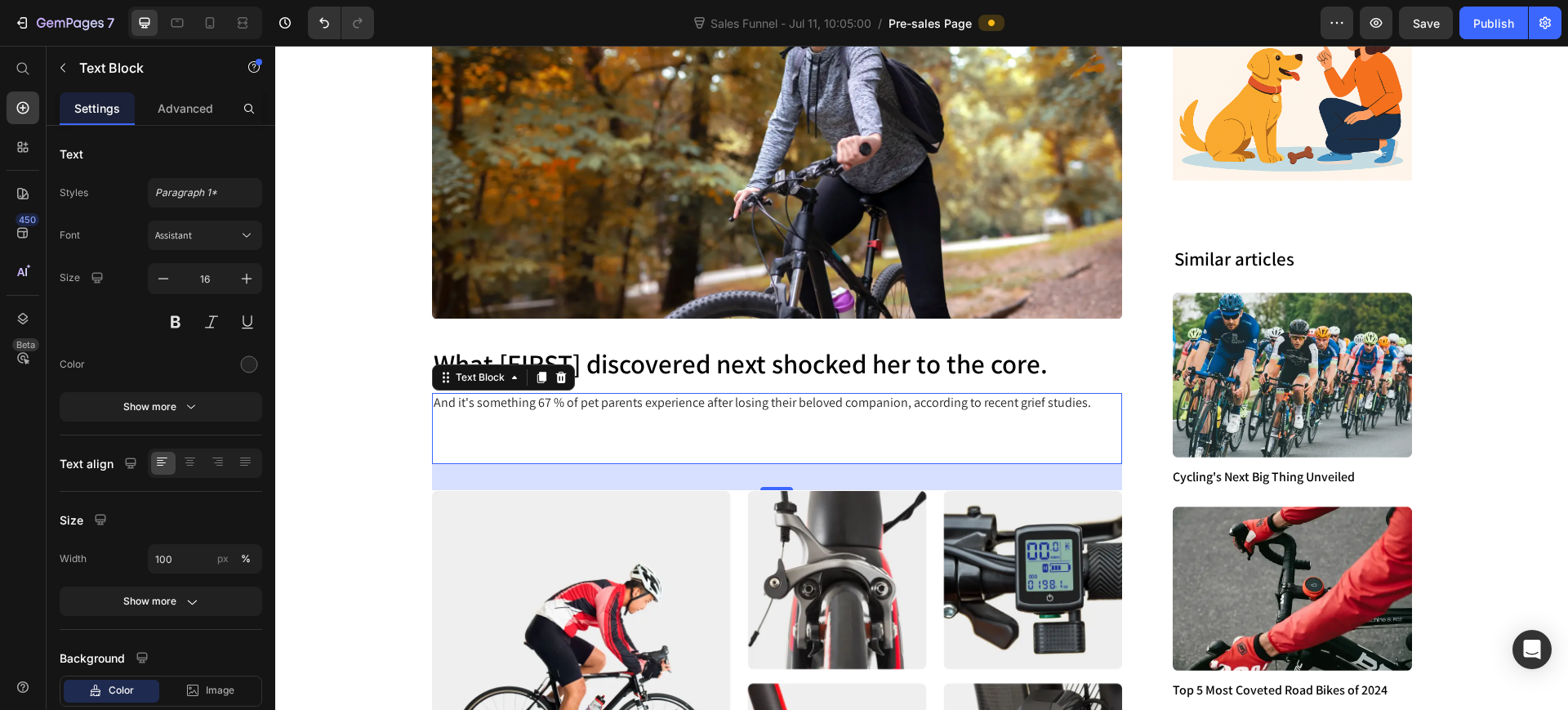 click on "And it's something 67 % of pet parents experience after losing their beloved companion, according to recent grief studies." at bounding box center [777, 428] 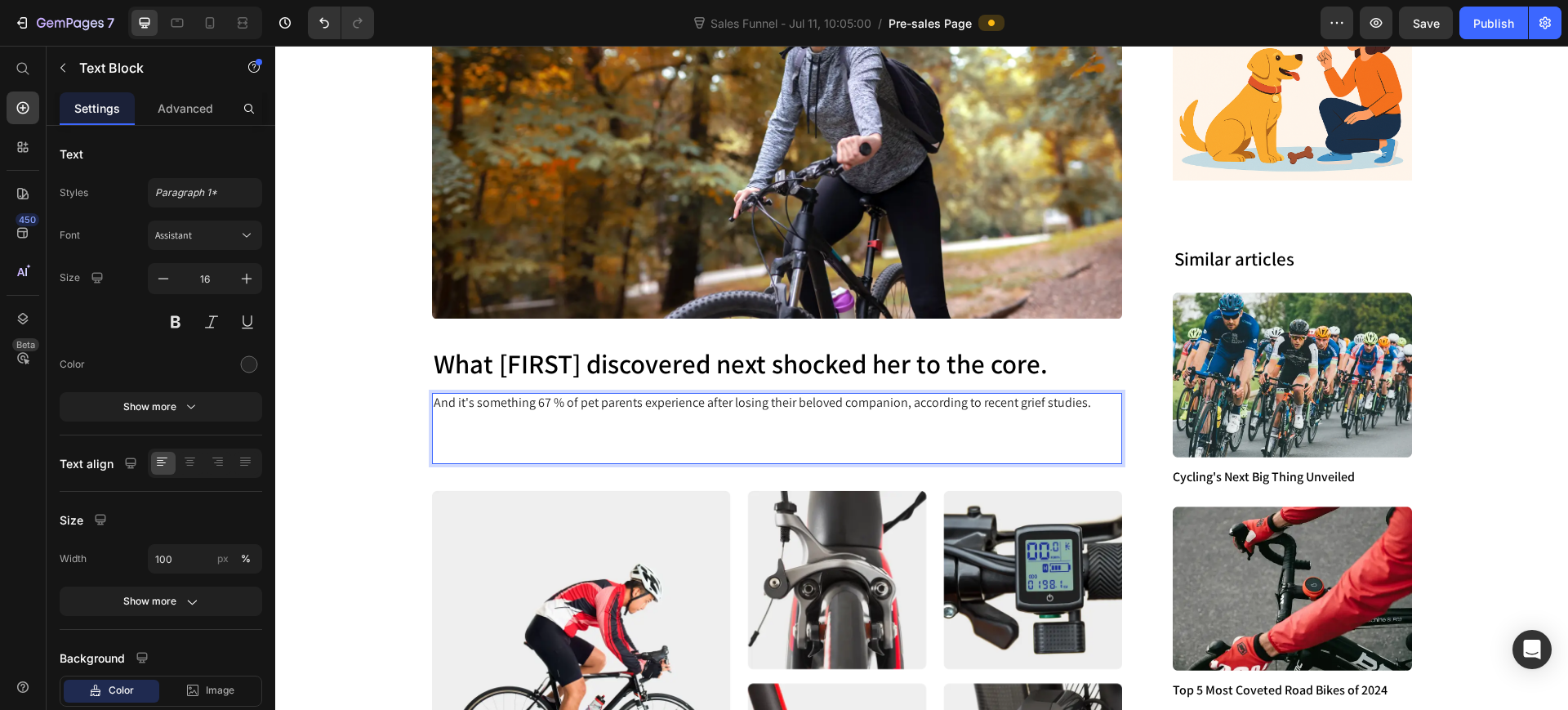click on "And it's something 67 % of pet parents experience after losing their beloved companion, according to recent grief studies. ⁠⁠⁠⁠⁠⁠⁠" at bounding box center (777, 428) 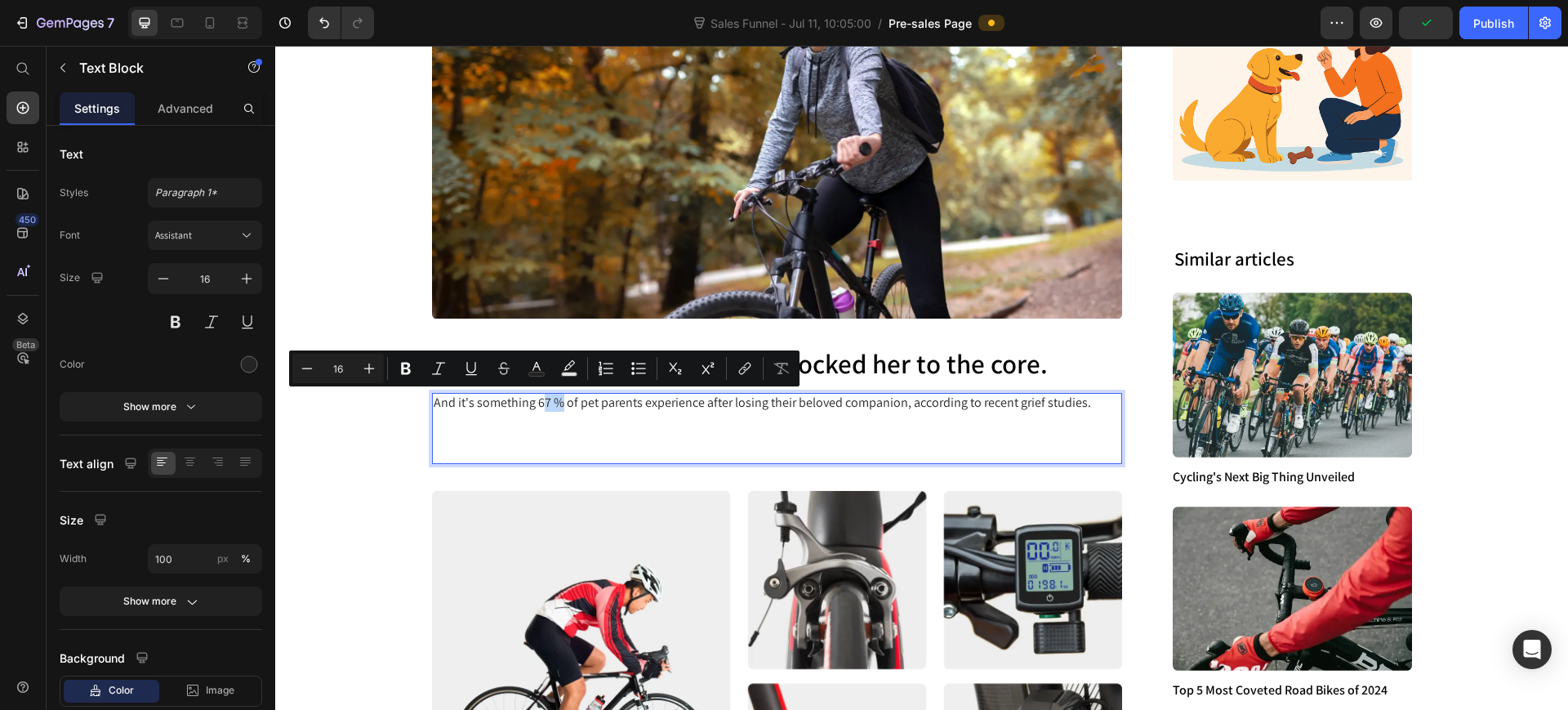 drag, startPoint x: 554, startPoint y: 405, endPoint x: 537, endPoint y: 406, distance: 17.029386 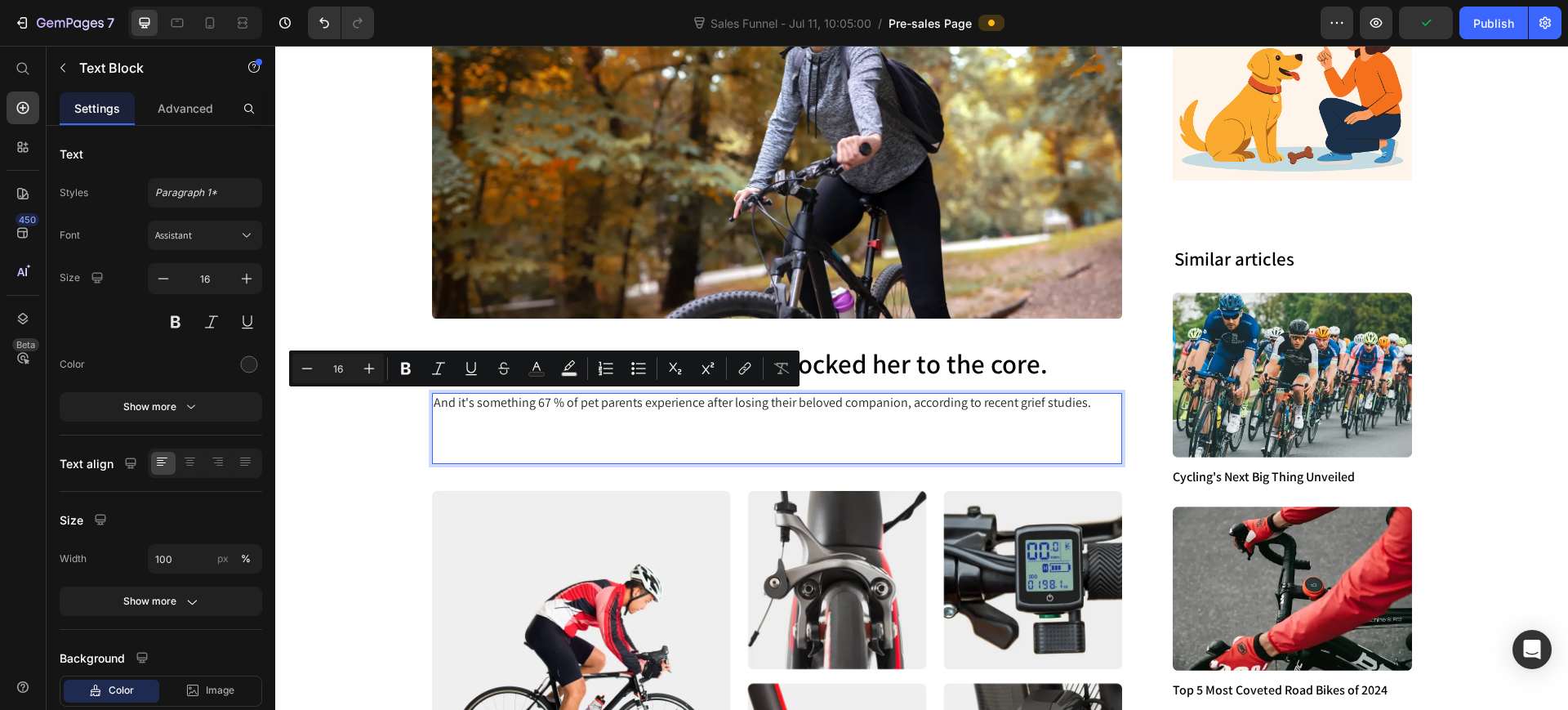 click on "And it's something 67 % of pet parents experience after losing their beloved companion, according to recent grief studies." at bounding box center (777, 428) 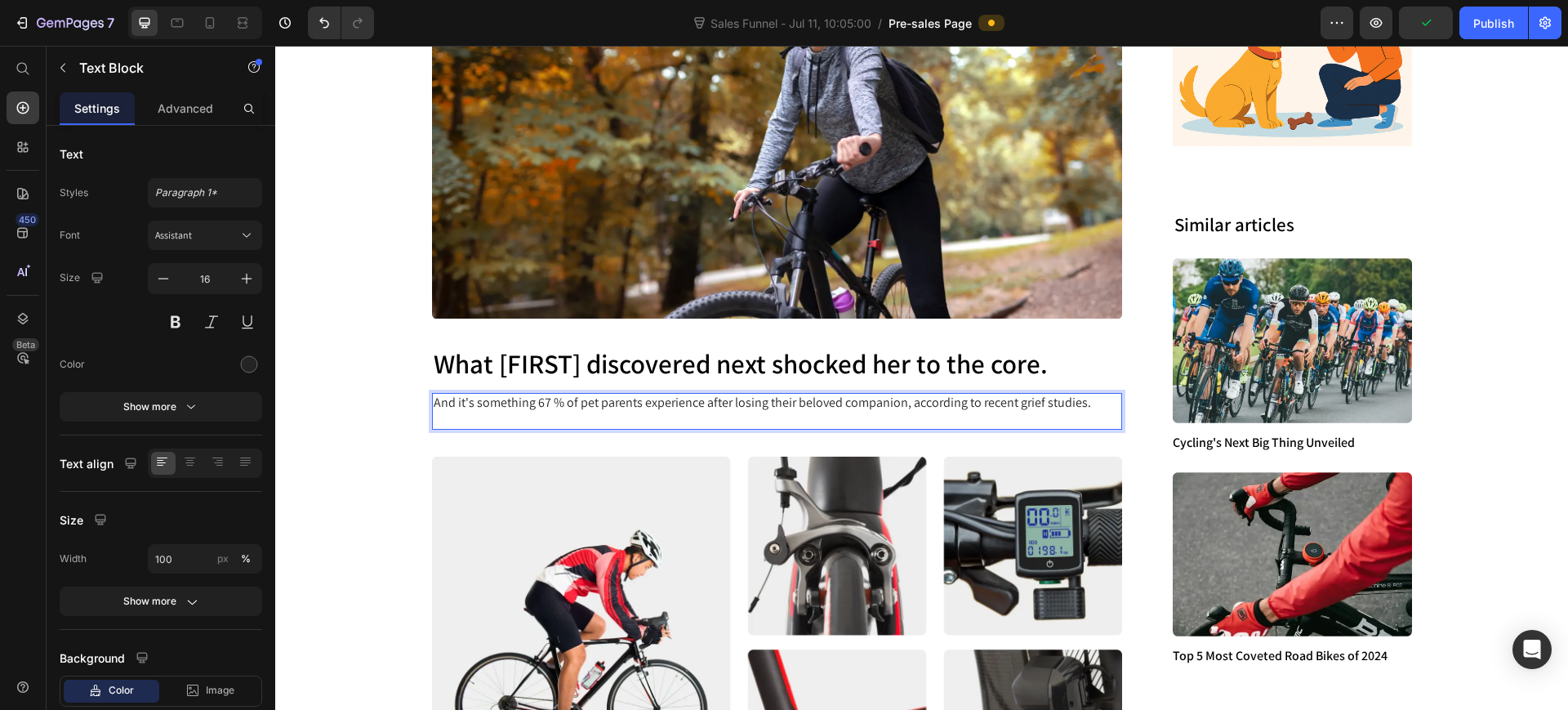 scroll, scrollTop: 1226, scrollLeft: 0, axis: vertical 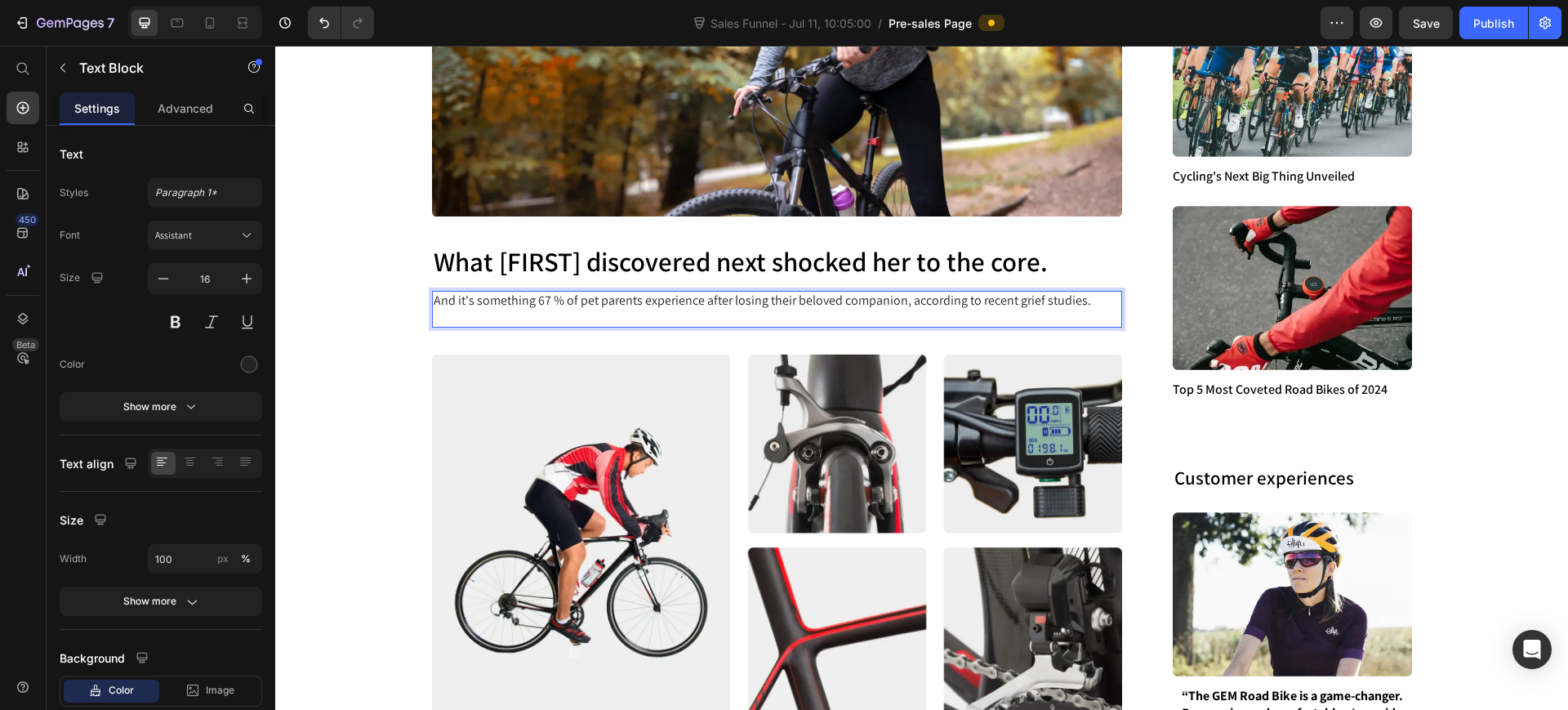 click on "And it's something 67 % of pet parents experience after losing their beloved companion, according to recent grief studies." at bounding box center [777, 310] 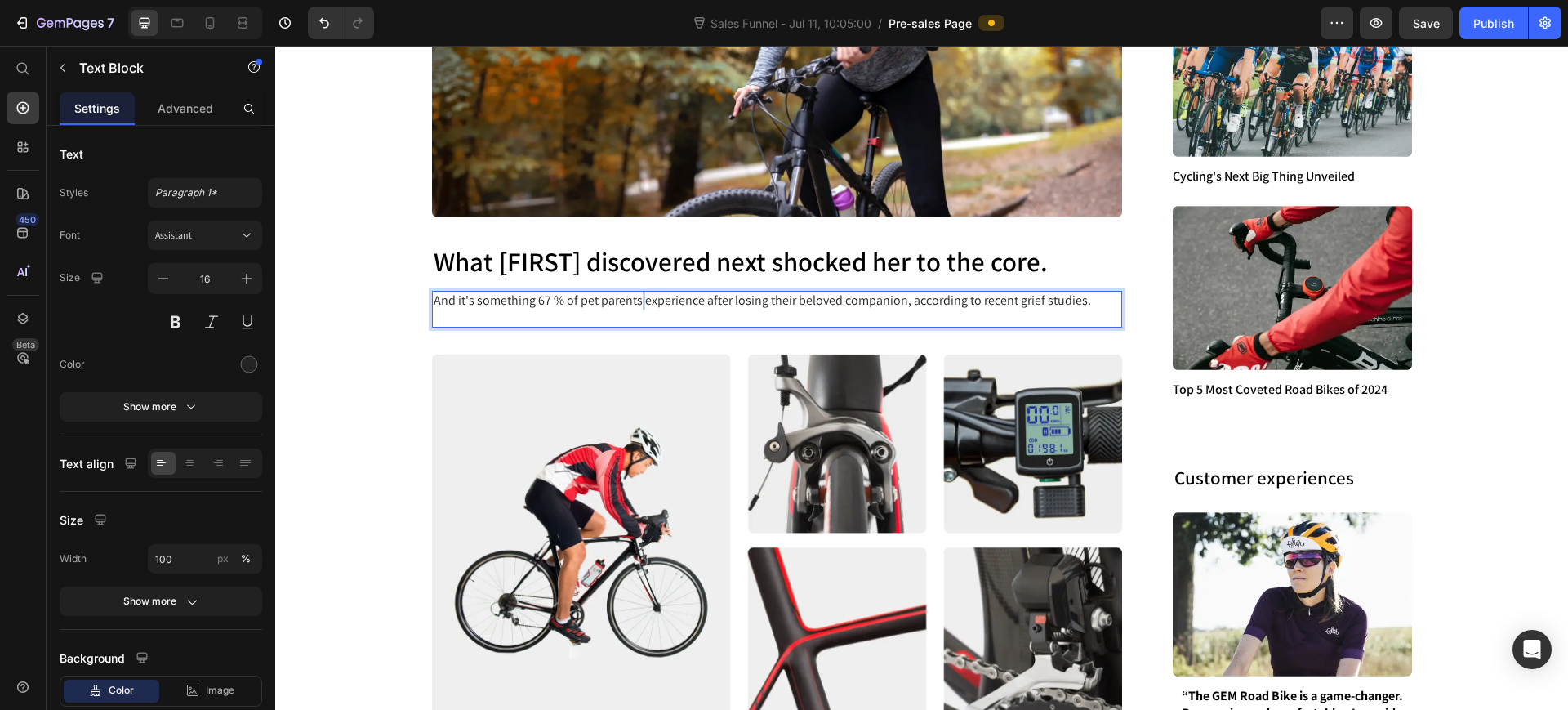 click on "And it's something 67 % of pet parents experience after losing their beloved companion, according to recent grief studies." at bounding box center (777, 310) 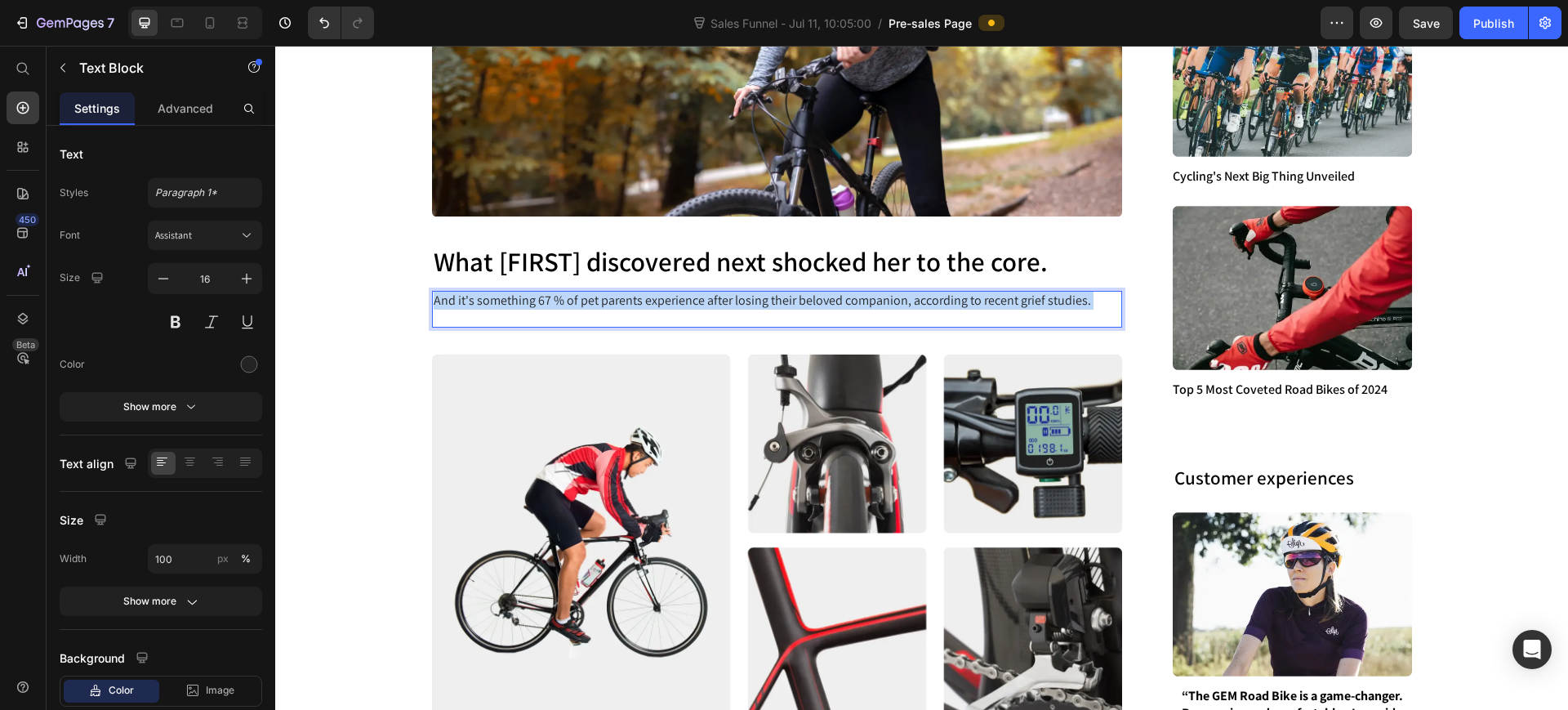 click on "And it's something 67 % of pet parents experience after losing their beloved companion, according to recent grief studies." at bounding box center (777, 310) 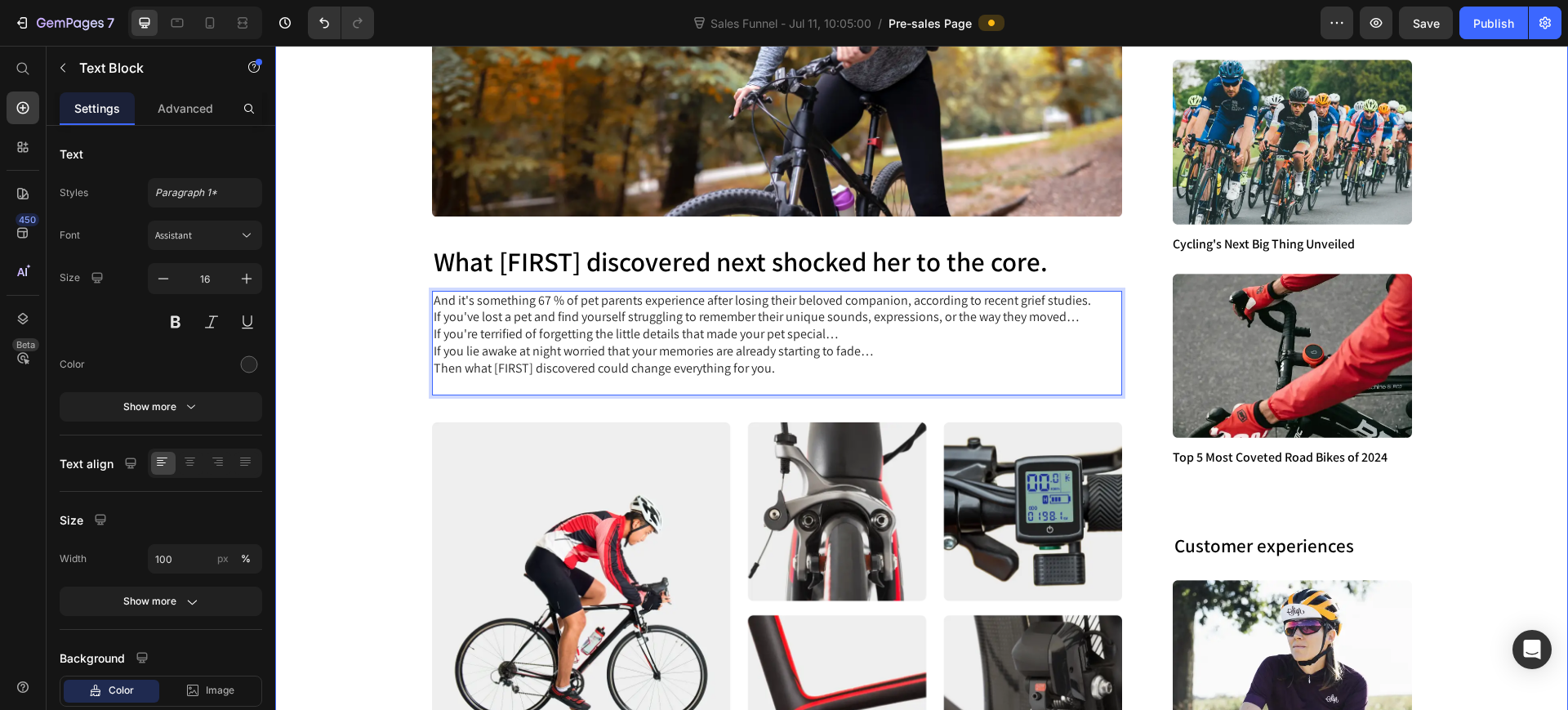 click on "Mum Discovers Why She Was Forgetting Her Deceased Dogs Bark (And How One Simple Change Saved Her Memorys Forever) Heading Small text sentence here Text Block Row Image Row Row Published: Friday, July 11th, 2025 Text Block
Icon
Icon
Icon Row Row "I was losing Luna all over again..." - [FIRST] [LAST] Heading That's how [FIRST] [LAST] describes the morning she woke up in a panic, realizing she could no longer remember the exact sound of her Golden Retriever's bark. "It hit me like a truck," [FIRST] recalls. "Luna had been gone for four months, but I used to hear her bark so clearly in my mind. That Tuesday morning, I tried to remember it and... nothing. Just this muffled, fuzzy sound that didn't feel like her at all." Text Block Image What [FIRST] discovered next shocked her to the core. Heading And it's something 67 % of pet parents experience after losing their beloved companion, according to recent grief studies. Then what [FIRST] discovered could change everything for you. Text Block" at bounding box center [921, -29] 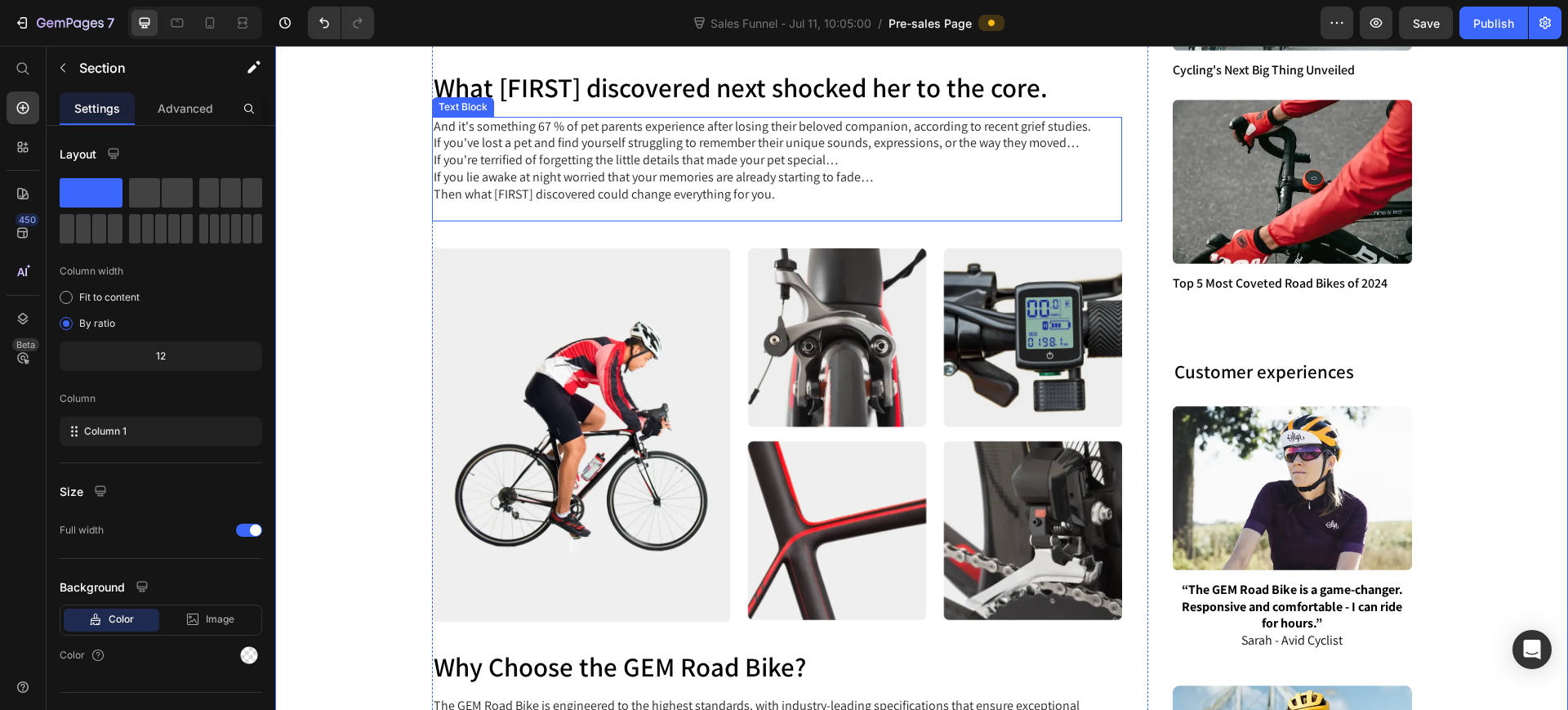 scroll, scrollTop: 1430, scrollLeft: 0, axis: vertical 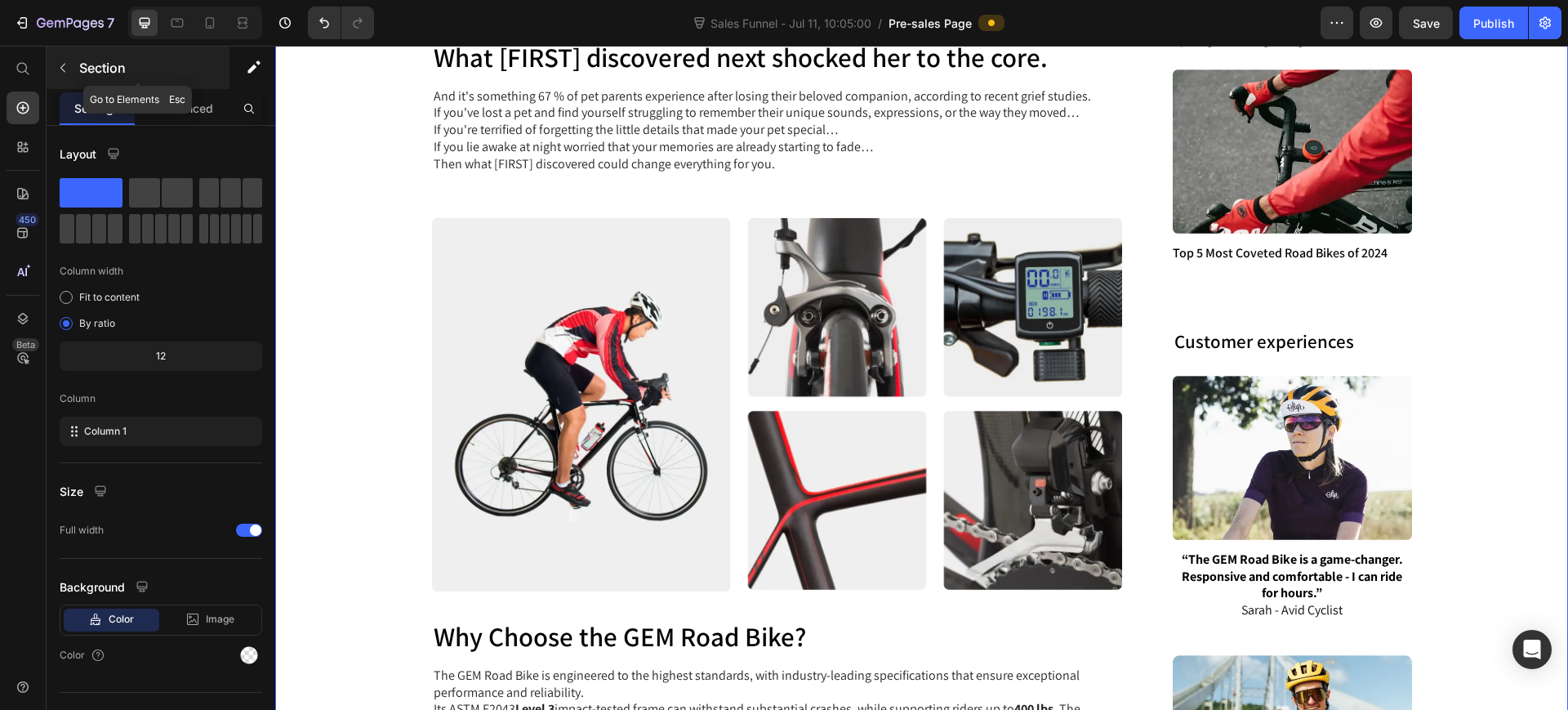 click 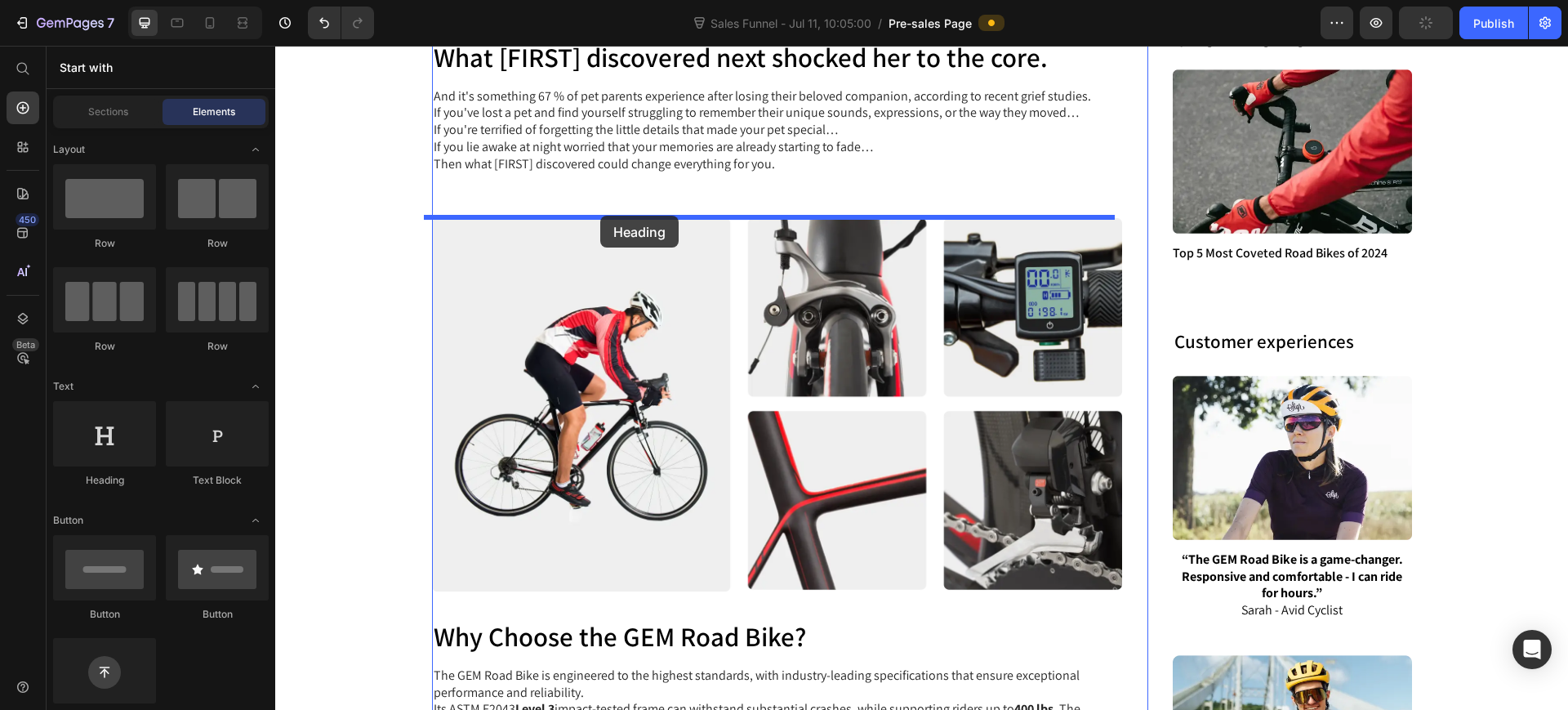 drag, startPoint x: 602, startPoint y: 402, endPoint x: 600, endPoint y: 216, distance: 186.01075 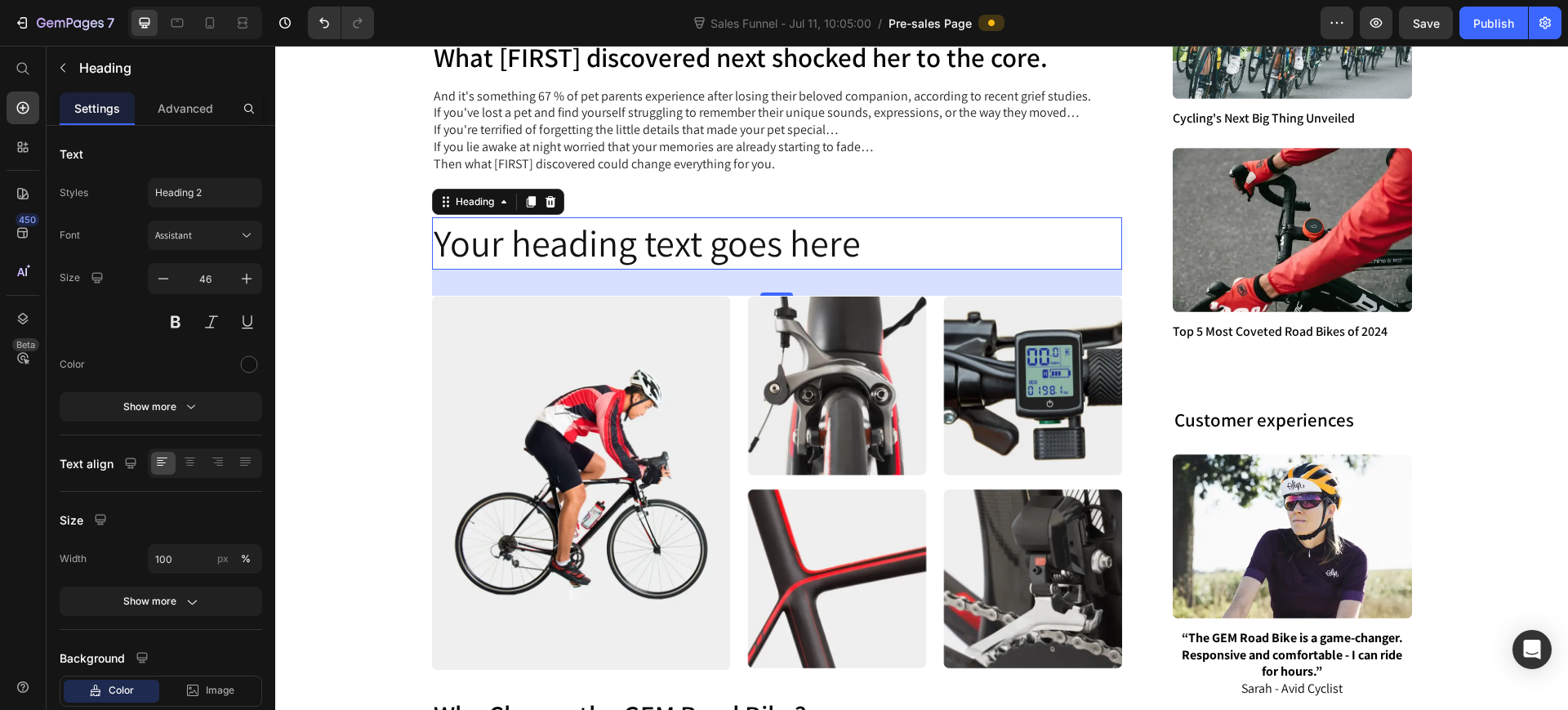 click on "Your heading text goes here" at bounding box center (777, 243) 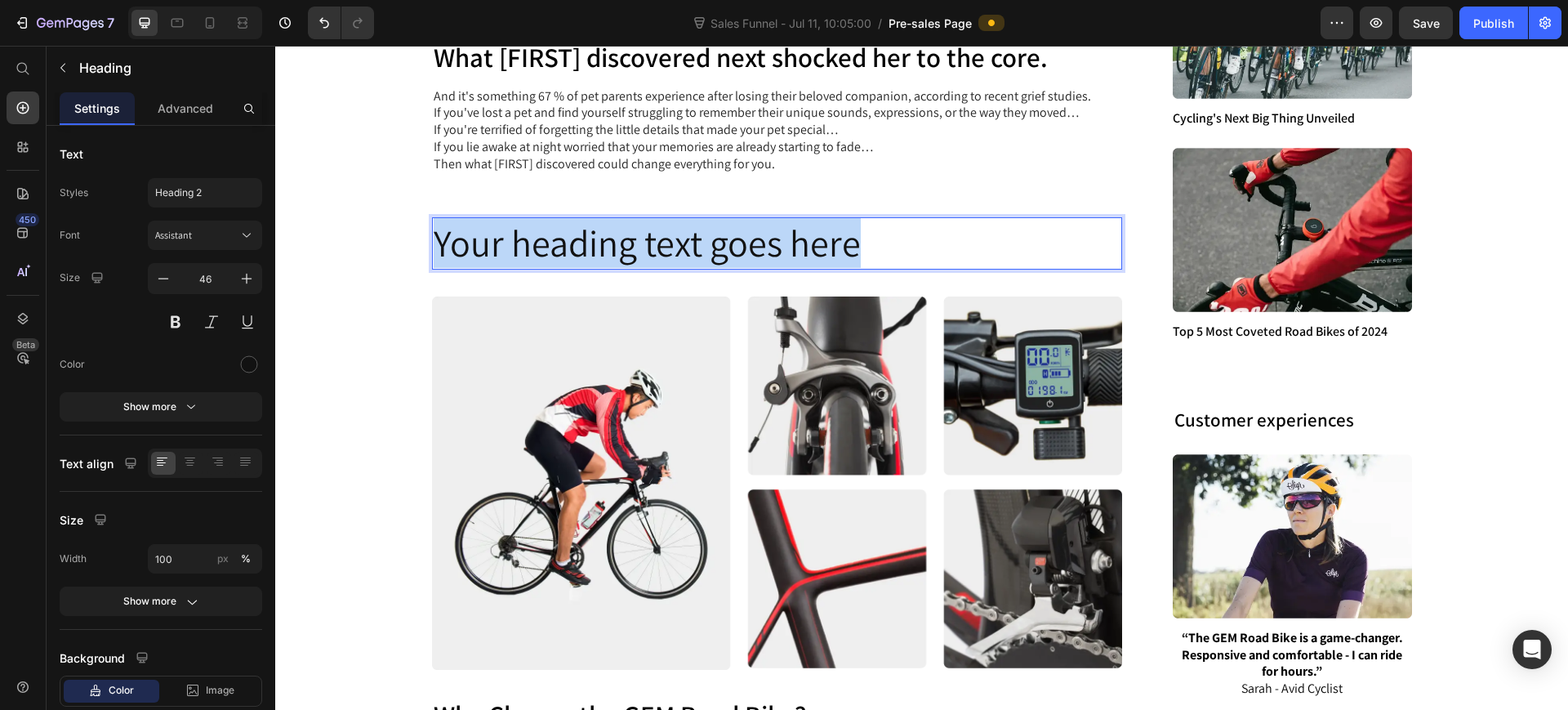 click on "Your heading text goes here" at bounding box center [777, 243] 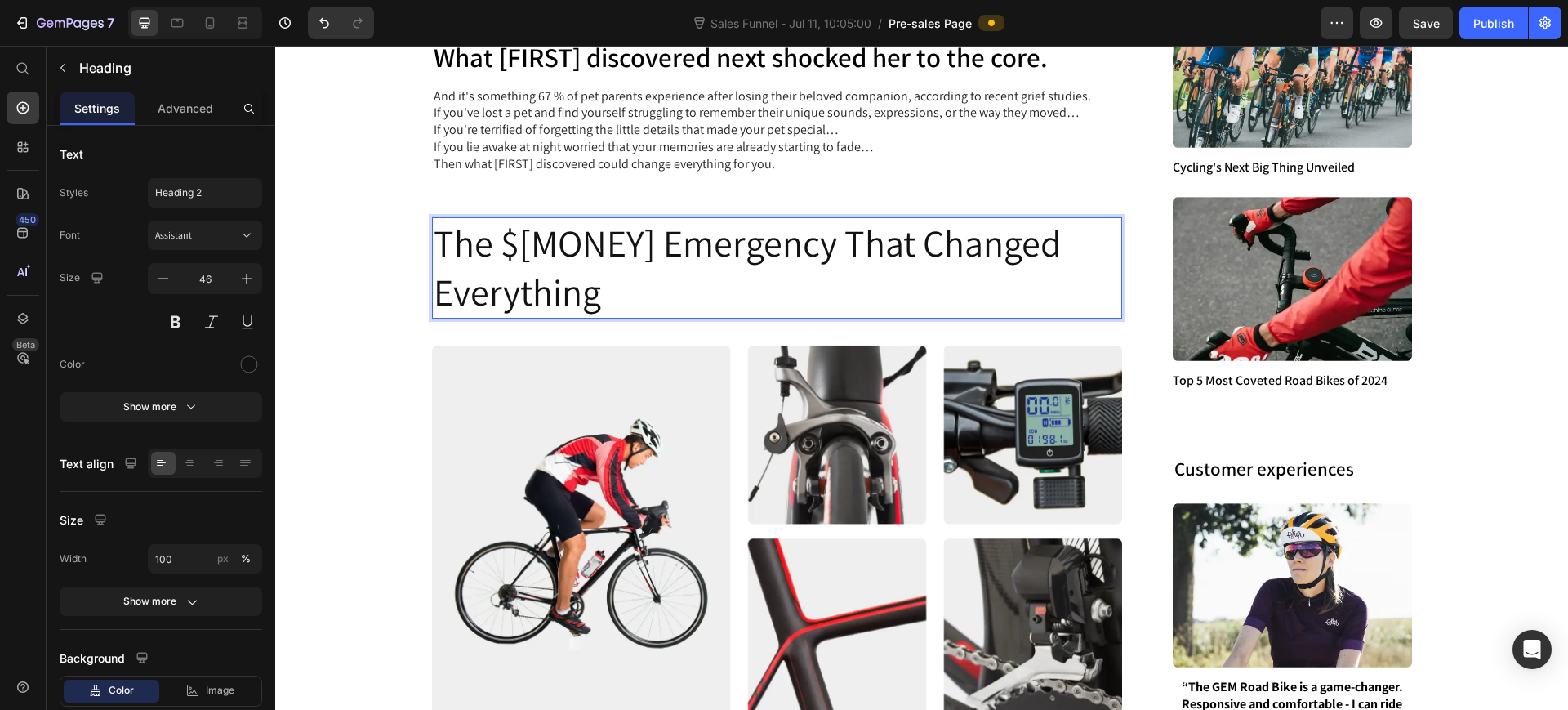 click on "If you've lost a pet and find yourself struggling to remember their unique sounds, expressions, or the way they moved… If you're terrified of forgetting the little details that made your pet special… If you lie awake at night worried that your memories are already starting to fade… Then what [FIRST] discovered could change everything for you." at bounding box center (777, 147) 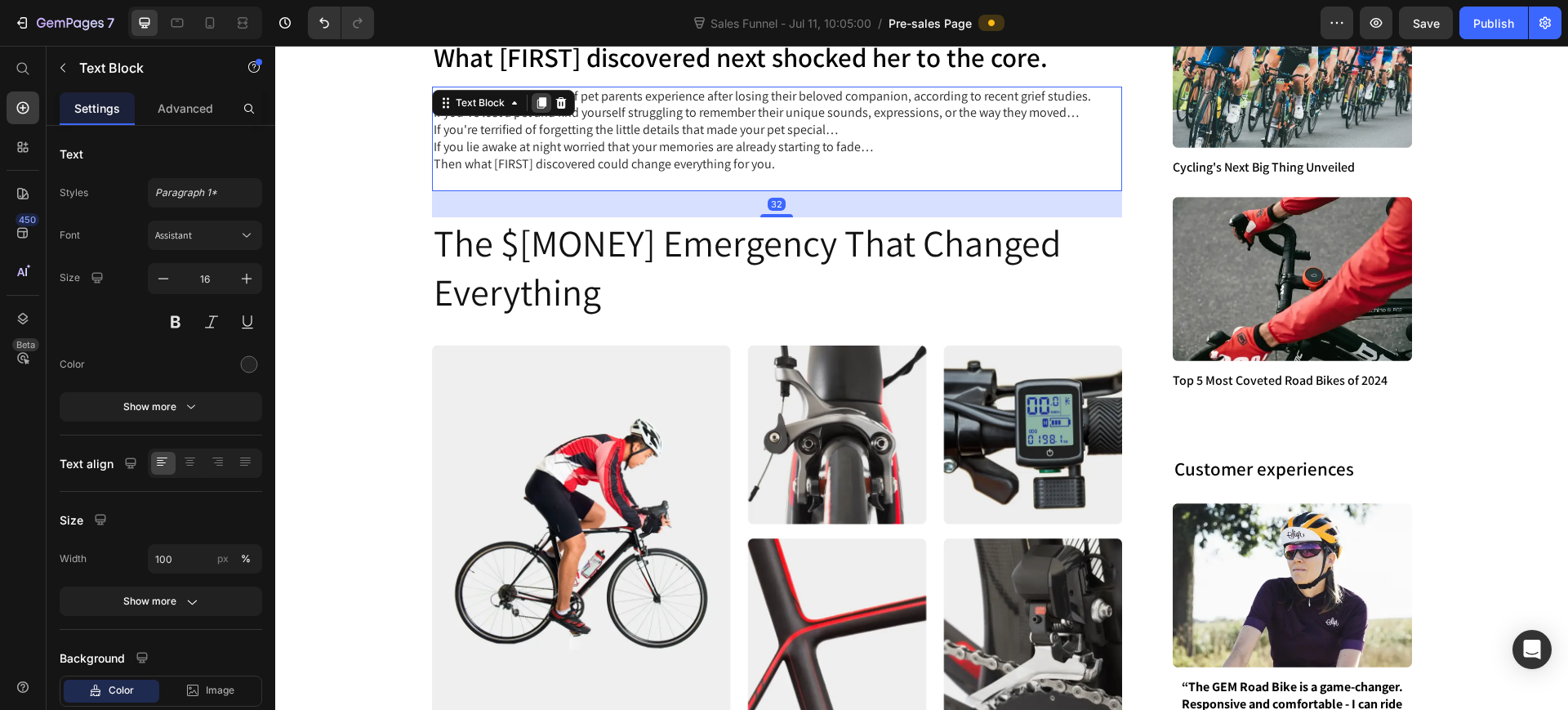 click 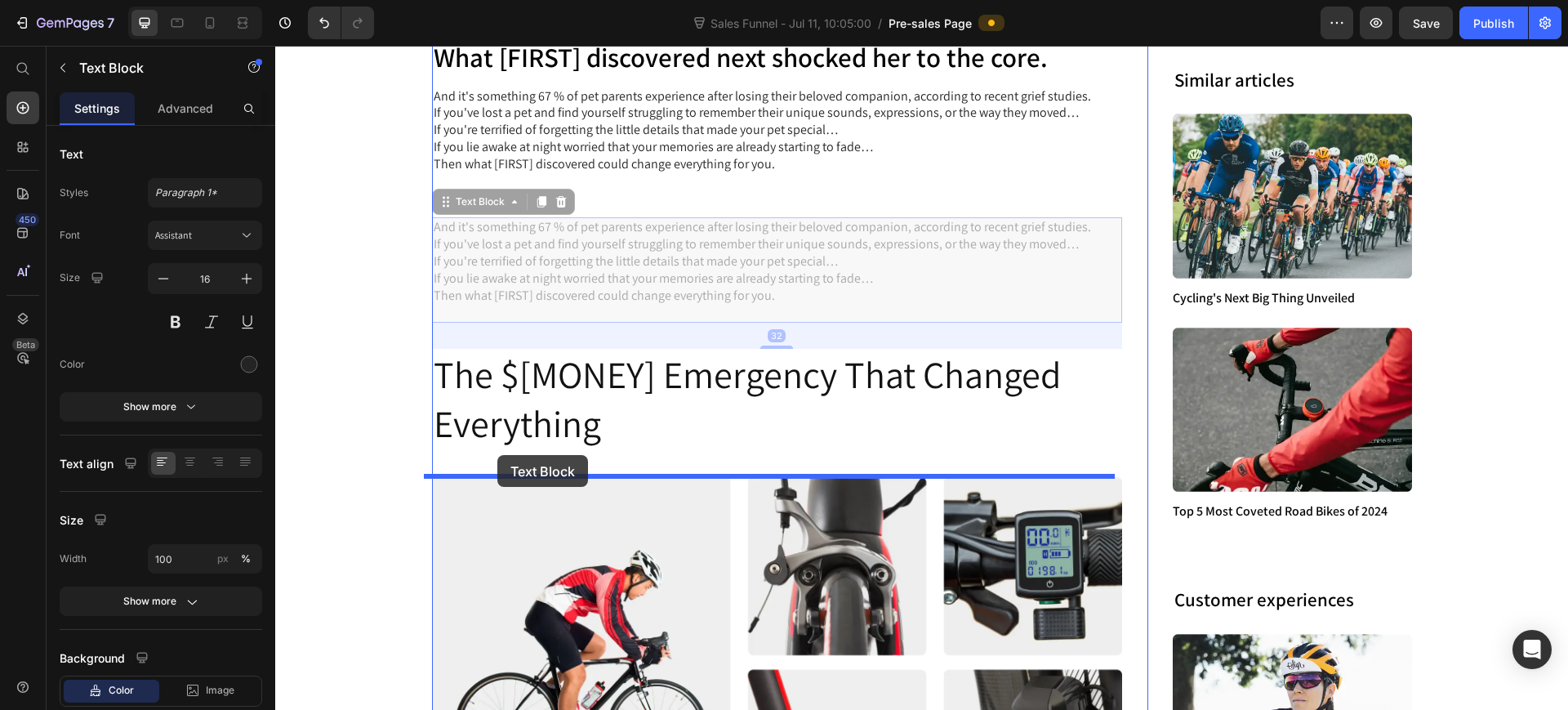 drag, startPoint x: 462, startPoint y: 200, endPoint x: 497, endPoint y: 455, distance: 257.3908 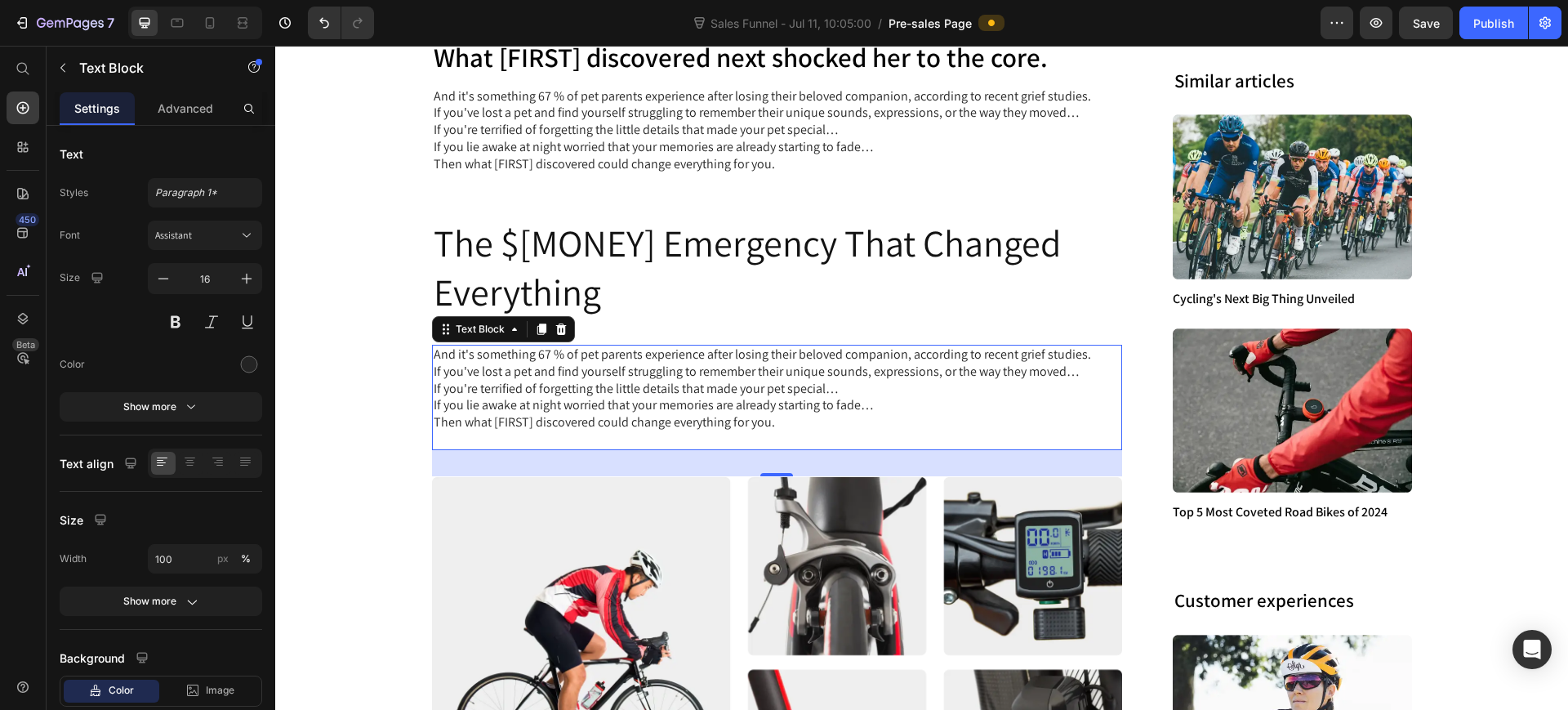 click on "If you've lost a pet and find yourself struggling to remember their unique sounds, expressions, or the way they moved… If you're terrified of forgetting the little details that made your pet special… If you lie awake at night worried that your memories are already starting to fade… Then what [FIRST] discovered could change everything for you." at bounding box center [777, 406] 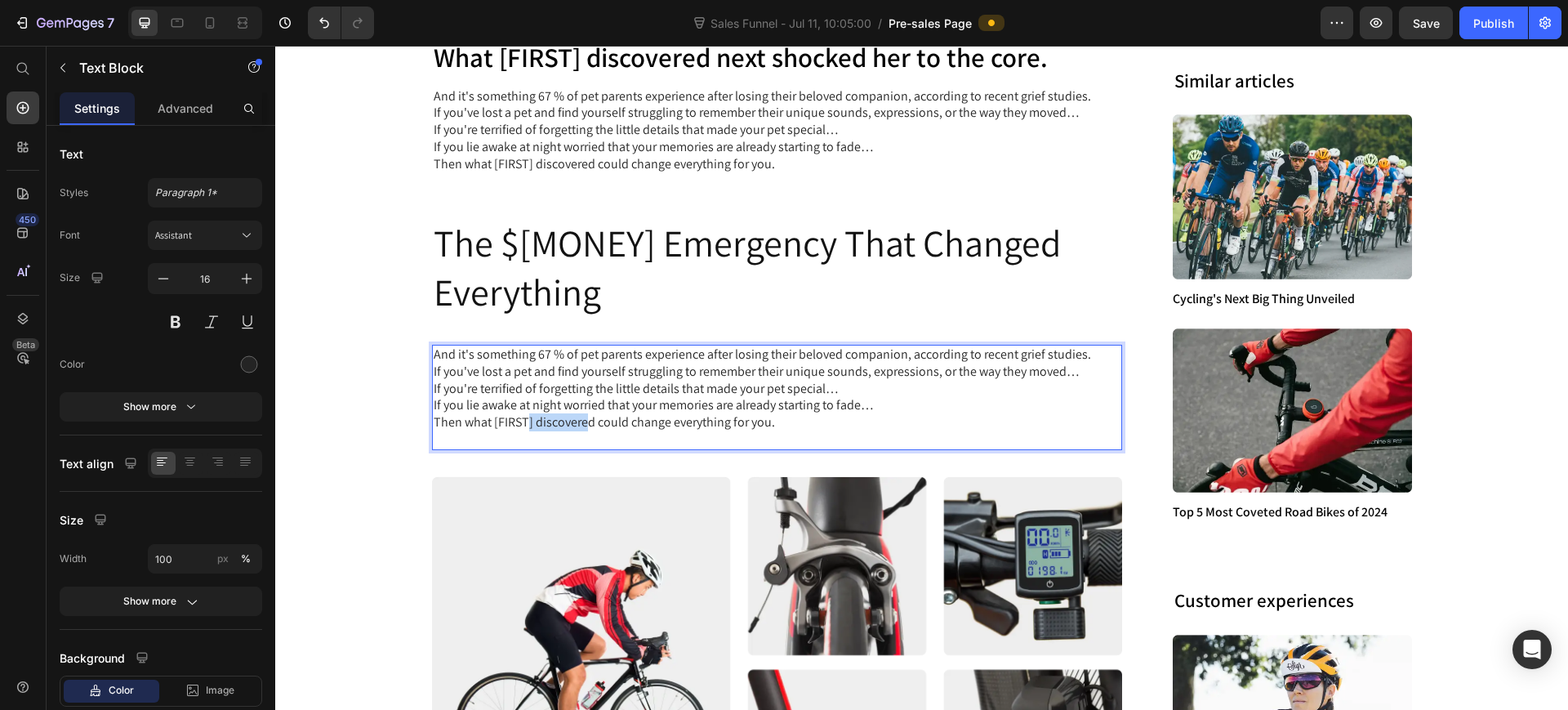 click on "If you've lost a pet and find yourself struggling to remember their unique sounds, expressions, or the way they moved… If you're terrified of forgetting the little details that made your pet special… If you lie awake at night worried that your memories are already starting to fade… Then what [FIRST] discovered could change everything for you." at bounding box center (777, 406) 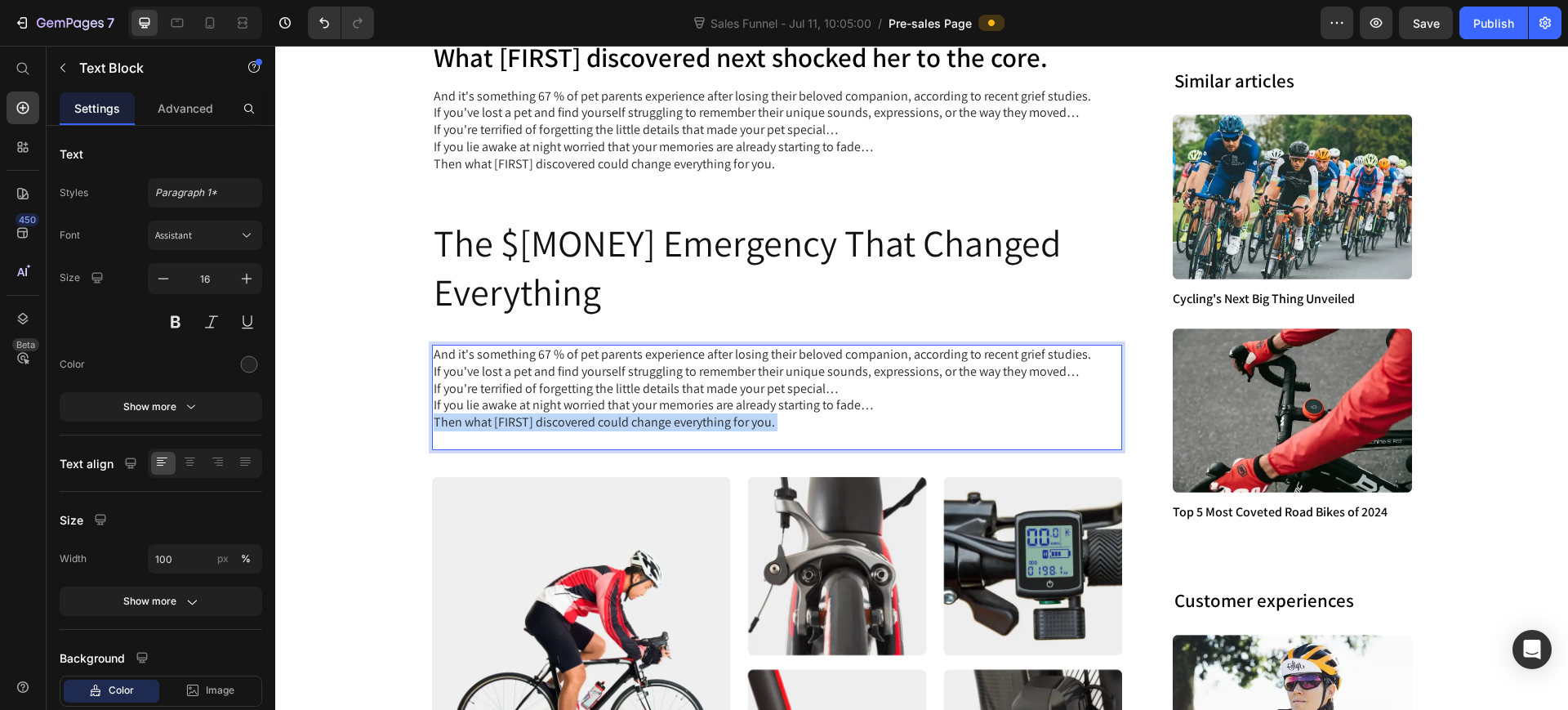 click on "If you've lost a pet and find yourself struggling to remember their unique sounds, expressions, or the way they moved… If you're terrified of forgetting the little details that made your pet special… If you lie awake at night worried that your memories are already starting to fade… Then what [FIRST] discovered could change everything for you." at bounding box center [777, 406] 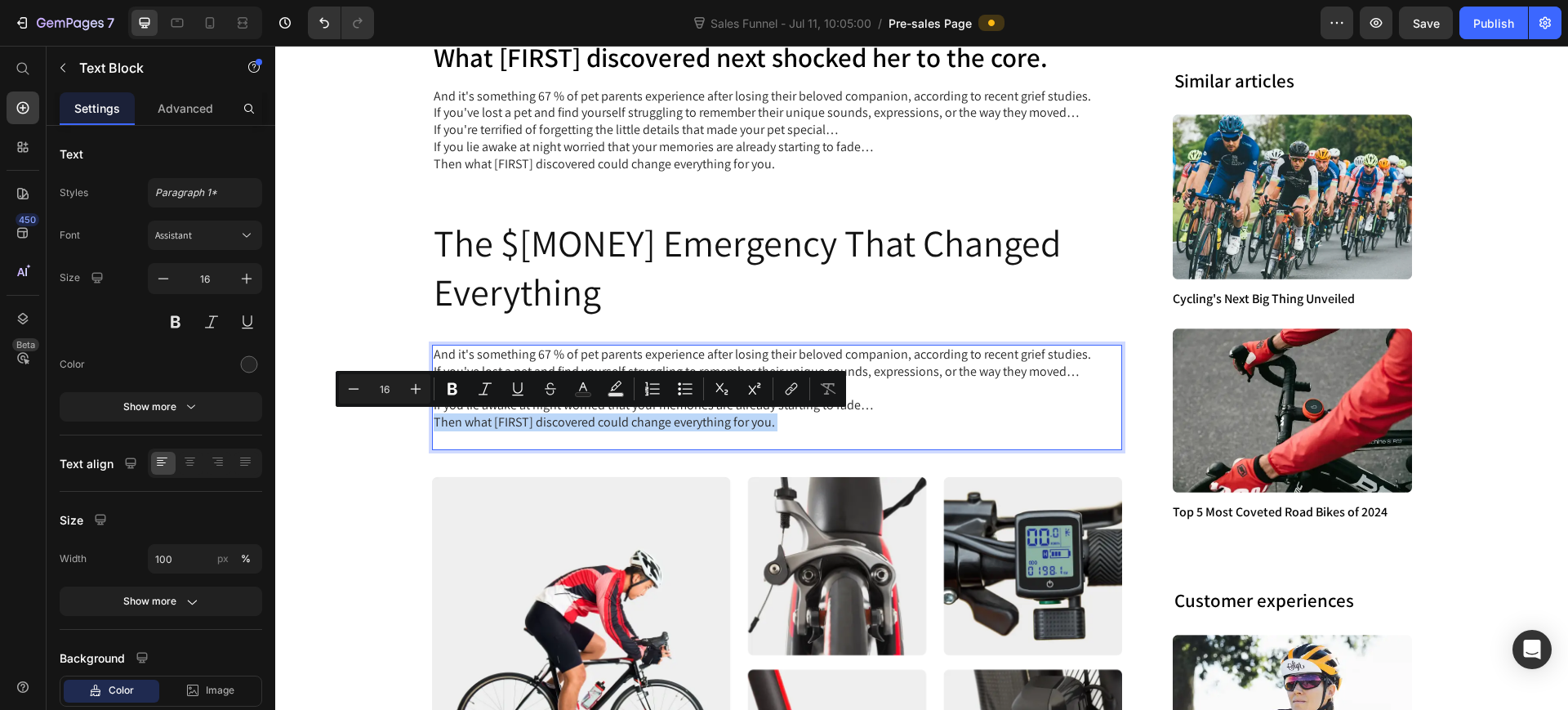 drag, startPoint x: 540, startPoint y: 419, endPoint x: 509, endPoint y: 426, distance: 31.780497 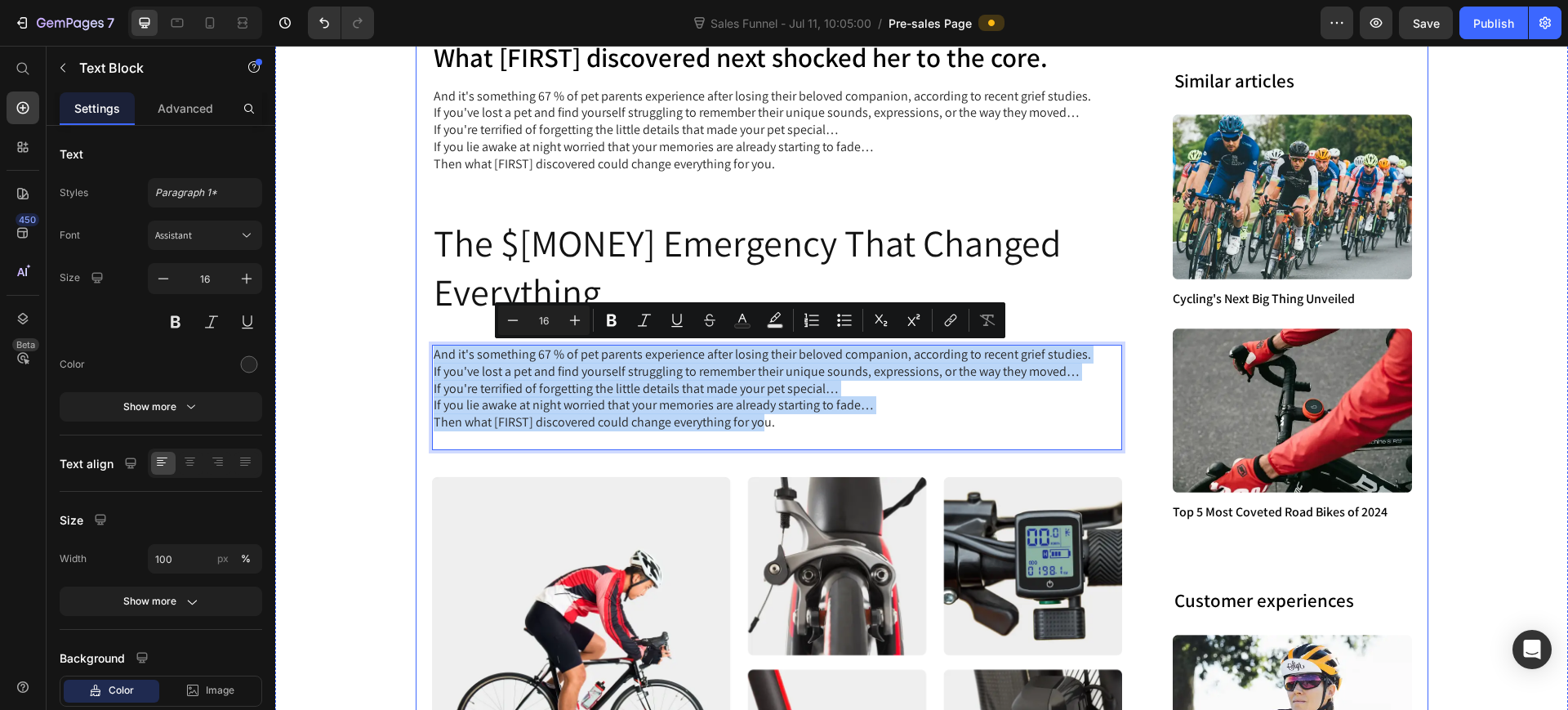 drag, startPoint x: 764, startPoint y: 419, endPoint x: 410, endPoint y: 330, distance: 365.0164 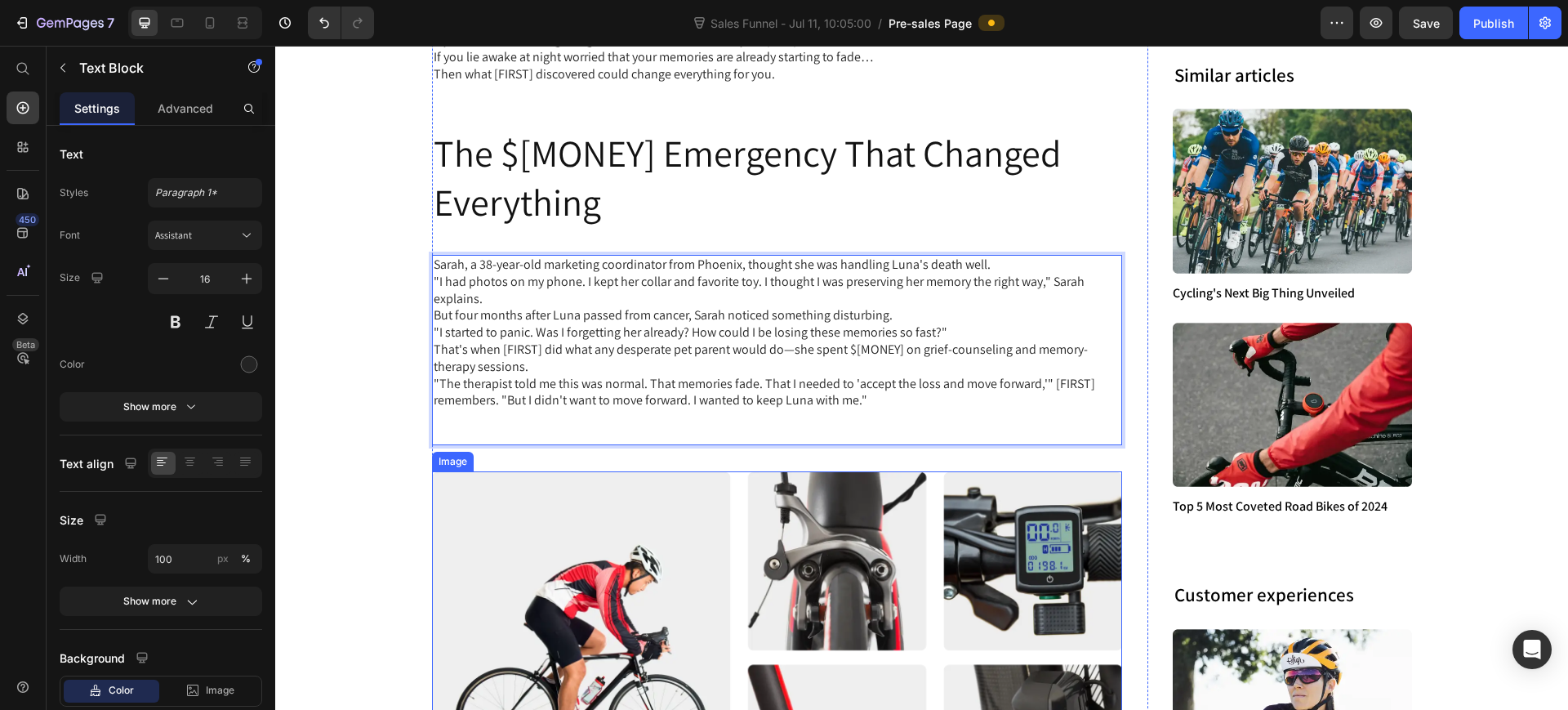 scroll, scrollTop: 1532, scrollLeft: 0, axis: vertical 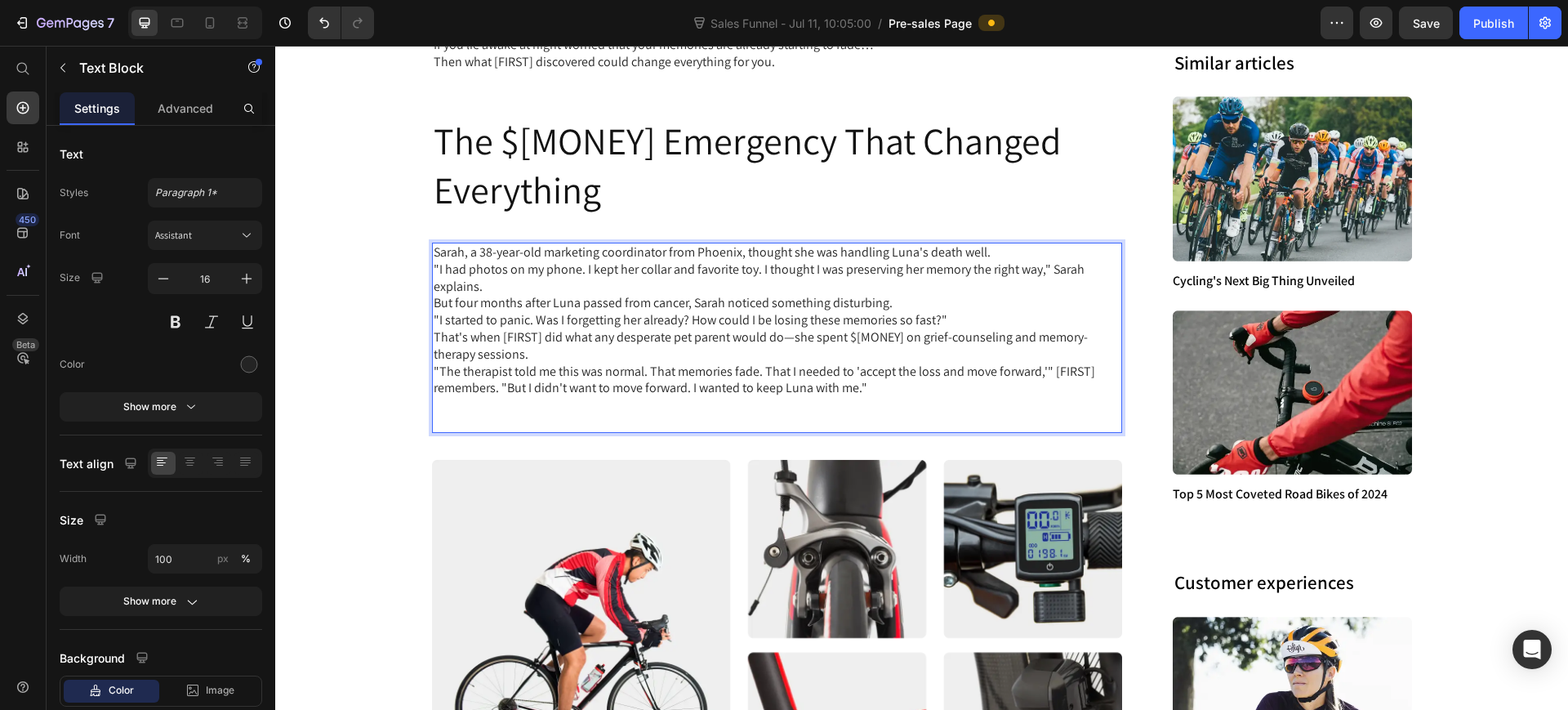 click on ""The therapist told me this was normal. That memories fade. That I needed to 'accept the loss and move forward,'" [FIRST] remembers. "But I didn't want to move forward. I wanted to keep Luna with me." ⁠⁠⁠⁠⁠⁠⁠" at bounding box center [777, 397] 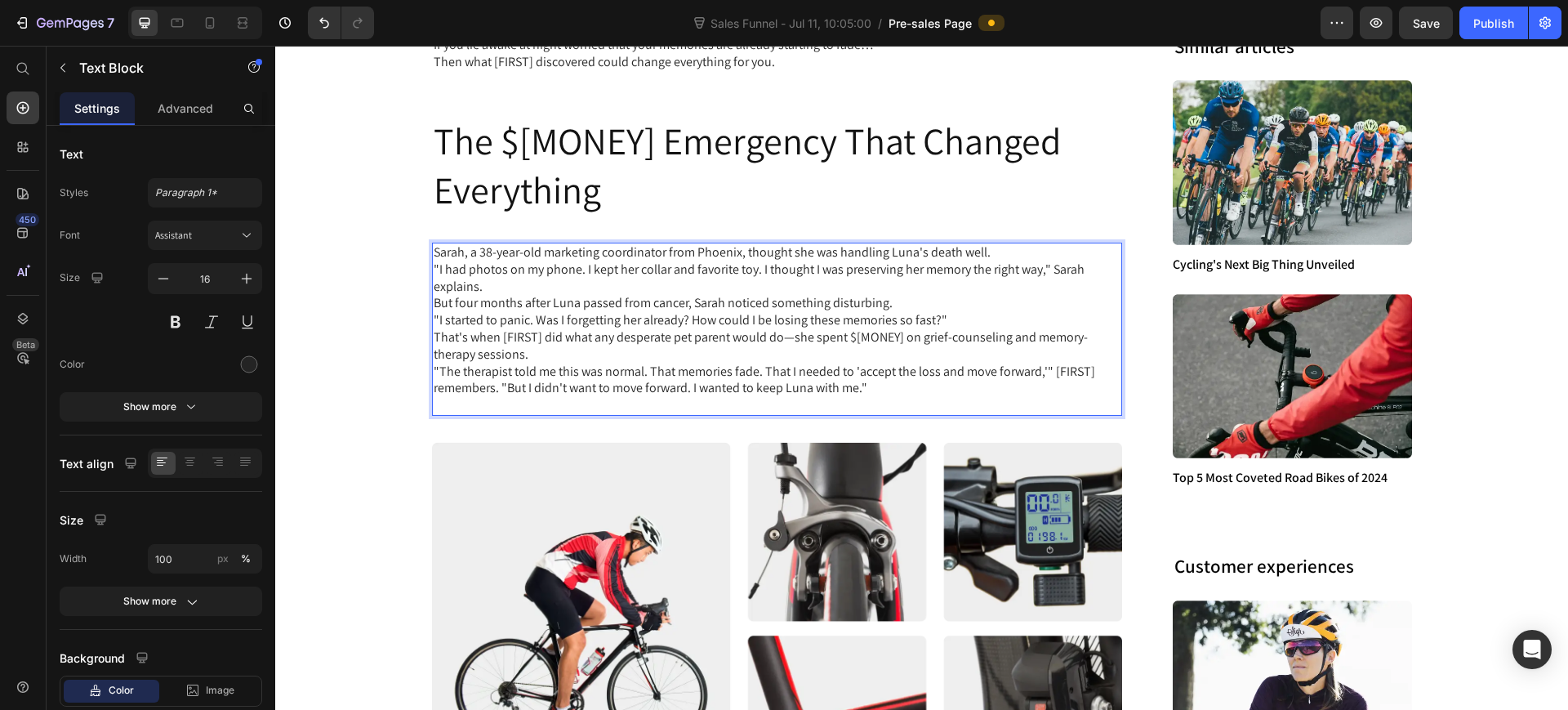 click on ""The therapist told me this was normal. That memories fade. That I needed to 'accept the loss and move forward,'" [FIRST] remembers. "But I didn't want to move forward. I wanted to keep Luna with me."" at bounding box center (777, 389) 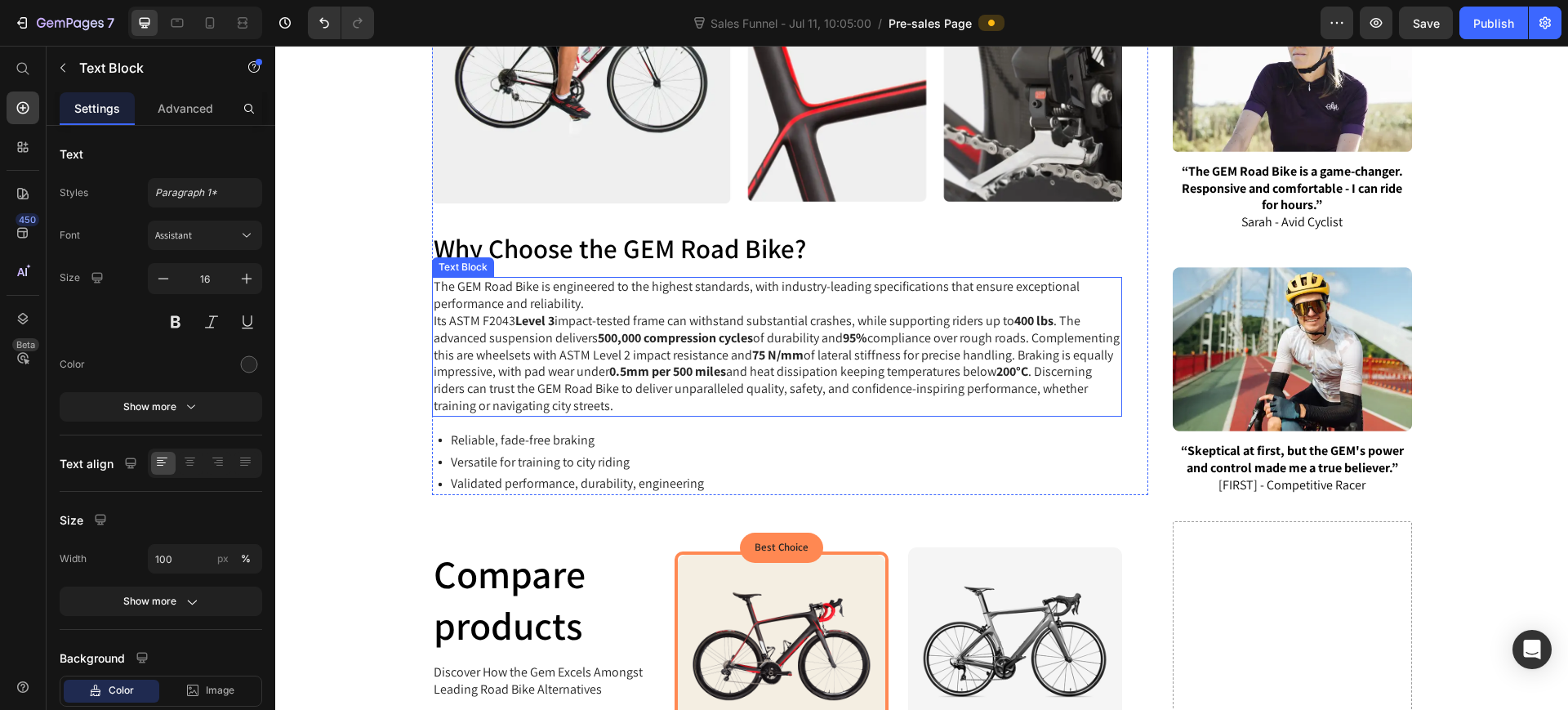 scroll, scrollTop: 2043, scrollLeft: 0, axis: vertical 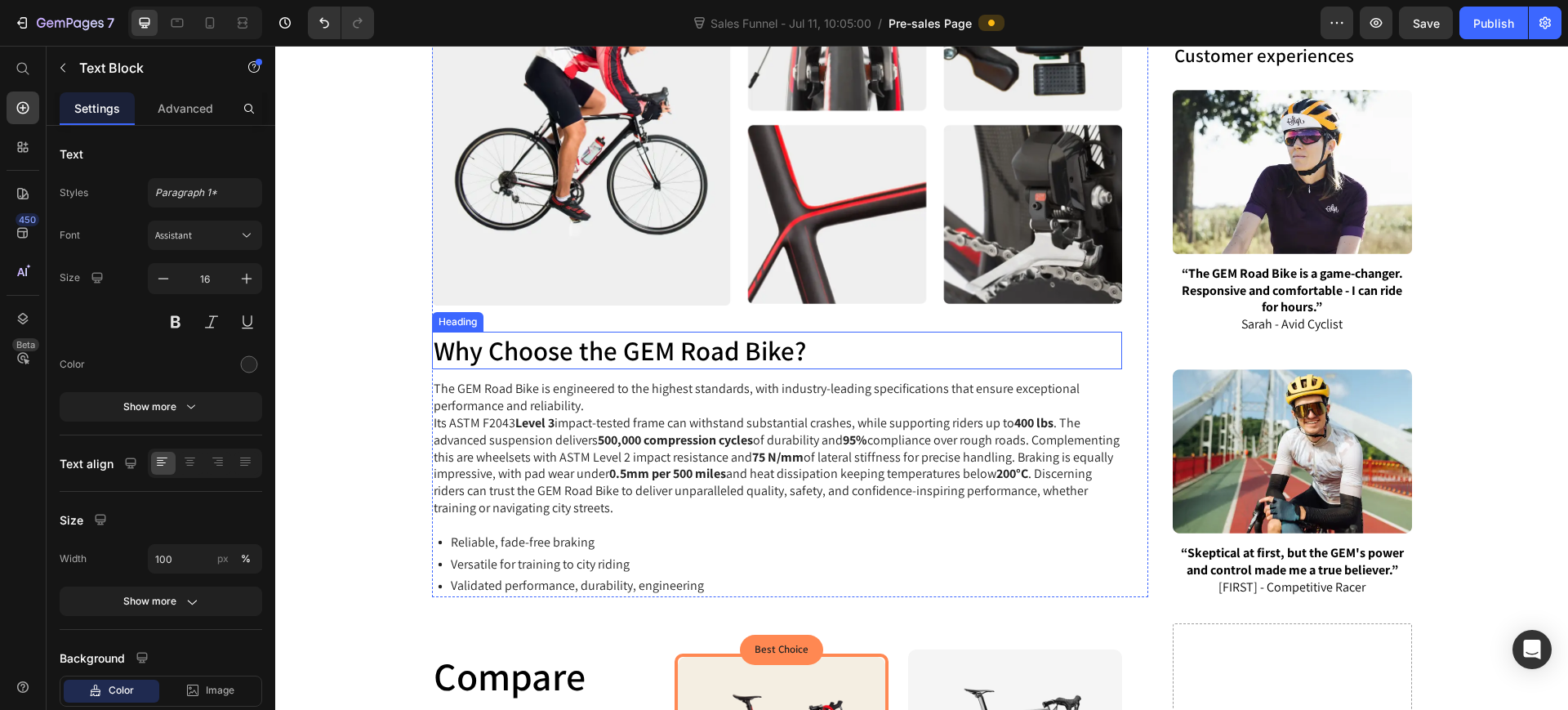 click on "Why Choose the GEM Road Bike?" at bounding box center [777, 351] 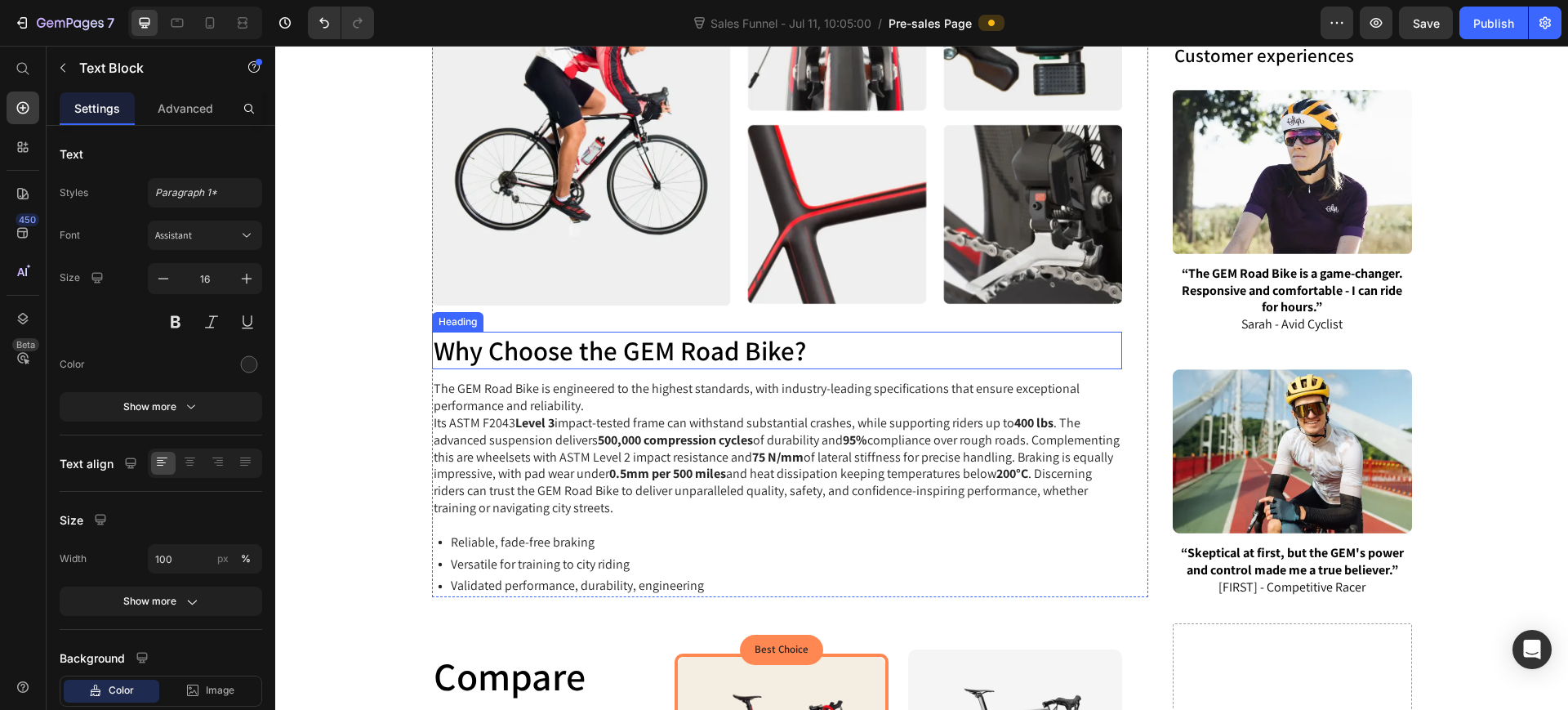 click on "Why Choose the GEM Road Bike?" at bounding box center [777, 351] 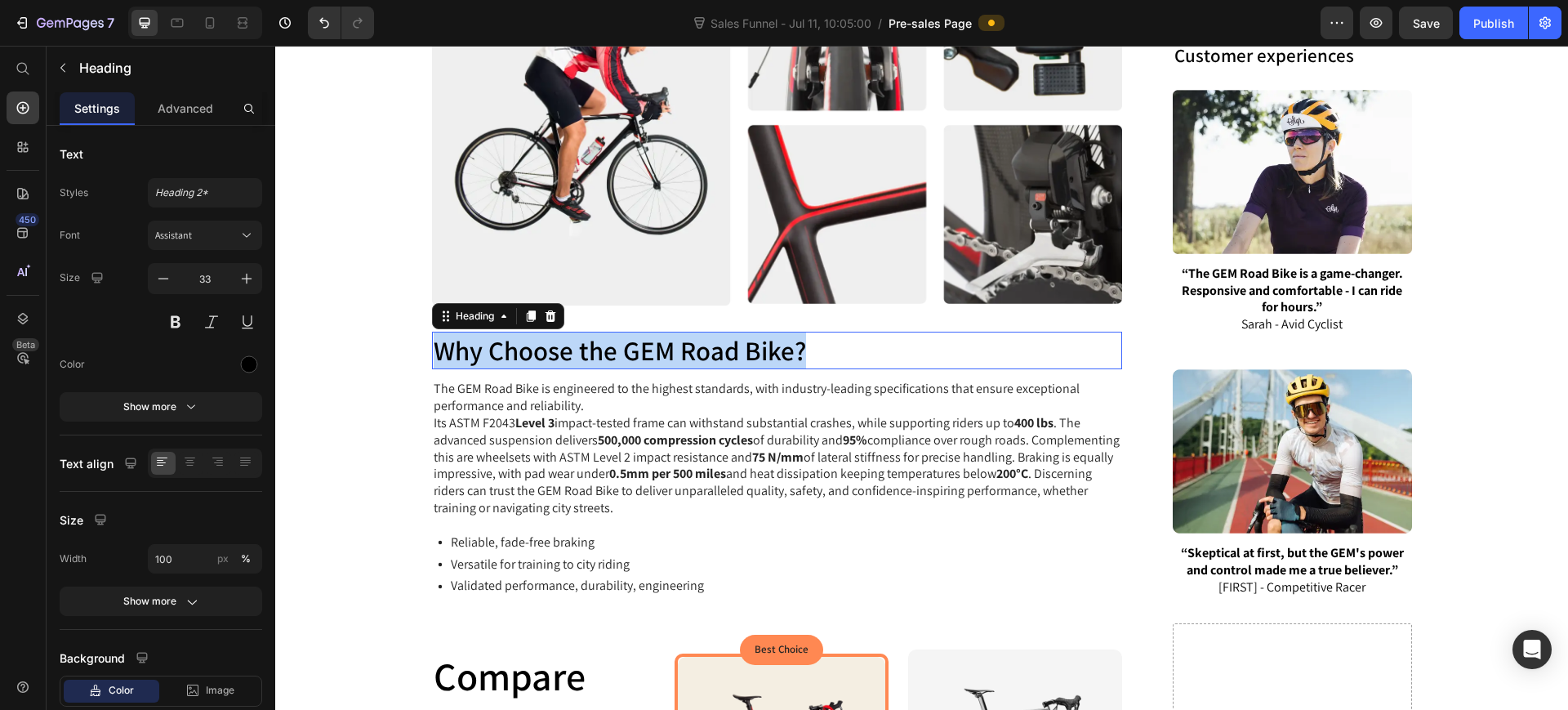 click on "Why Choose the GEM Road Bike?" at bounding box center [777, 351] 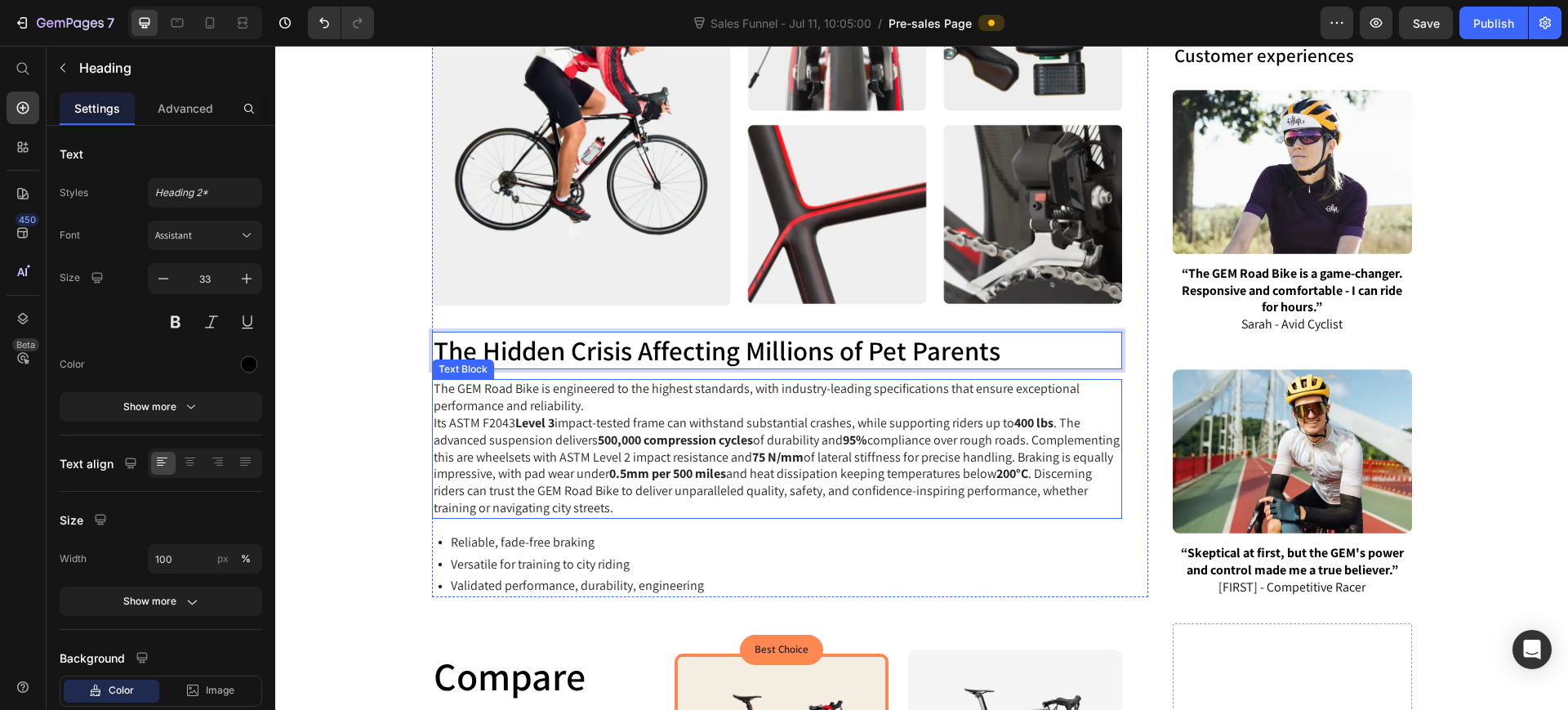 click on "The GEM Road Bike is engineered to the highest standards, with industry-leading specifications that ensure exceptional performance and reliability.  Its ASTM F2043  Level 3  impact-tested frame can withstand substantial crashes, while supporting riders up to  400 lbs . The advanced suspension delivers  500,000 compression cycles  of durability and  95%  compliance over rough roads. Complementing this are wheelsets with ASTM Level 2 impact resistance and  75 N/mm  of lateral stiffness for precise handling. Braking is equally impressive, with pad wear under  0.5mm per 500 miles  and heat dissipation keeping temperatures below  200°C . Discerning riders can trust the GEM Road Bike to deliver unparalleled quality, safety, and confidence-inspiring performance, whether training or navigating city streets." at bounding box center [777, 449] 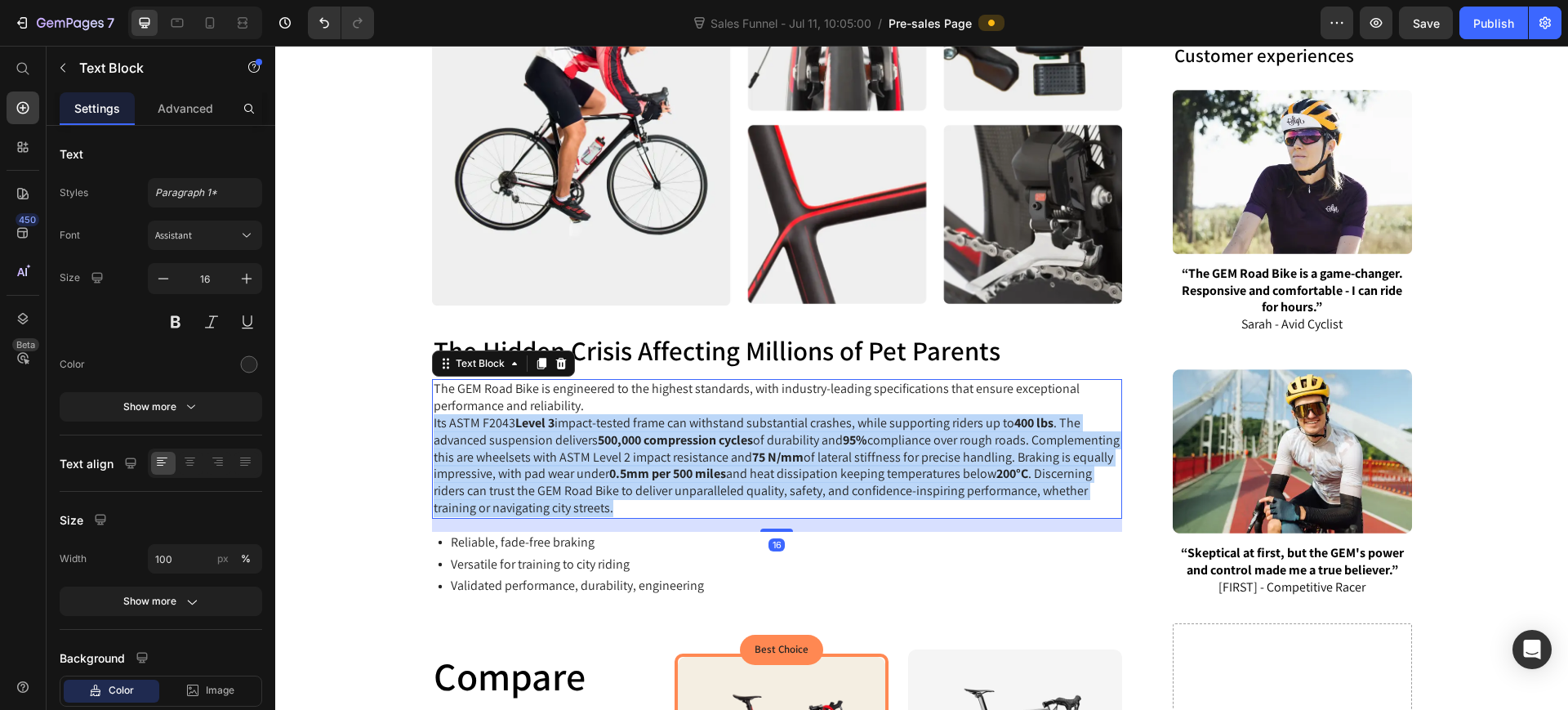 click on "The GEM Road Bike is engineered to the highest standards, with industry-leading specifications that ensure exceptional performance and reliability.  Its ASTM F2043  Level 3  impact-tested frame can withstand substantial crashes, while supporting riders up to  400 lbs . The advanced suspension delivers  500,000 compression cycles  of durability and  95%  compliance over rough roads. Complementing this are wheelsets with ASTM Level 2 impact resistance and  75 N/mm  of lateral stiffness for precise handling. Braking is equally impressive, with pad wear under  0.5mm per 500 miles  and heat dissipation keeping temperatures below  200°C . Discerning riders can trust the GEM Road Bike to deliver unparalleled quality, safety, and confidence-inspiring performance, whether training or navigating city streets." at bounding box center [777, 449] 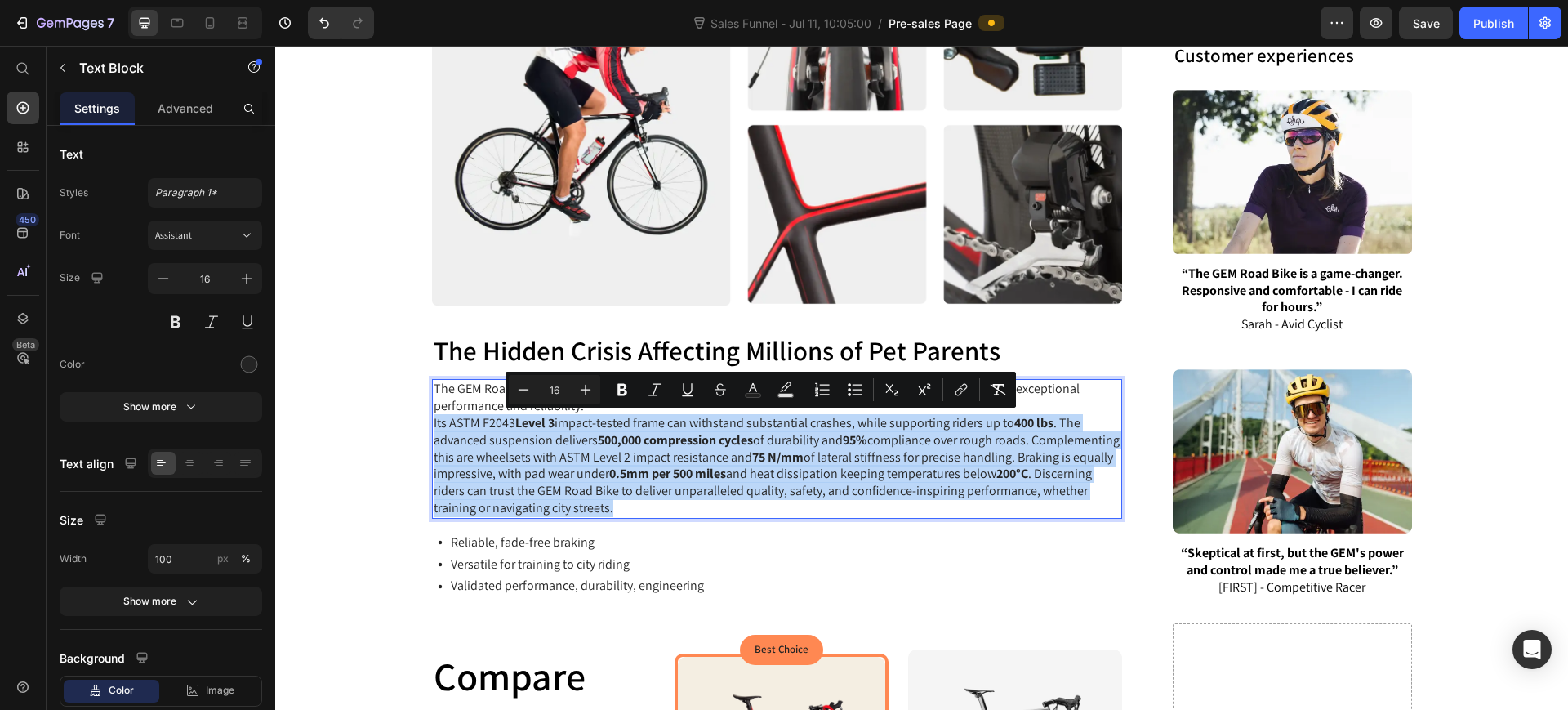 click on "The GEM Road Bike is engineered to the highest standards, with industry-leading specifications that ensure exceptional performance and reliability.  Its ASTM F2043  Level 3  impact-tested frame can withstand substantial crashes, while supporting riders up to  400 lbs . The advanced suspension delivers  500,000 compression cycles  of durability and  95%  compliance over rough roads. Complementing this are wheelsets with ASTM Level 2 impact resistance and  75 N/mm  of lateral stiffness for precise handling. Braking is equally impressive, with pad wear under  0.5mm per 500 miles  and heat dissipation keeping temperatures below  200°C . Discerning riders can trust the GEM Road Bike to deliver unparalleled quality, safety, and confidence-inspiring performance, whether training or navigating city streets." at bounding box center [777, 449] 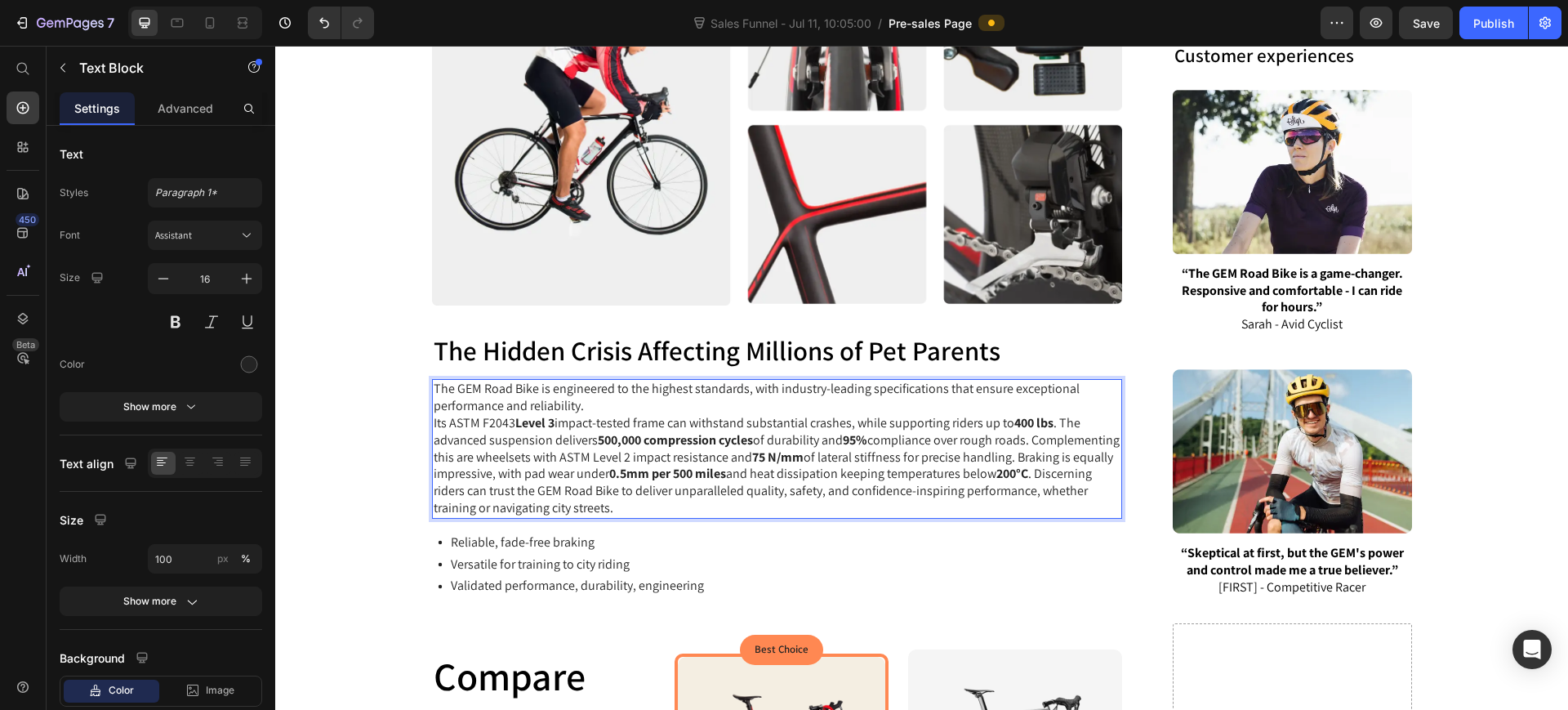 click on "The GEM Road Bike is engineered to the highest standards, with industry-leading specifications that ensure exceptional performance and reliability.  Its ASTM F2043  Level 3  impact-tested frame can withstand substantial crashes, while supporting riders up to  400 lbs . The advanced suspension delivers  500,000 compression cycles  of durability and  95%  compliance over rough roads. Complementing this are wheelsets with ASTM Level 2 impact resistance and  75 N/mm  of lateral stiffness for precise handling. Braking is equally impressive, with pad wear under  0.5mm per 500 miles  and heat dissipation keeping temperatures below  200°C . Discerning riders can trust the GEM Road Bike to deliver unparalleled quality, safety, and confidence-inspiring performance, whether training or navigating city streets." at bounding box center (777, 449) 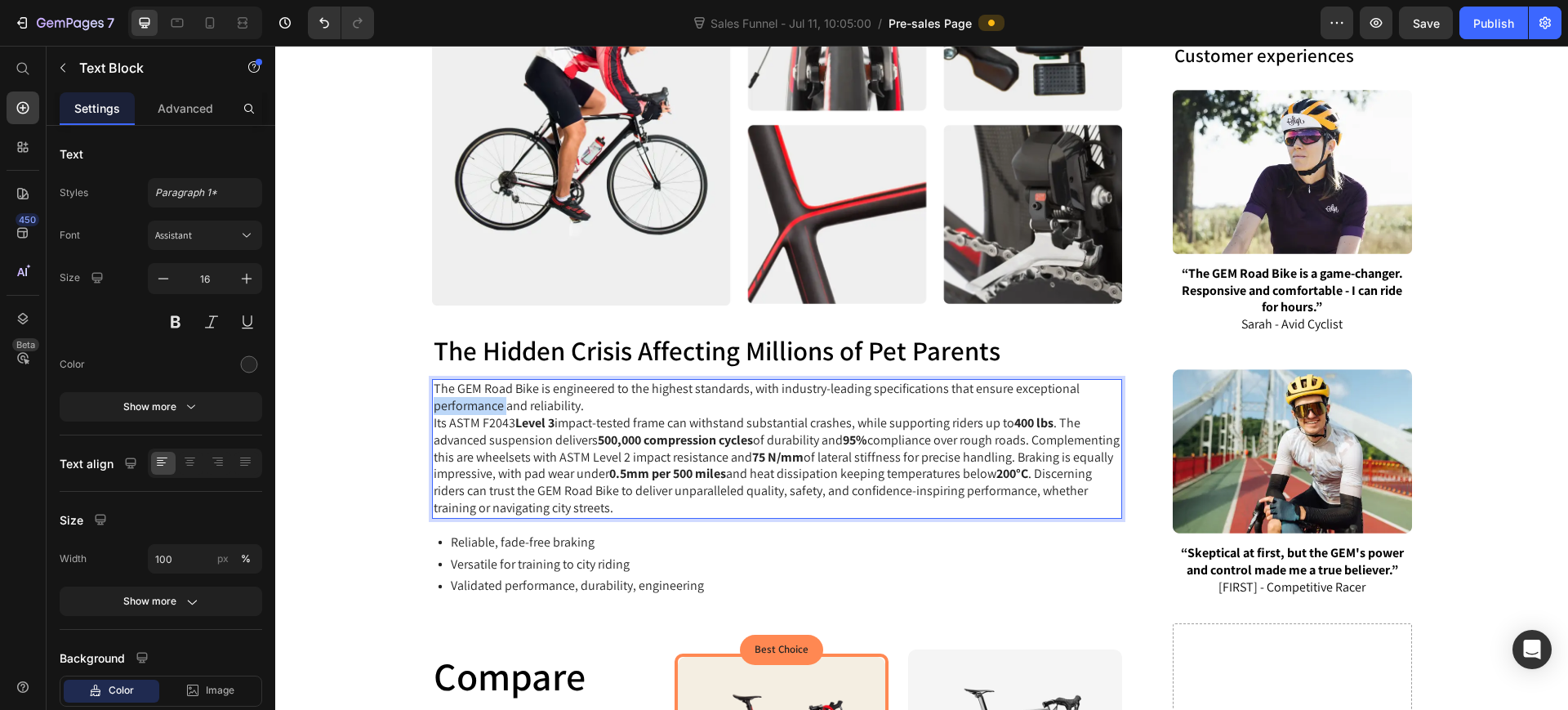 click on "The GEM Road Bike is engineered to the highest standards, with industry-leading specifications that ensure exceptional performance and reliability.  Its ASTM F2043  Level 3  impact-tested frame can withstand substantial crashes, while supporting riders up to  400 lbs . The advanced suspension delivers  500,000 compression cycles  of durability and  95%  compliance over rough roads. Complementing this are wheelsets with ASTM Level 2 impact resistance and  75 N/mm  of lateral stiffness for precise handling. Braking is equally impressive, with pad wear under  0.5mm per 500 miles  and heat dissipation keeping temperatures below  200°C . Discerning riders can trust the GEM Road Bike to deliver unparalleled quality, safety, and confidence-inspiring performance, whether training or navigating city streets." at bounding box center (777, 449) 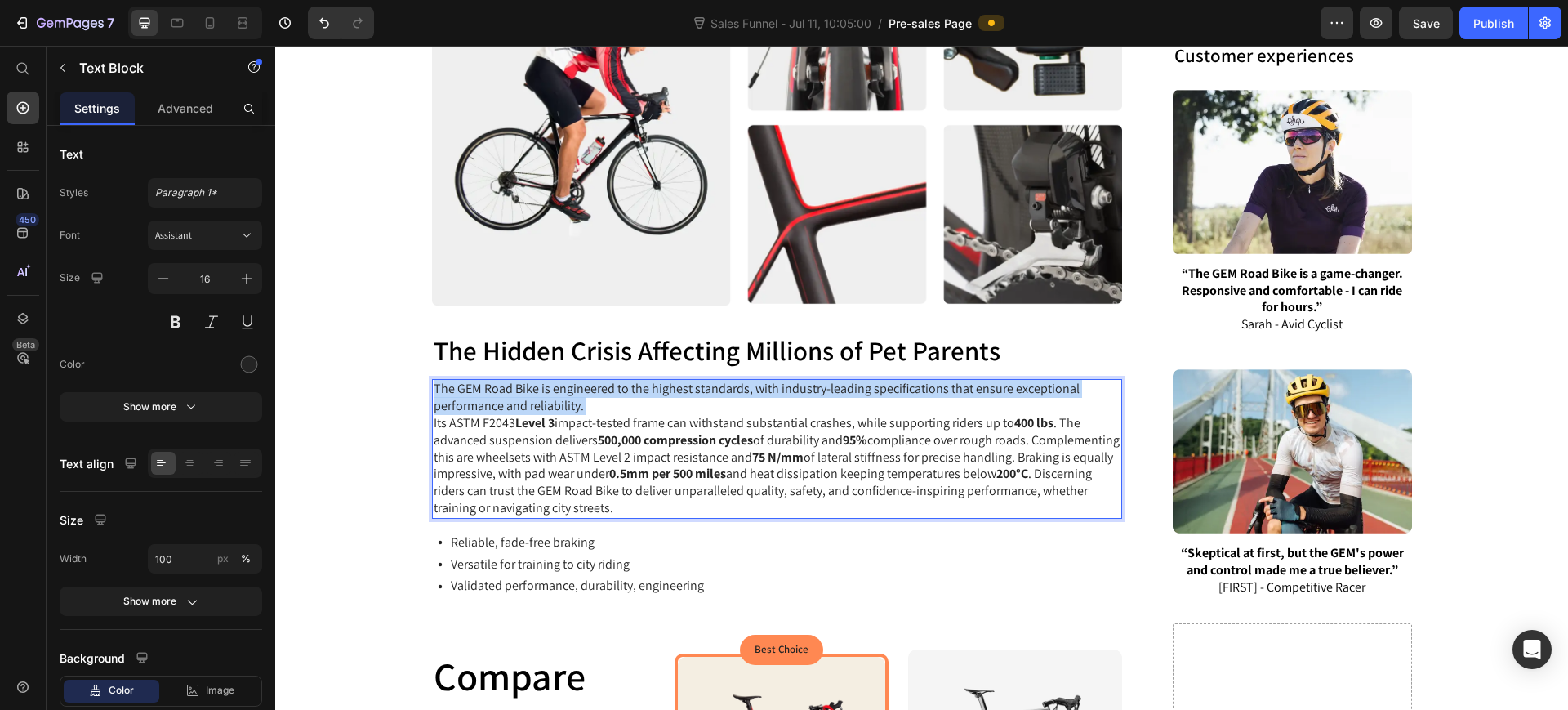 click on "The GEM Road Bike is engineered to the highest standards, with industry-leading specifications that ensure exceptional performance and reliability.  Its ASTM F2043  Level 3  impact-tested frame can withstand substantial crashes, while supporting riders up to  400 lbs . The advanced suspension delivers  500,000 compression cycles  of durability and  95%  compliance over rough roads. Complementing this are wheelsets with ASTM Level 2 impact resistance and  75 N/mm  of lateral stiffness for precise handling. Braking is equally impressive, with pad wear under  0.5mm per 500 miles  and heat dissipation keeping temperatures below  200°C . Discerning riders can trust the GEM Road Bike to deliver unparalleled quality, safety, and confidence-inspiring performance, whether training or navigating city streets." at bounding box center (777, 449) 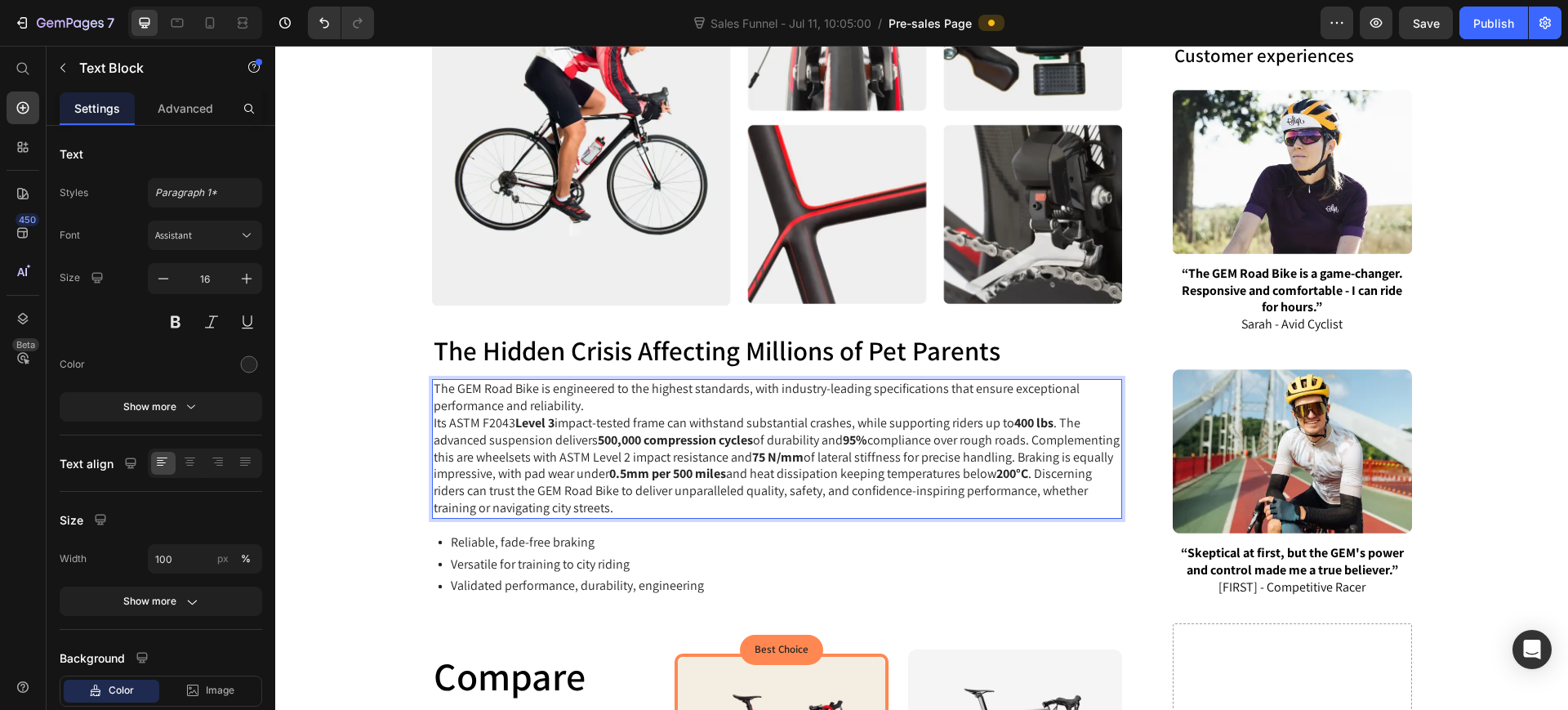 click on "The GEM Road Bike is engineered to the highest standards, with industry-leading specifications that ensure exceptional performance and reliability.  Its ASTM F2043  Level 3  impact-tested frame can withstand substantial crashes, while supporting riders up to  400 lbs . The advanced suspension delivers  500,000 compression cycles  of durability and  95%  compliance over rough roads. Complementing this are wheelsets with ASTM Level 2 impact resistance and  75 N/mm  of lateral stiffness for precise handling. Braking is equally impressive, with pad wear under  0.5mm per 500 miles  and heat dissipation keeping temperatures below  200°C . Discerning riders can trust the GEM Road Bike to deliver unparalleled quality, safety, and confidence-inspiring performance, whether training or navigating city streets." at bounding box center (777, 449) 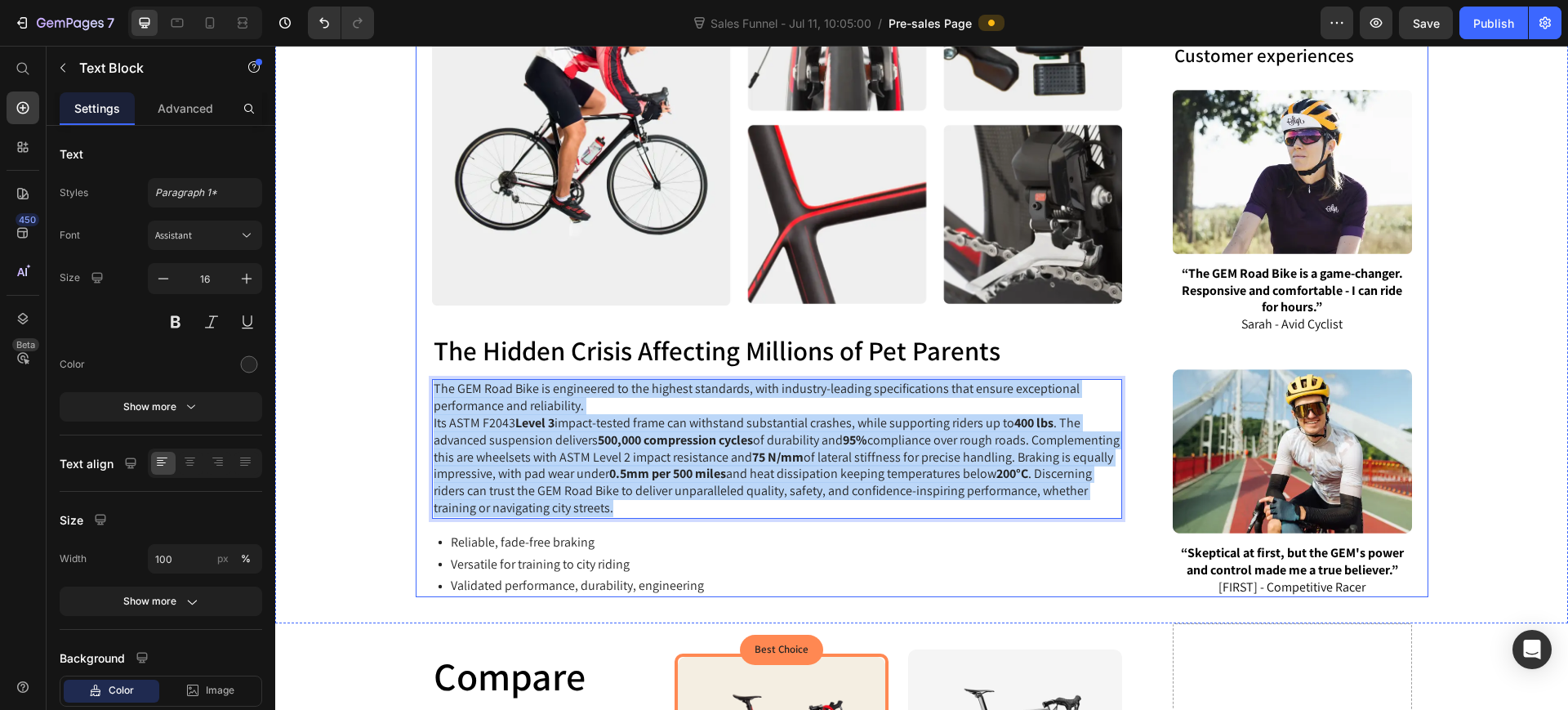 drag, startPoint x: 754, startPoint y: 509, endPoint x: 408, endPoint y: 378, distance: 369.96892 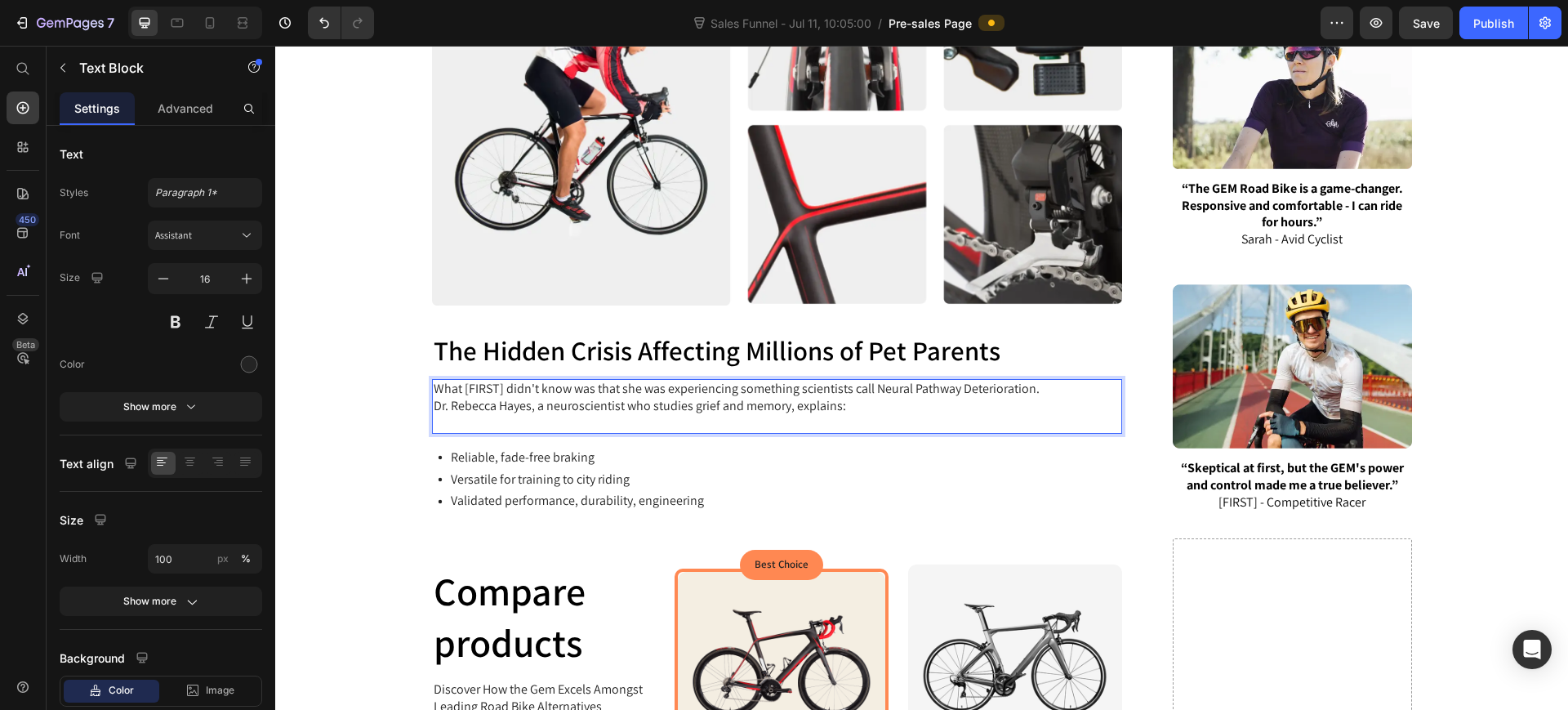 click on "Dr. Rebecca Hayes, a neuroscientist who studies grief and memory, explains:" at bounding box center (777, 415) 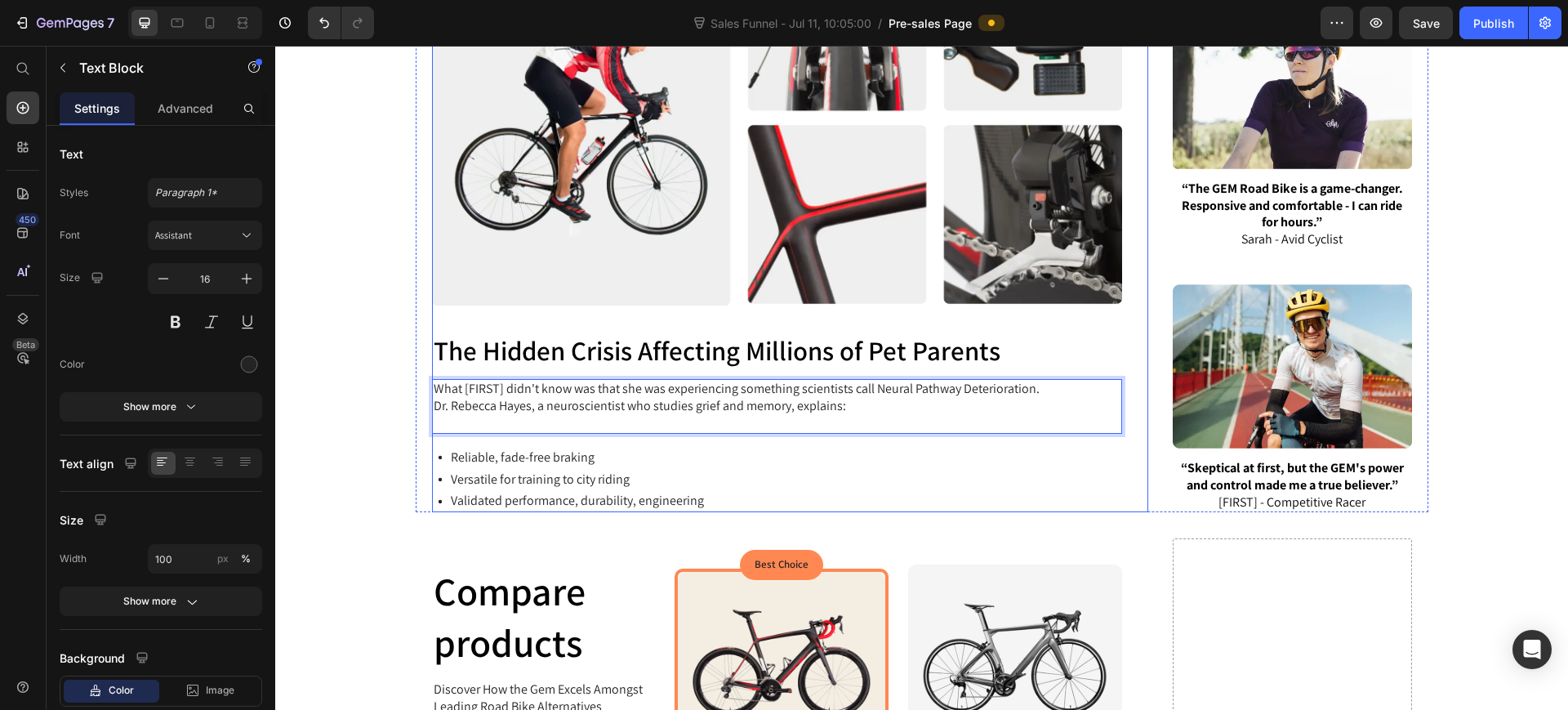 click on "Image Row Row Published: Friday, July 11th, 2025 Text Block
Icon
Icon
Icon Row Row "I was losing Luna all over again..." - [FIRST] [LAST] Heading That's how [FIRST] [LAST] describes the morning she woke up in a panic, realizing she could no longer remember the exact sound of her Golden Retriever's bark. "It hit me like a truck," [FIRST] recalls. "Luna had been gone for four months, but I used to hear her bark so clearly in my mind. That Tuesday morning, I tried to remember it and... nothing. Just this muffled, fuzzy sound that didn't feel like her at all." Text Block Image What [FIRST] discovered next shocked her to the core. Heading And it's something 67 % of pet parents experience after losing their beloved companion, according to recent grief studies. If you've lost a pet and find yourself struggling to remember their unique sounds, expressions, or the way they moved… If you're terrified of forgetting the little details that made your pet special… Text Block Heading Image" at bounding box center (922, -624) 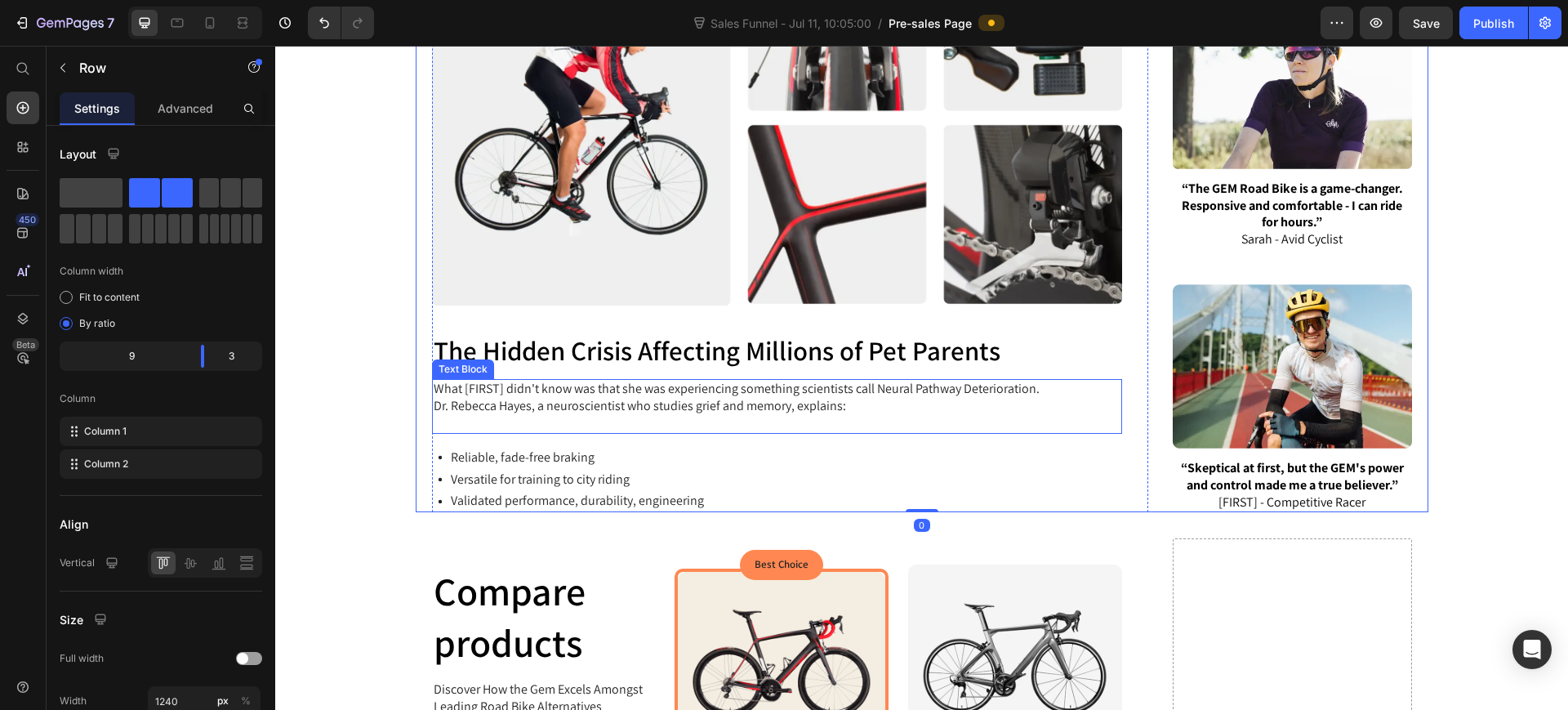 click on "Dr. Rebecca Hayes, a neuroscientist who studies grief and memory, explains:" at bounding box center [777, 415] 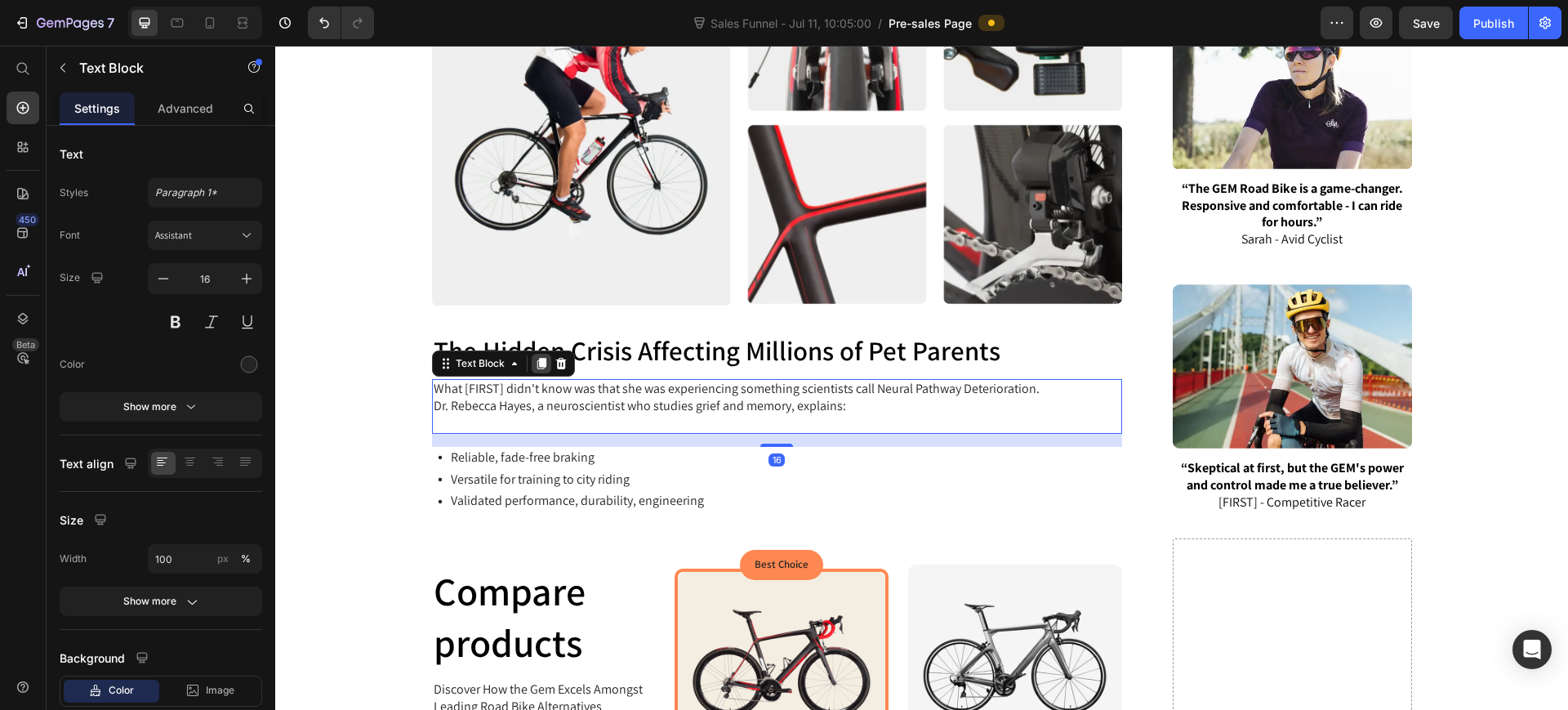 click 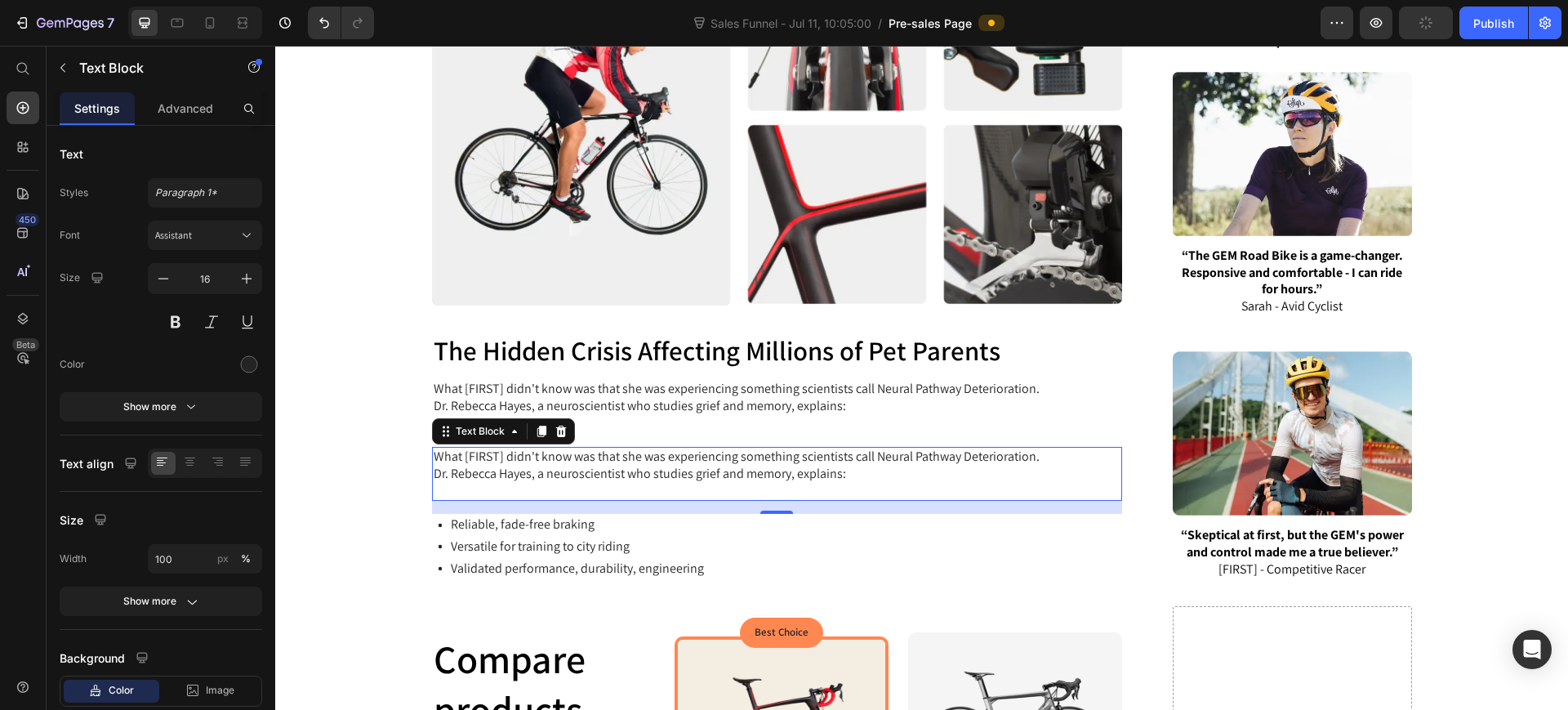 click on "Dr. Rebecca Hayes, a neuroscientist who studies grief and memory, explains:" at bounding box center [777, 483] 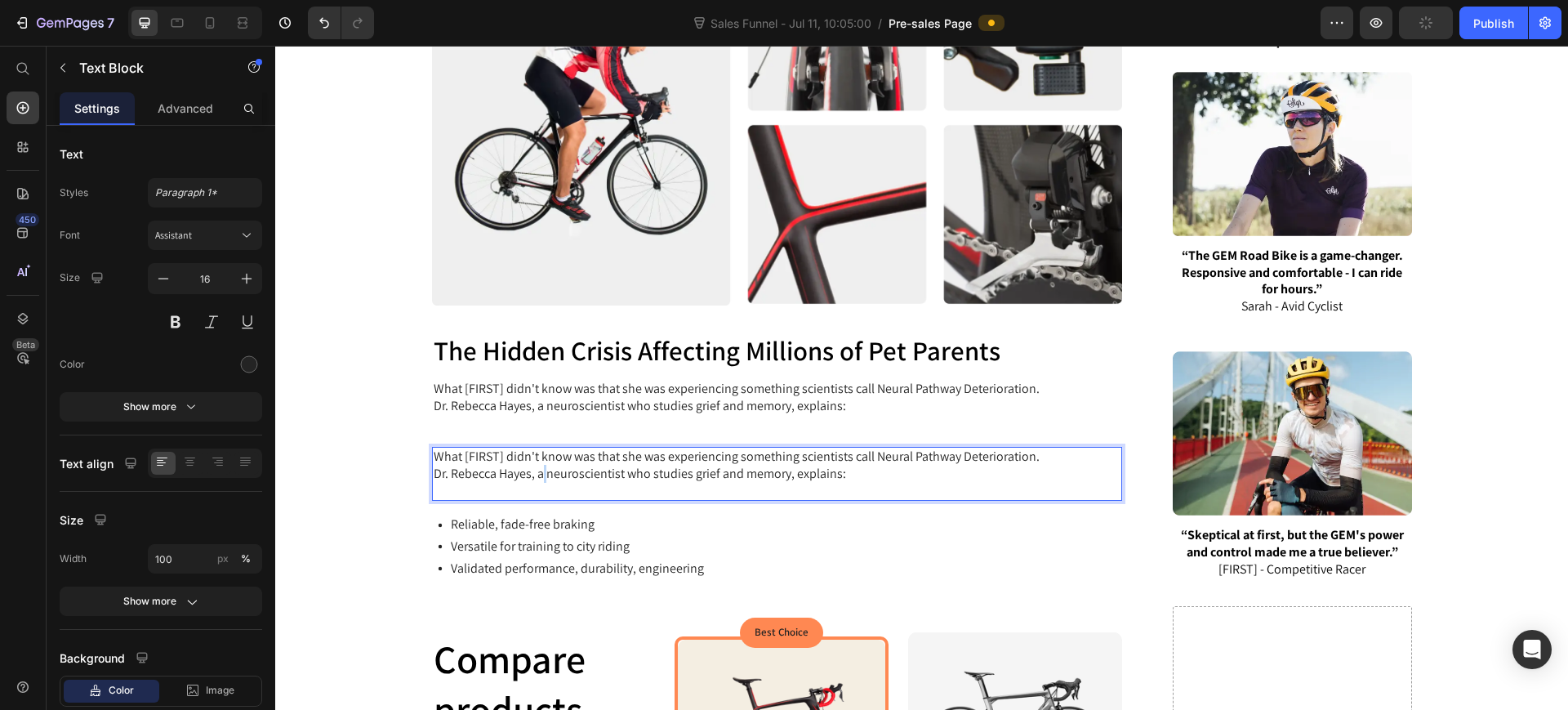 click on "Dr. Rebecca Hayes, a neuroscientist who studies grief and memory, explains:" at bounding box center [777, 483] 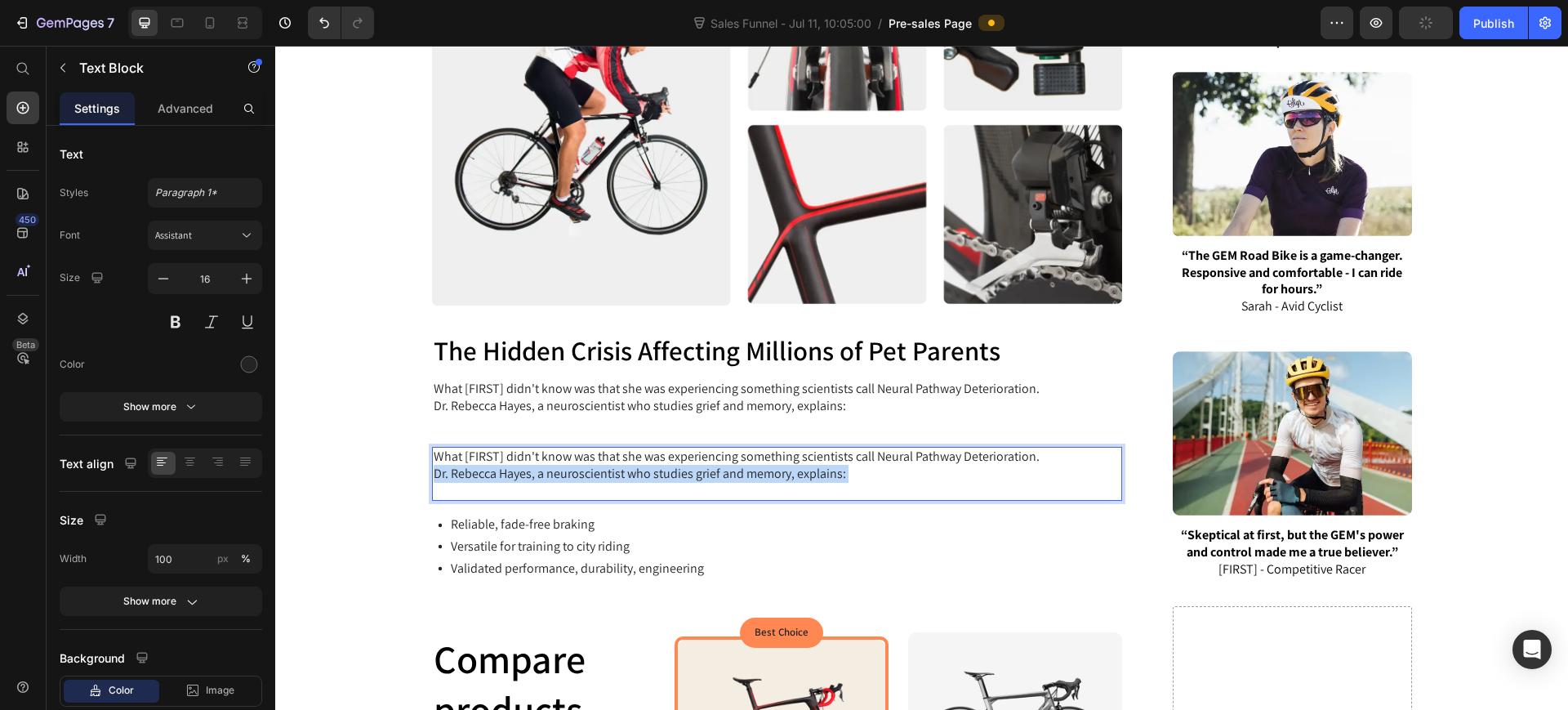 click on "Dr. Rebecca Hayes, a neuroscientist who studies grief and memory, explains:" at bounding box center (777, 483) 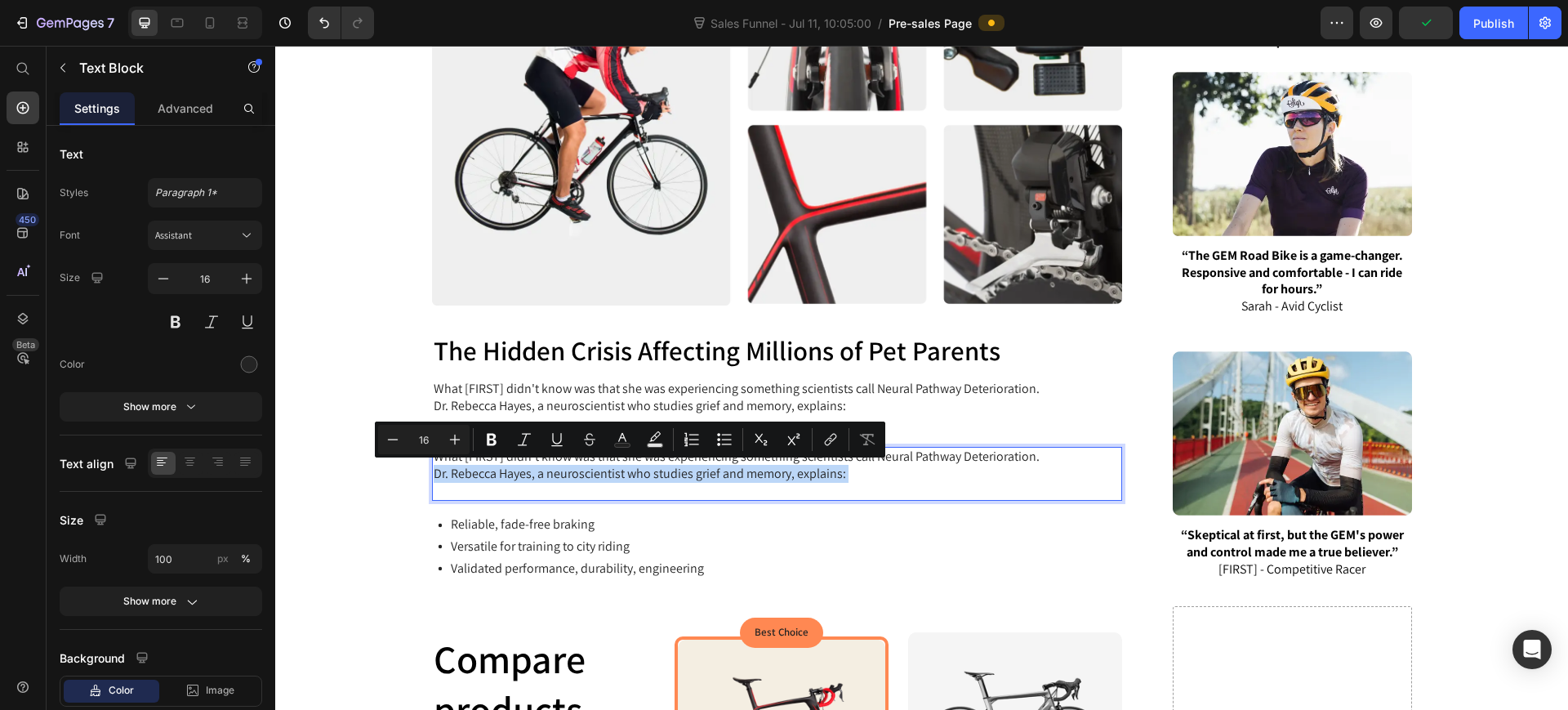 click on "Dr. Rebecca Hayes, a neuroscientist who studies grief and memory, explains:" at bounding box center (777, 483) 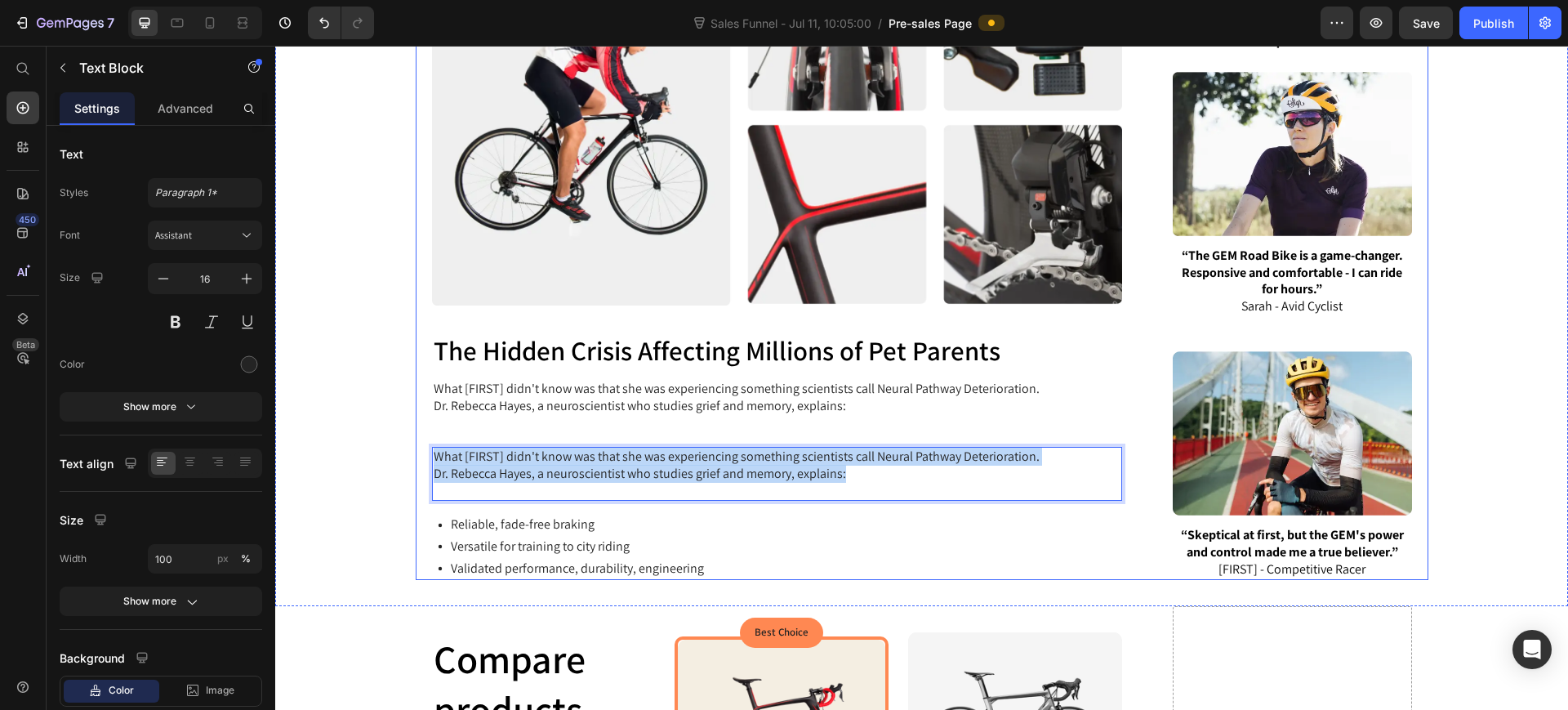 drag, startPoint x: 874, startPoint y: 469, endPoint x: 410, endPoint y: 453, distance: 464.2758 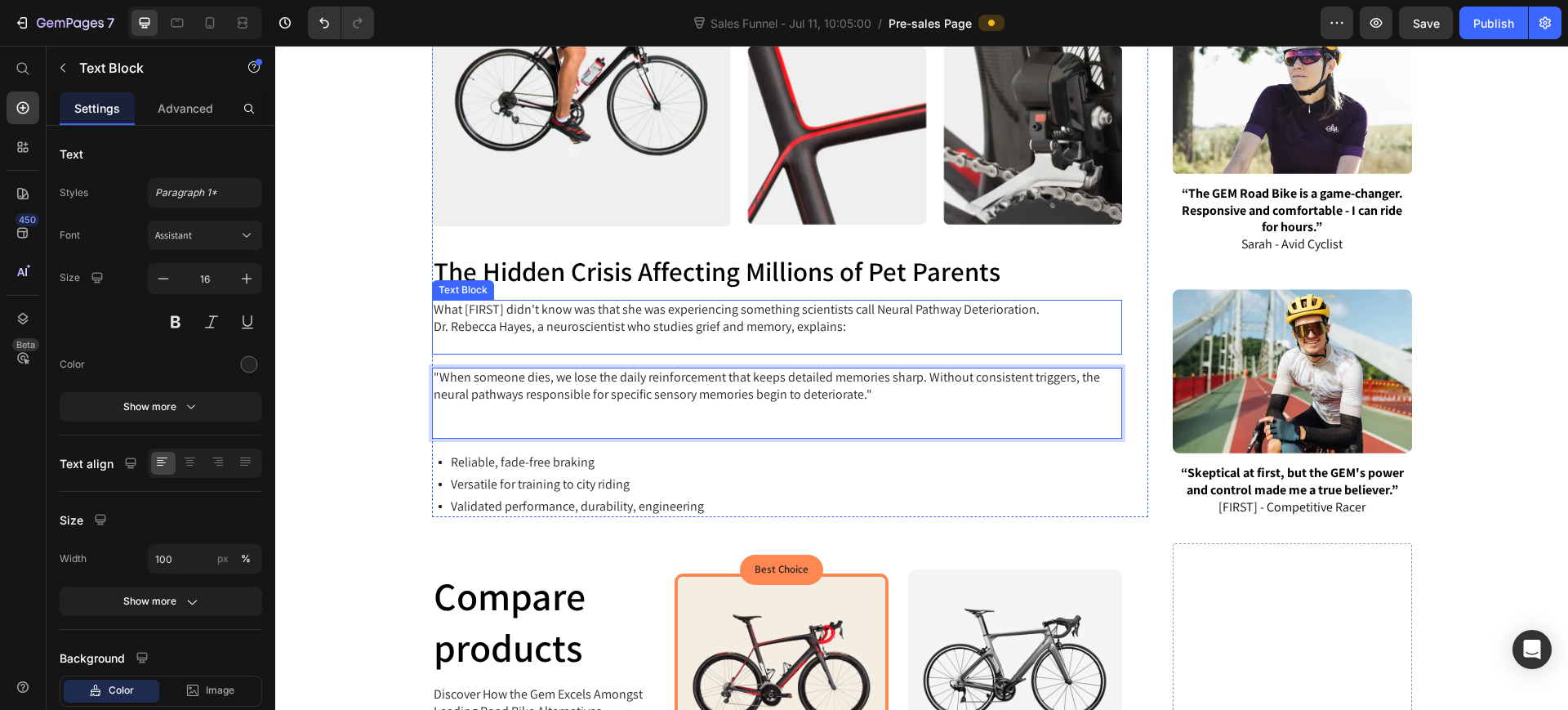 scroll, scrollTop: 2145, scrollLeft: 0, axis: vertical 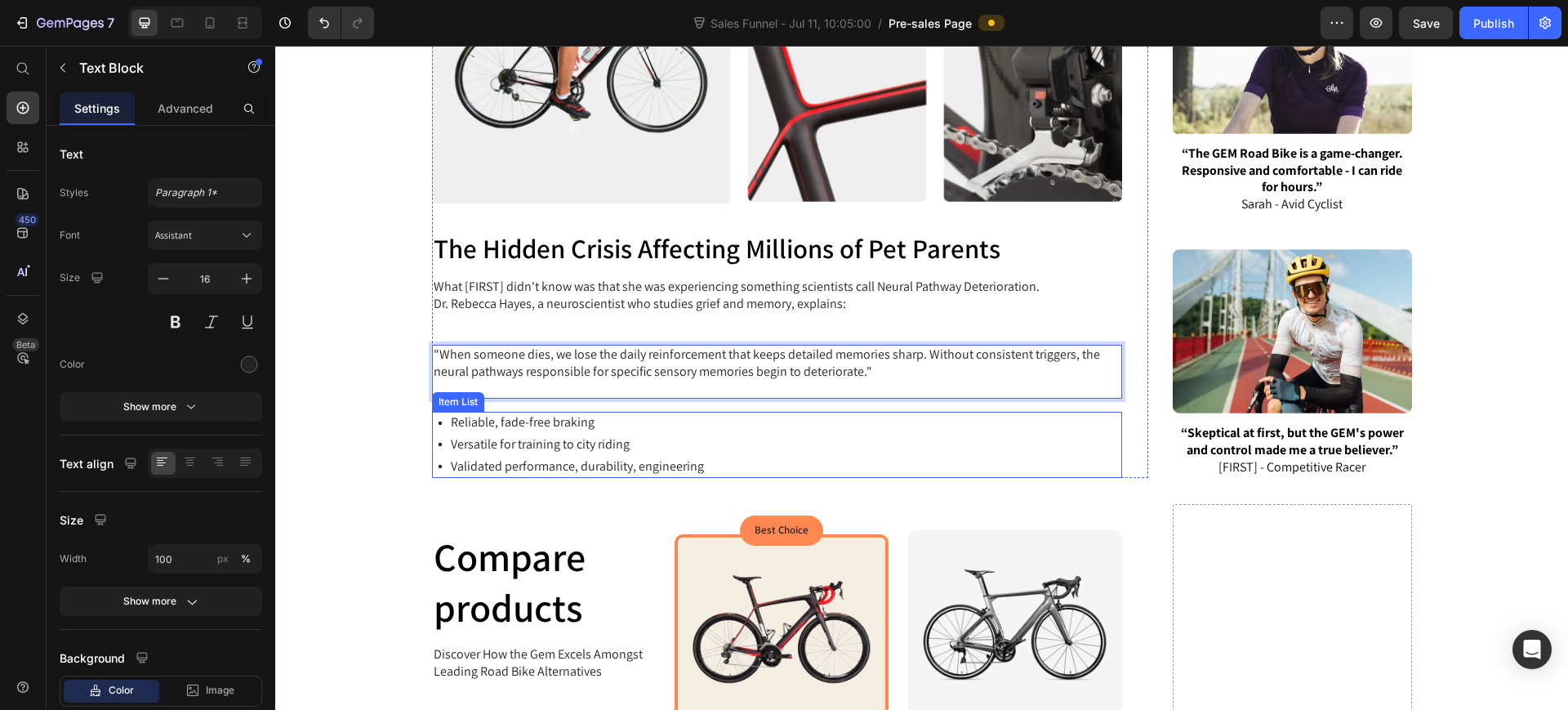 click on "Validated performance, durability, engineering" at bounding box center [577, 467] 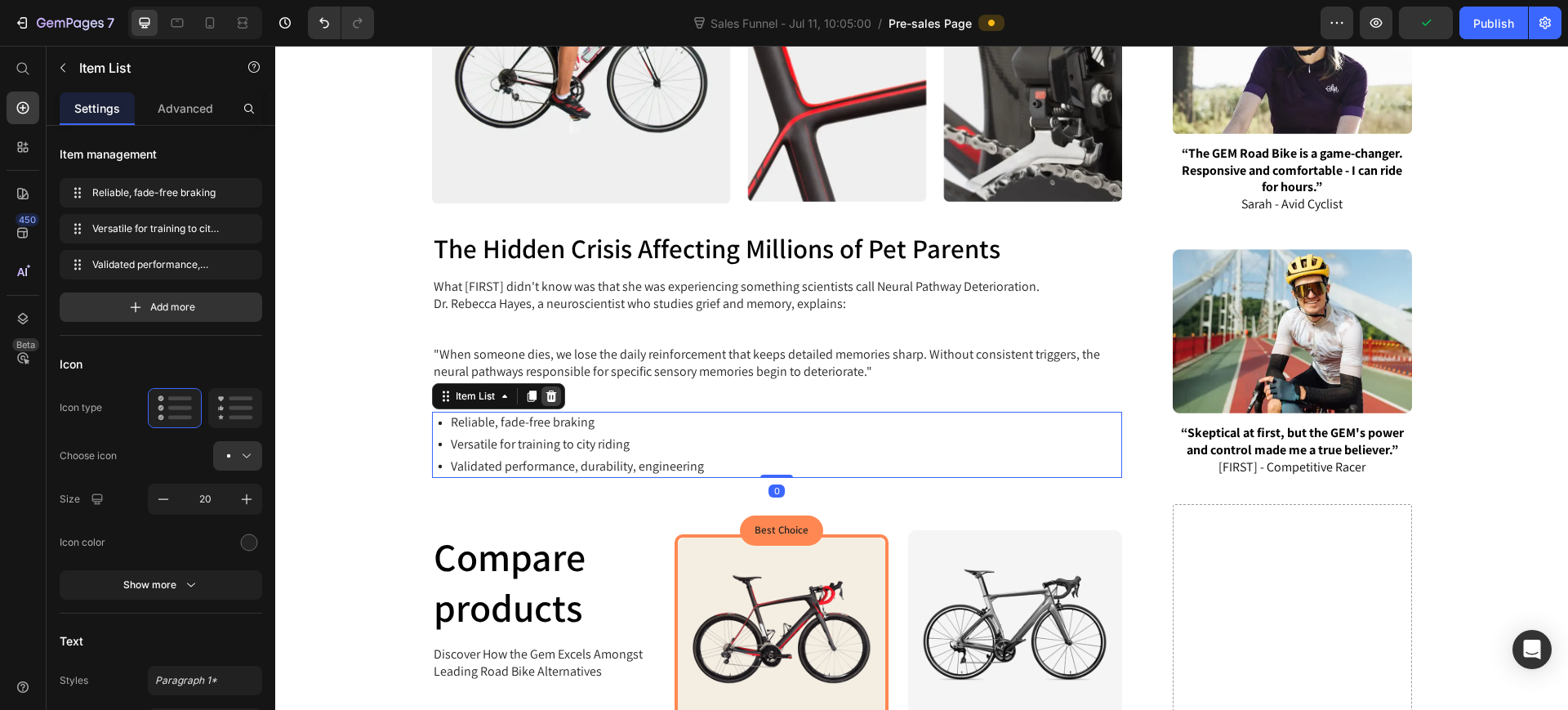 click 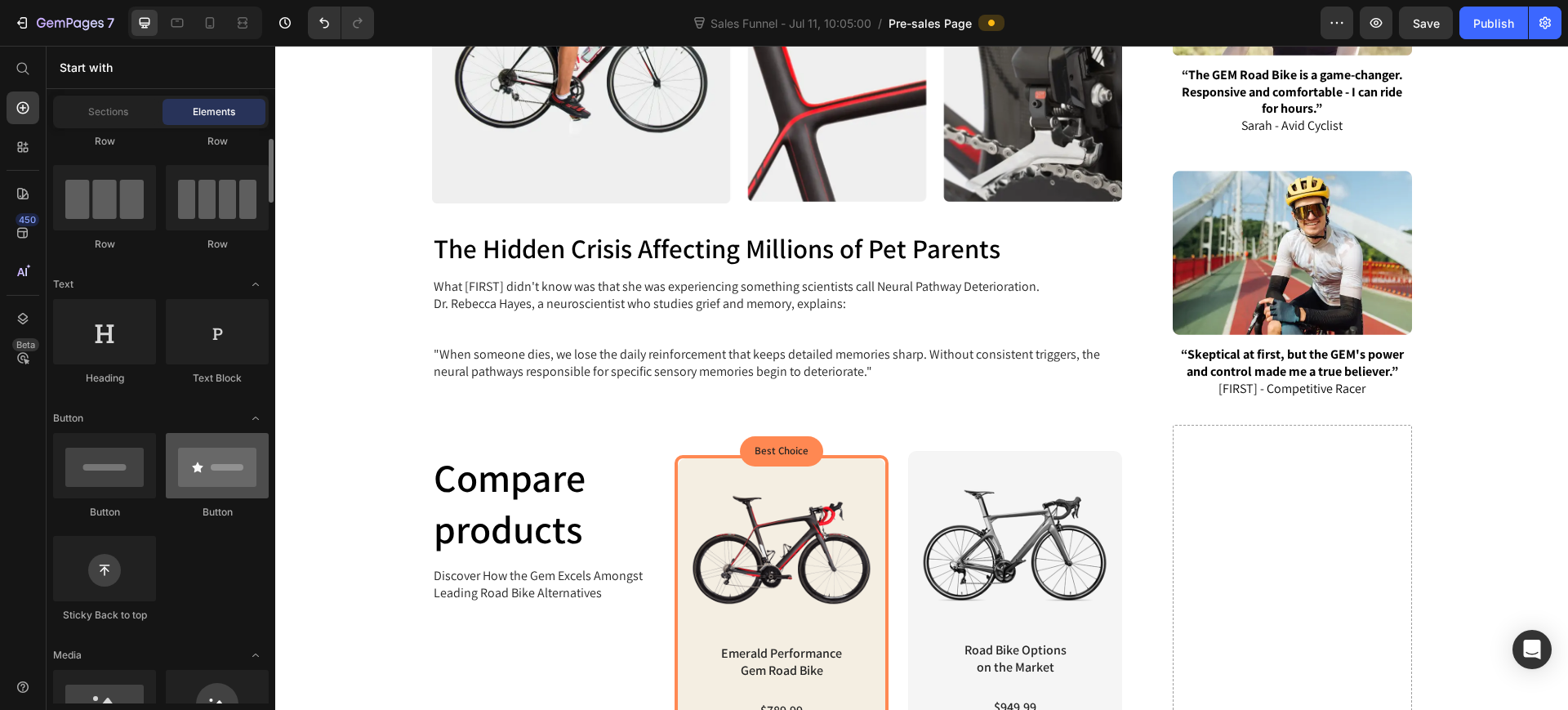 scroll, scrollTop: 306, scrollLeft: 0, axis: vertical 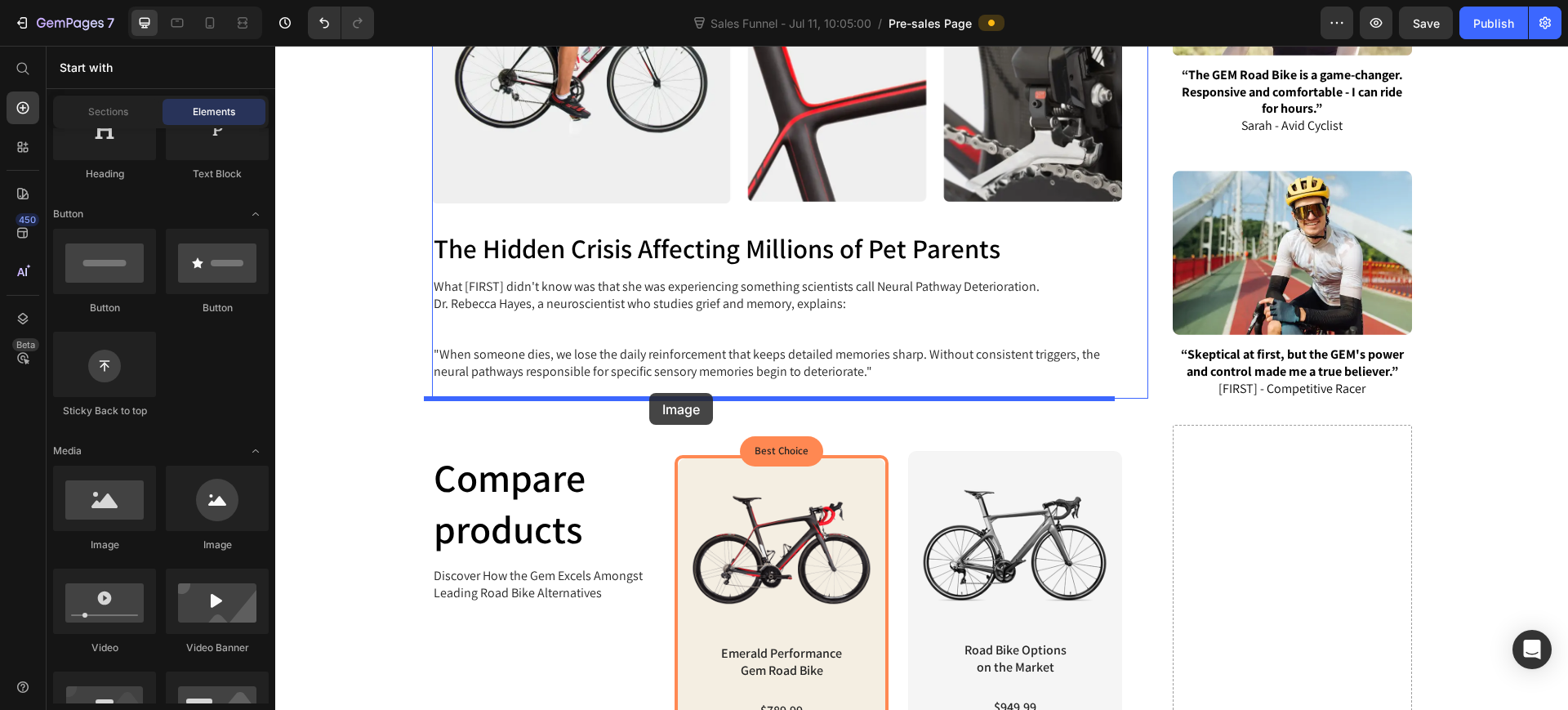 drag, startPoint x: 403, startPoint y: 544, endPoint x: 649, endPoint y: 393, distance: 288.64684 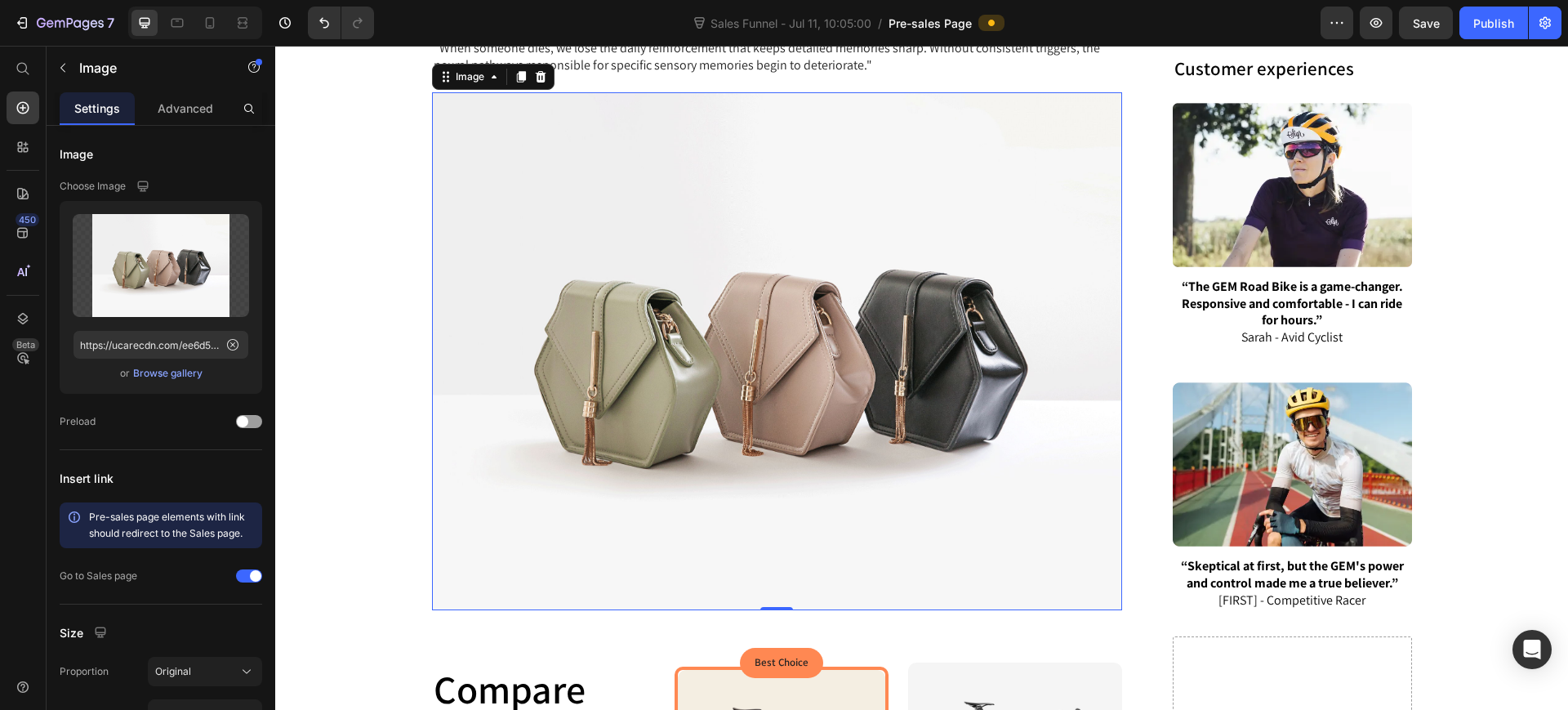 scroll, scrollTop: 2145, scrollLeft: 0, axis: vertical 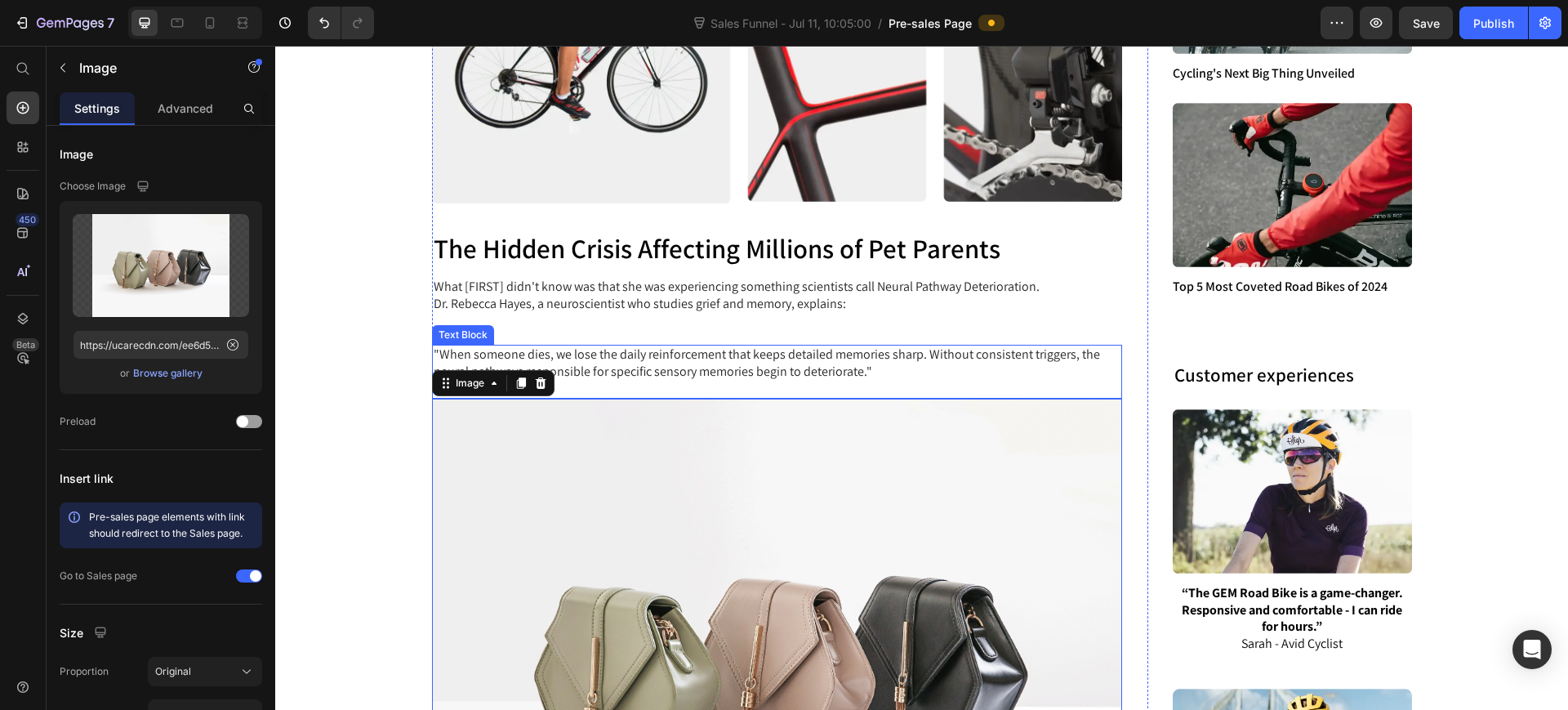 click on ""When someone dies, we lose the daily reinforcement that keeps detailed memories sharp. Without consistent triggers, the neural pathways responsible for specific sensory memories begin to deteriorate."" at bounding box center [777, 372] 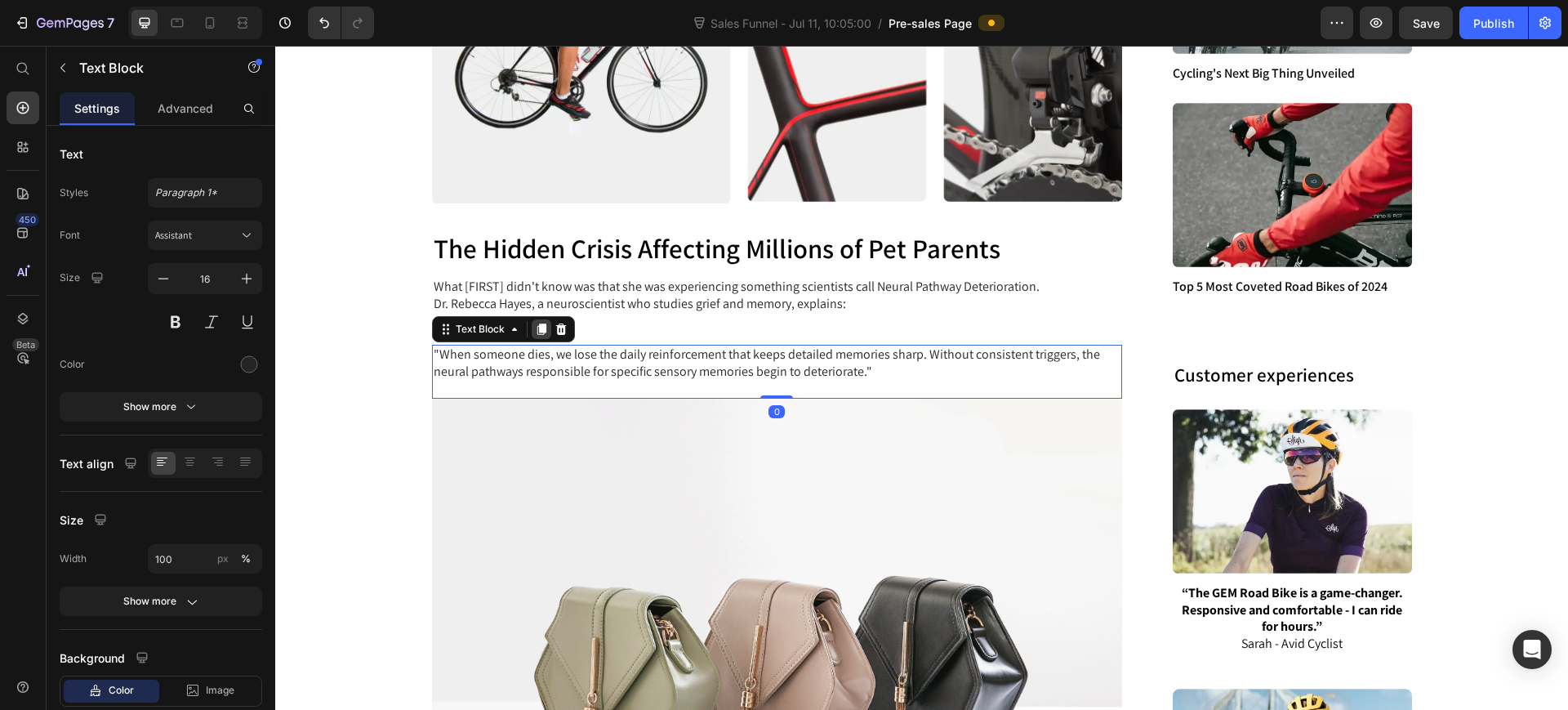 click 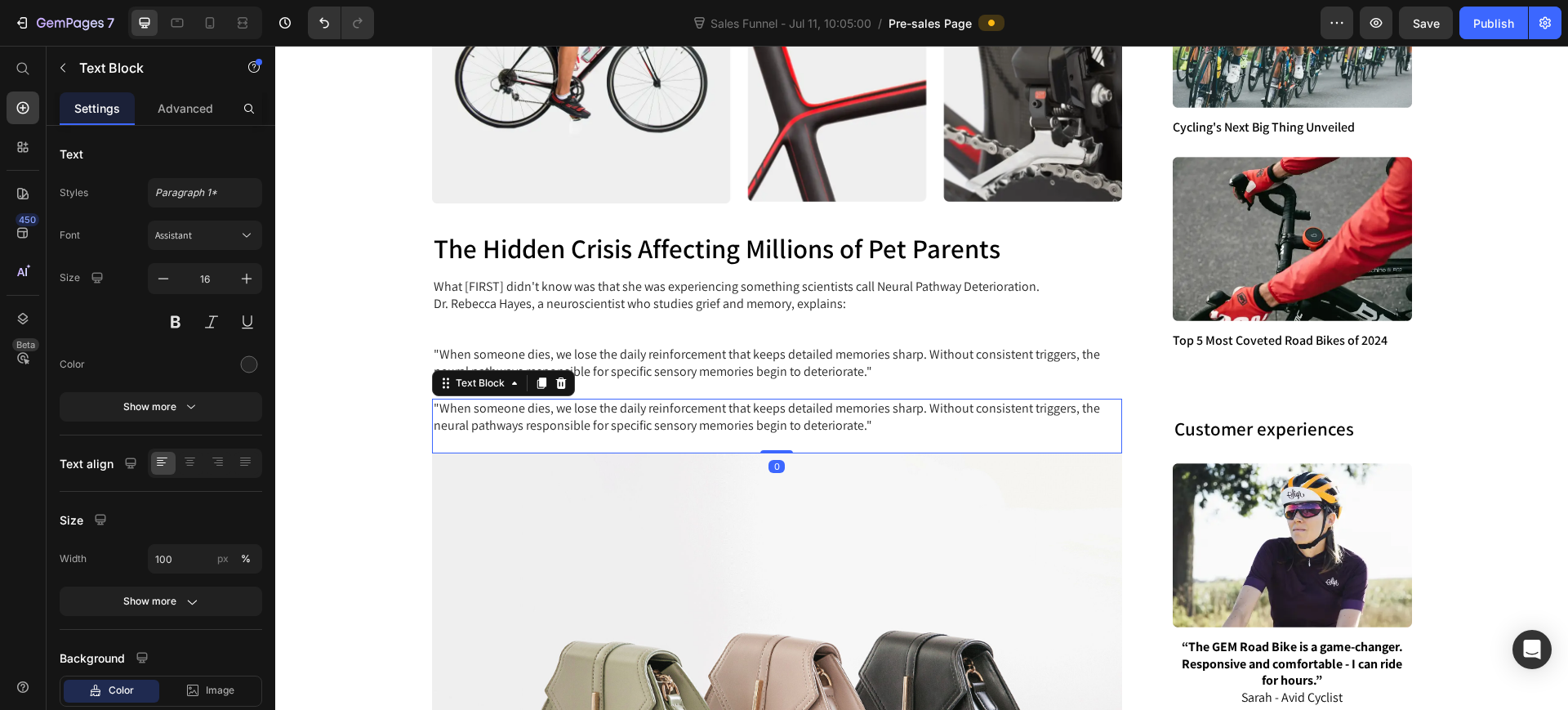 click on ""When someone dies, we lose the daily reinforcement that keeps detailed memories sharp. Without consistent triggers, the neural pathways responsible for specific sensory memories begin to deteriorate."" at bounding box center (777, 426) 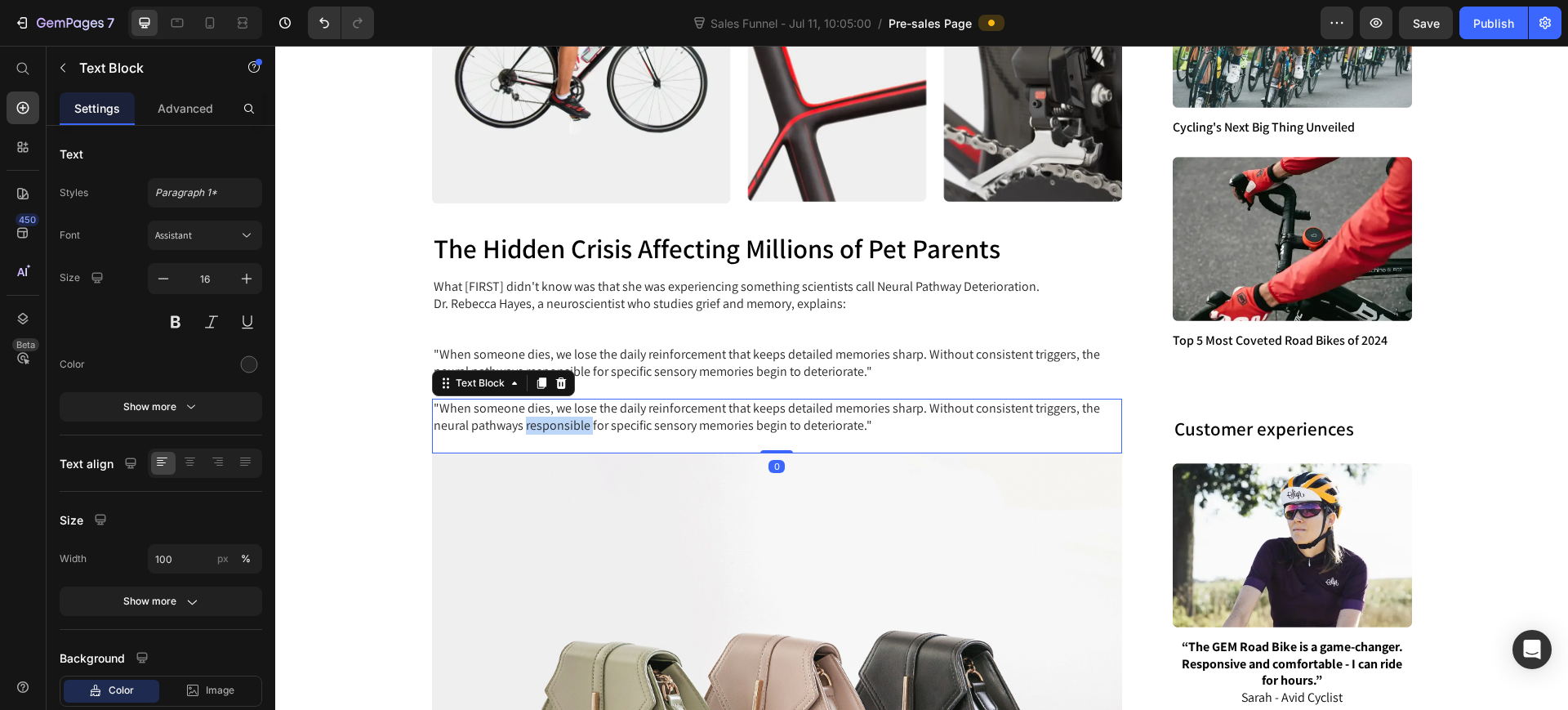 click on ""When someone dies, we lose the daily reinforcement that keeps detailed memories sharp. Without consistent triggers, the neural pathways responsible for specific sensory memories begin to deteriorate."" at bounding box center (777, 426) 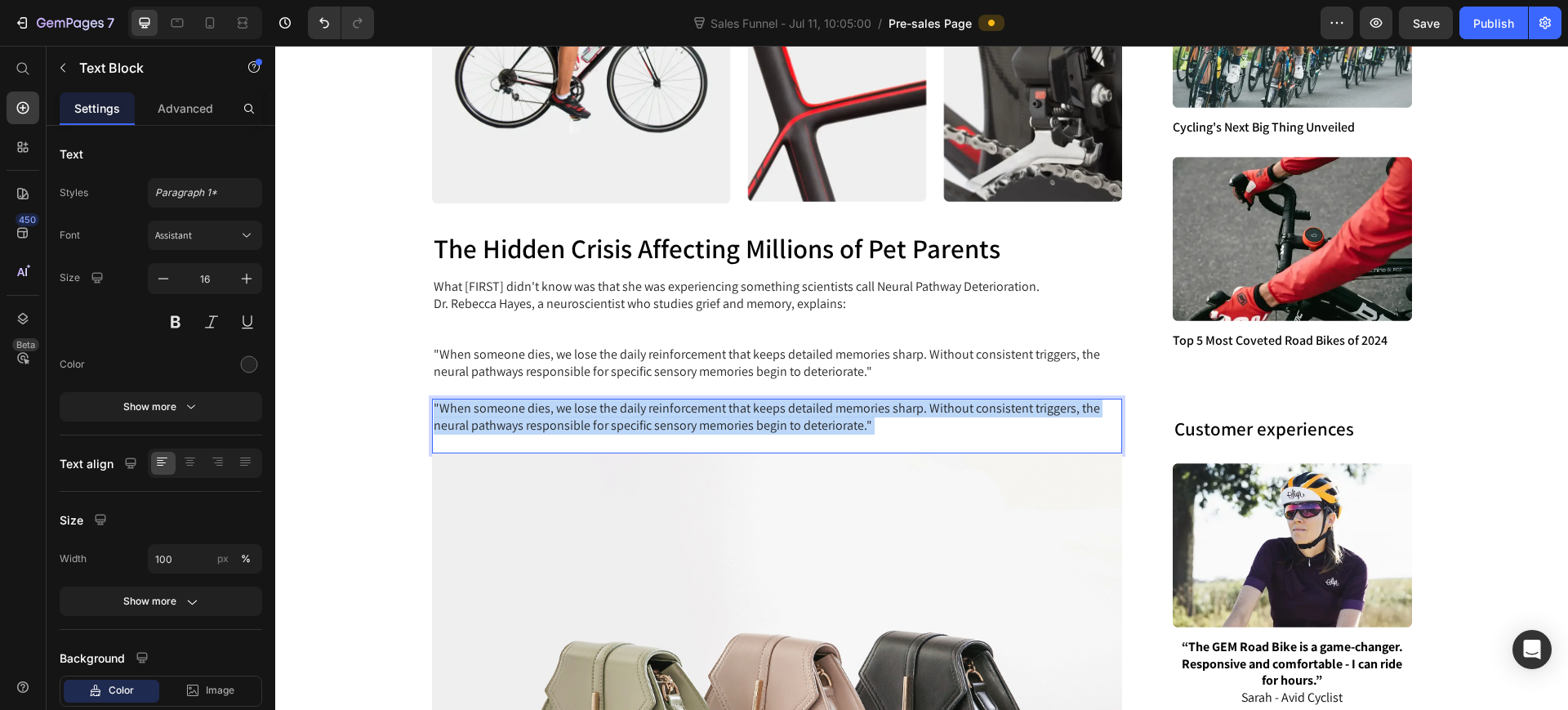 click on ""When someone dies, we lose the daily reinforcement that keeps detailed memories sharp. Without consistent triggers, the neural pathways responsible for specific sensory memories begin to deteriorate."" at bounding box center (777, 426) 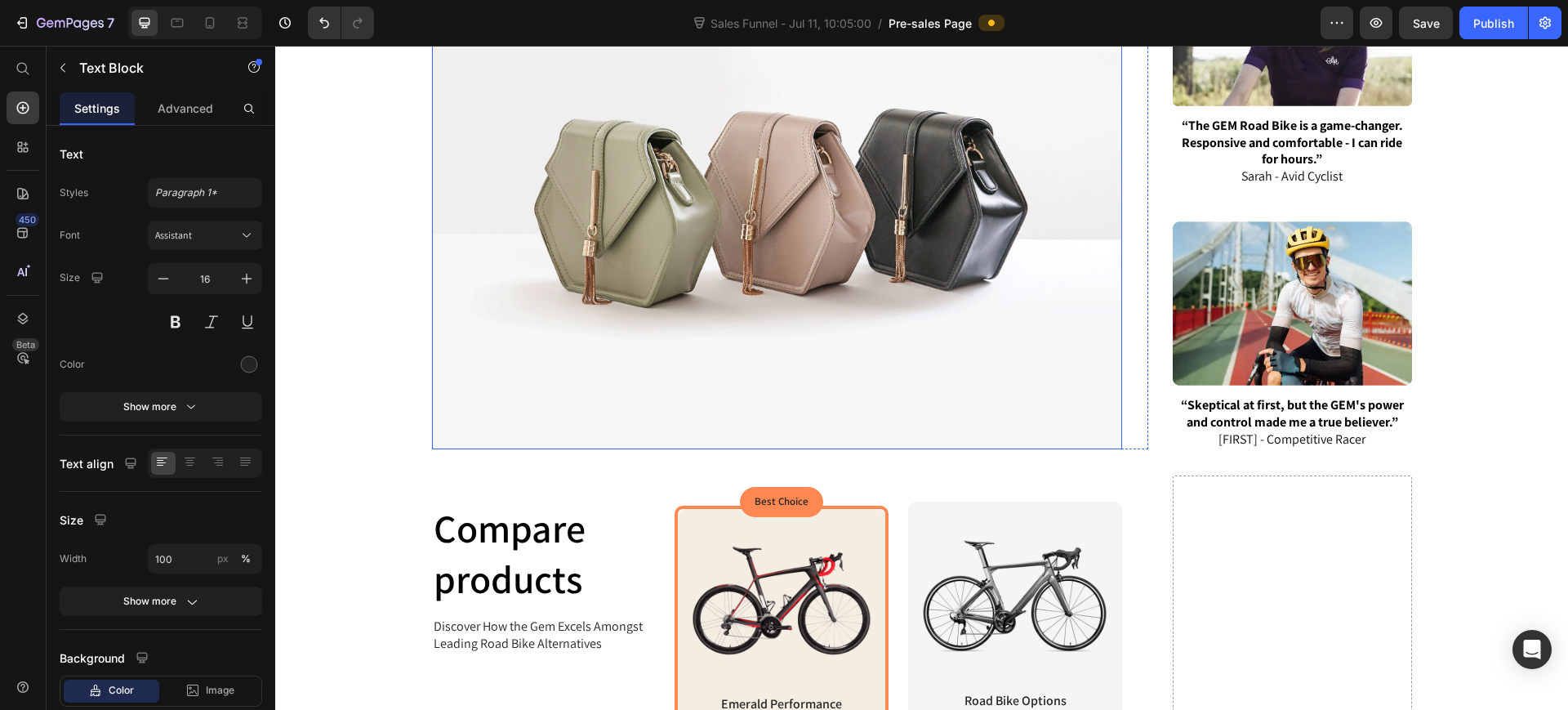 scroll, scrollTop: 2757, scrollLeft: 0, axis: vertical 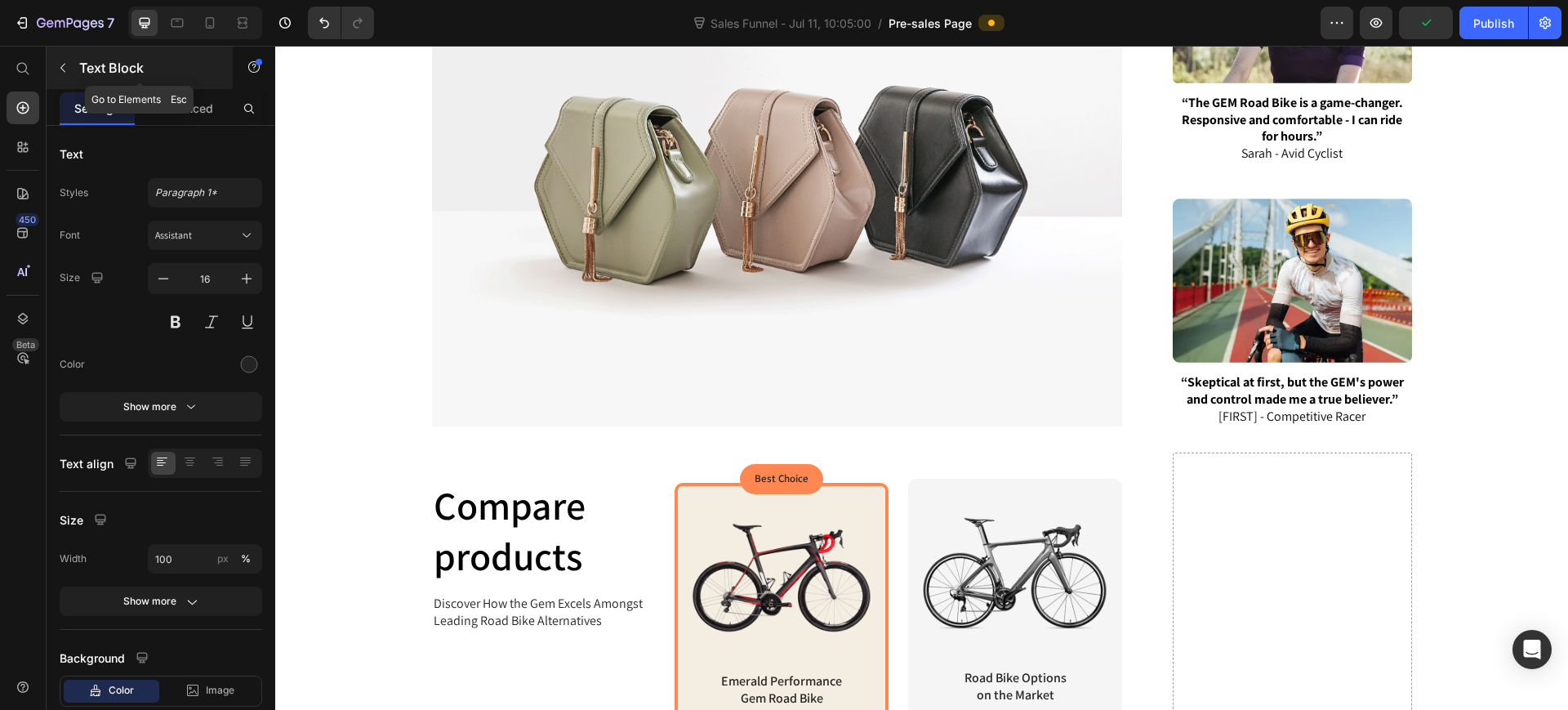 click at bounding box center (63, 68) 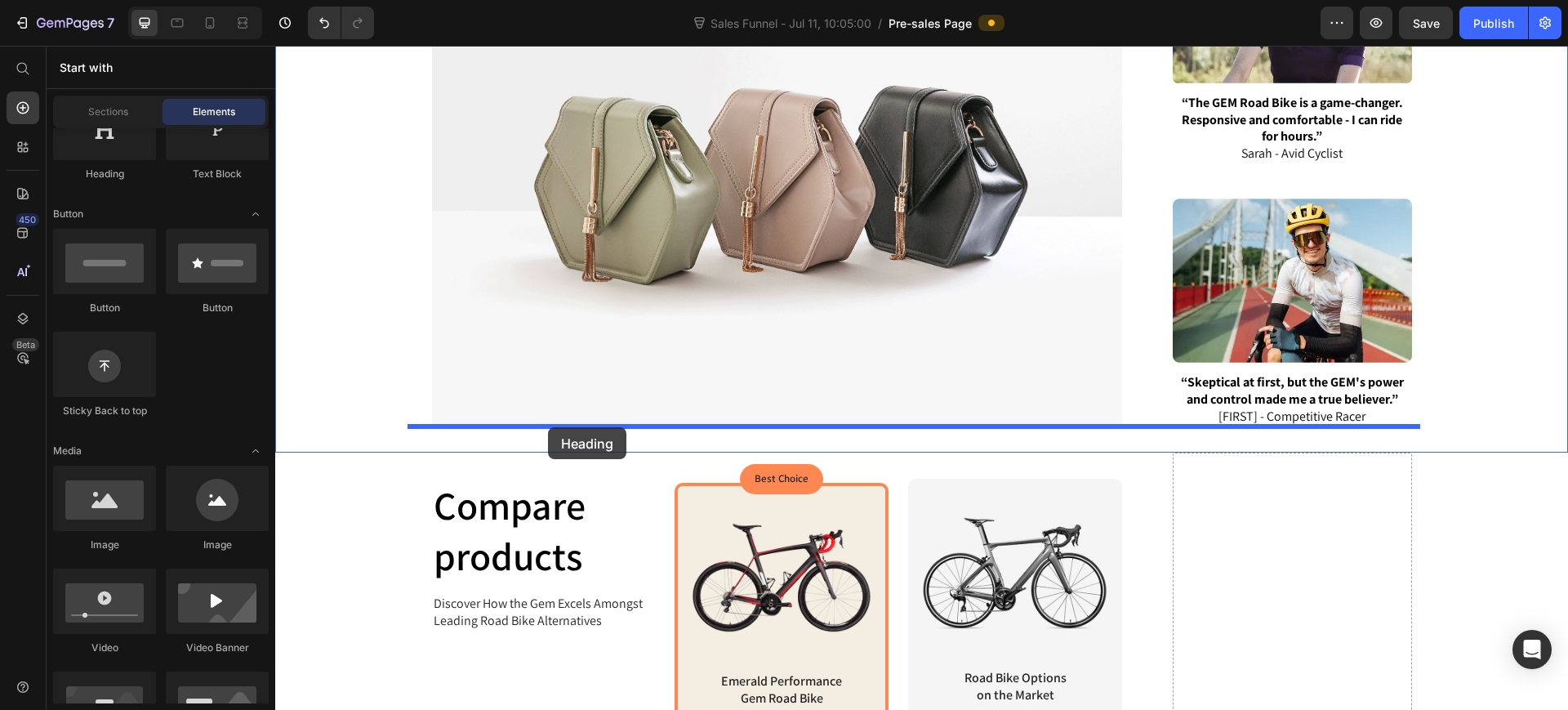 drag, startPoint x: 369, startPoint y: 204, endPoint x: 548, endPoint y: 427, distance: 285.95454 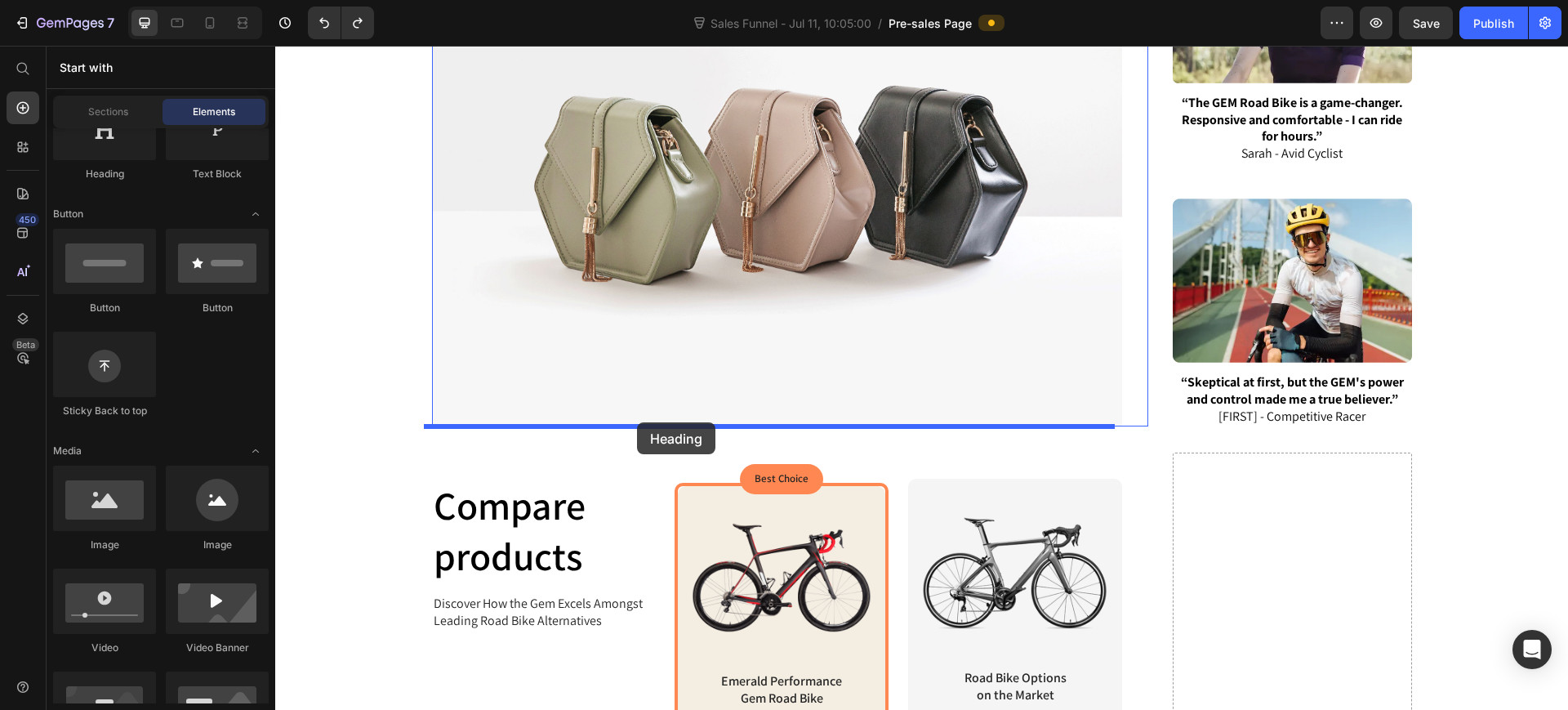 drag, startPoint x: 398, startPoint y: 207, endPoint x: 637, endPoint y: 422, distance: 321.47473 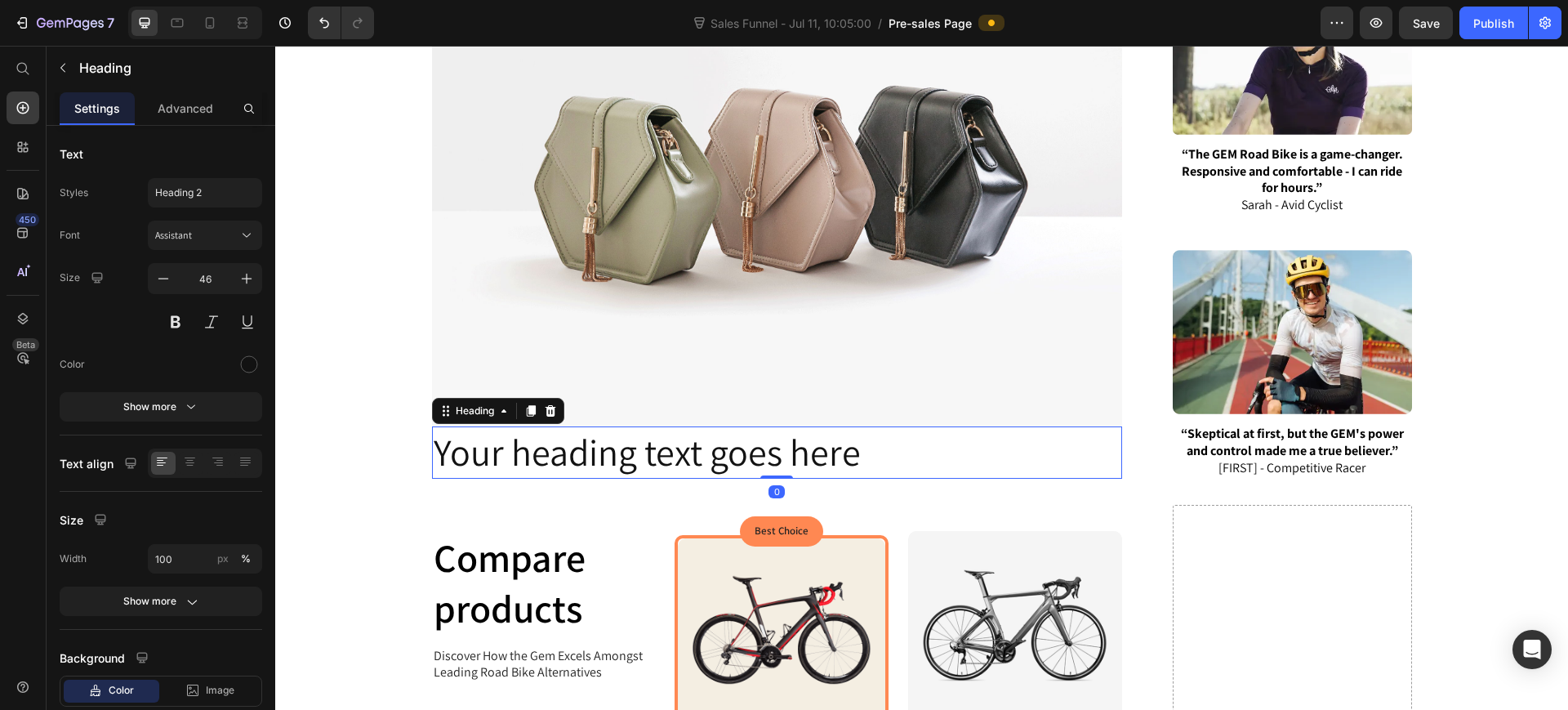 click on "Your heading text goes here" at bounding box center (777, 453) 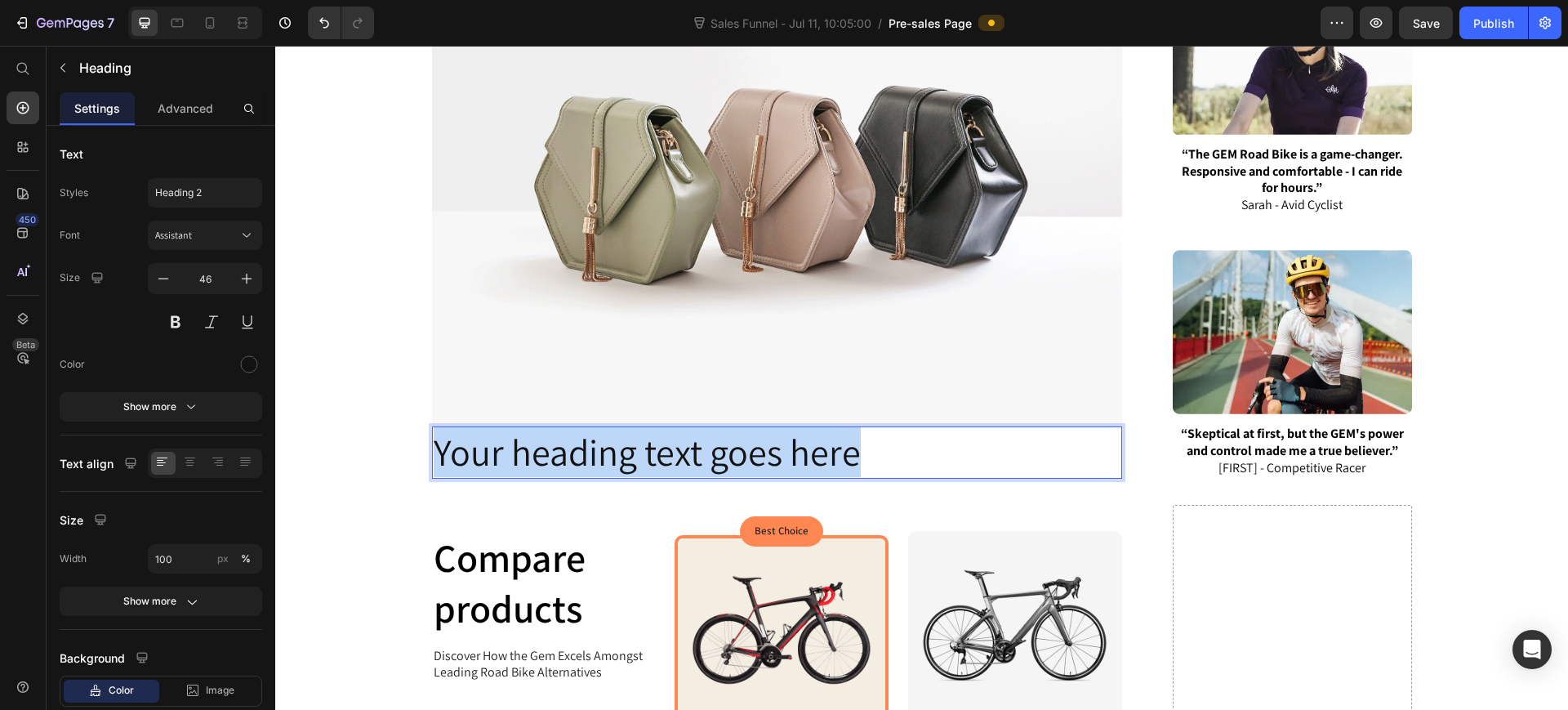 click on "Your heading text goes here" at bounding box center (777, 453) 